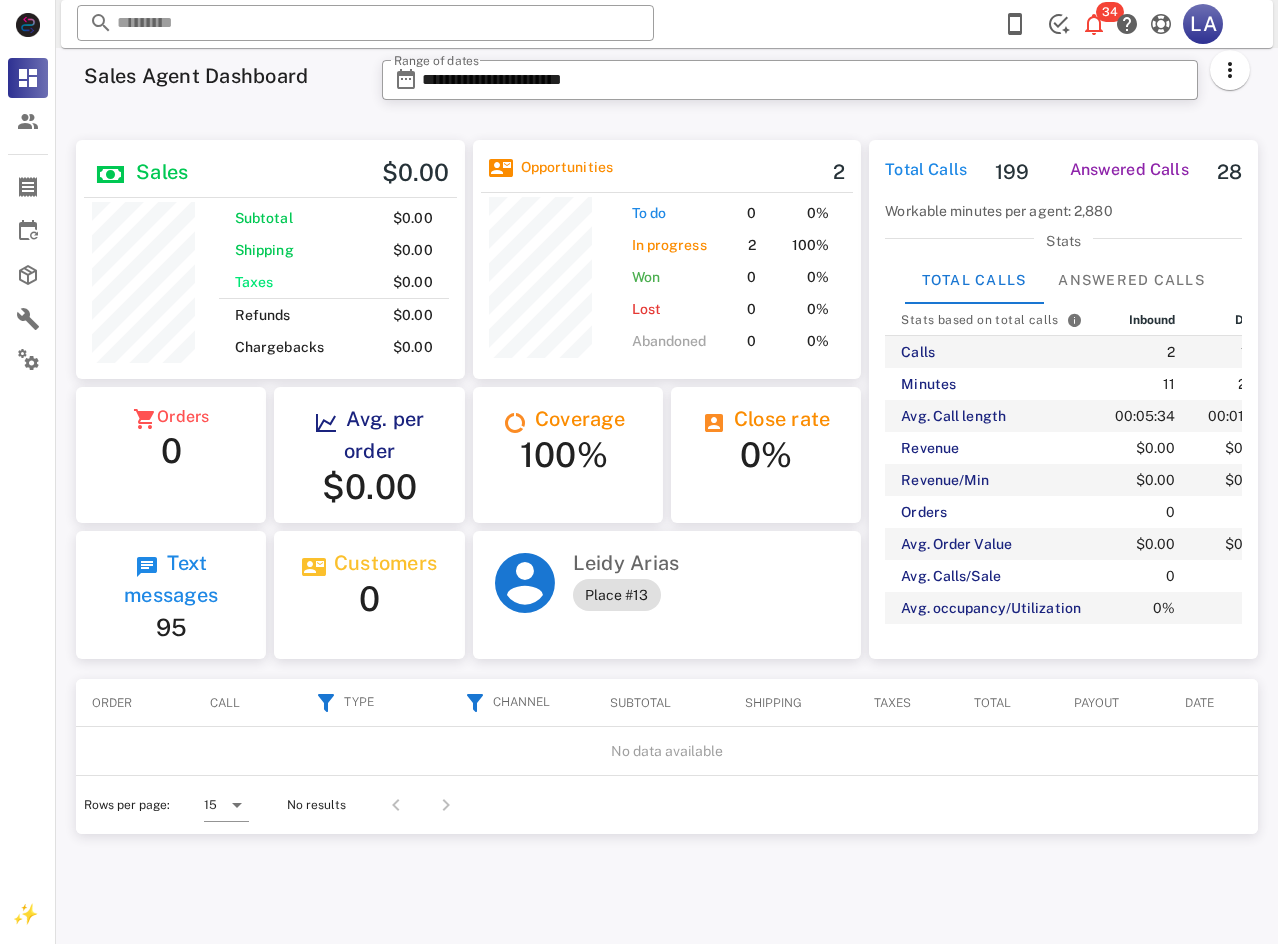 scroll, scrollTop: 0, scrollLeft: 0, axis: both 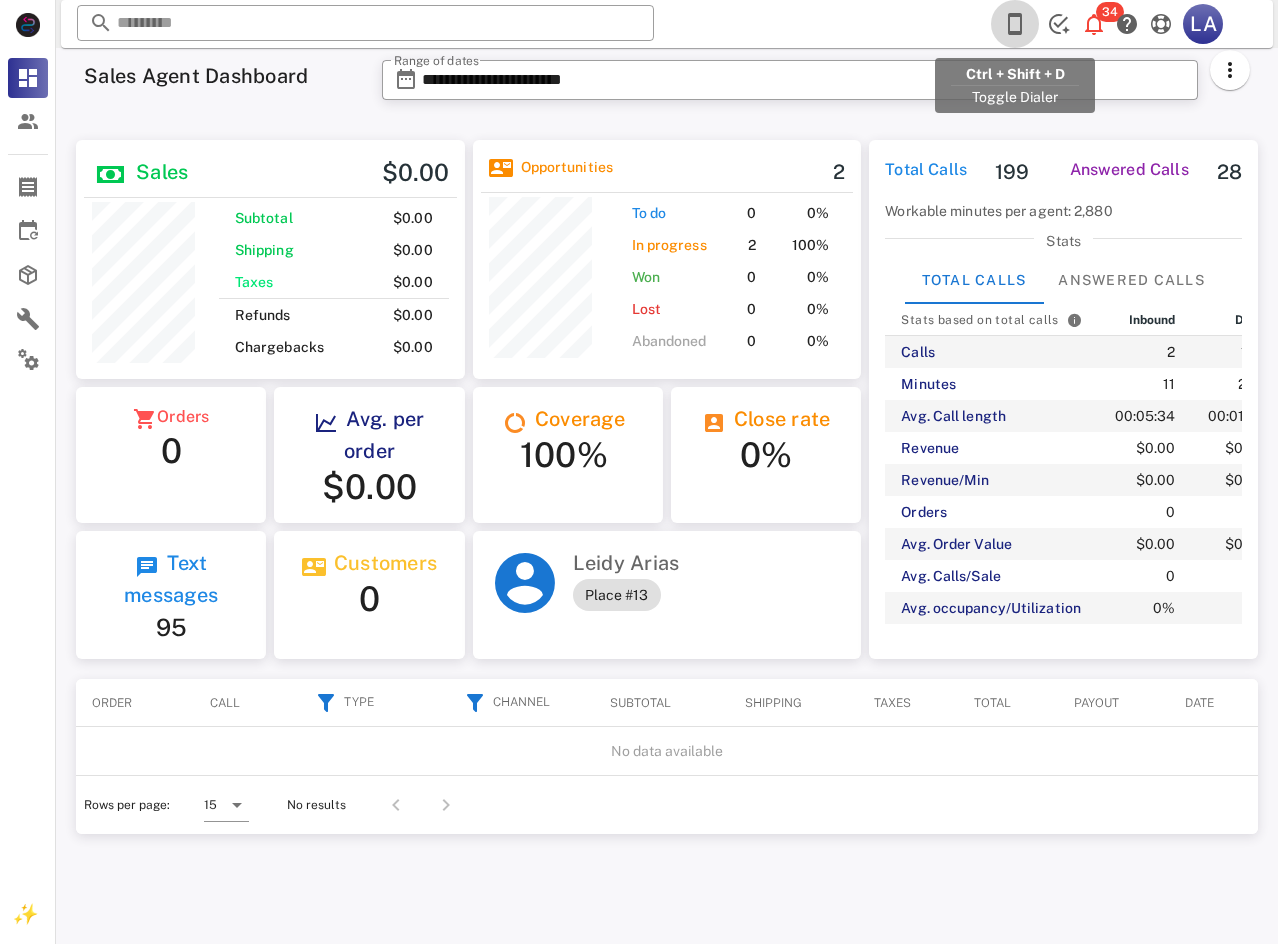 click at bounding box center [1015, 24] 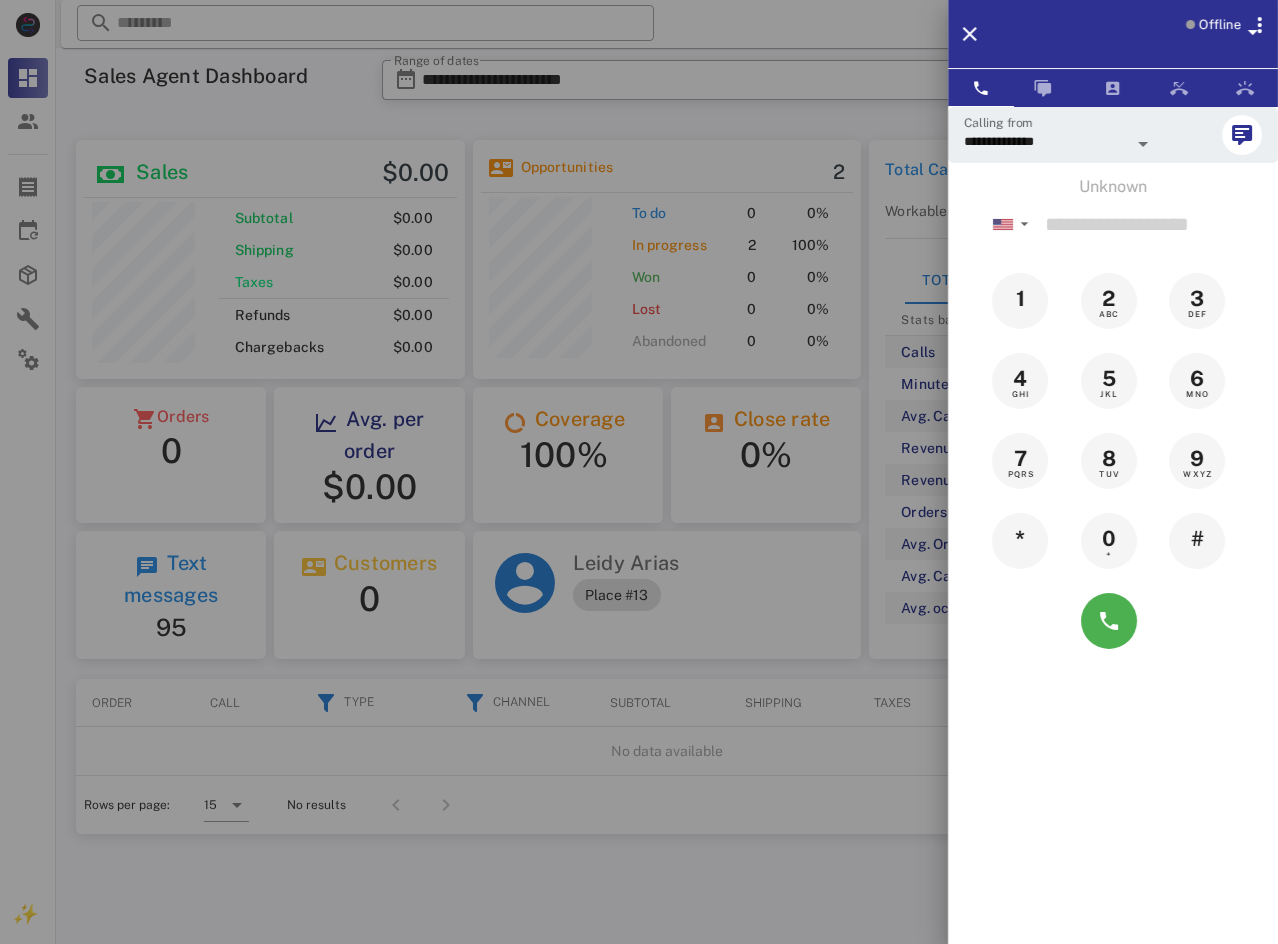 click on "Offline" at bounding box center (1220, 25) 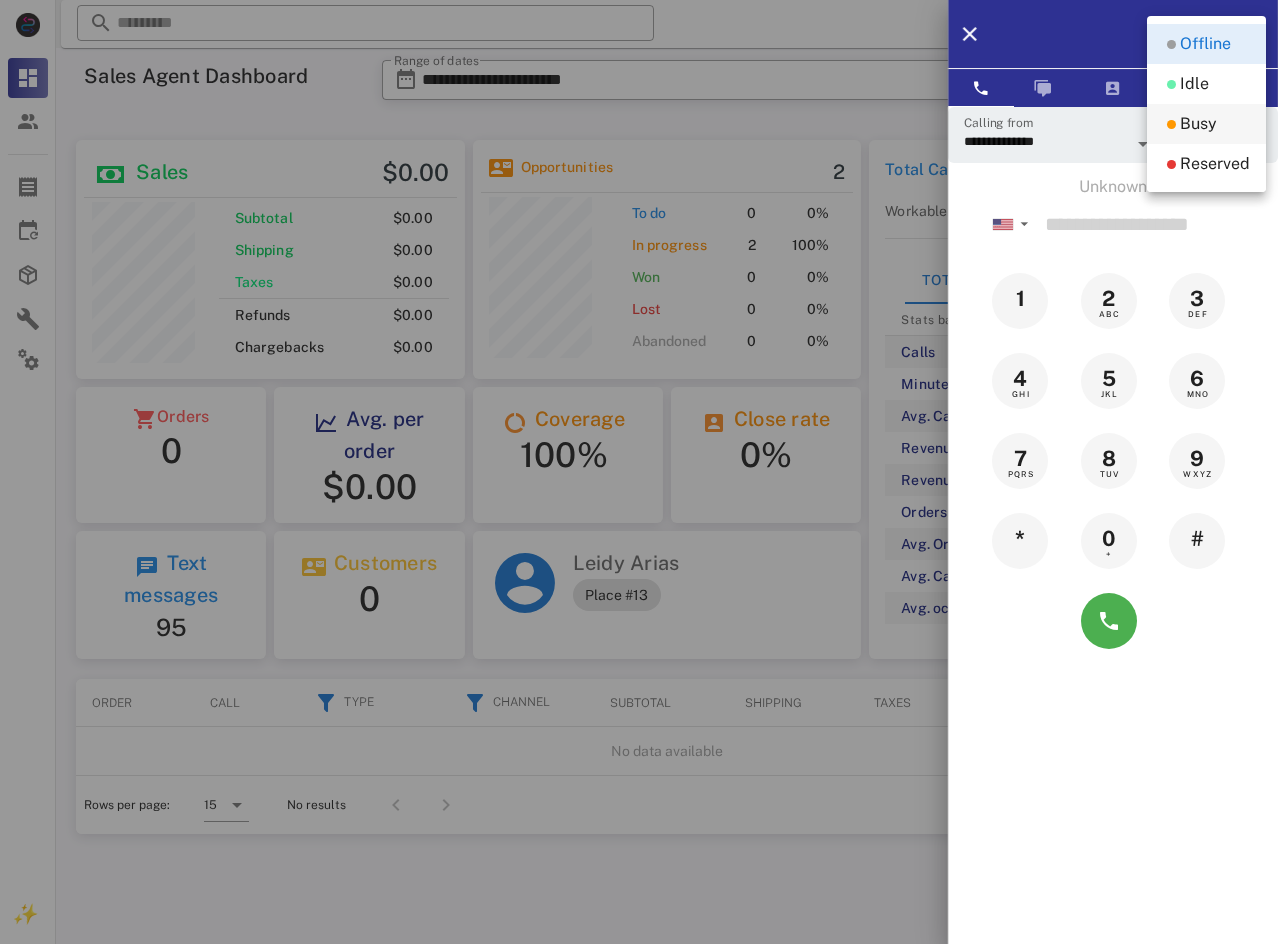 click on "Busy" at bounding box center [1206, 124] 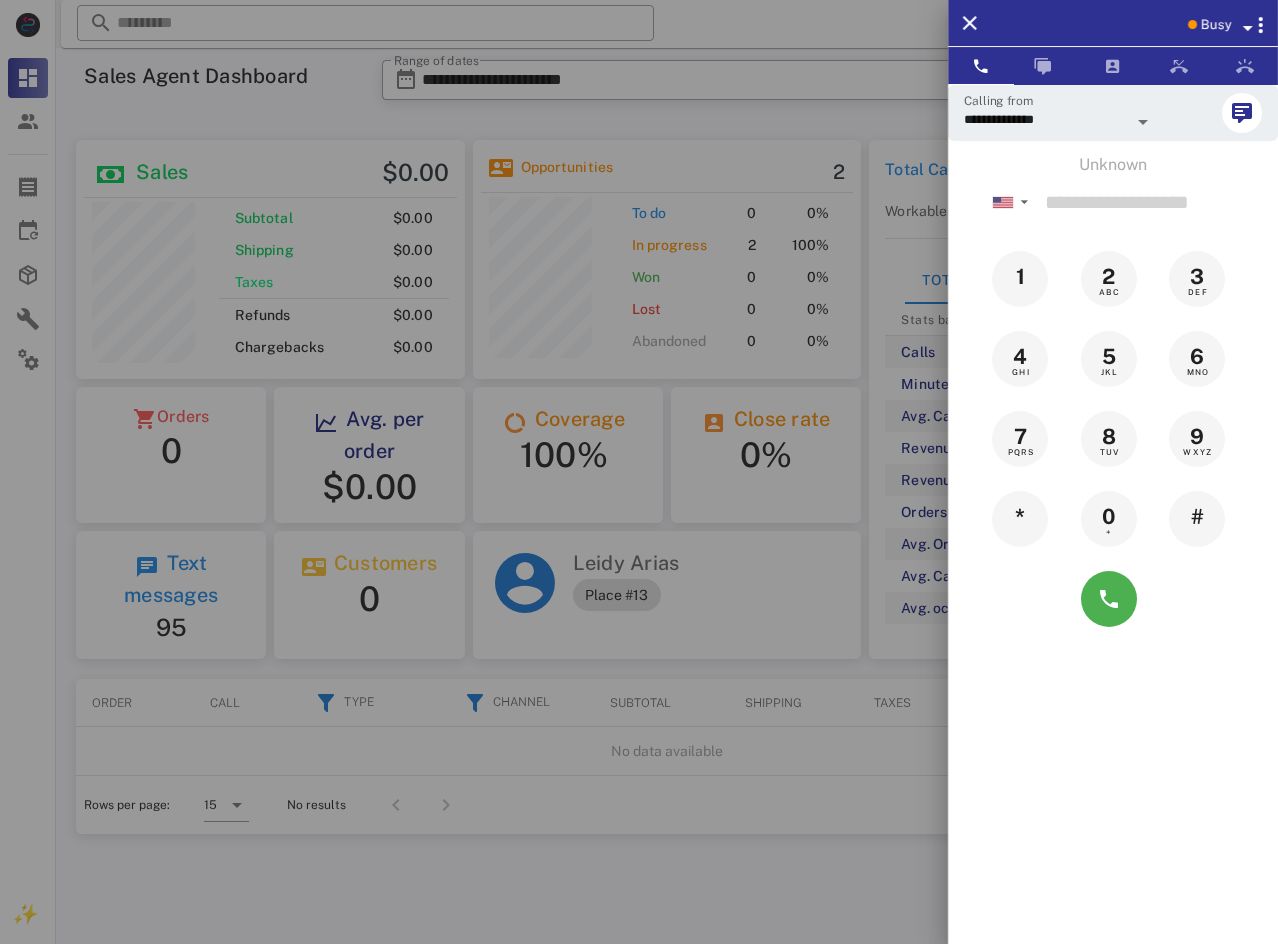 click on "Busy" at bounding box center [1216, 25] 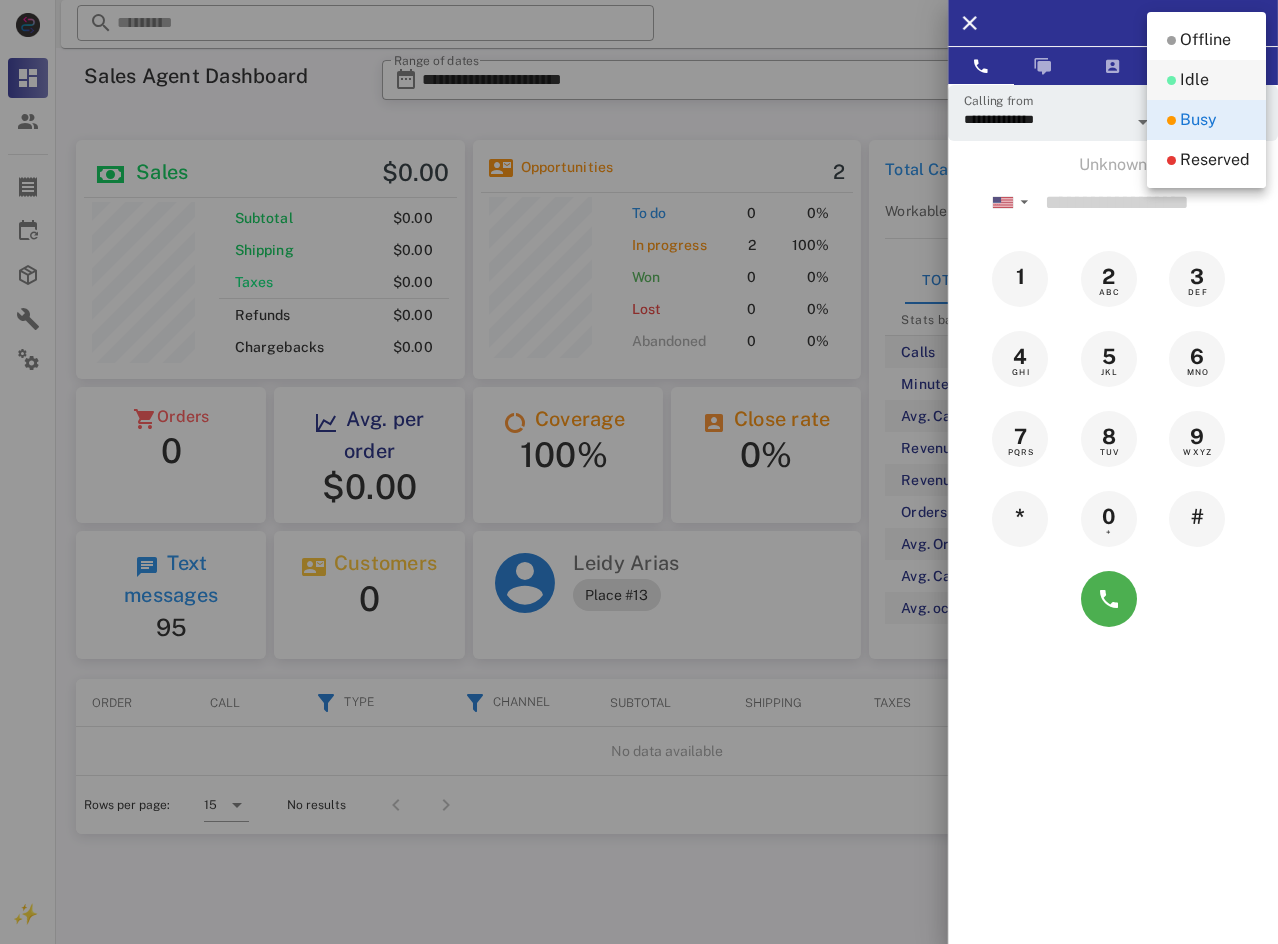 click on "Idle" at bounding box center [1194, 80] 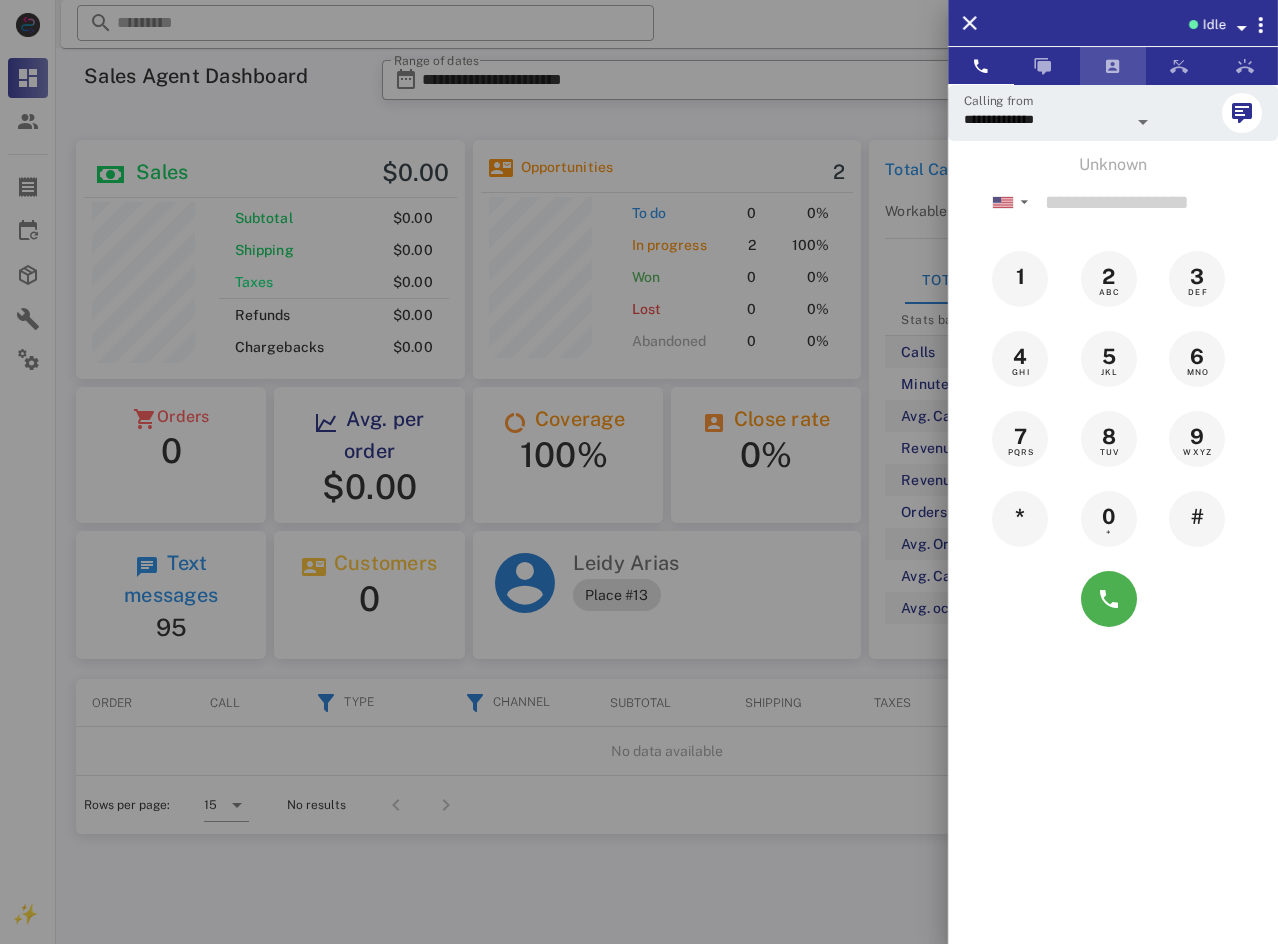 click at bounding box center (1113, 66) 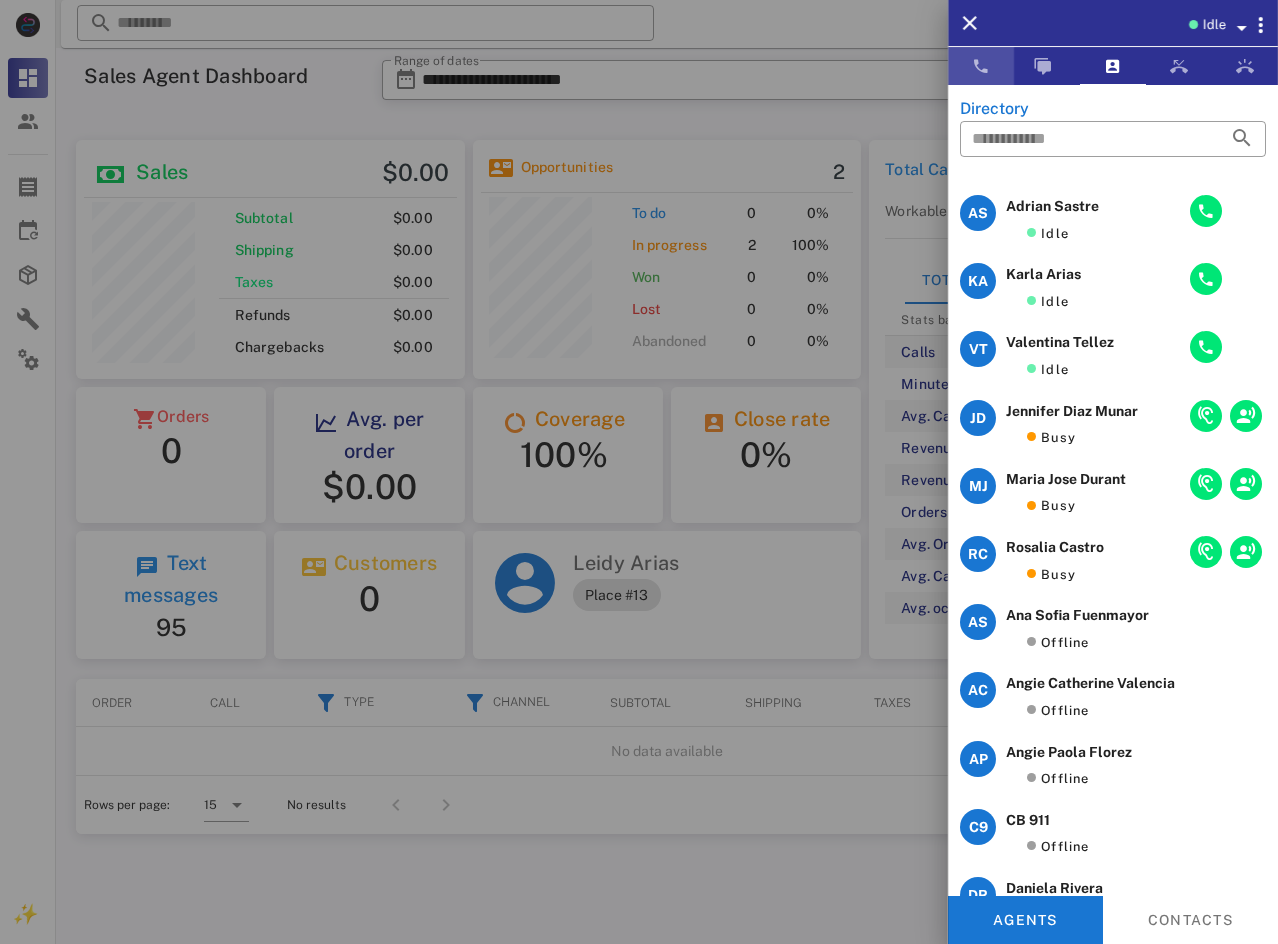 click at bounding box center (981, 66) 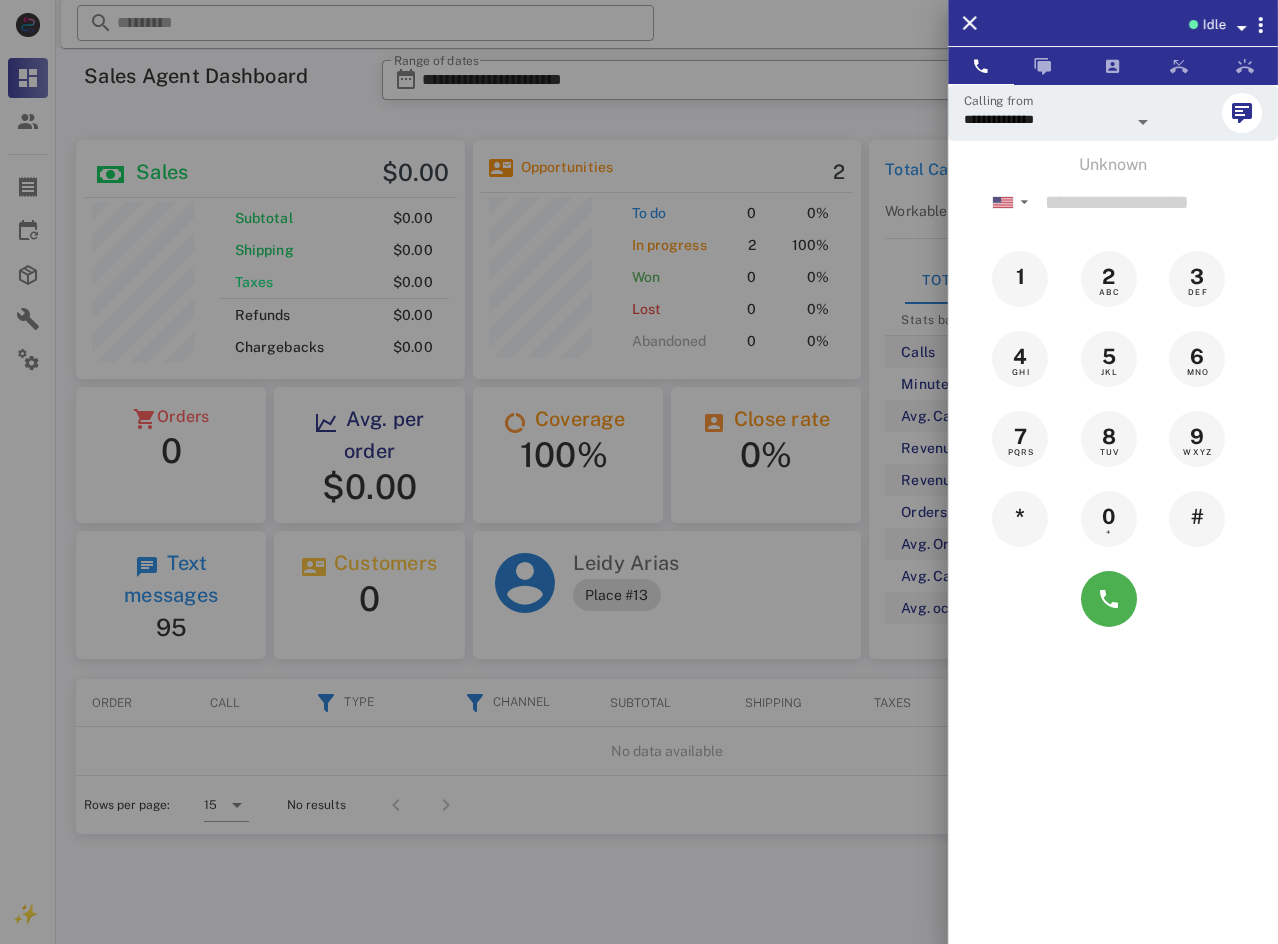 click on "Idle" at bounding box center (1213, 25) 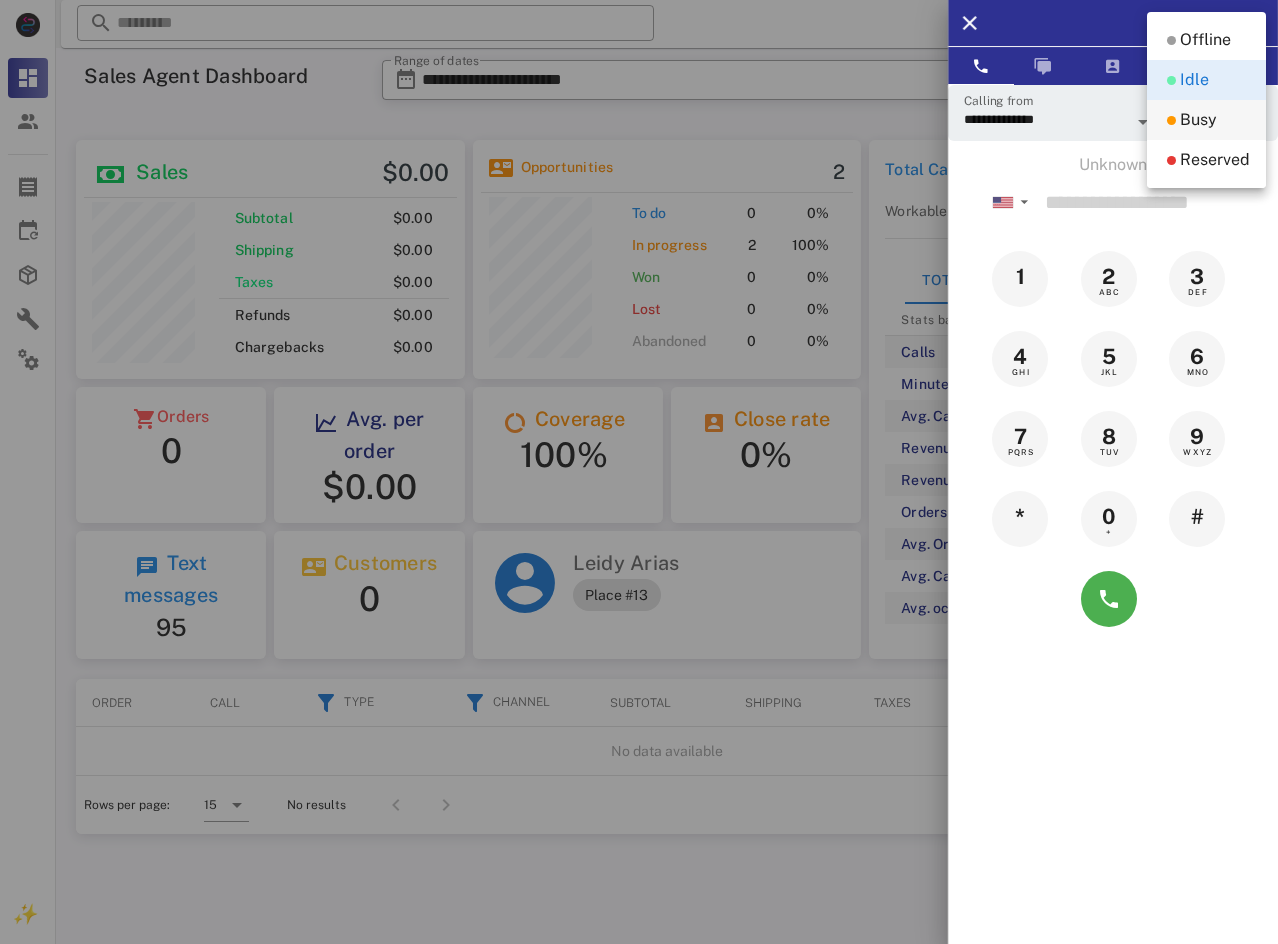 click on "Busy" at bounding box center (1206, 120) 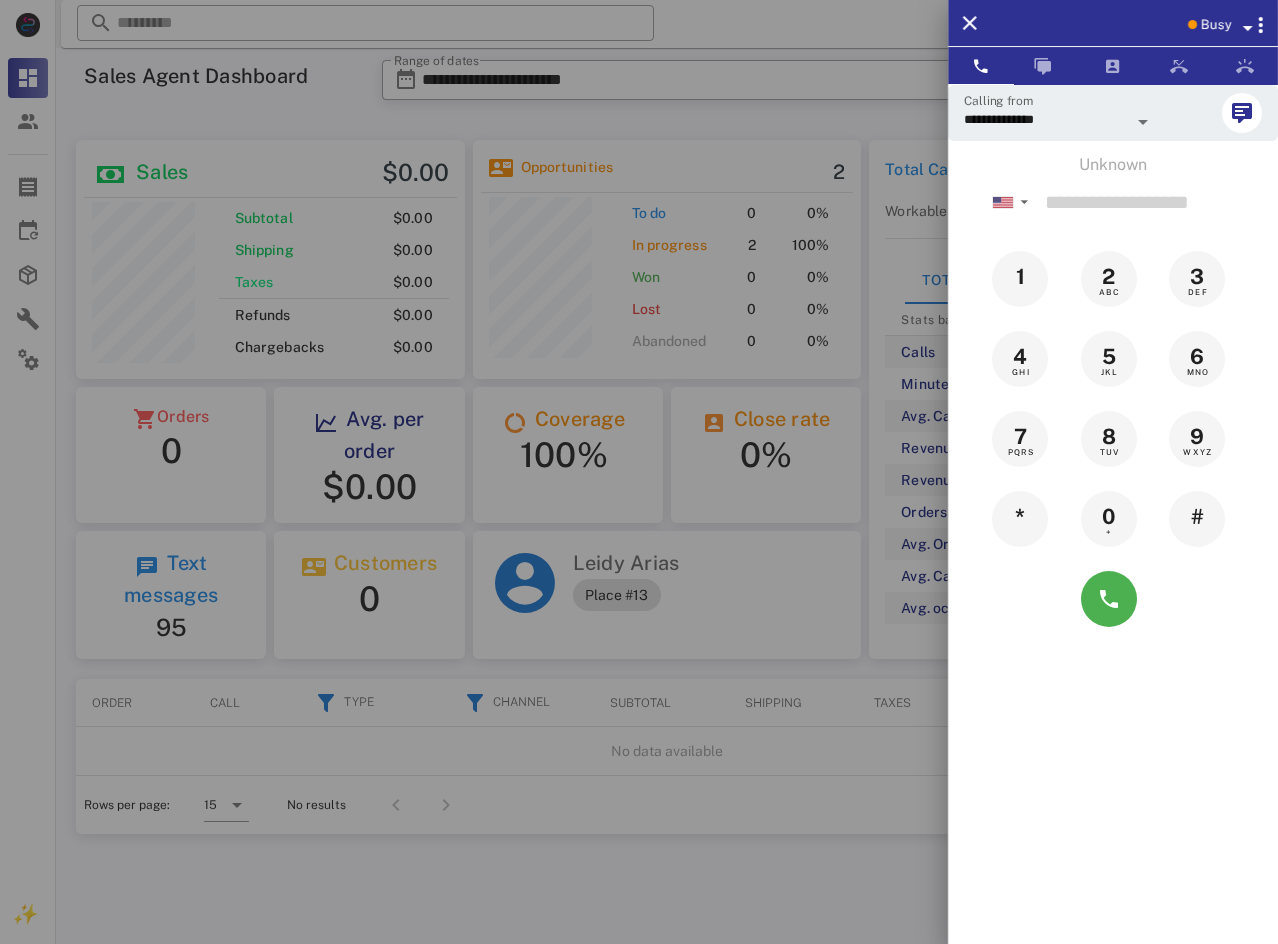 click on "Busy" at bounding box center (1216, 25) 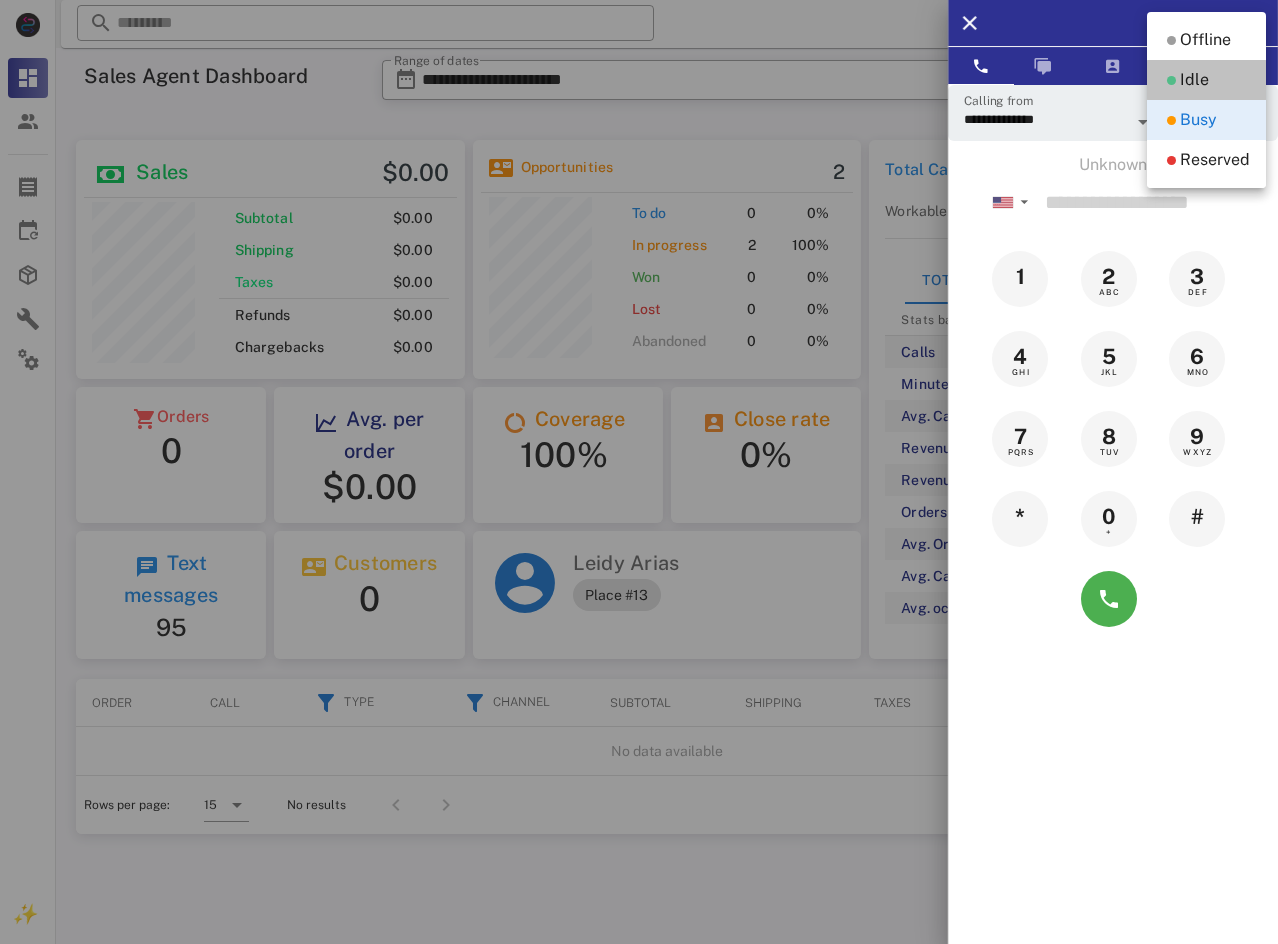 click on "Idle" at bounding box center [1206, 80] 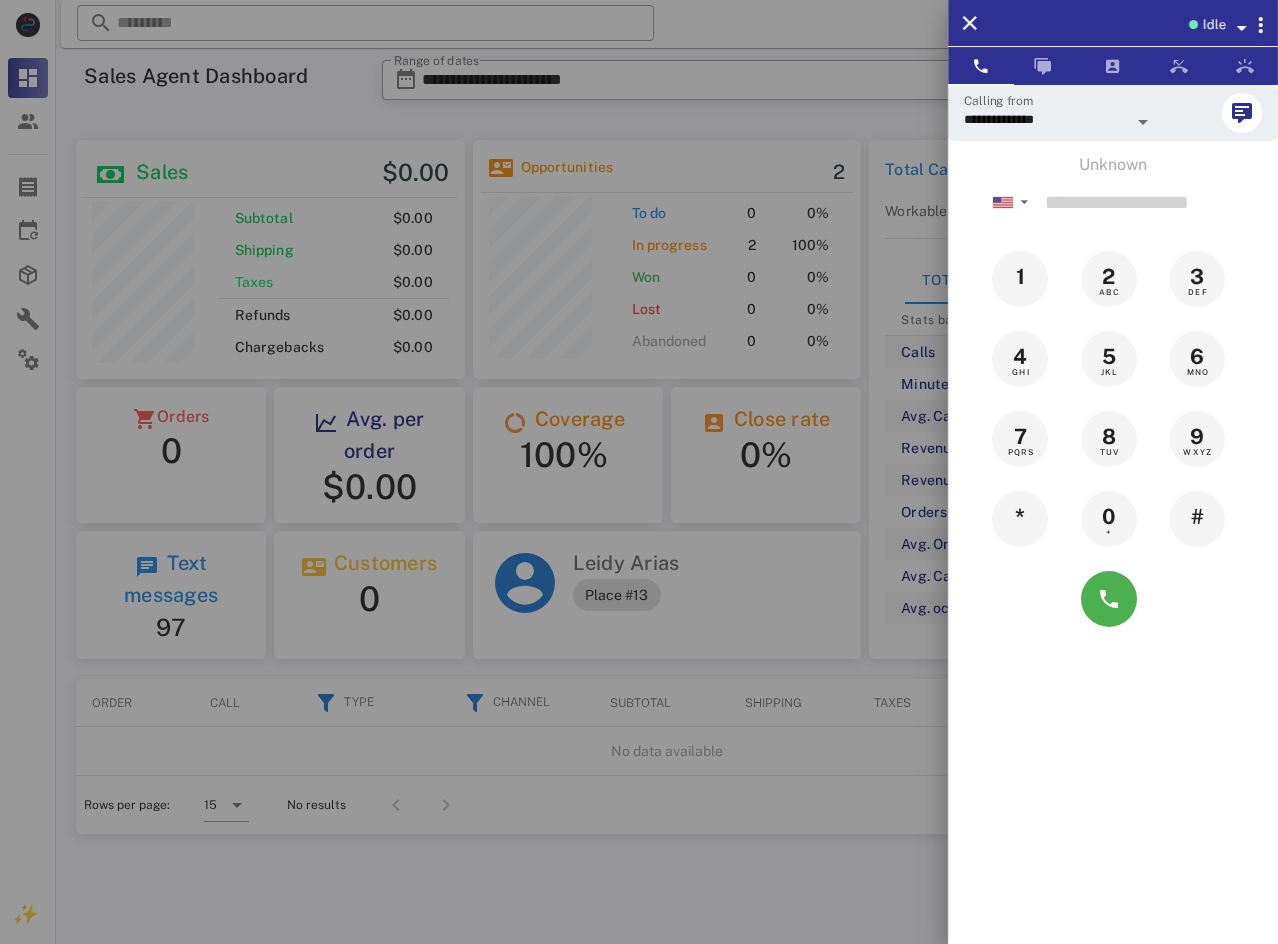 scroll, scrollTop: 999756, scrollLeft: 999611, axis: both 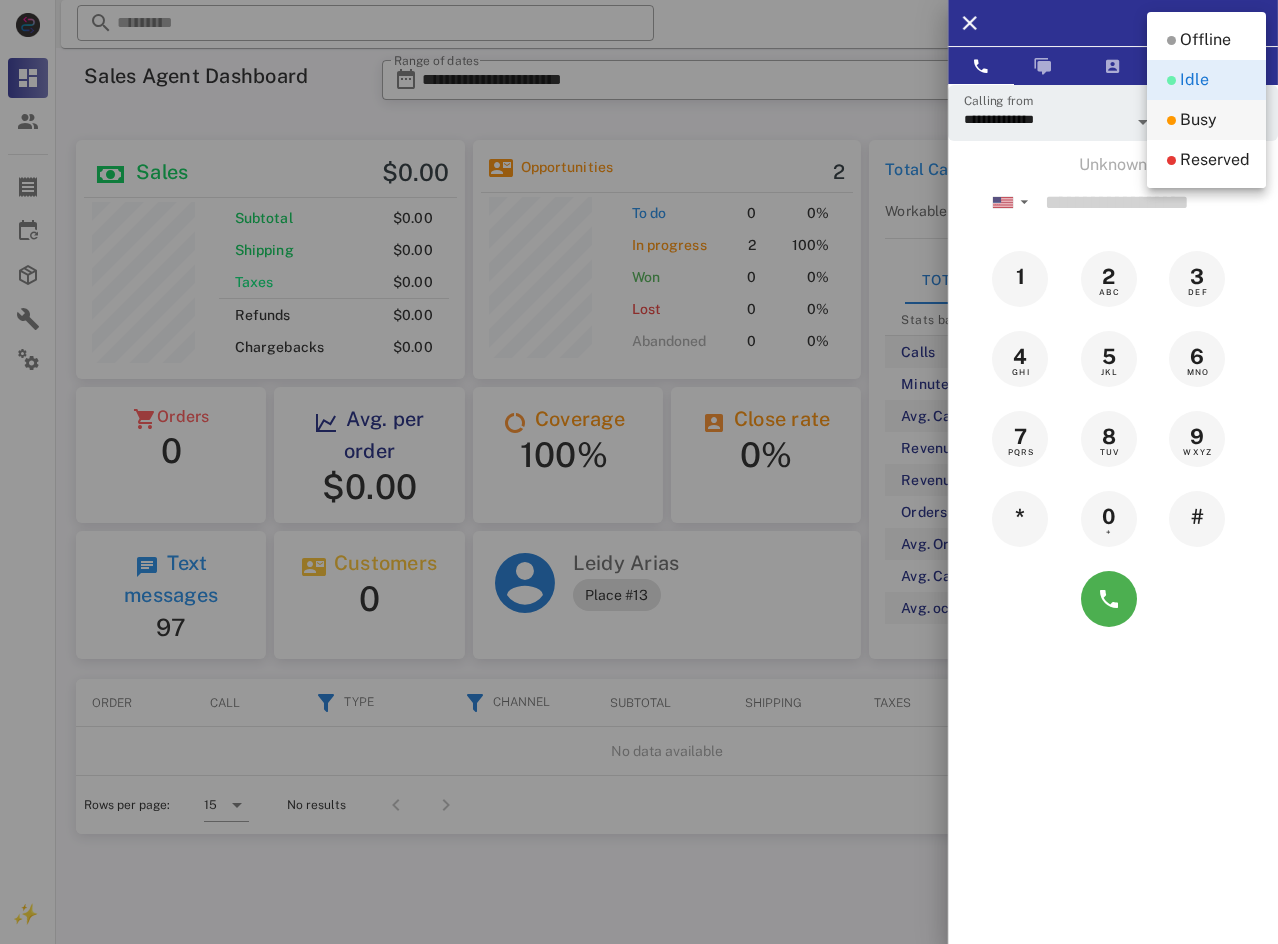 click on "Busy" at bounding box center (1198, 120) 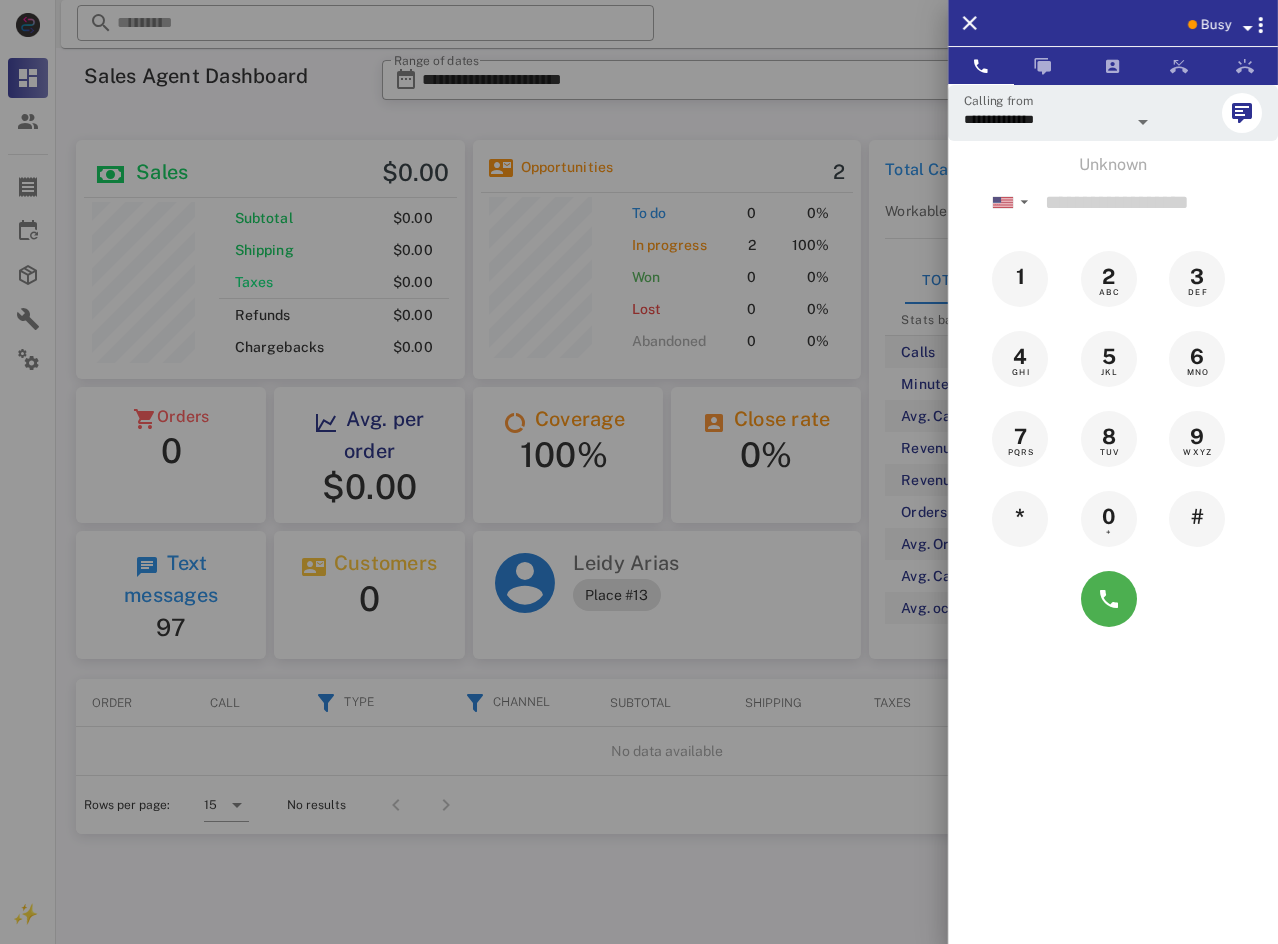 click at bounding box center (639, 472) 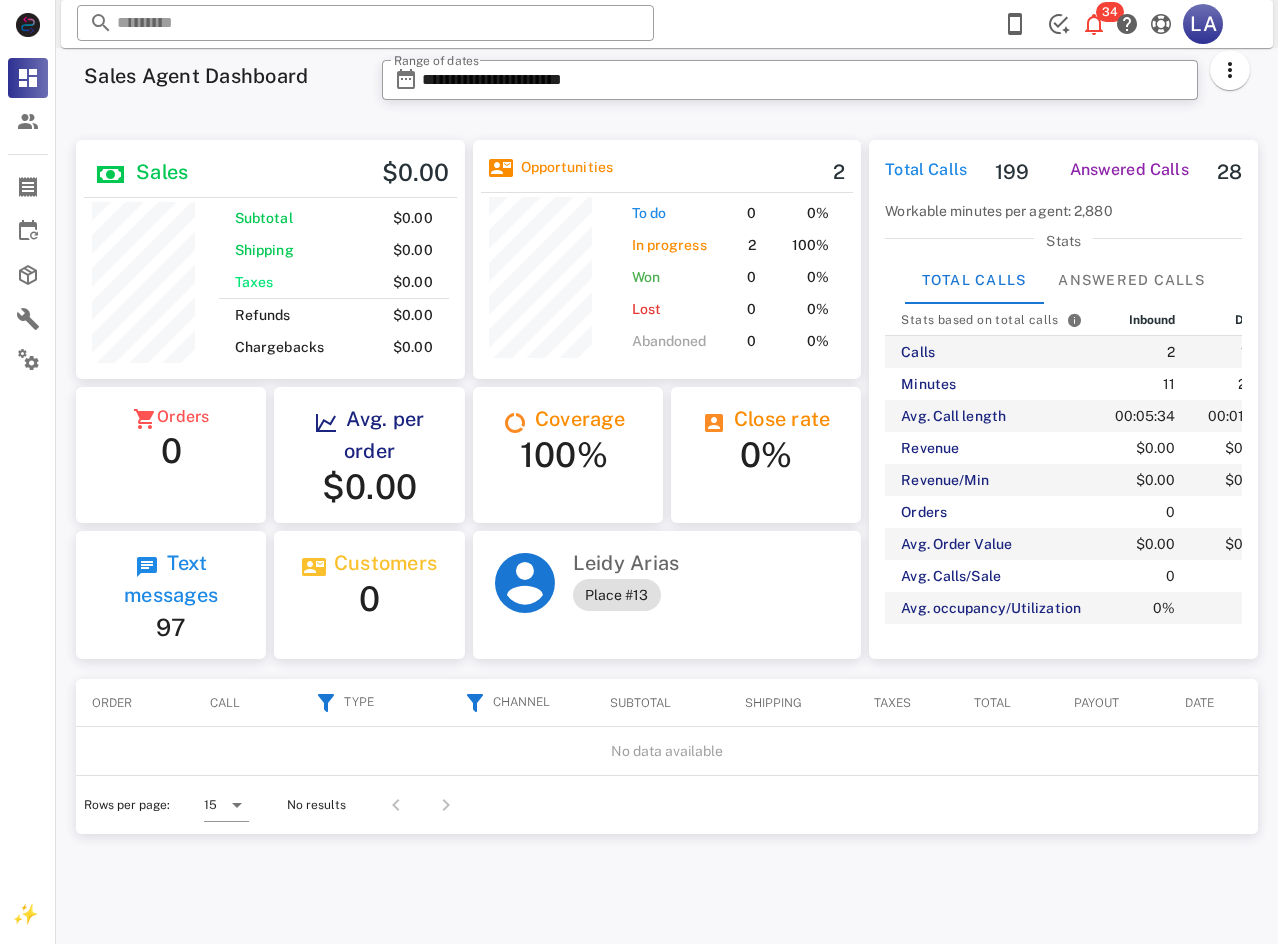 click at bounding box center [365, 23] 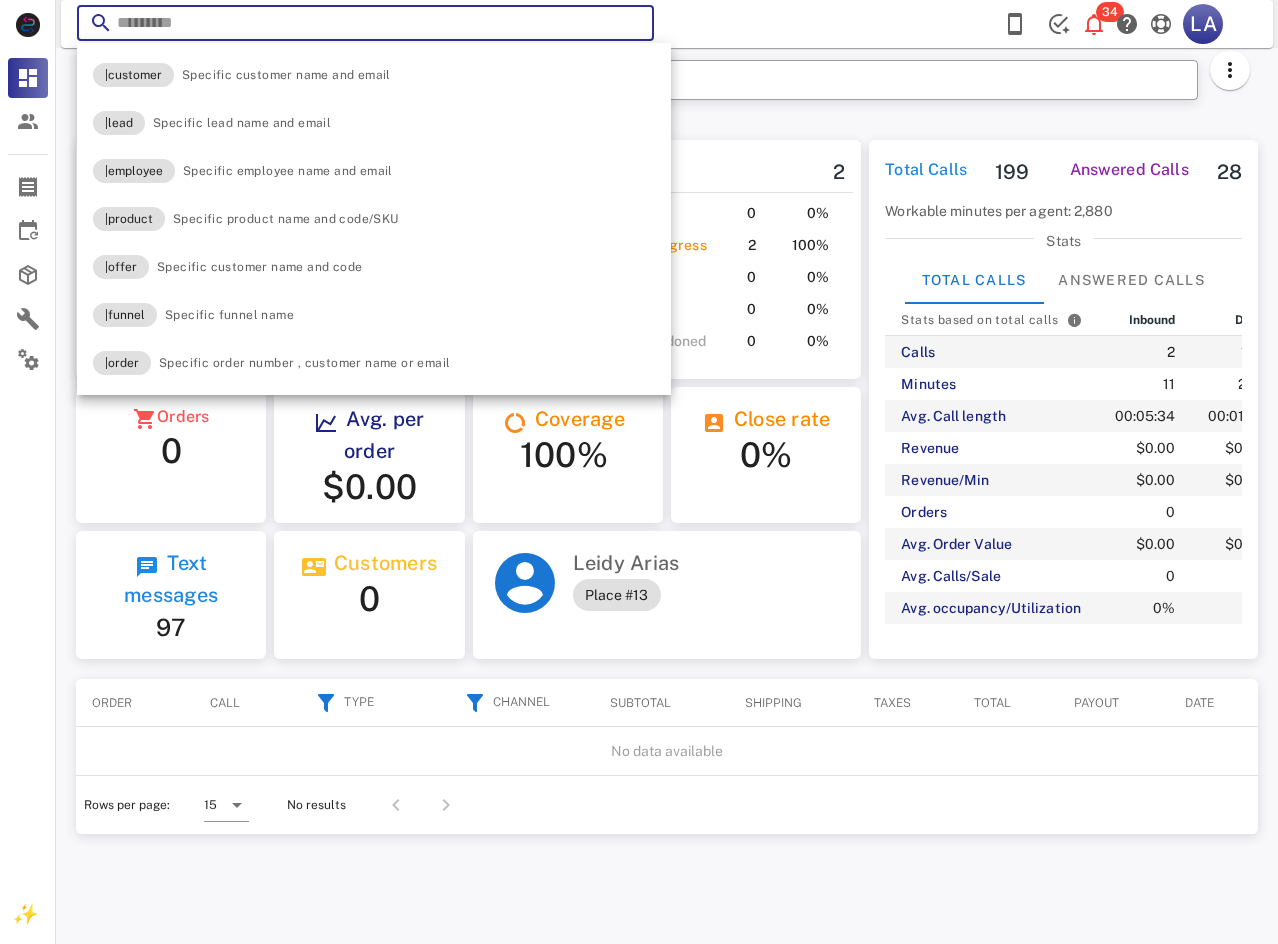 paste on "**********" 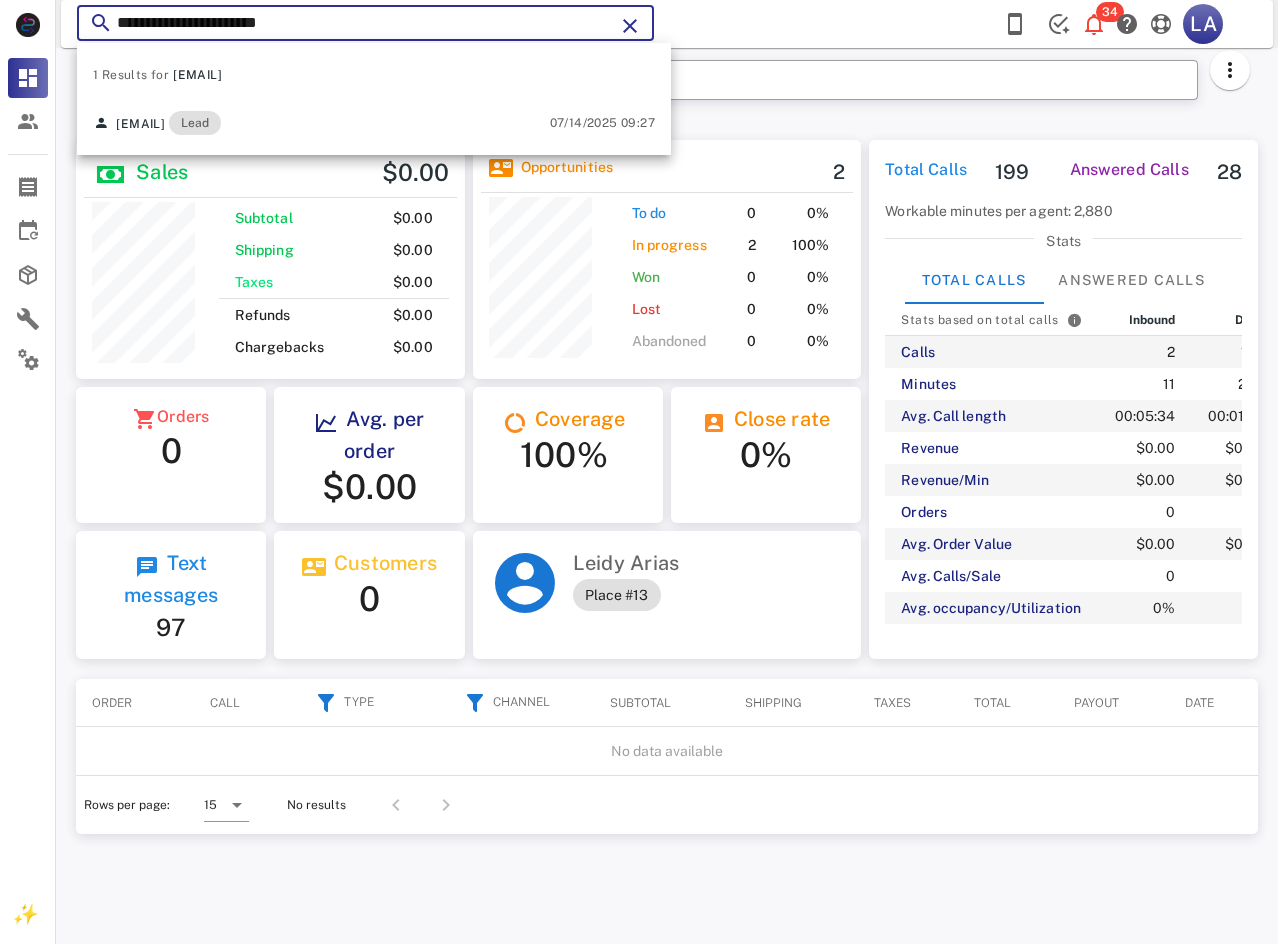 type on "**********" 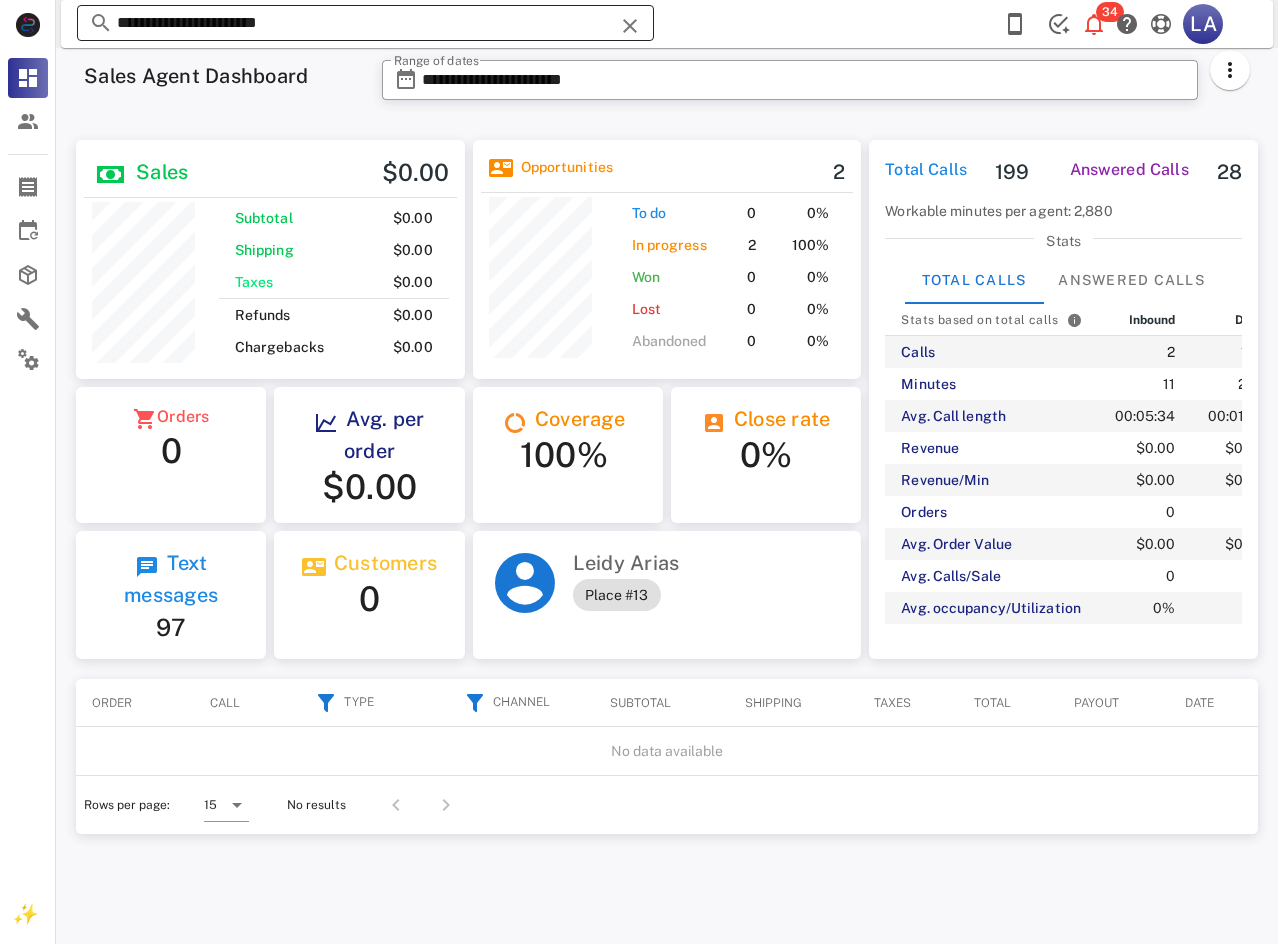 click on "**********" at bounding box center [365, 23] 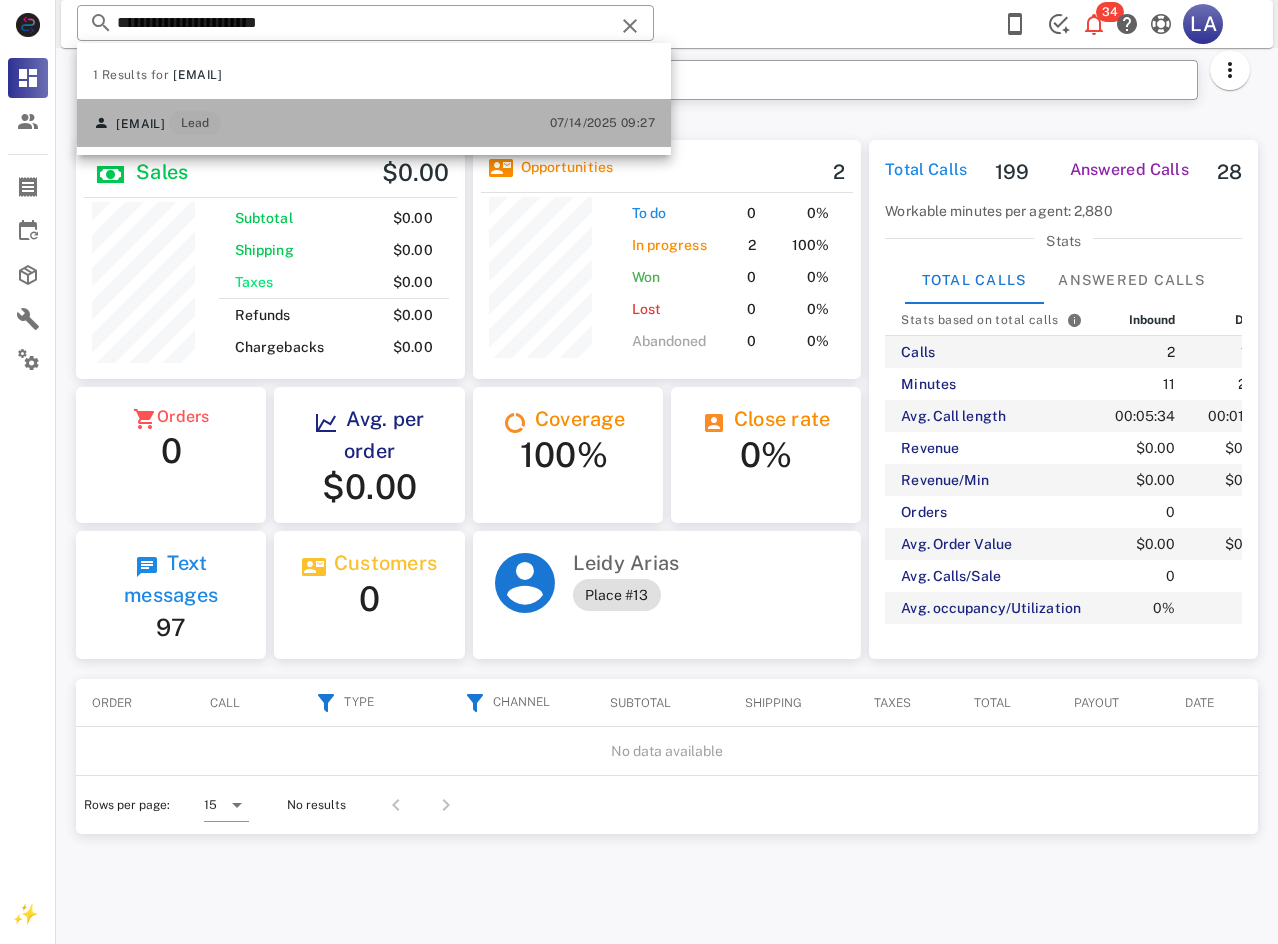 click on "[EMAIL]   Lead   [DATE] [TIME]" at bounding box center [374, 123] 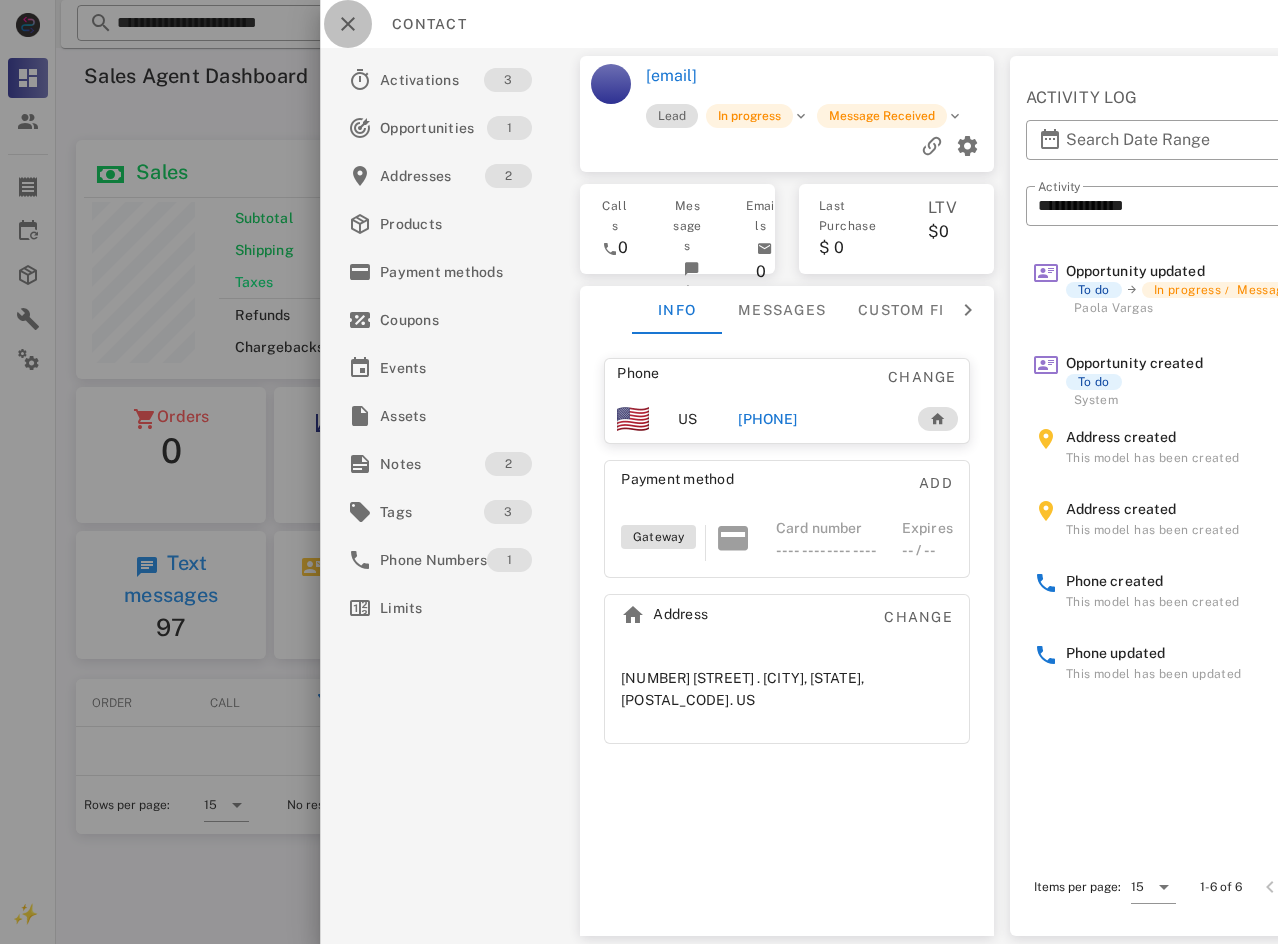 click at bounding box center [348, 24] 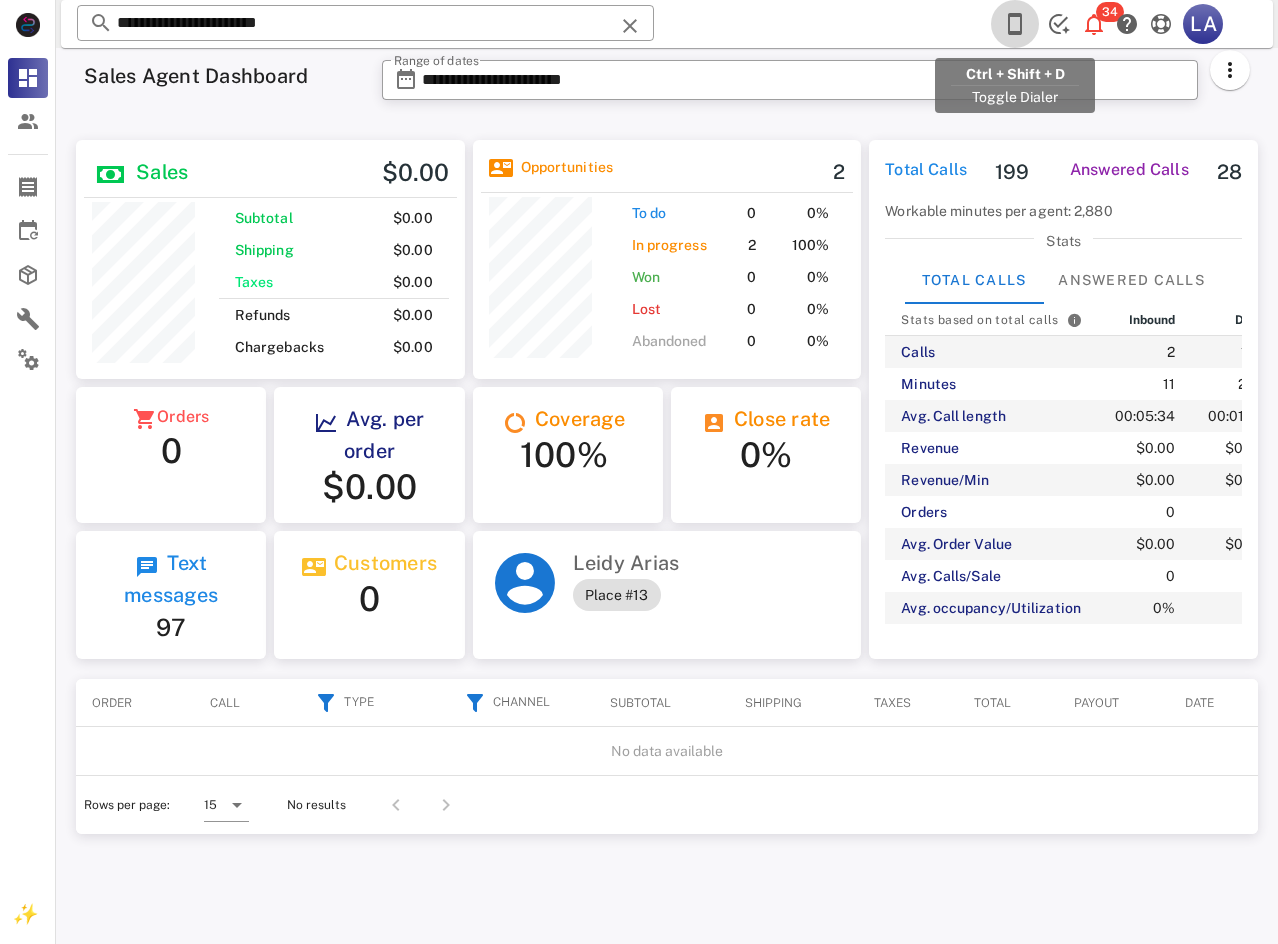 click at bounding box center (1015, 24) 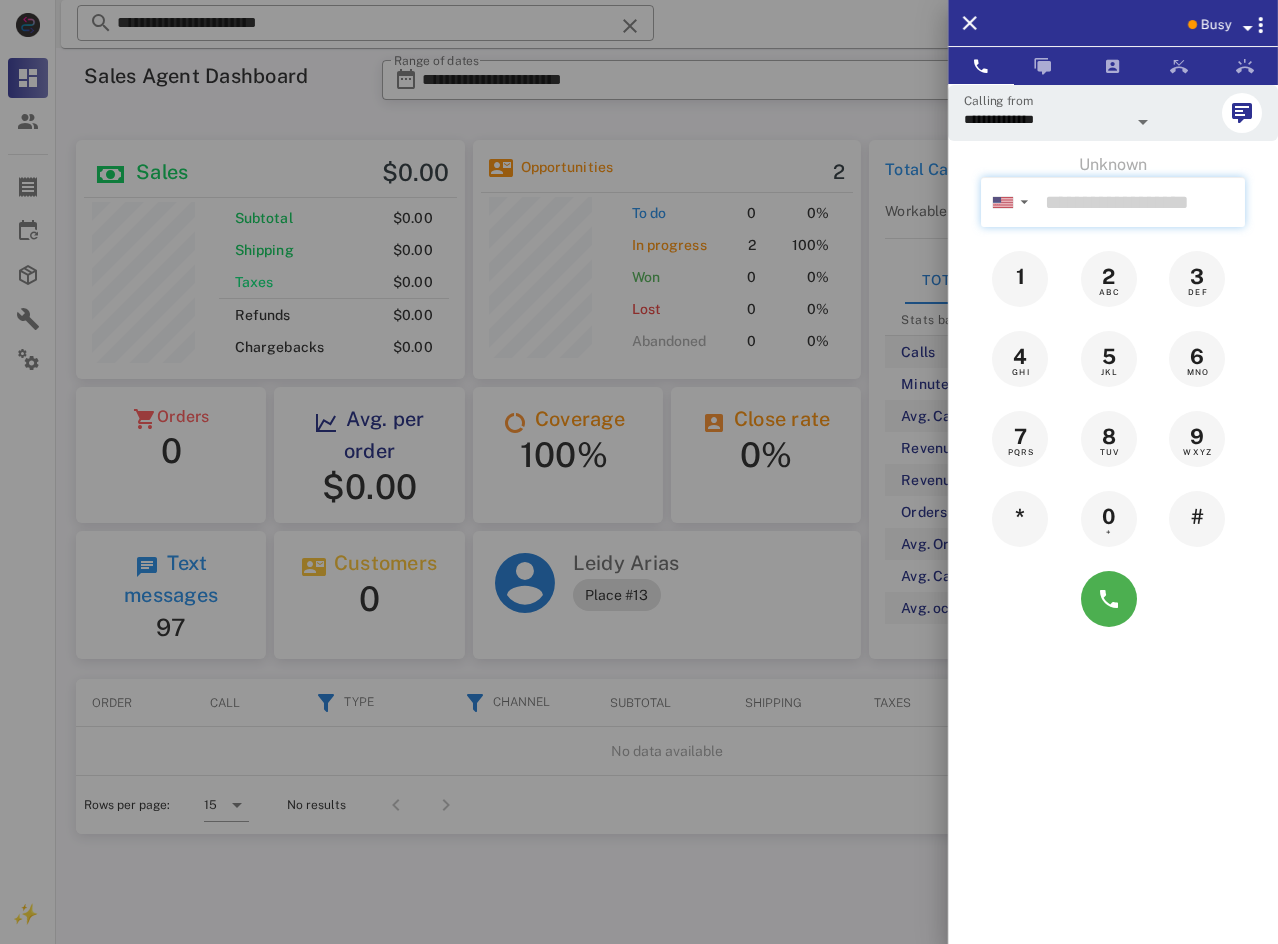 click at bounding box center (1141, 202) 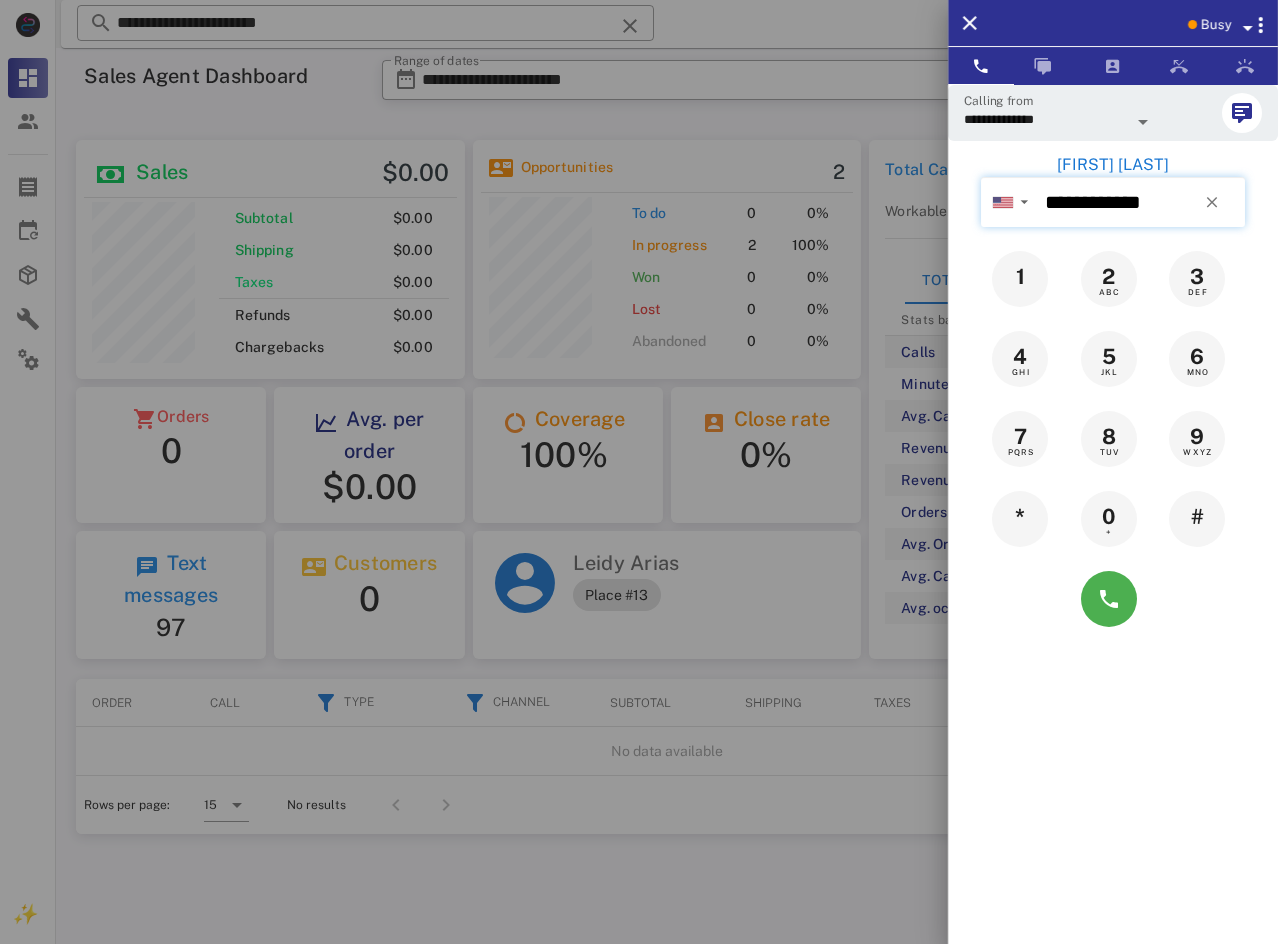 type on "**********" 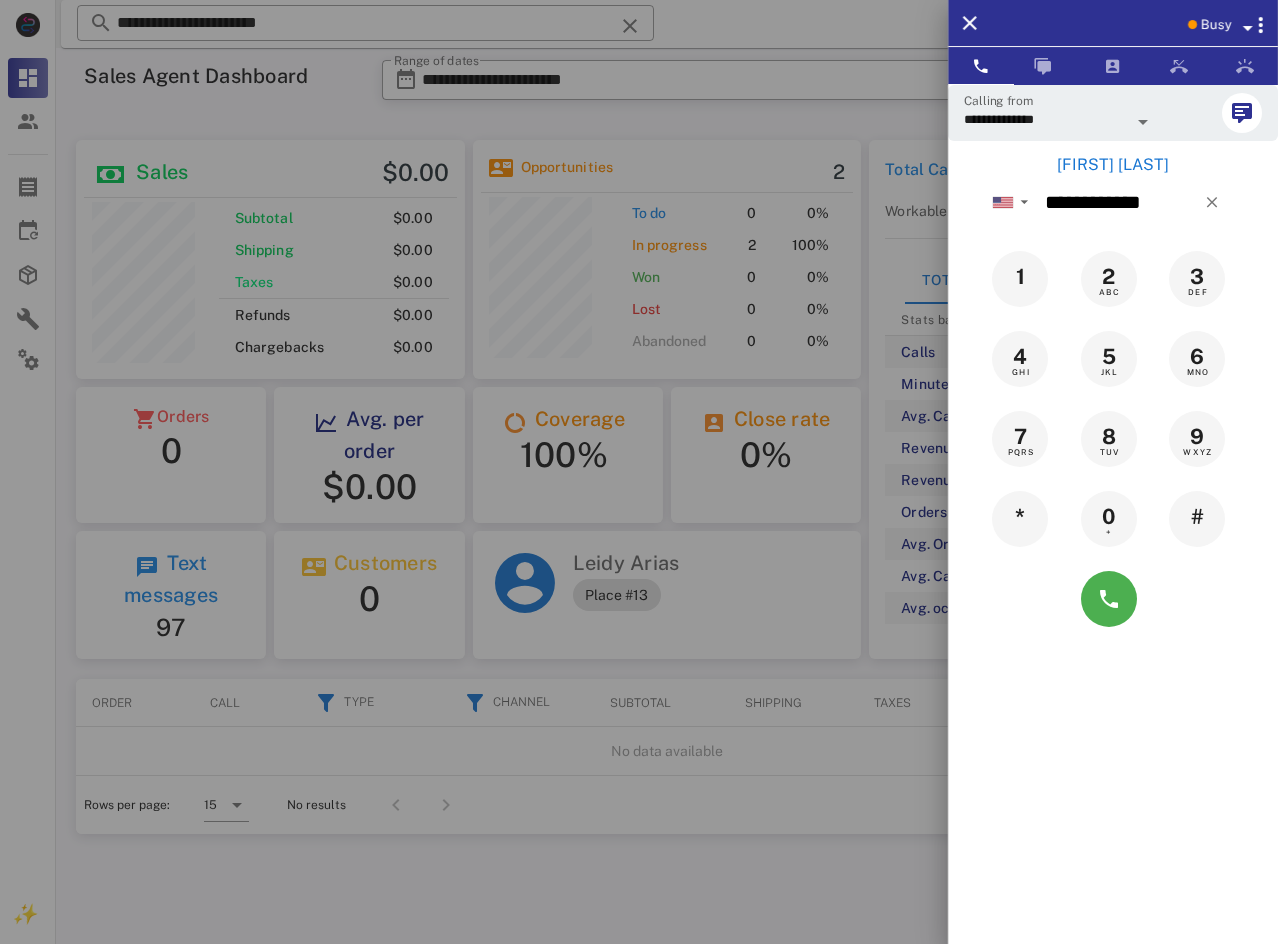 click on "Calling from [PHONE] [FIRST] [LAST]      ▼     Andorra
+376
Argentina
+54
Aruba
+297
Australia
+61
Belgium (België)
+32
Bolivia
+591
Brazil (Brasil)
+55
Canada
+1
Chile
+56
Colombia
+57
Costa Rica
+506
Dominican Republic (República Dominicana)
+1
Ecuador
+593
El Salvador
+503
France
+33
Germany (Deutschland)
+49
Guadeloupe
+590
Guatemala
+502
Honduras
+504
Iceland (Ísland)
+354
India (भारत)
+91
Israel (‫ישראל‬‎)
+972
Italy (Italia)
+39" at bounding box center (1113, 362) 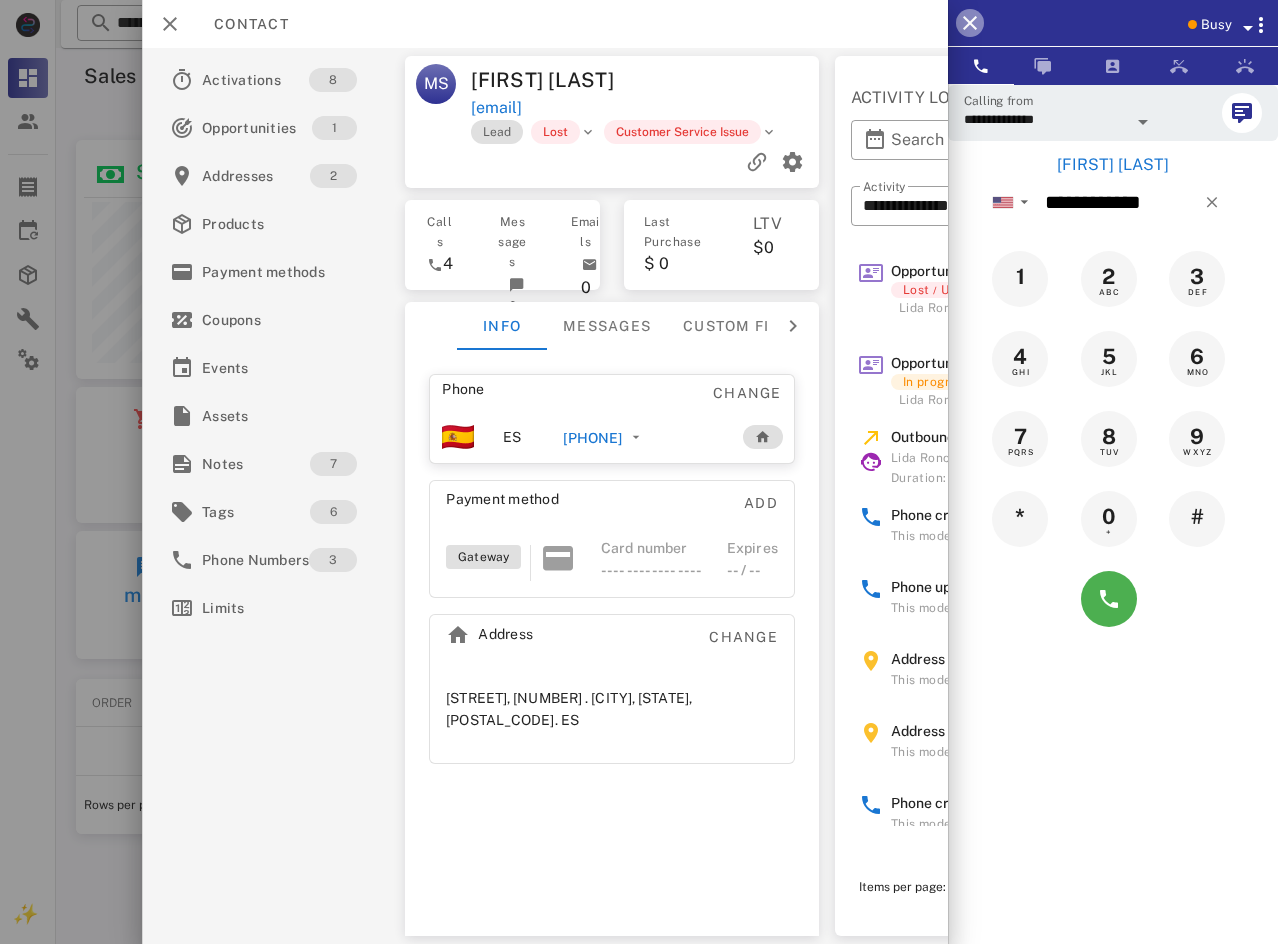 click at bounding box center [970, 23] 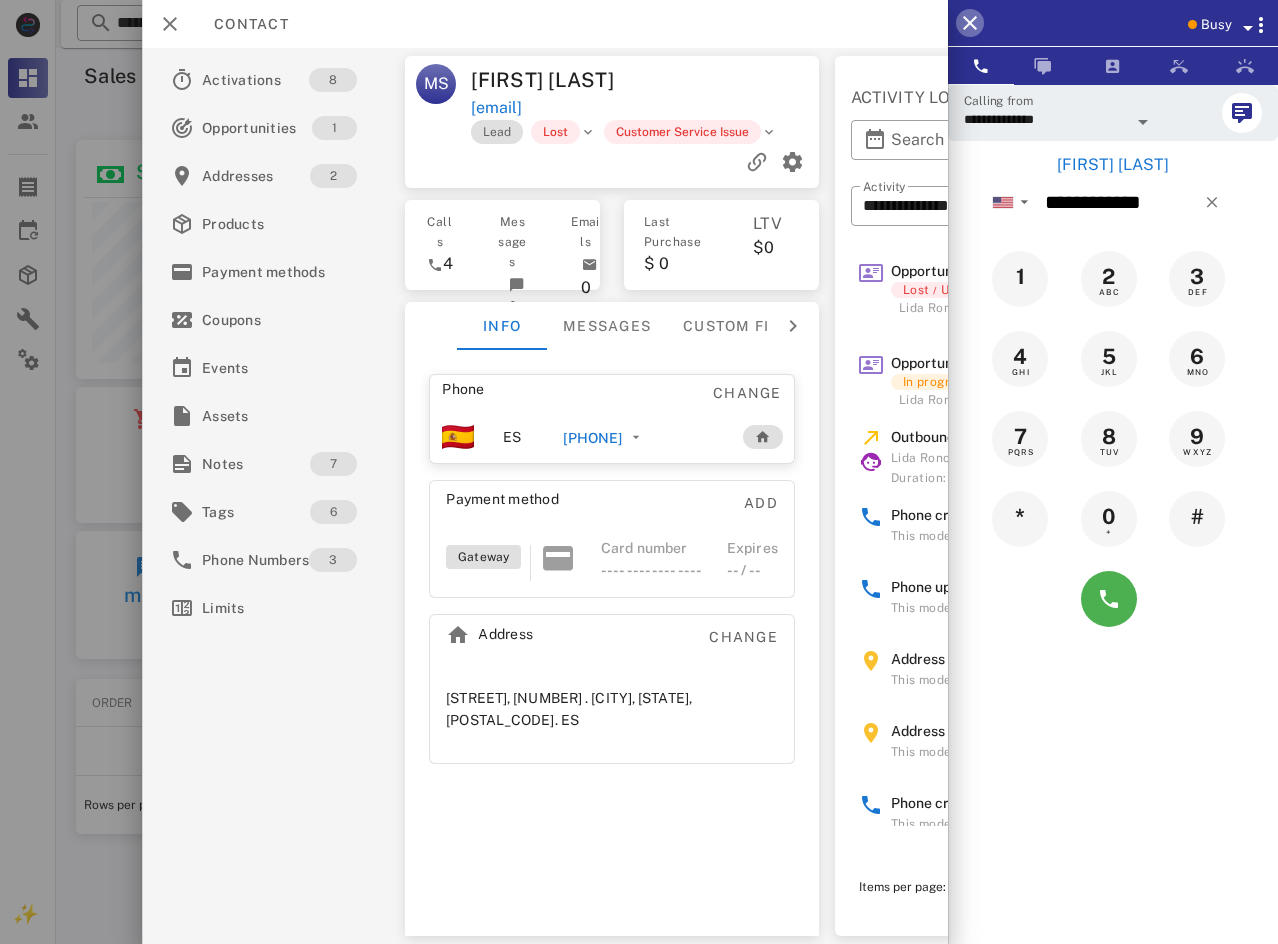 type 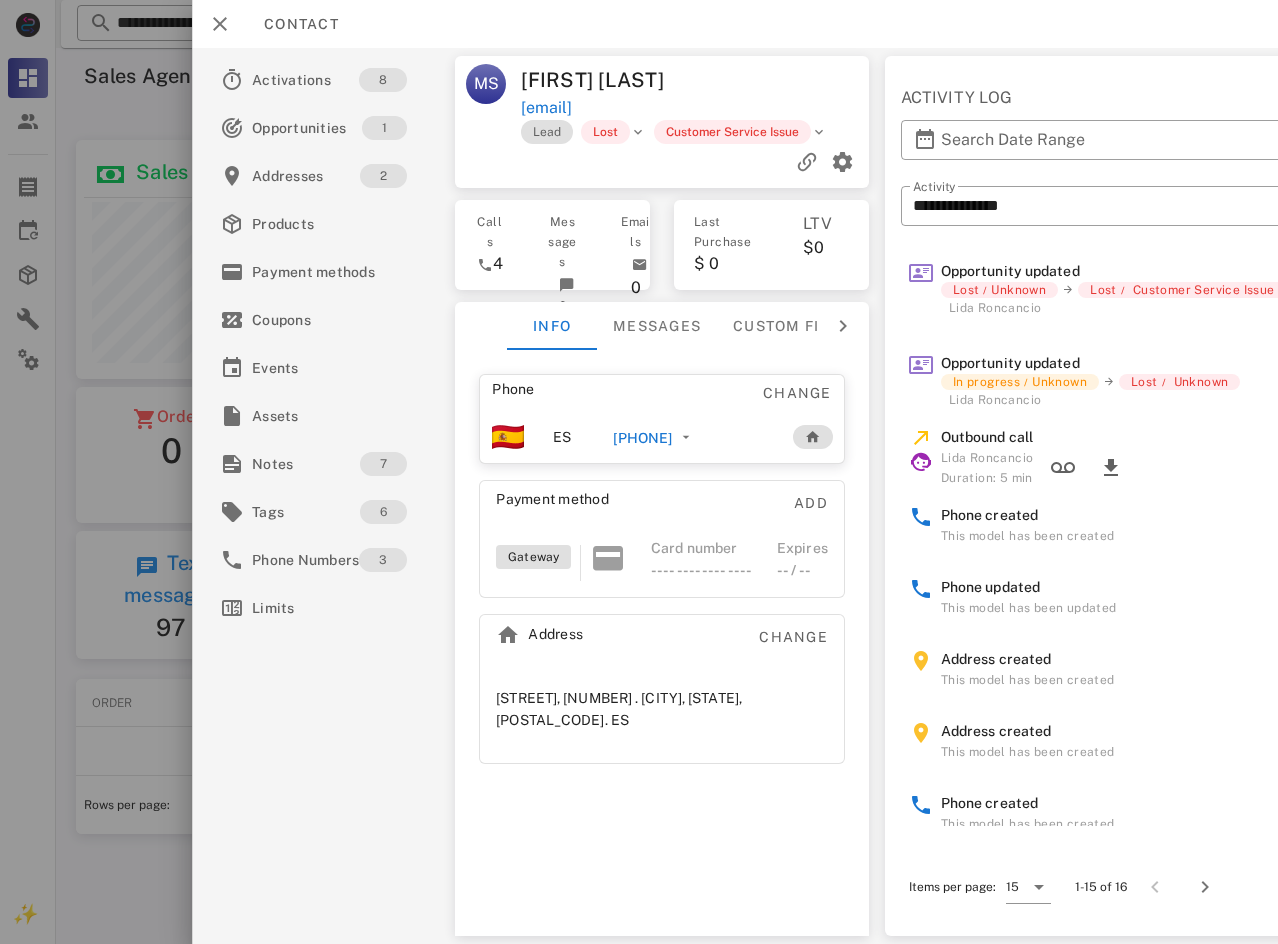 scroll, scrollTop: 0, scrollLeft: 167, axis: horizontal 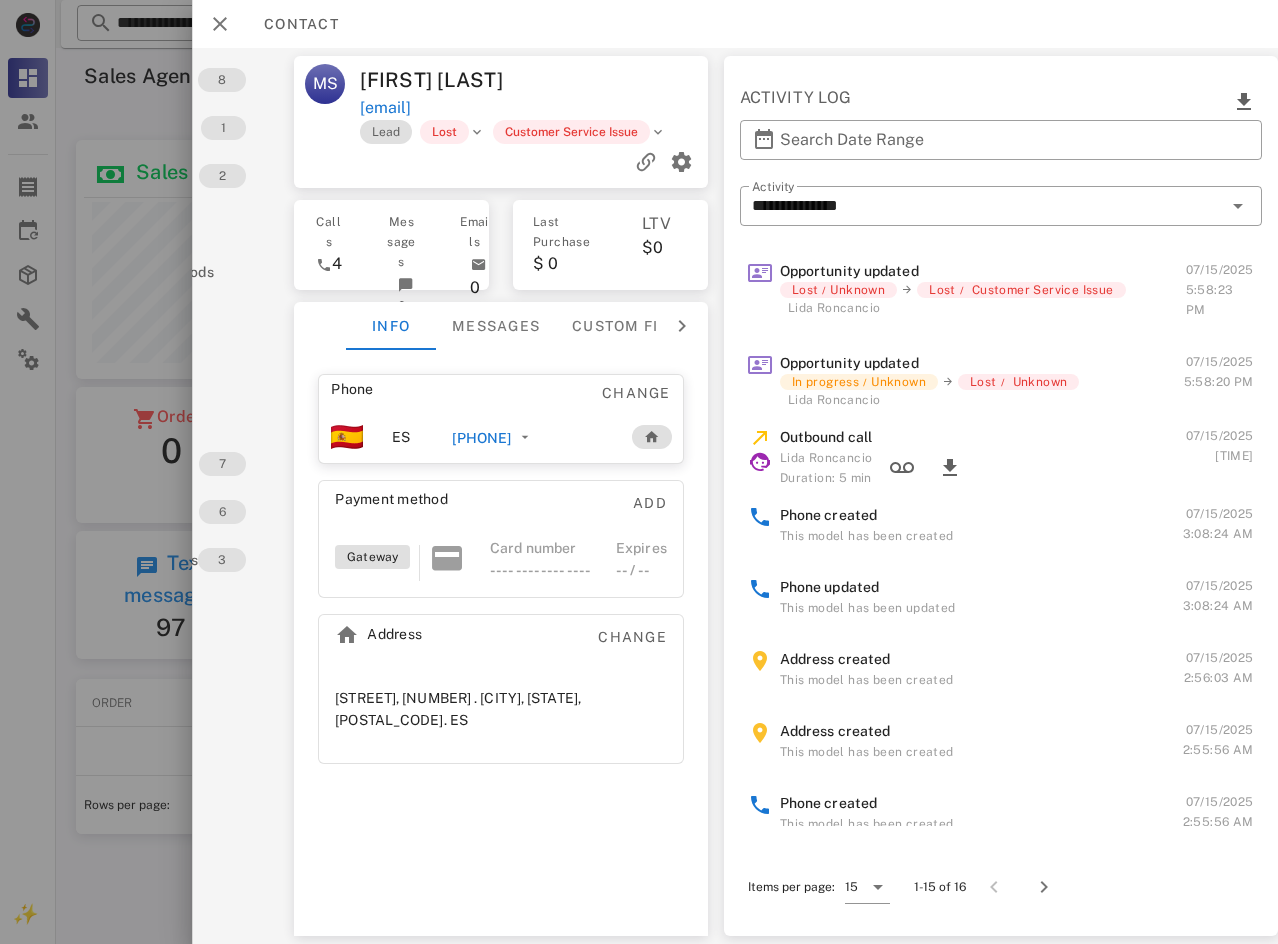 click on "[FIRST] [LAST]   Duration: 5 min" at bounding box center [982, 468] 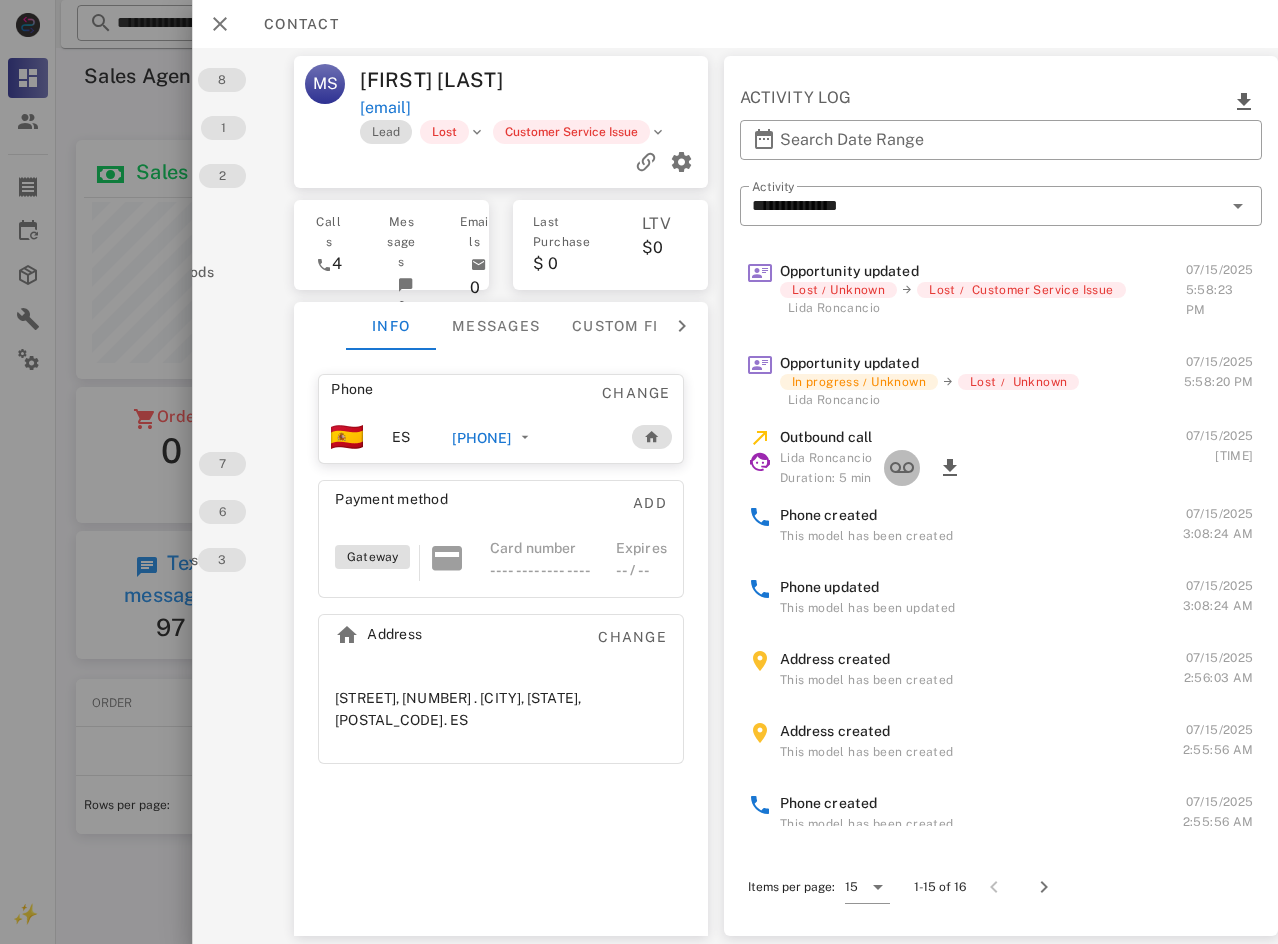 click at bounding box center [902, 468] 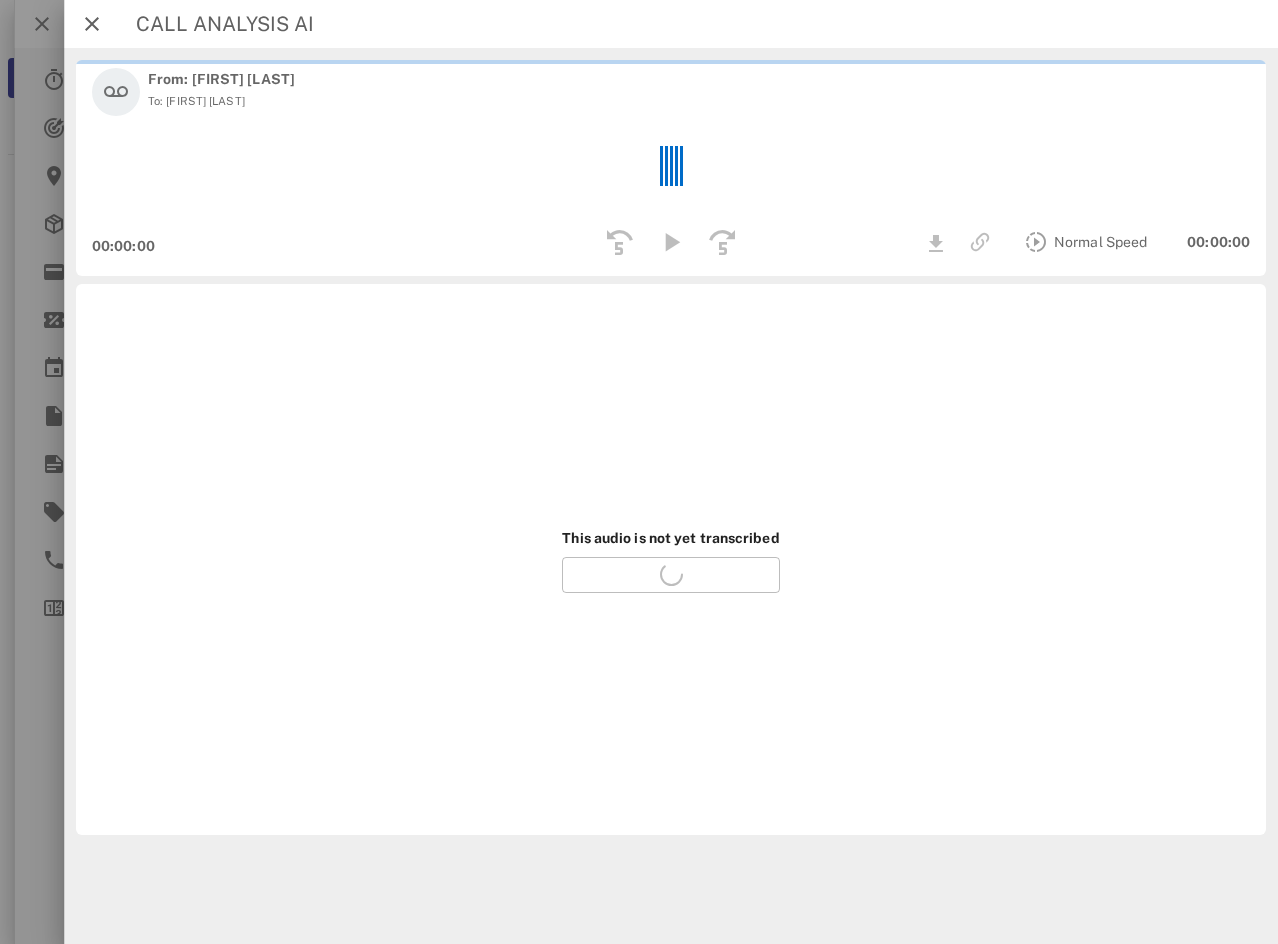 scroll, scrollTop: 0, scrollLeft: 0, axis: both 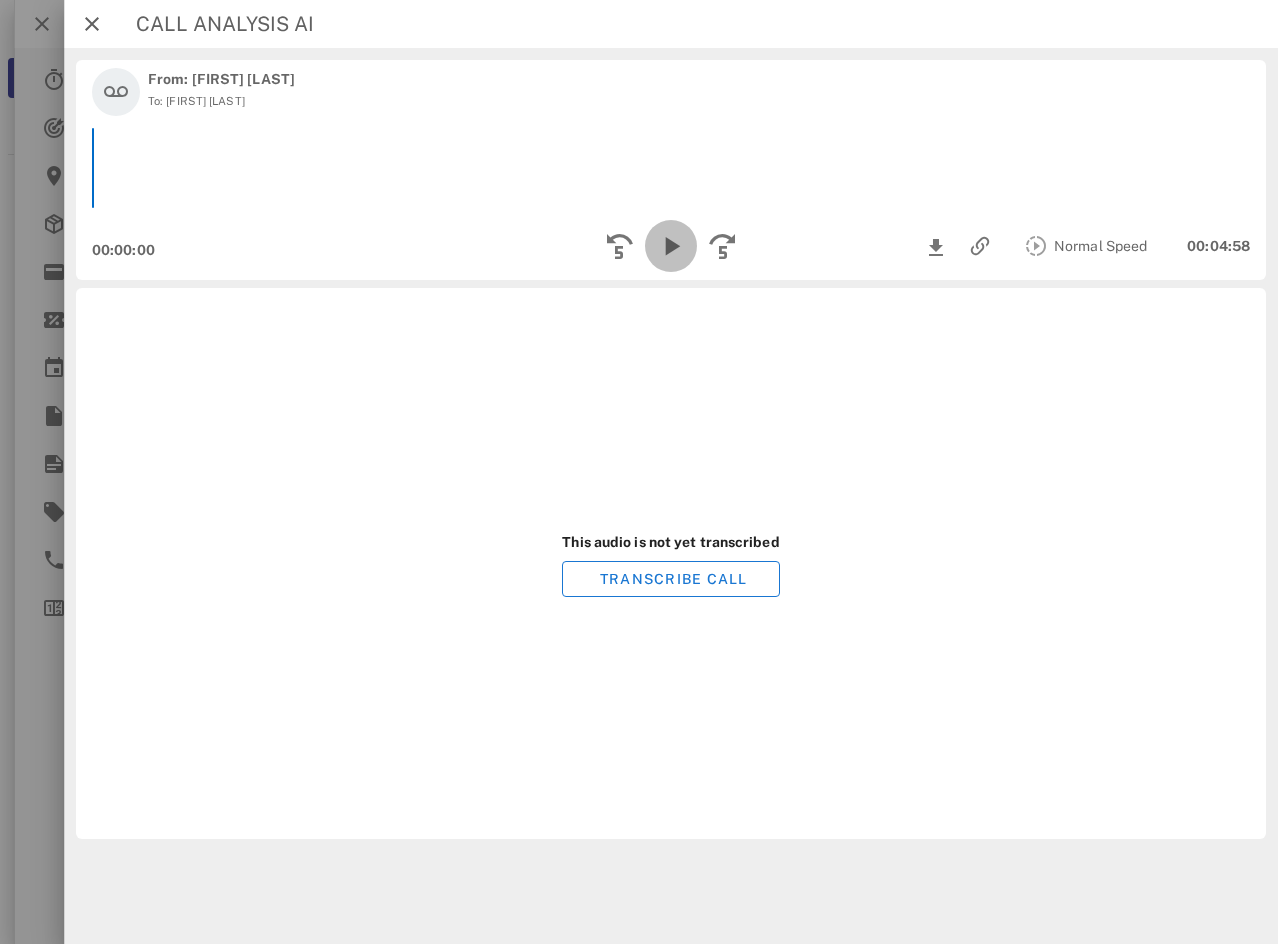 click at bounding box center (671, 246) 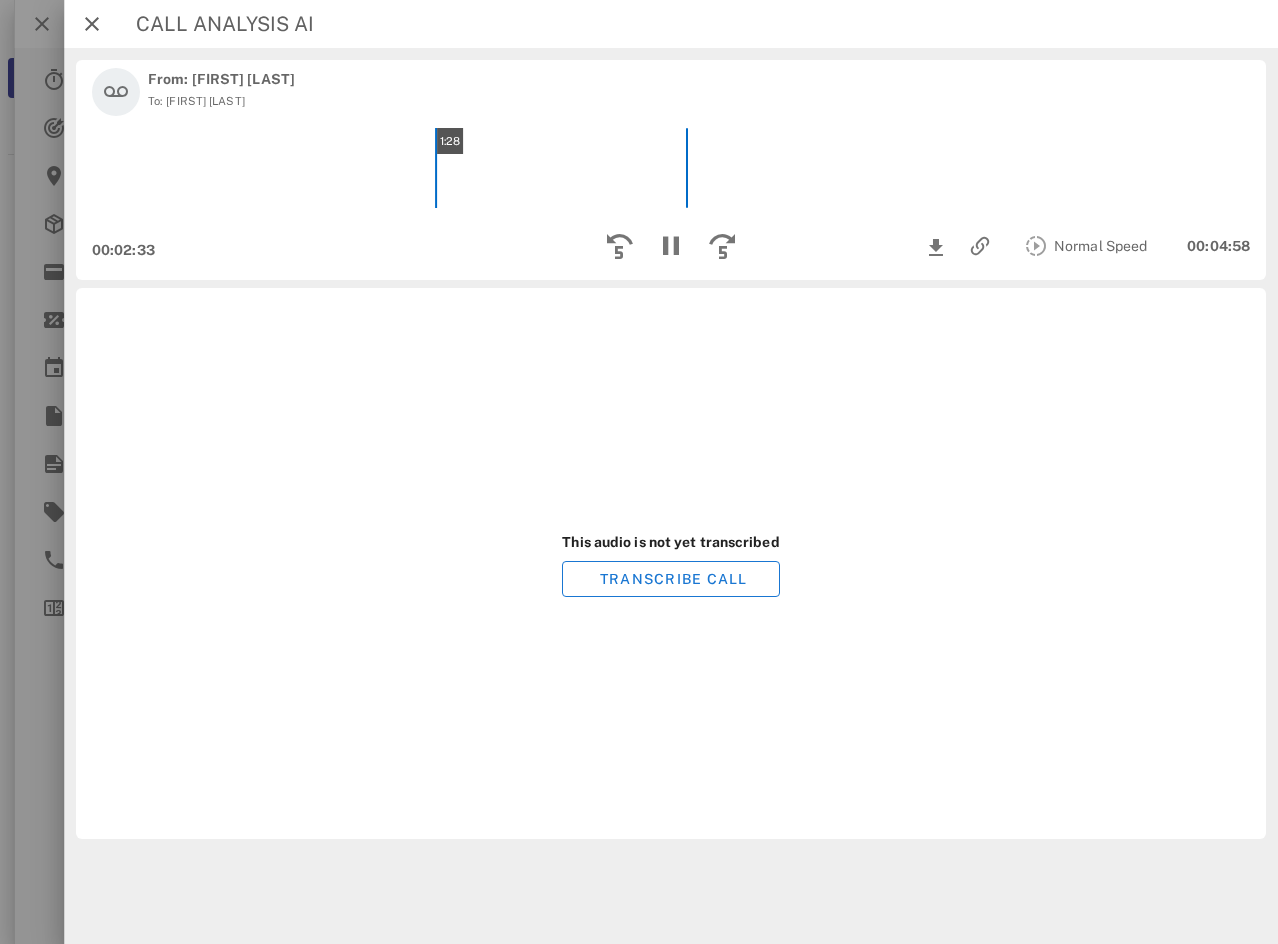 click on "1:28" at bounding box center (671, 168) 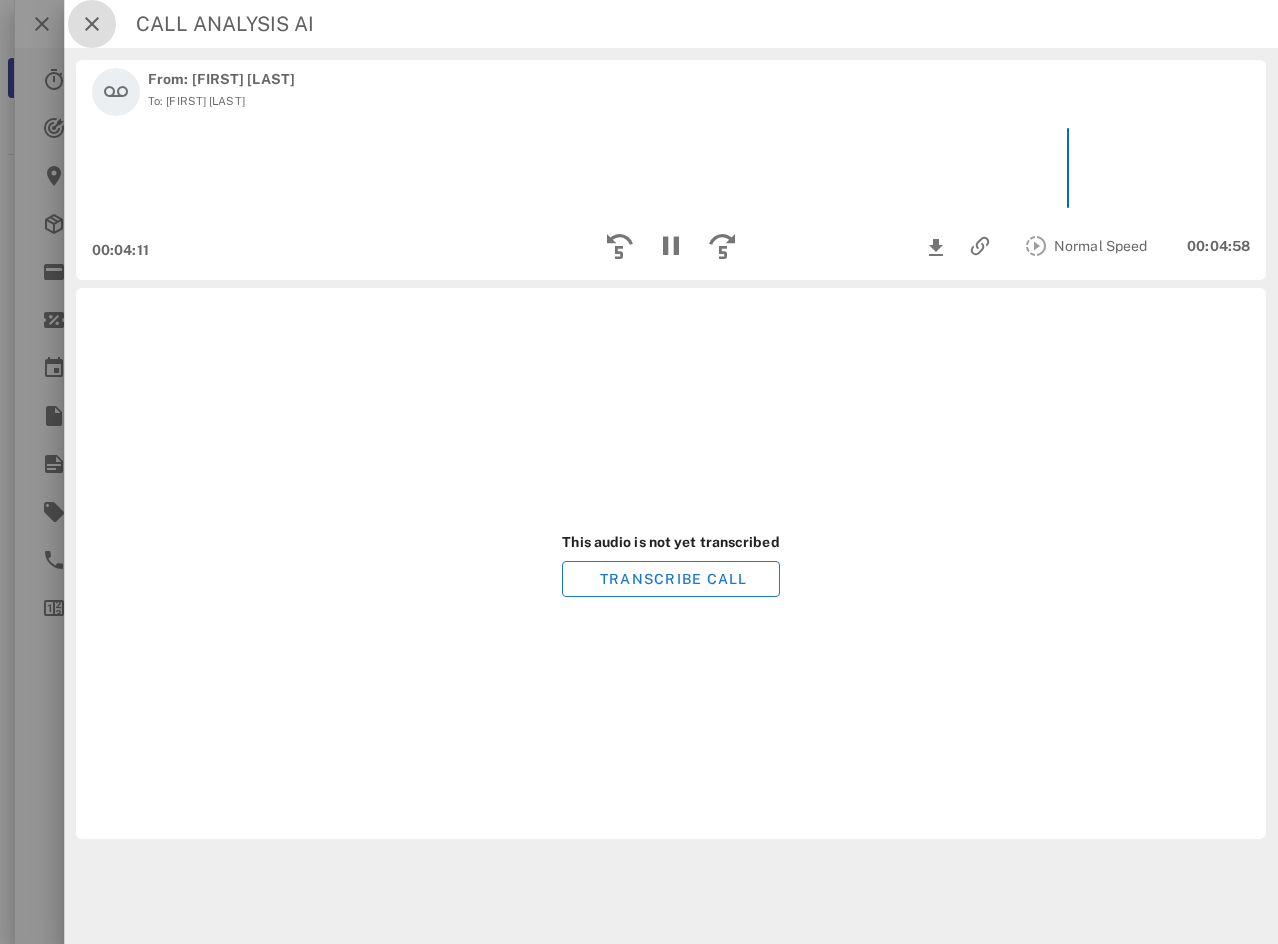 click at bounding box center [92, 24] 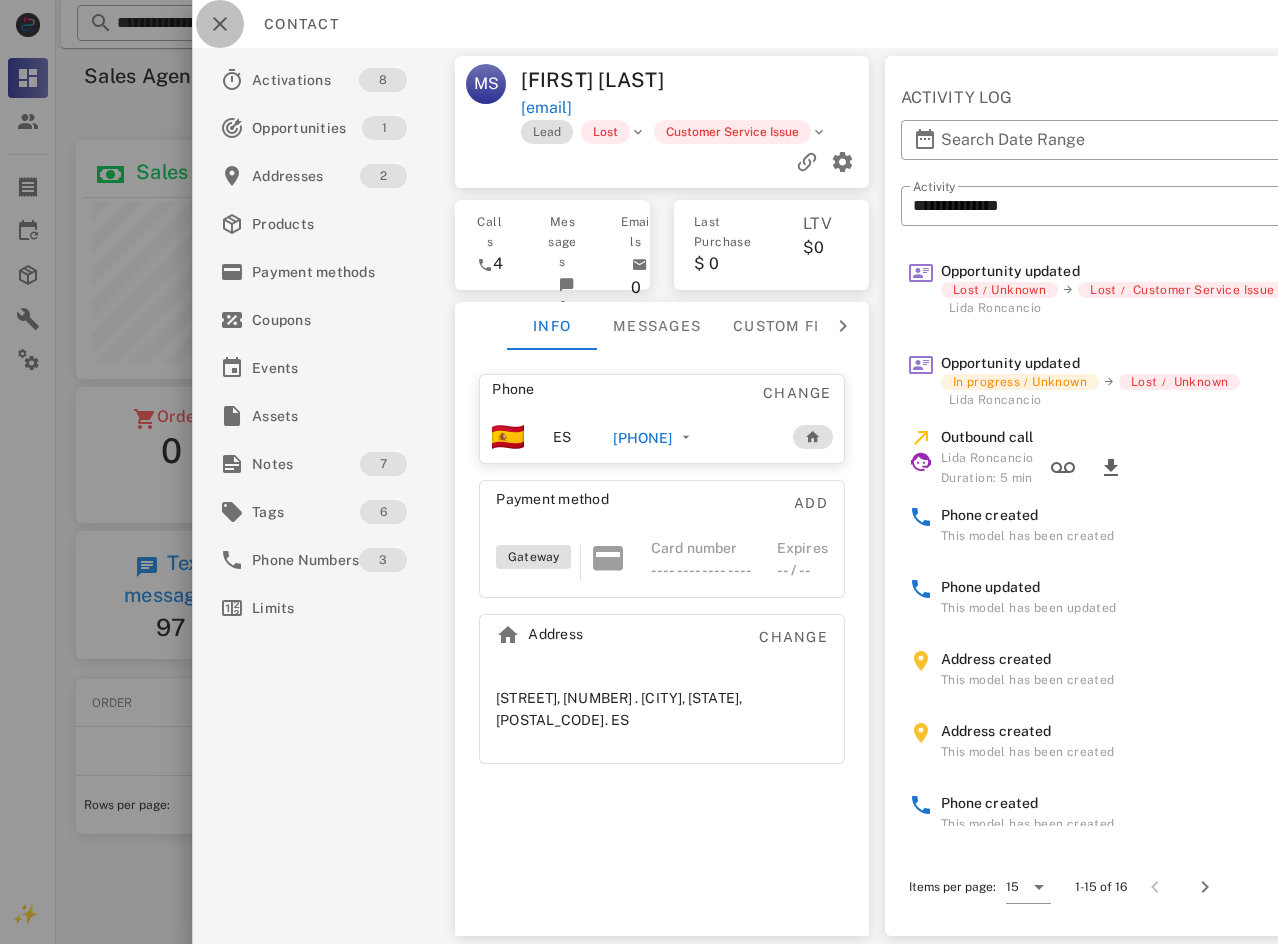 click at bounding box center (220, 24) 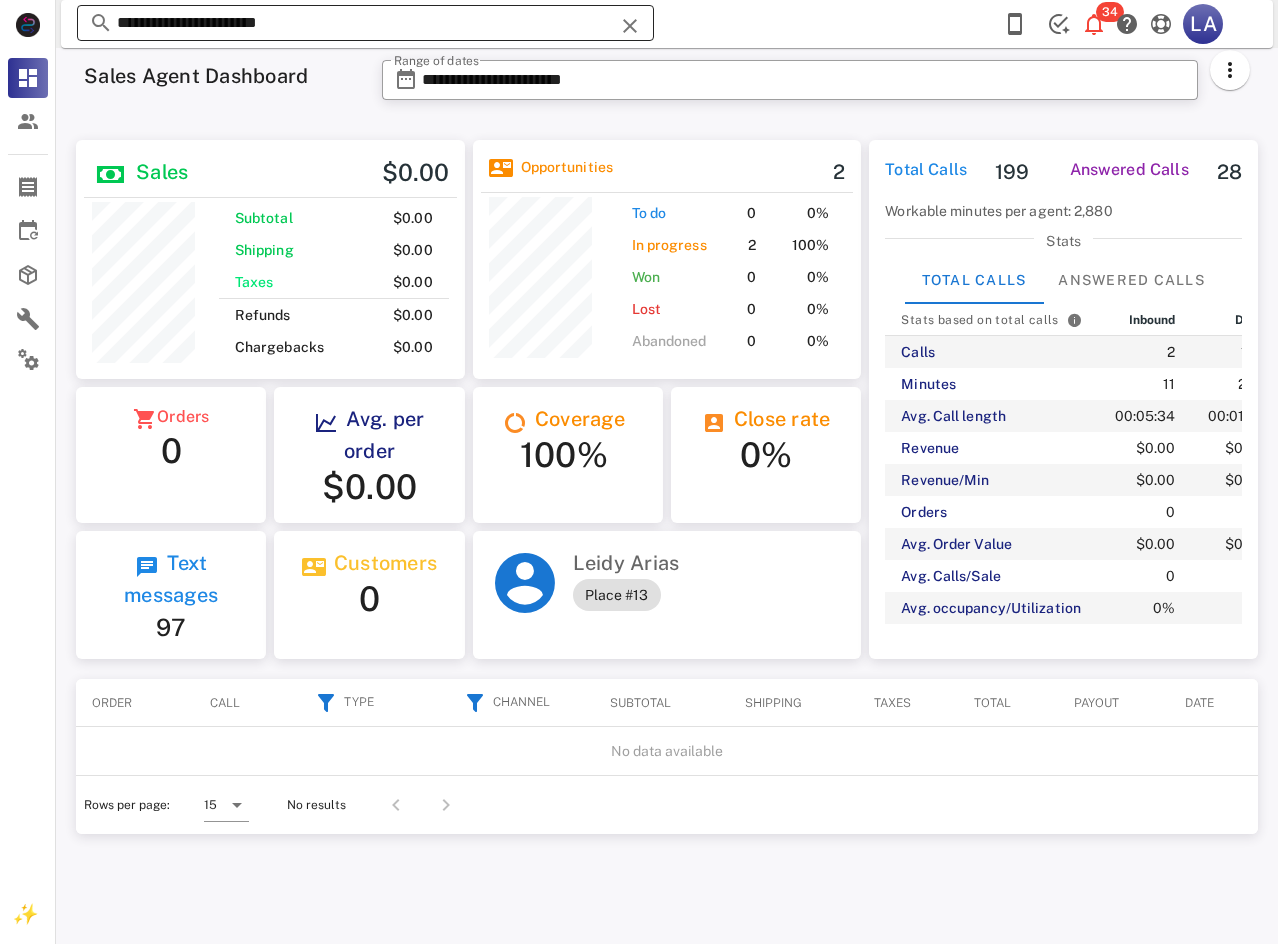 drag, startPoint x: 647, startPoint y: 32, endPoint x: 584, endPoint y: 15, distance: 65.25335 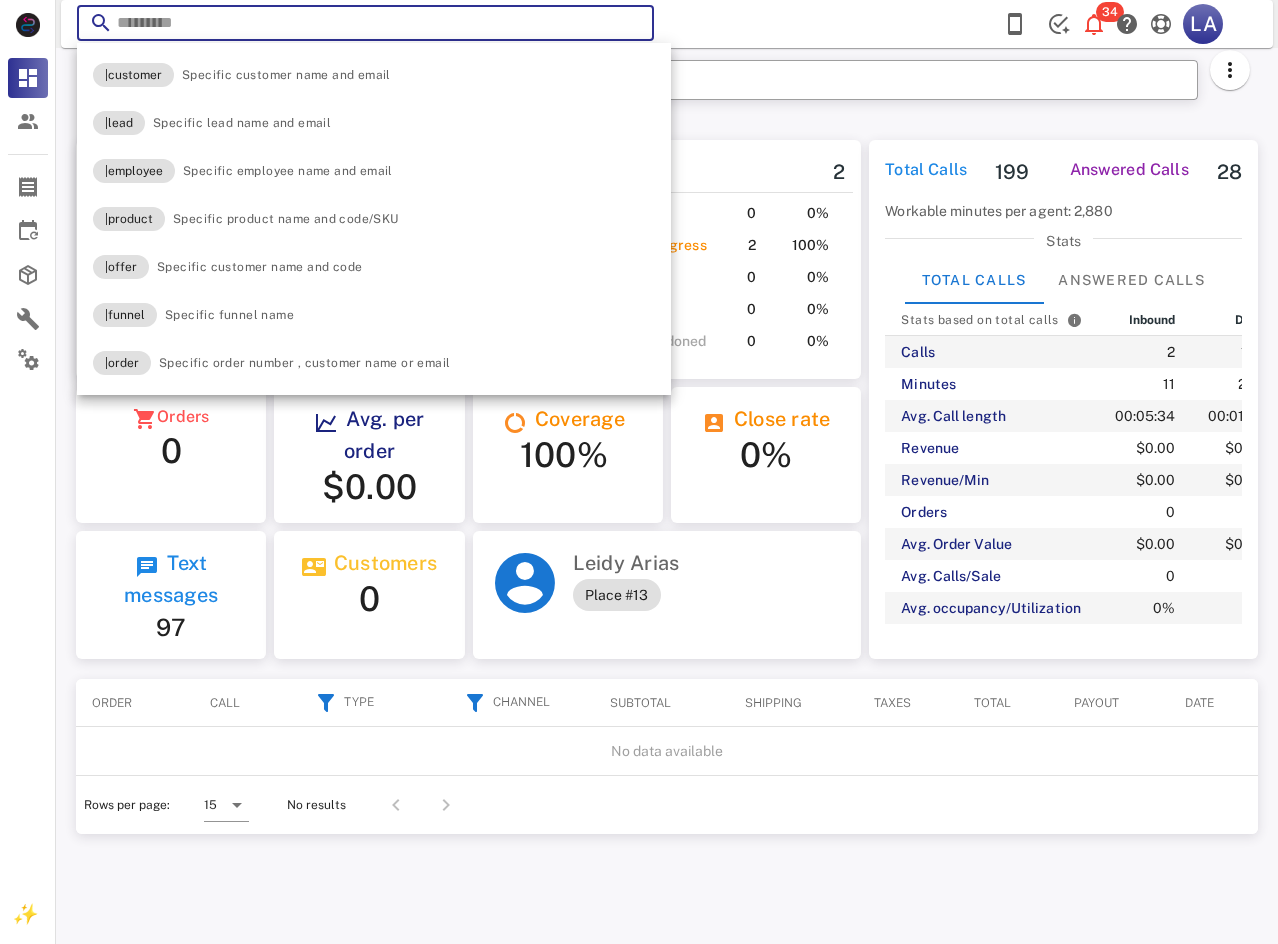 click at bounding box center [365, 23] 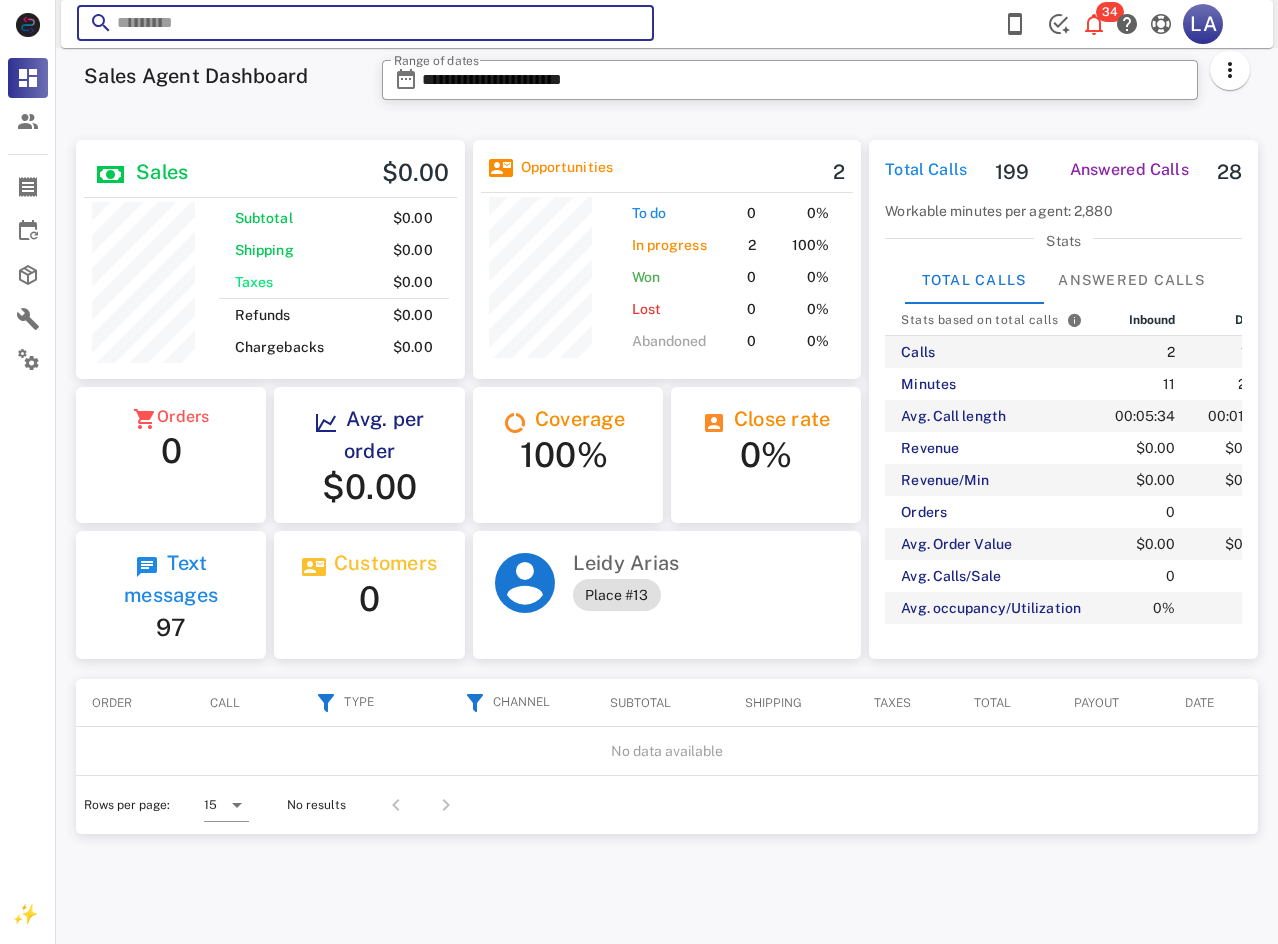 paste on "**********" 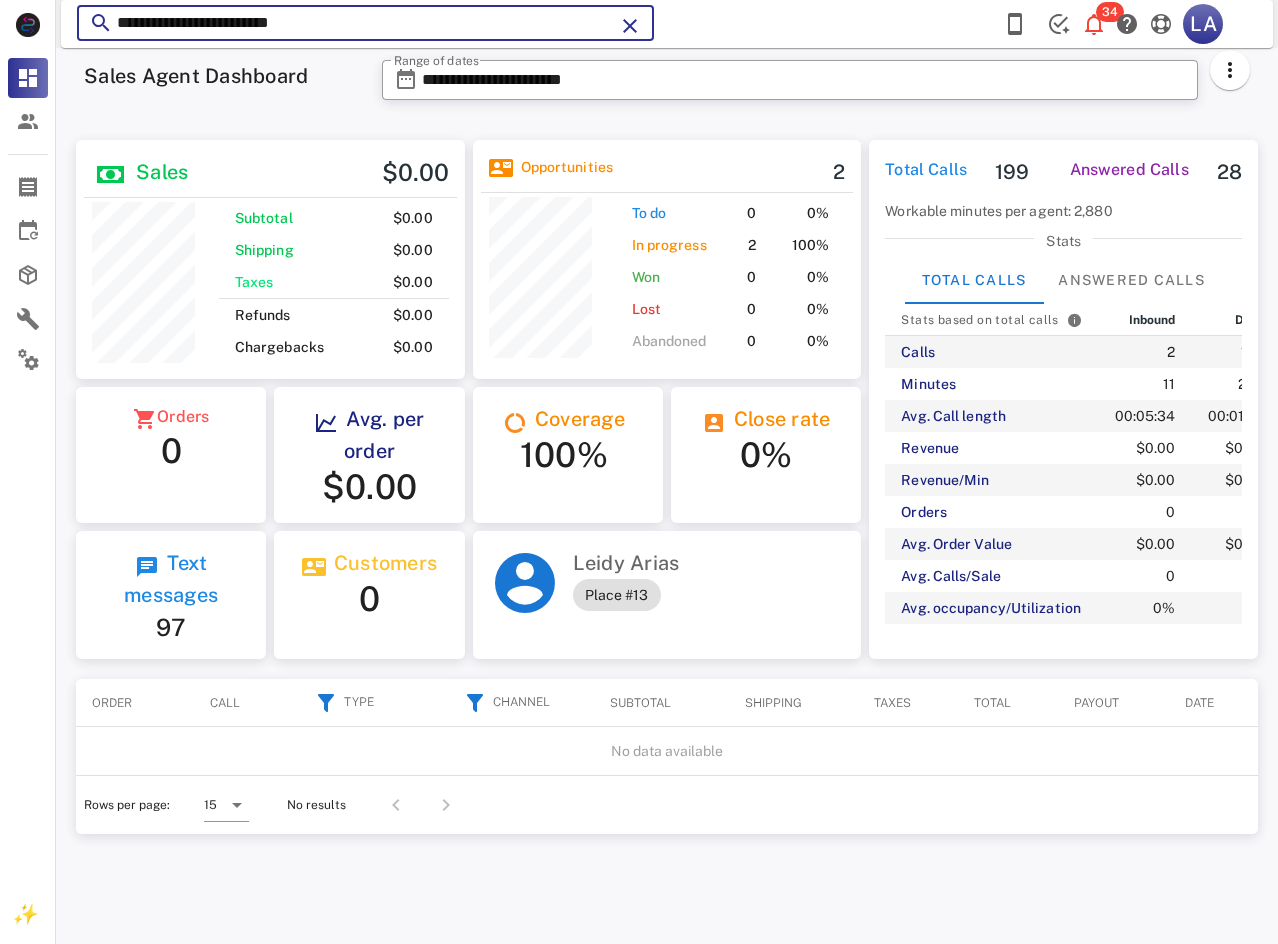 click on "**********" at bounding box center (365, 23) 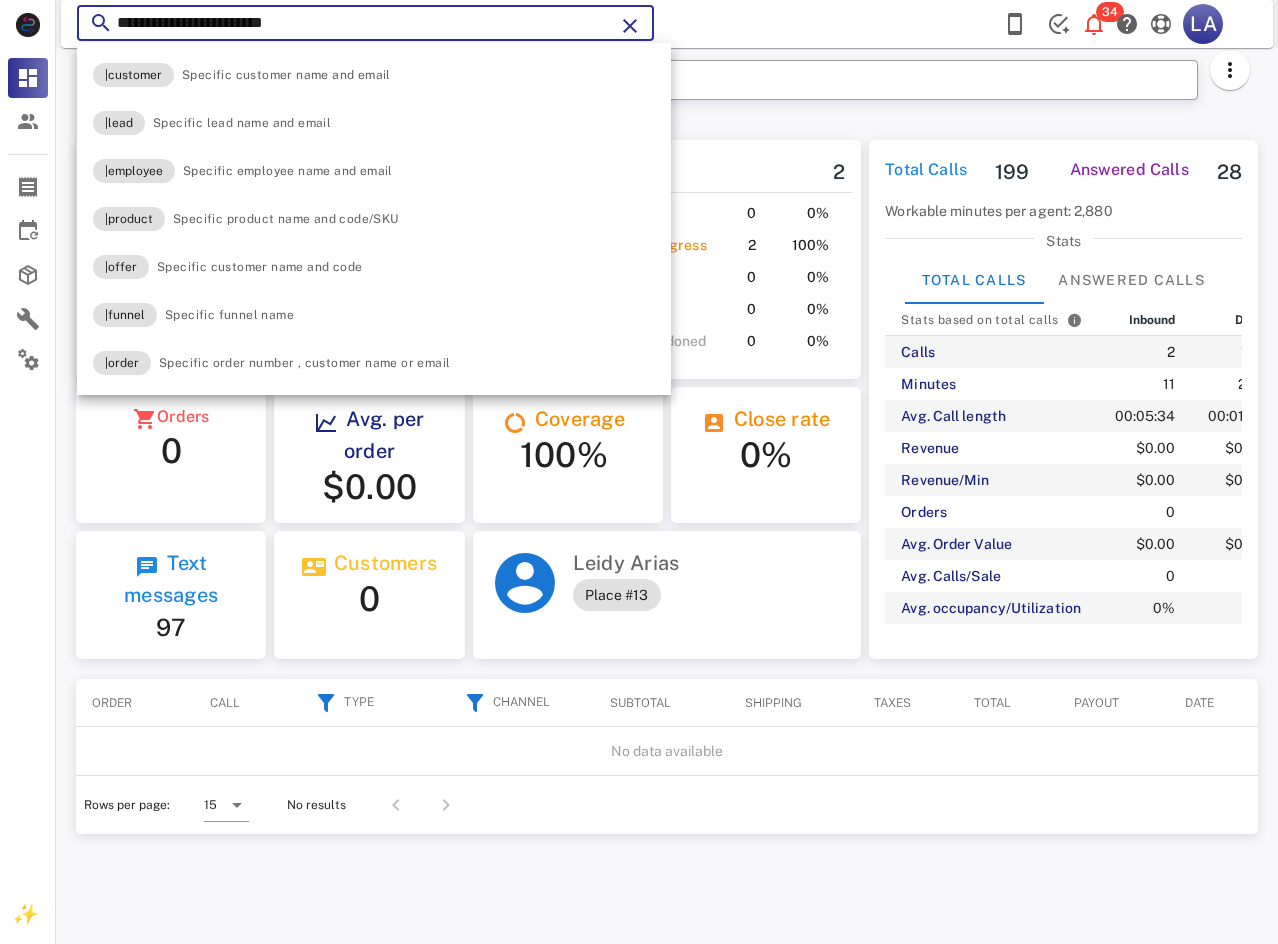 click on "**********" at bounding box center [365, 23] 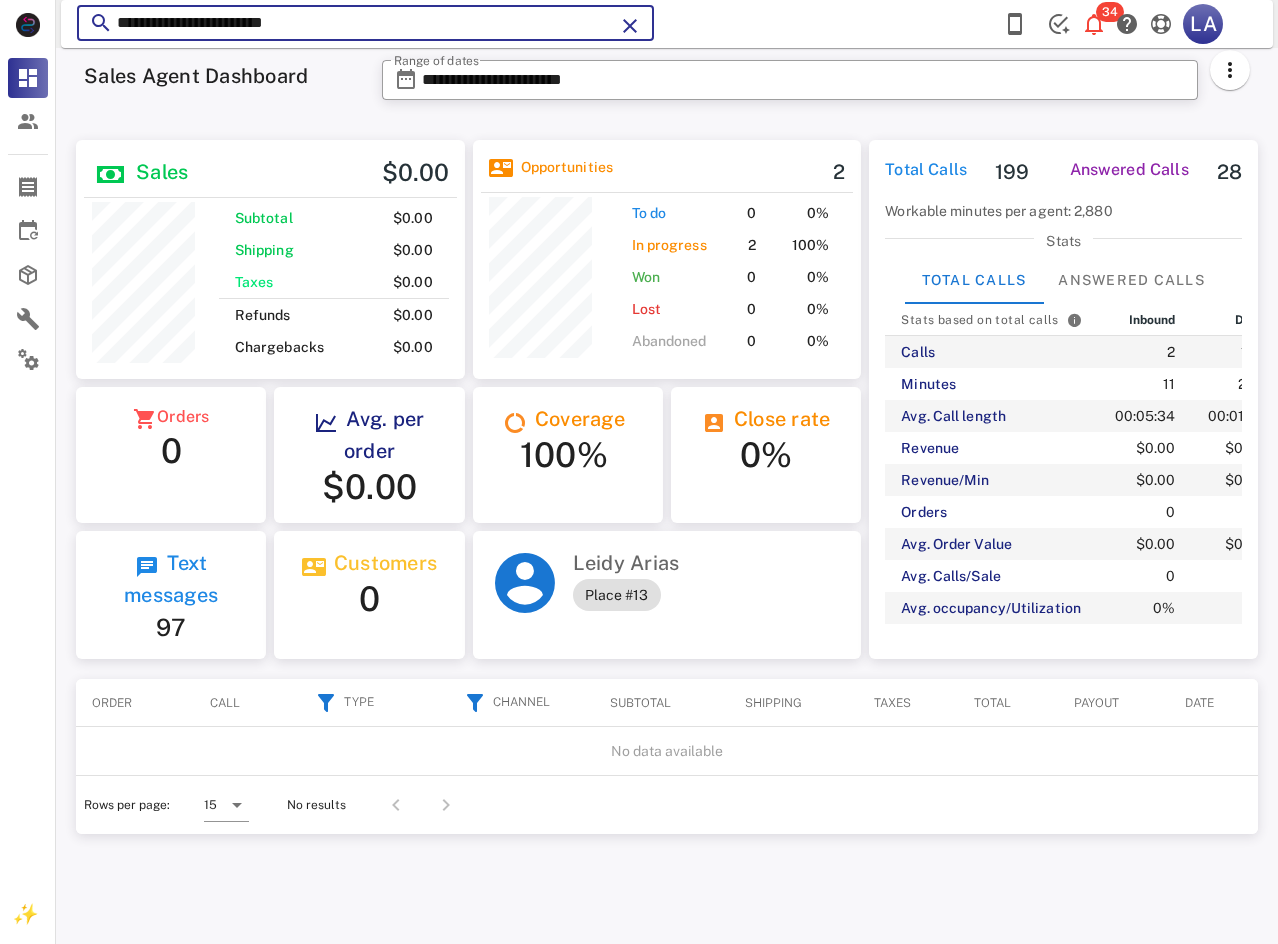 click on "**********" at bounding box center [365, 23] 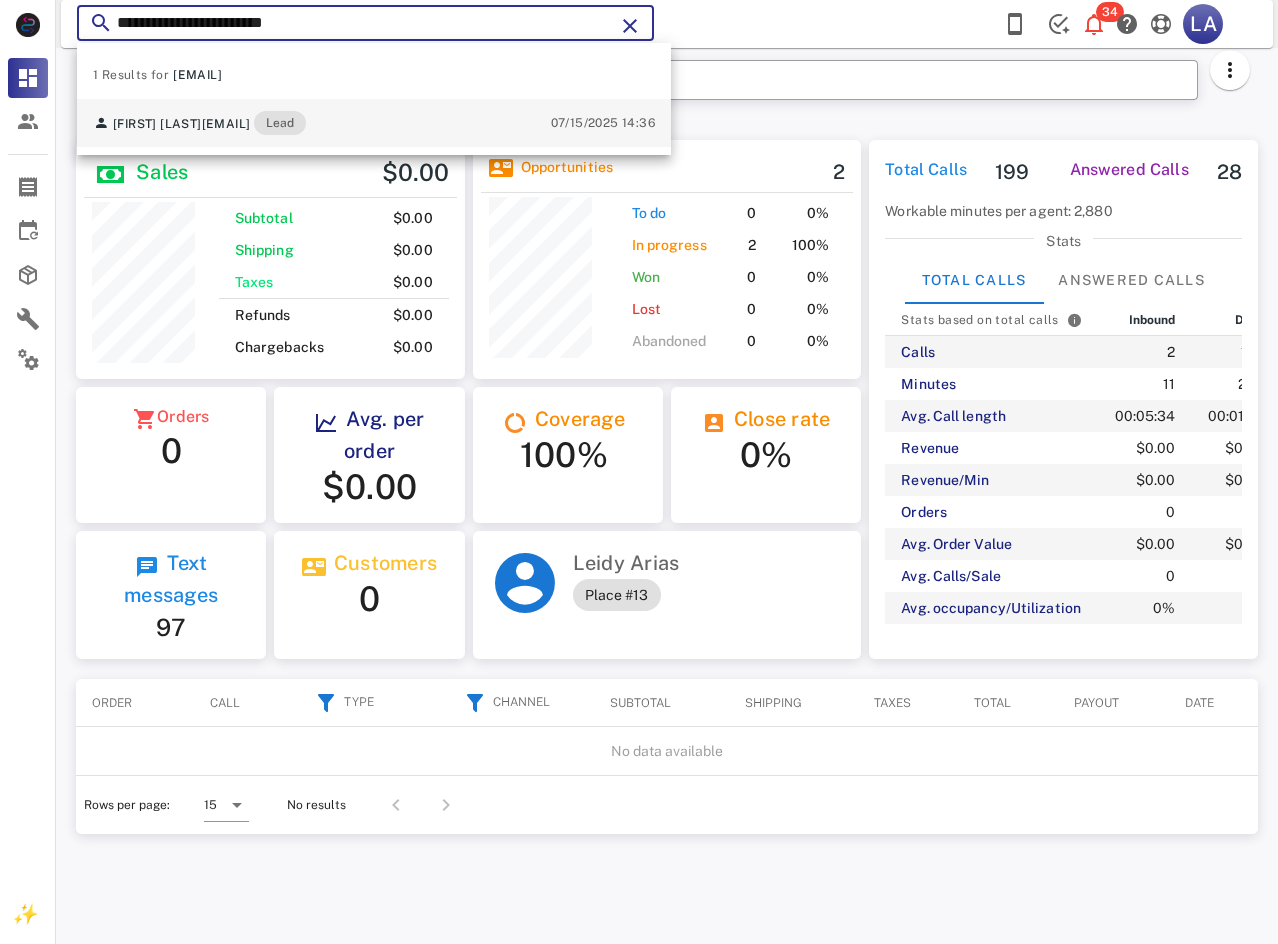 type on "**********" 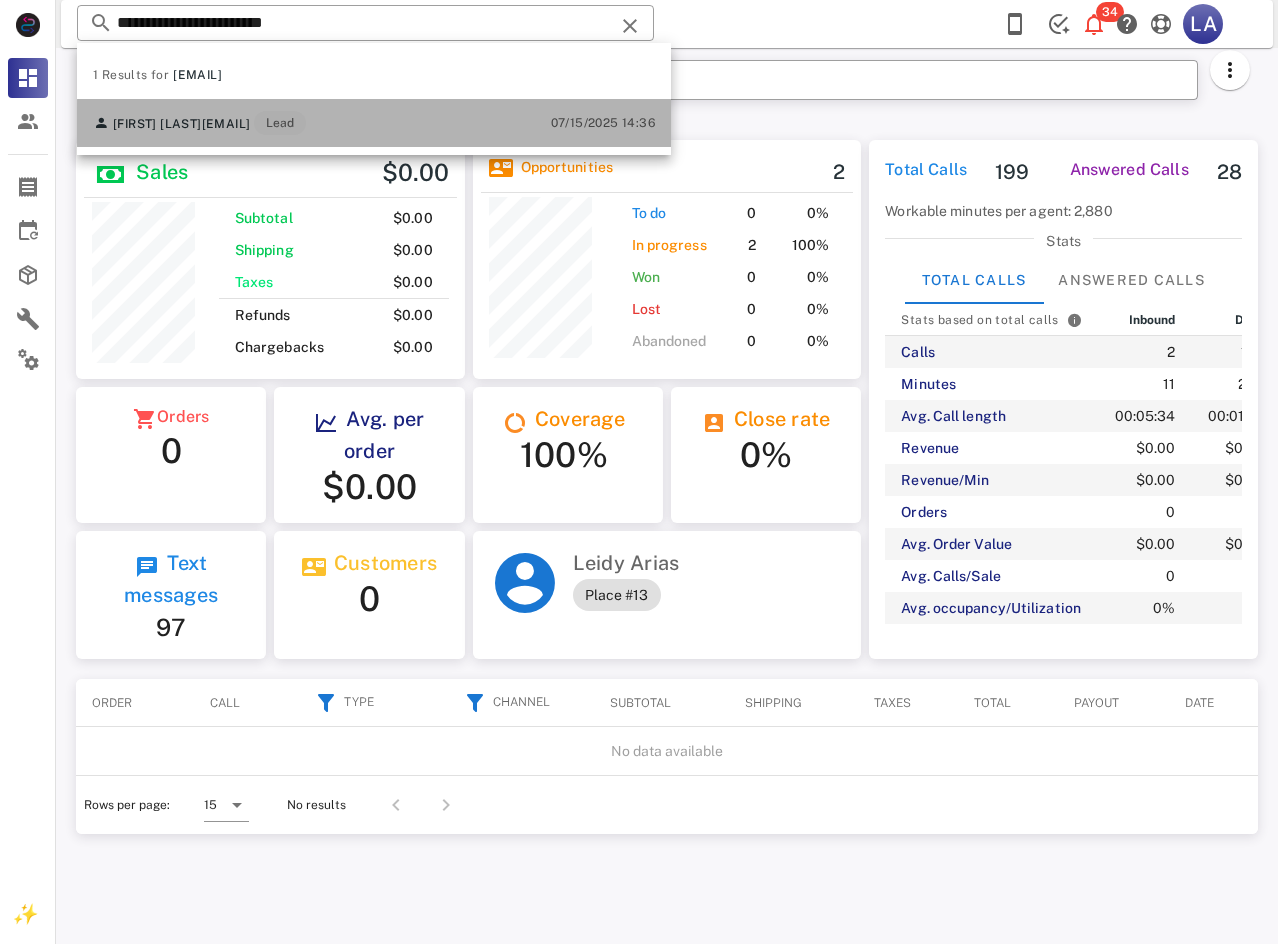 click on "[EMAIL]" at bounding box center [226, 124] 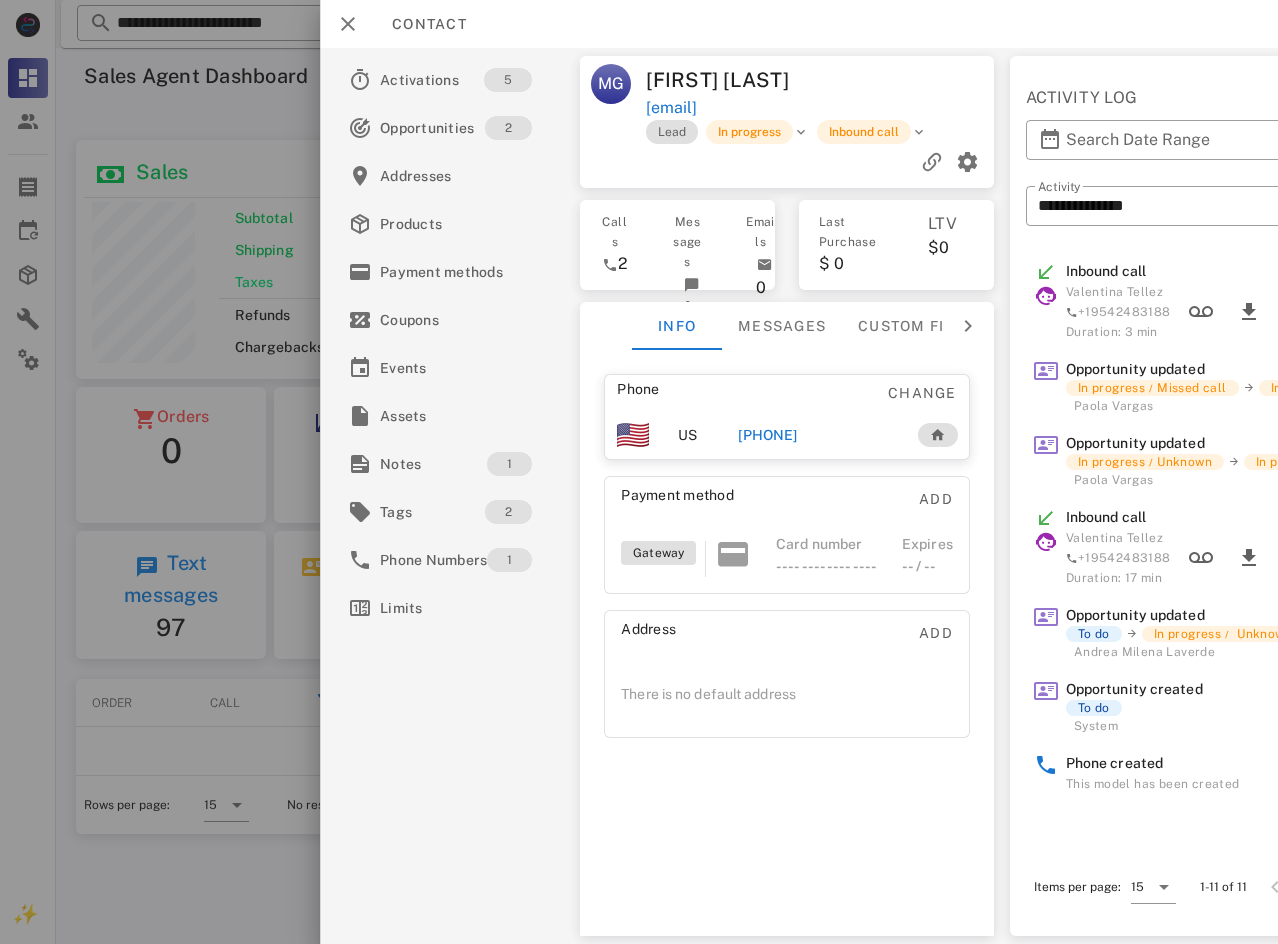 click on "[PHONE]" at bounding box center [817, 435] 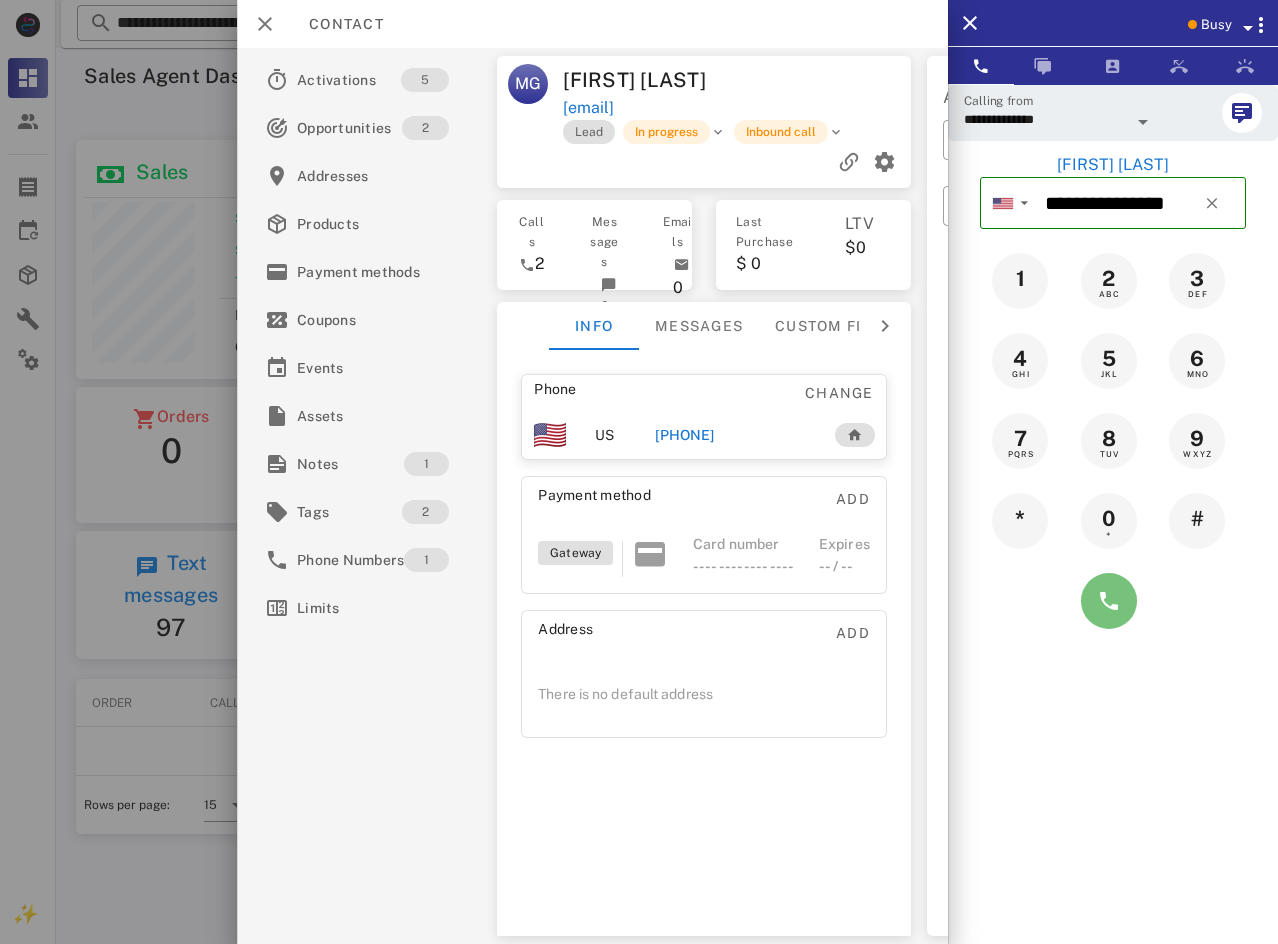 click at bounding box center (1109, 601) 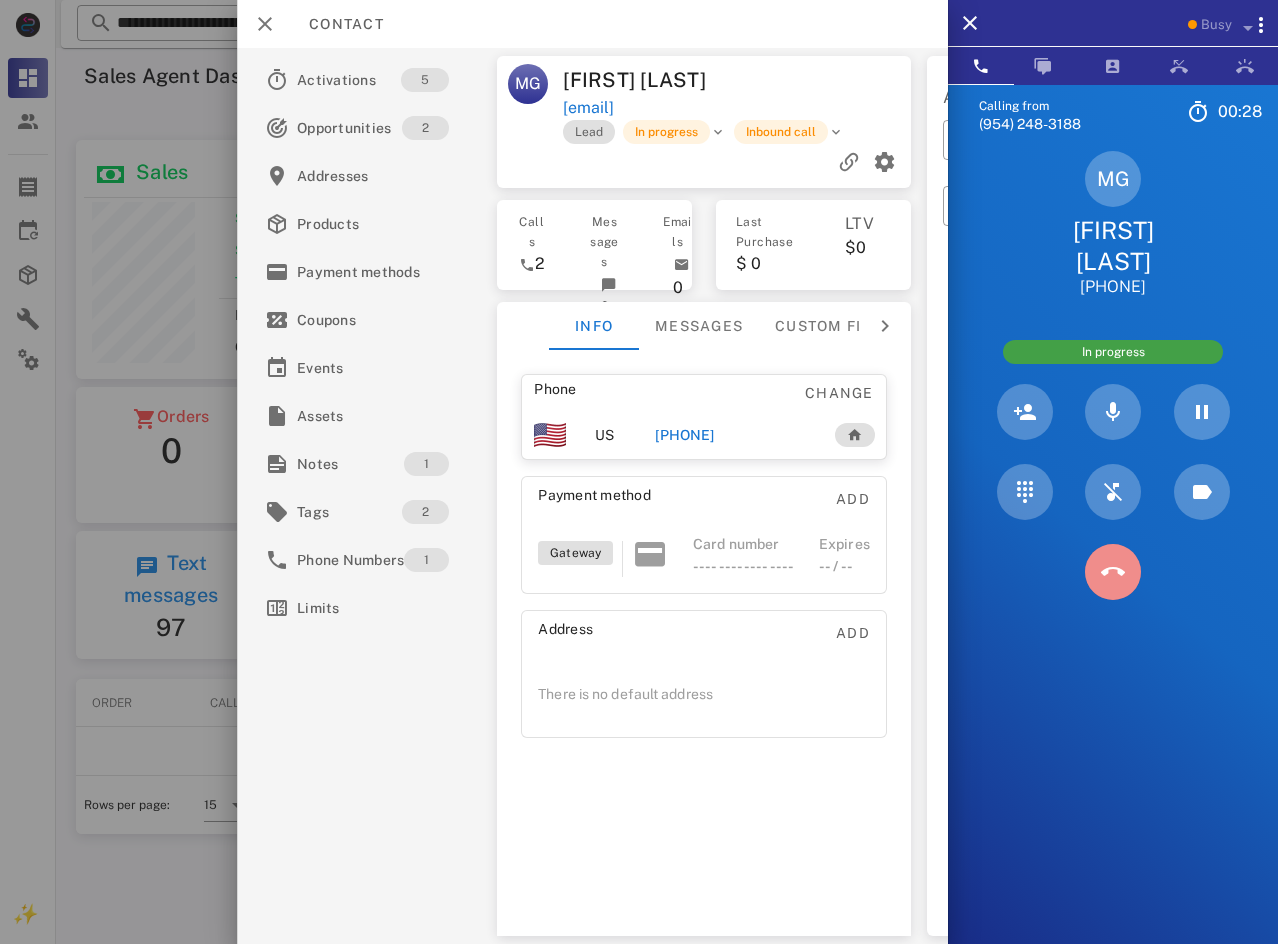 click at bounding box center (1113, 572) 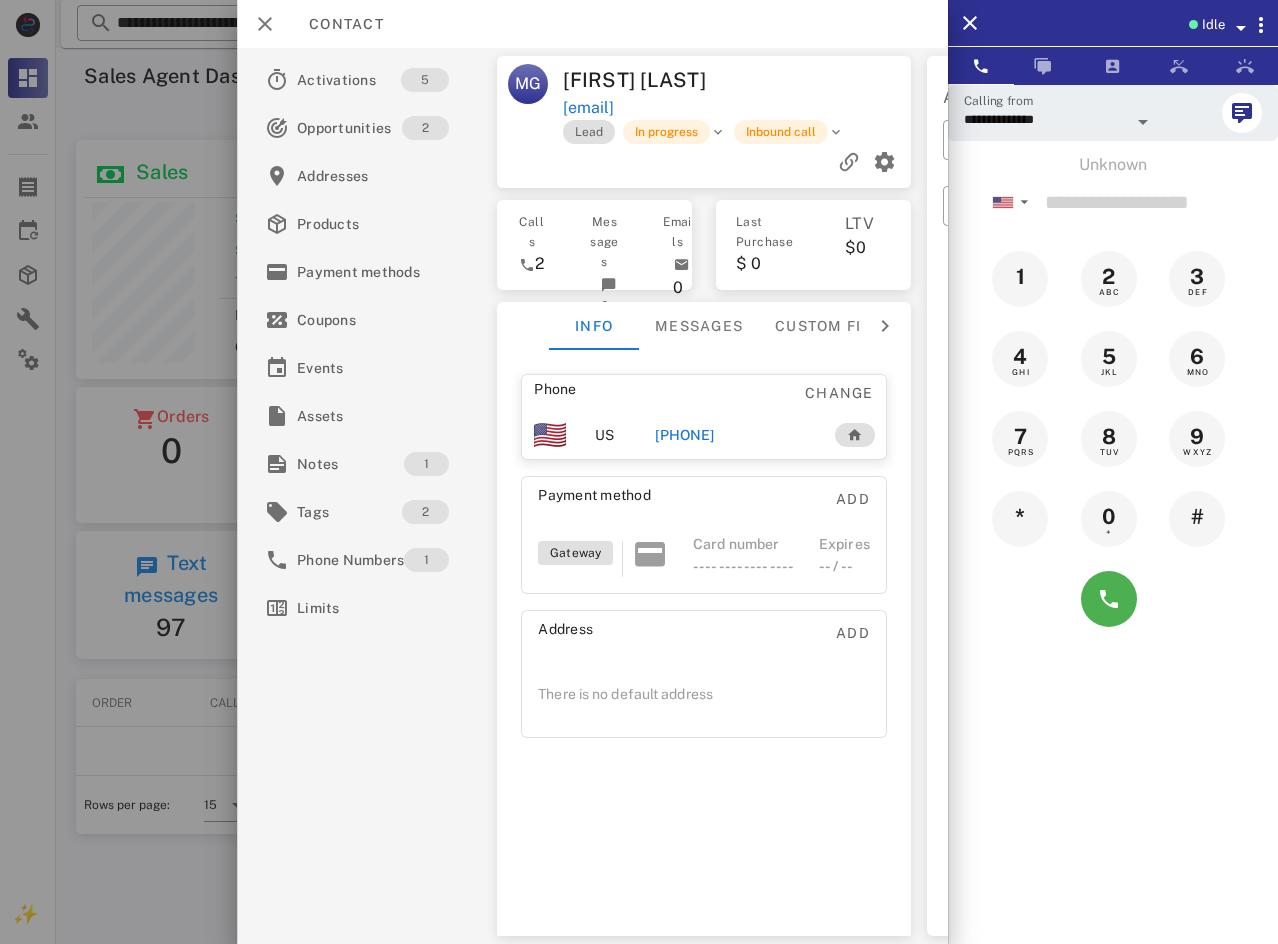 click on "[PHONE]" at bounding box center (684, 435) 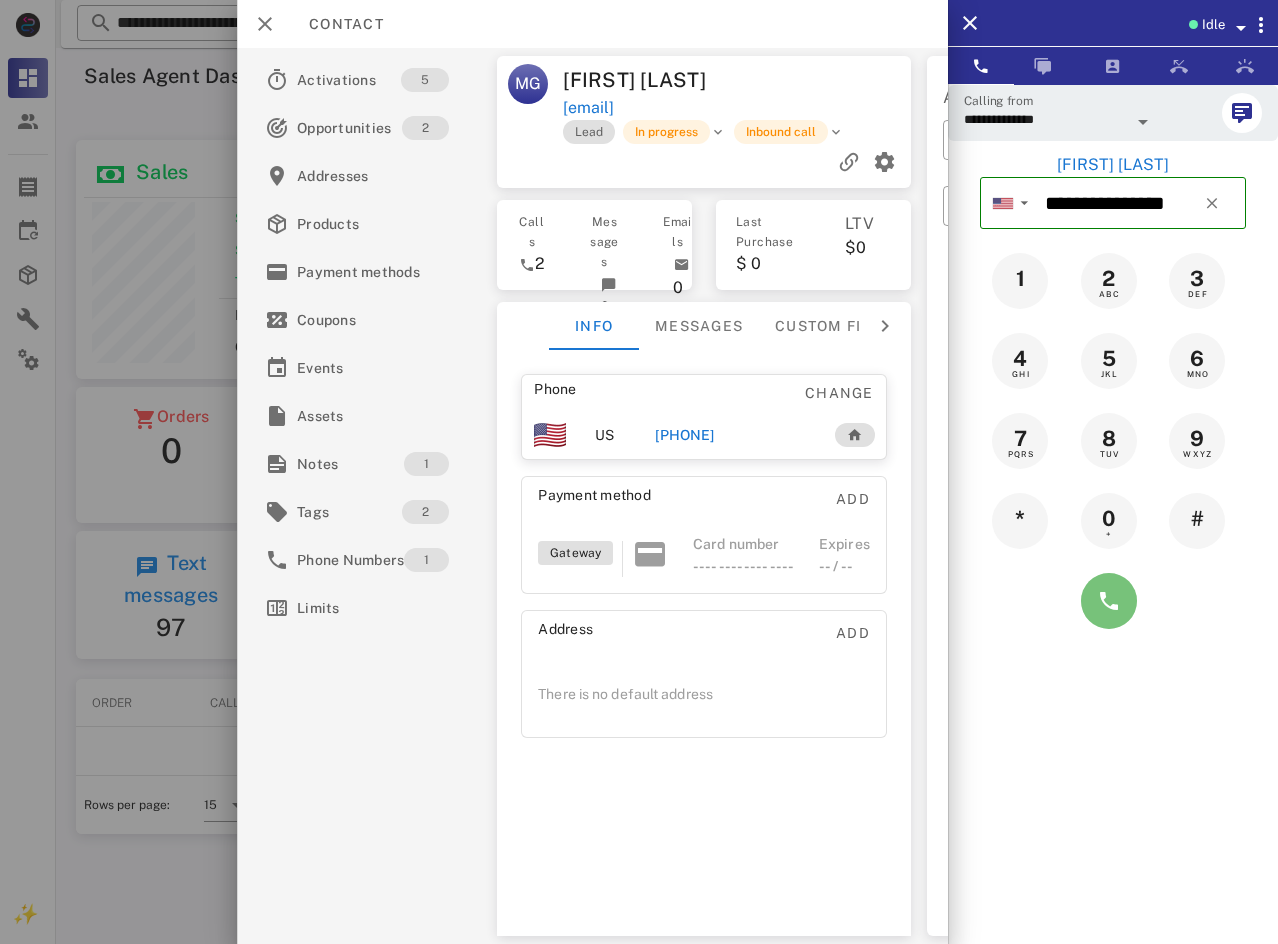 click at bounding box center (1109, 601) 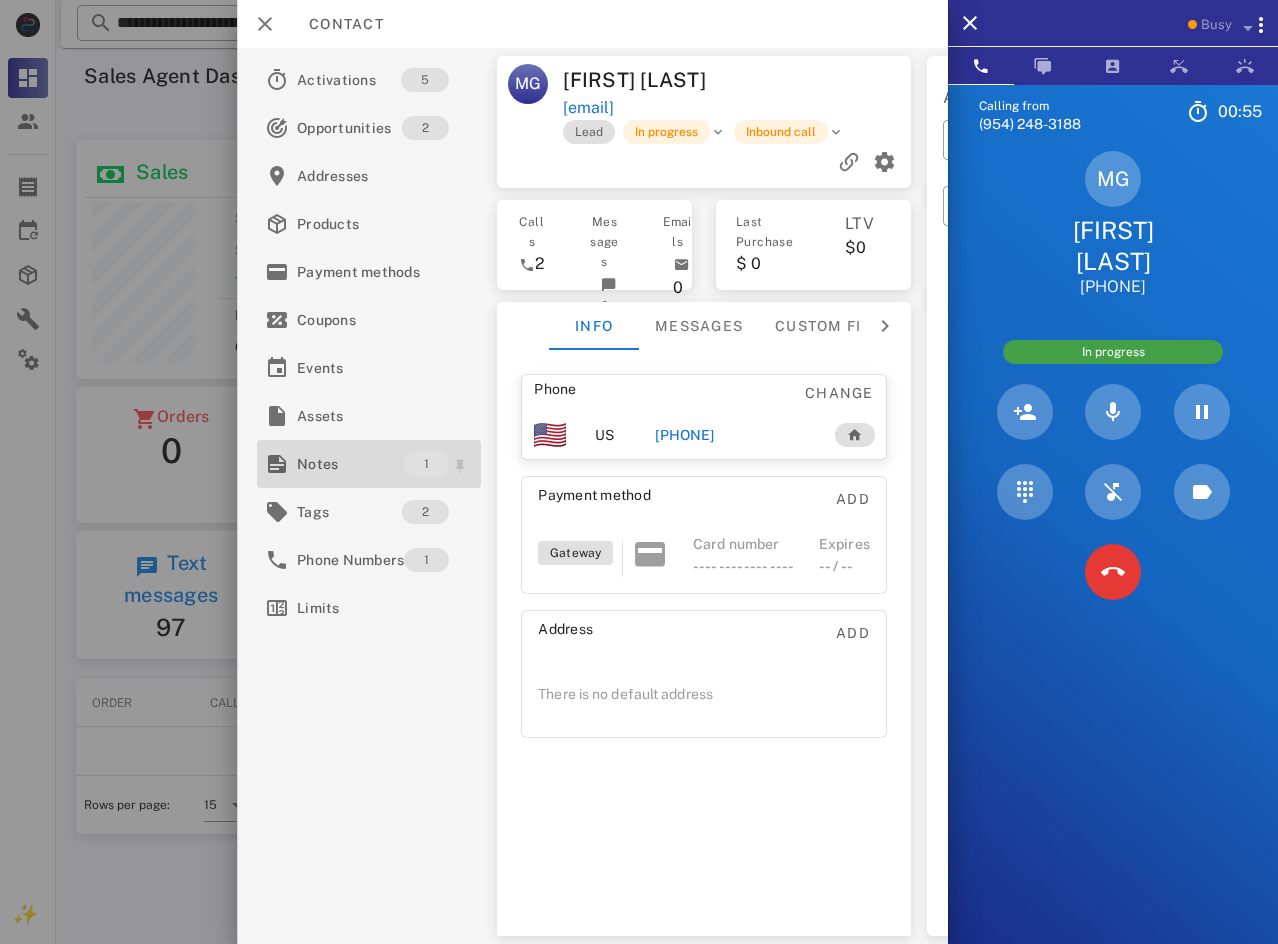 click on "Notes" at bounding box center (350, 464) 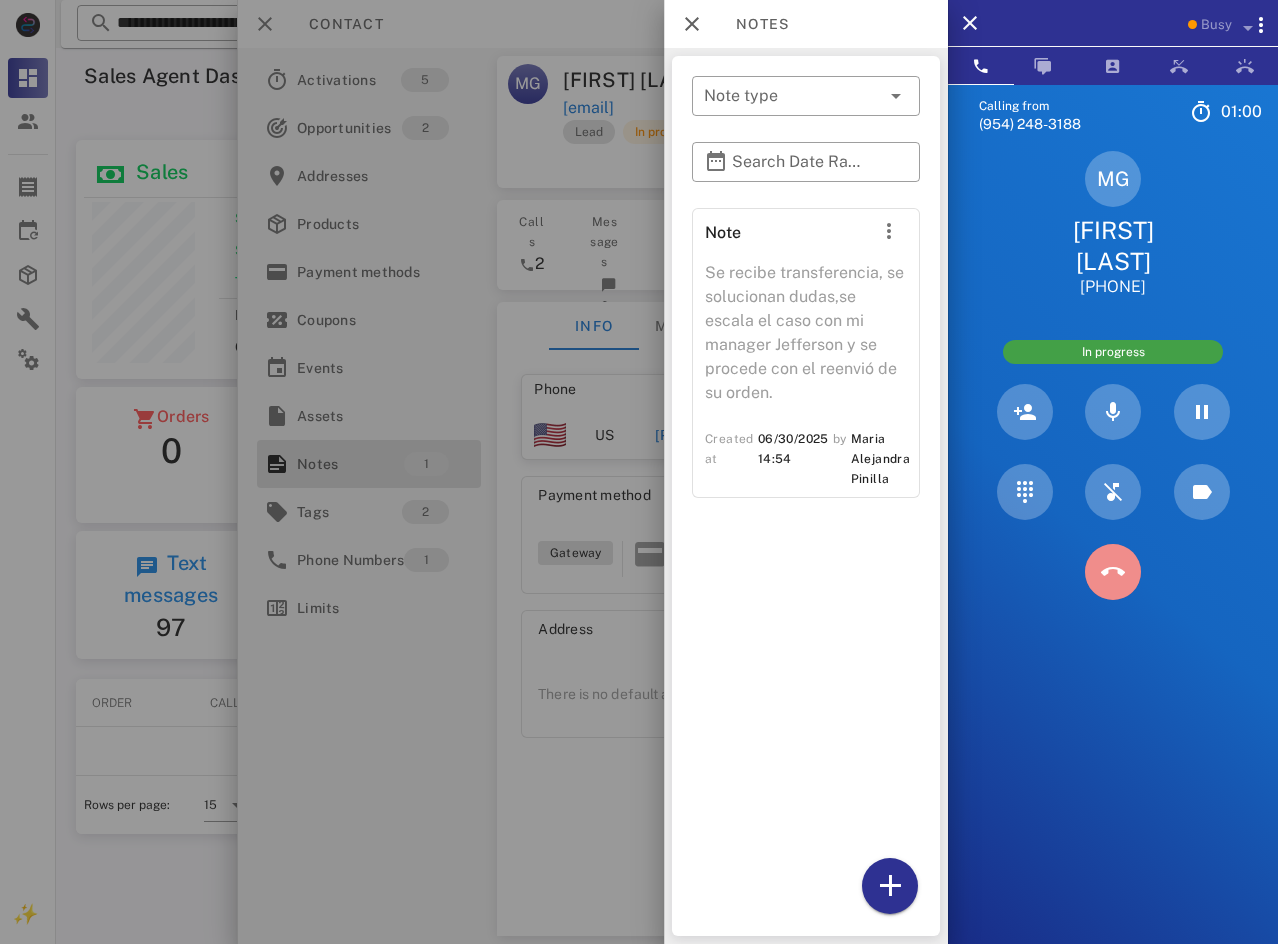 click at bounding box center (1113, 572) 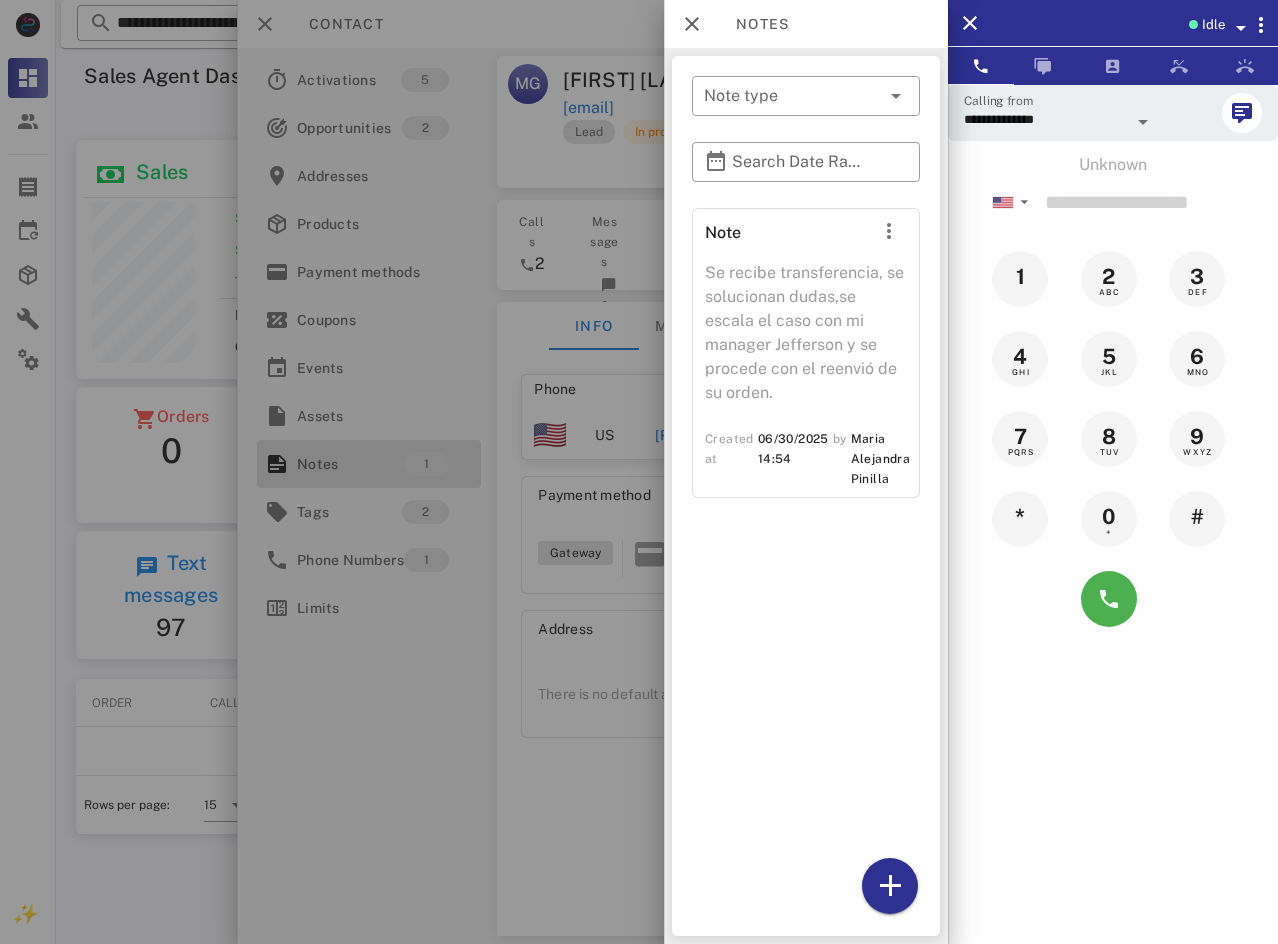 click on "Idle" at bounding box center (1213, 25) 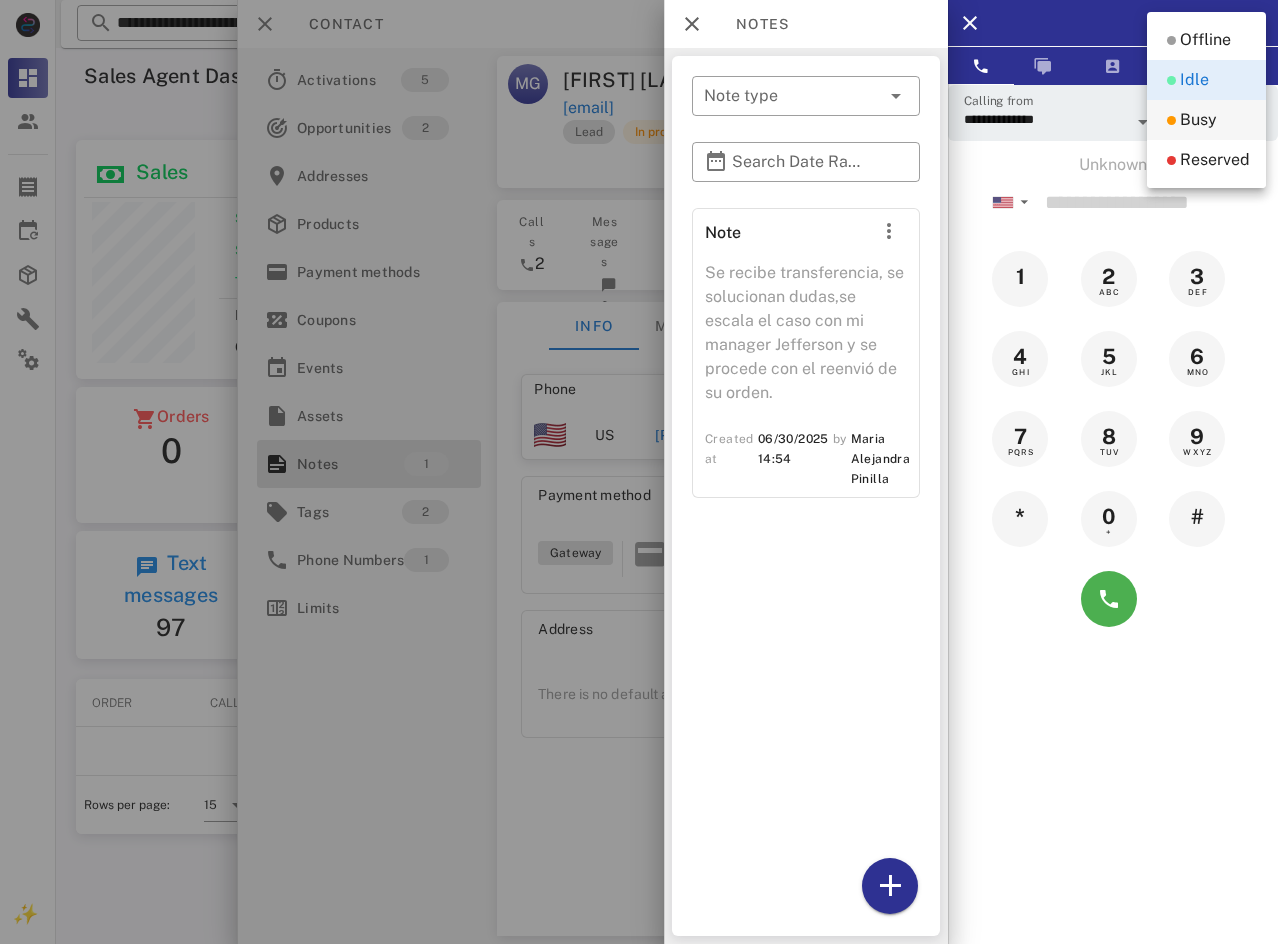 click on "Busy" at bounding box center [1198, 120] 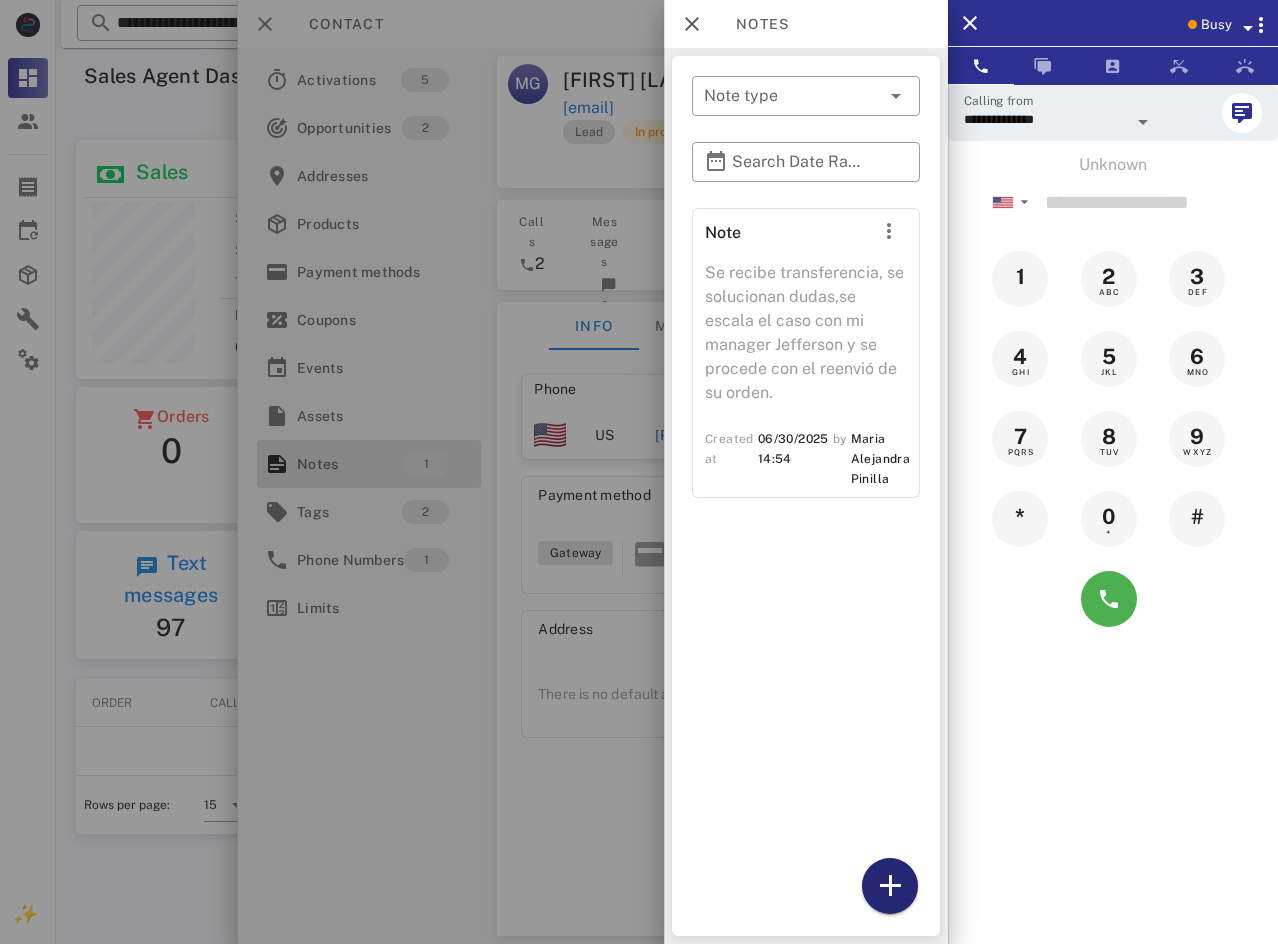click at bounding box center (890, 886) 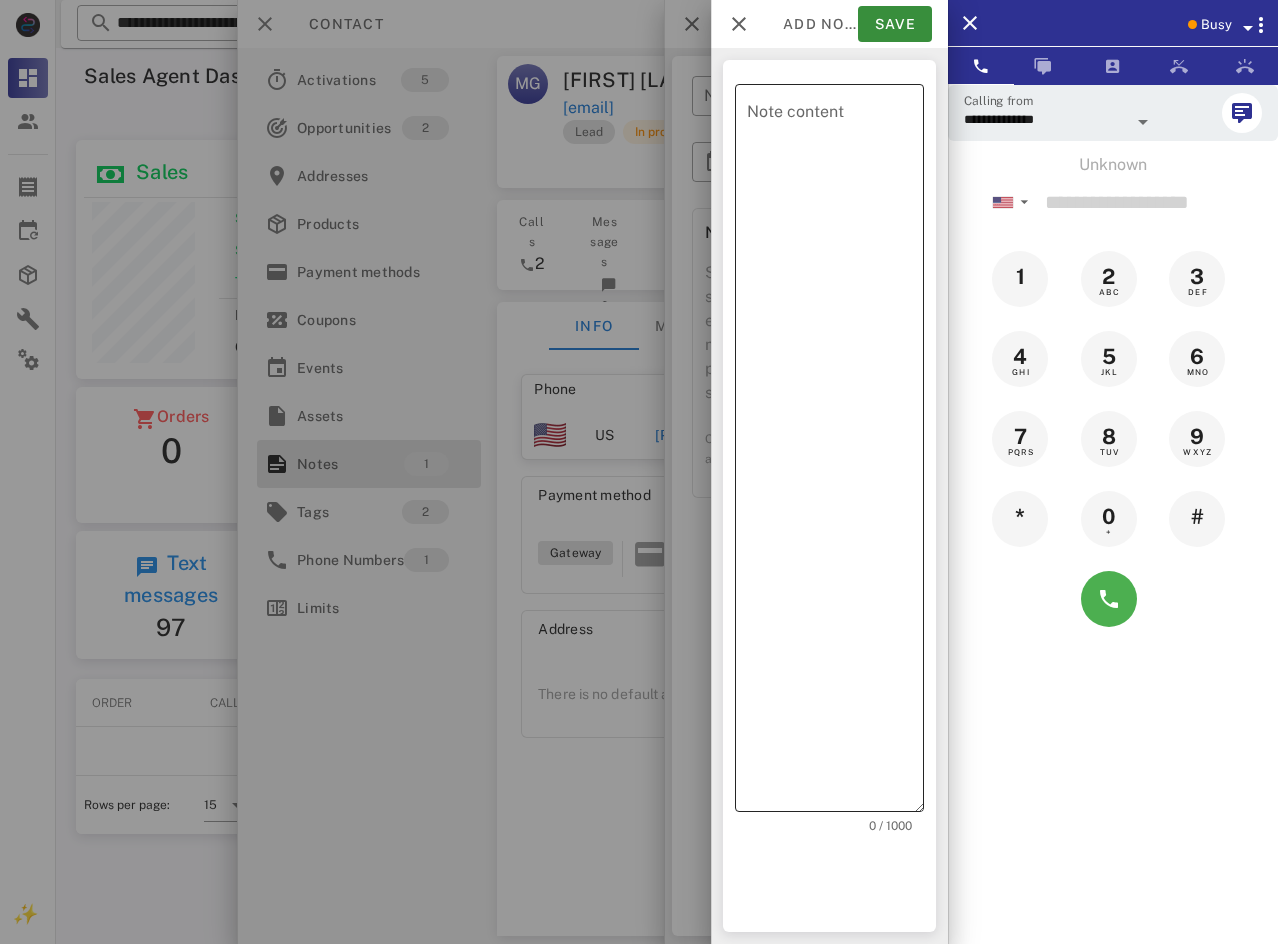 click on "Note content" at bounding box center (835, 453) 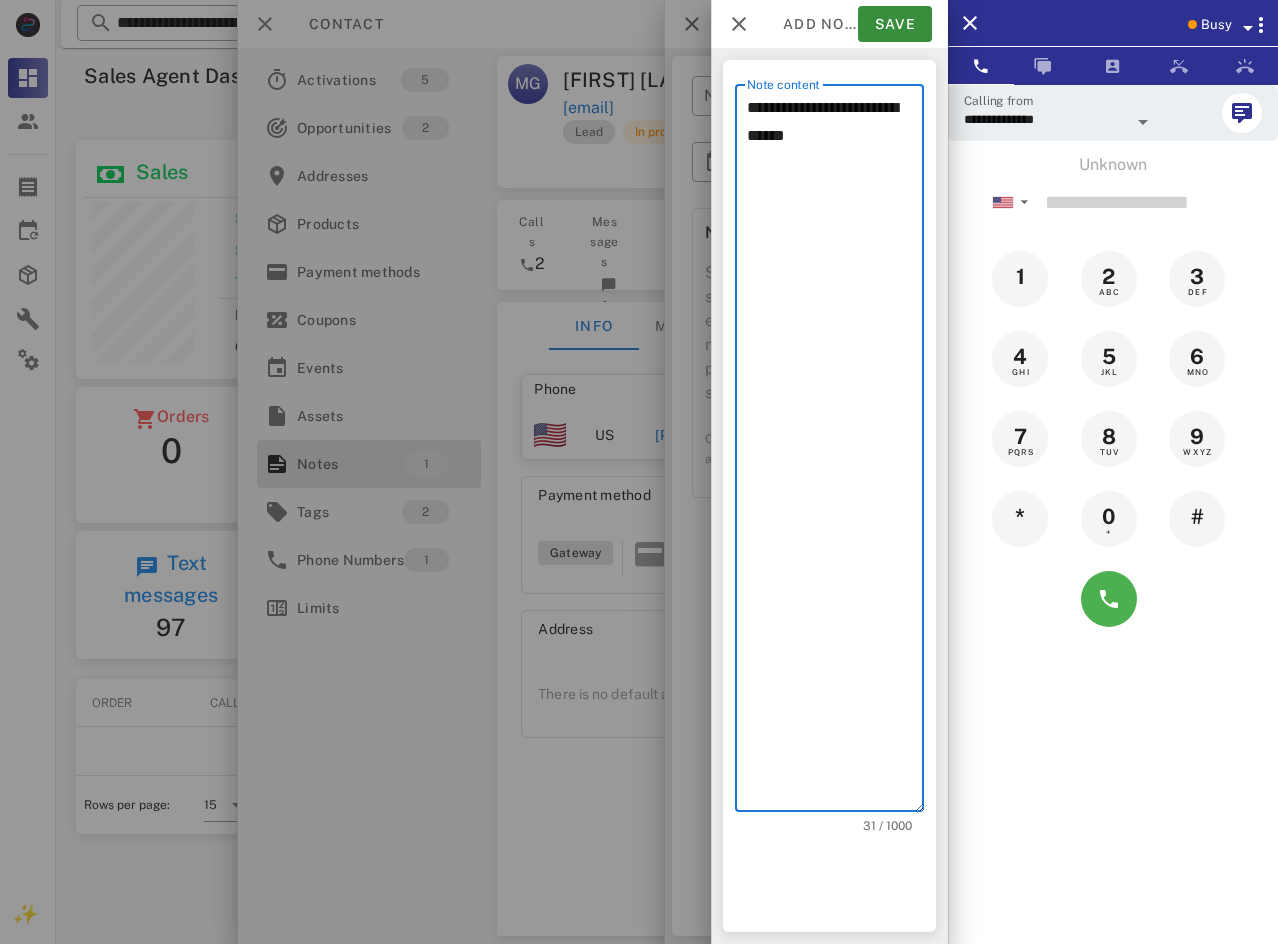click on "**********" at bounding box center [835, 453] 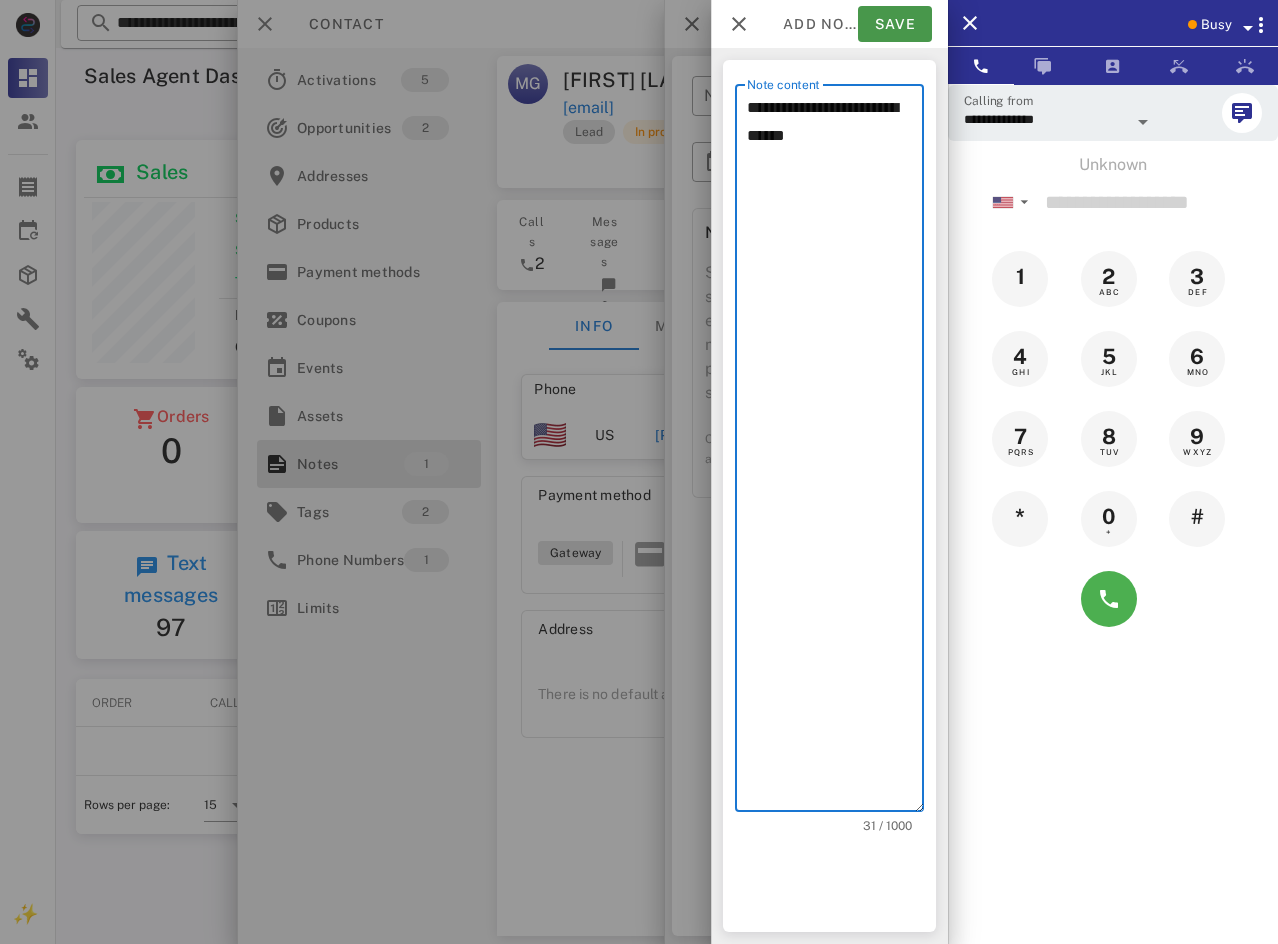 type on "**********" 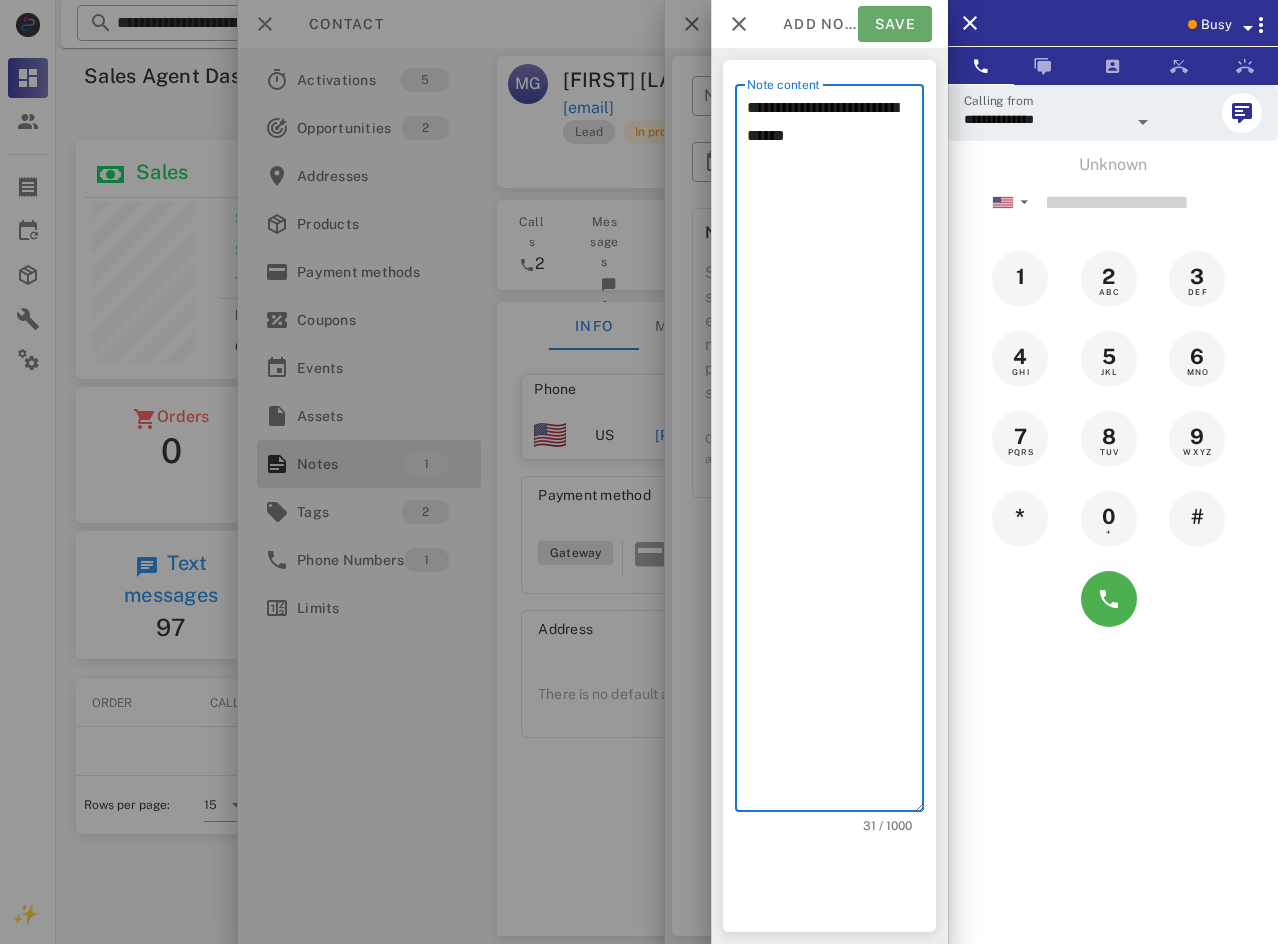 click on "Save" at bounding box center (895, 24) 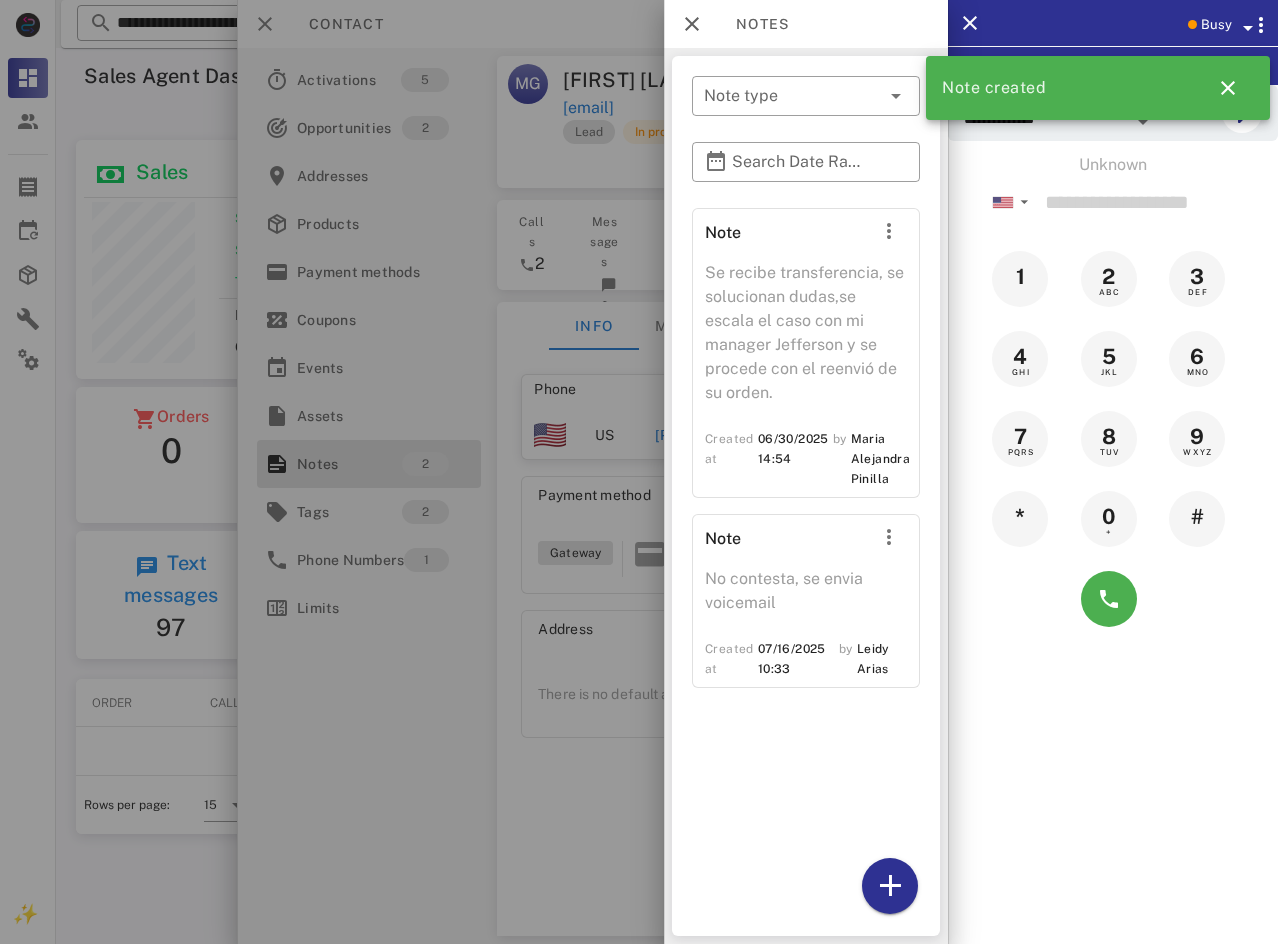 click at bounding box center [639, 472] 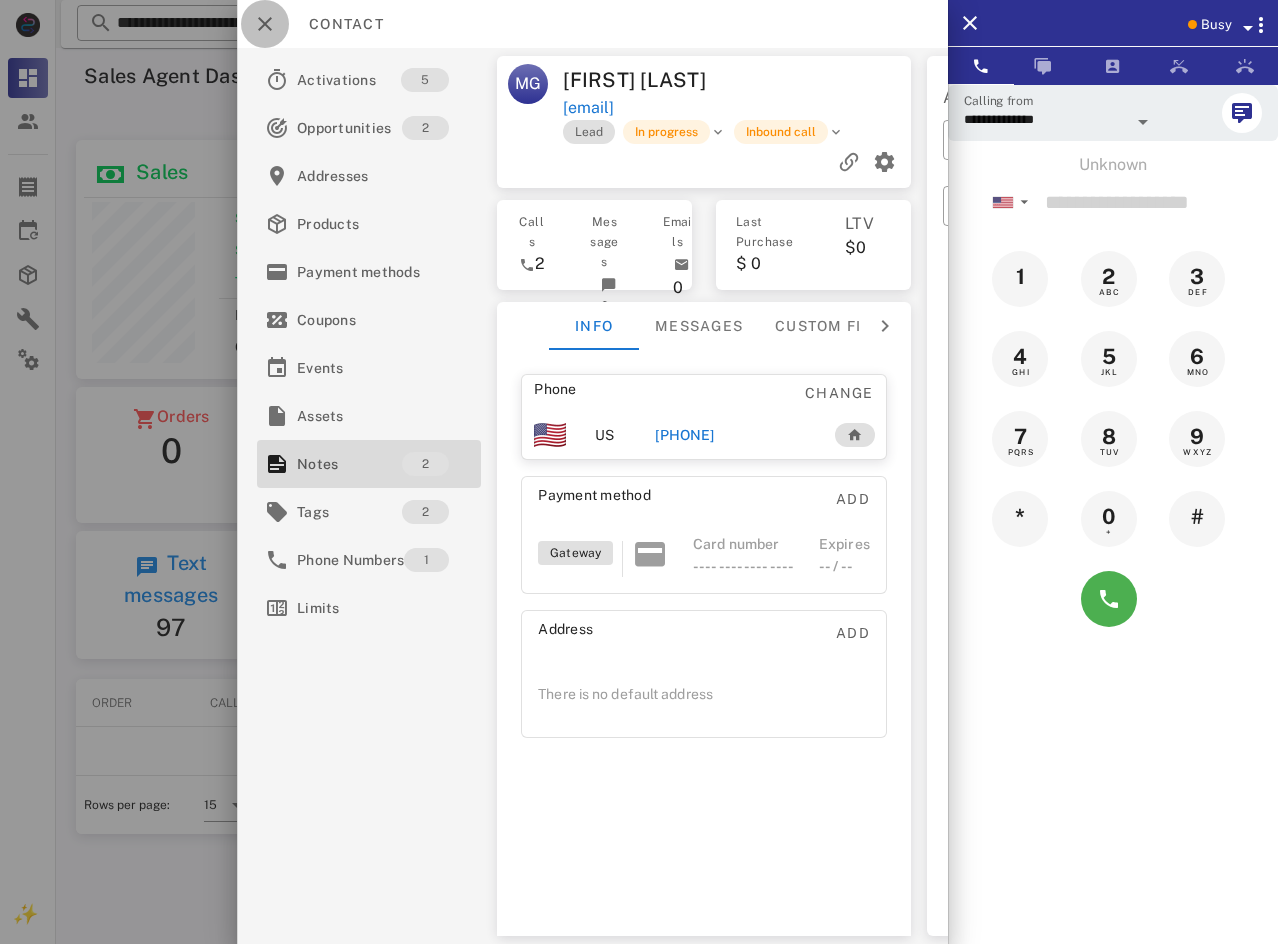 drag, startPoint x: 261, startPoint y: 13, endPoint x: 476, endPoint y: 19, distance: 215.08371 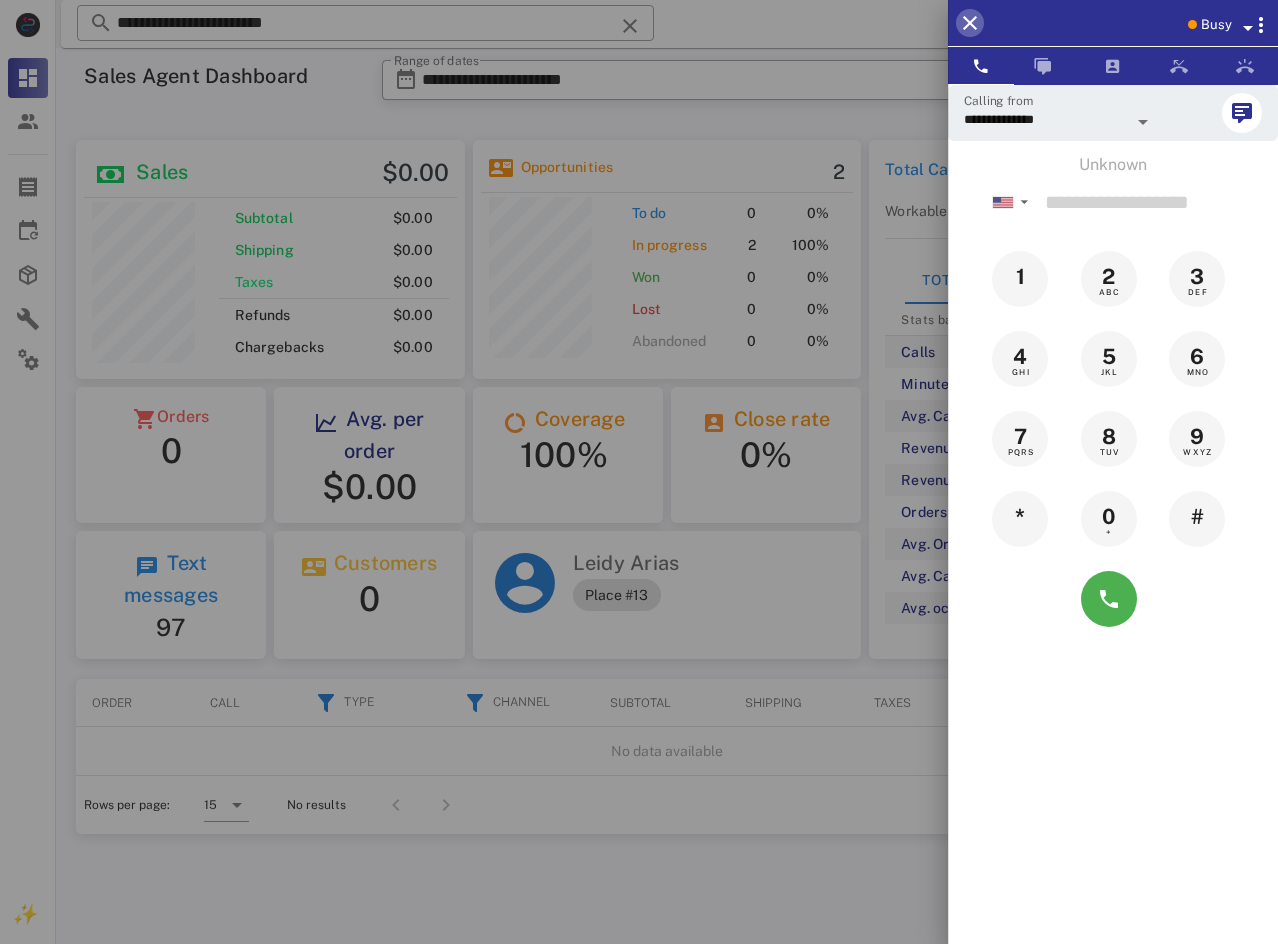 drag, startPoint x: 968, startPoint y: 13, endPoint x: 730, endPoint y: 12, distance: 238.0021 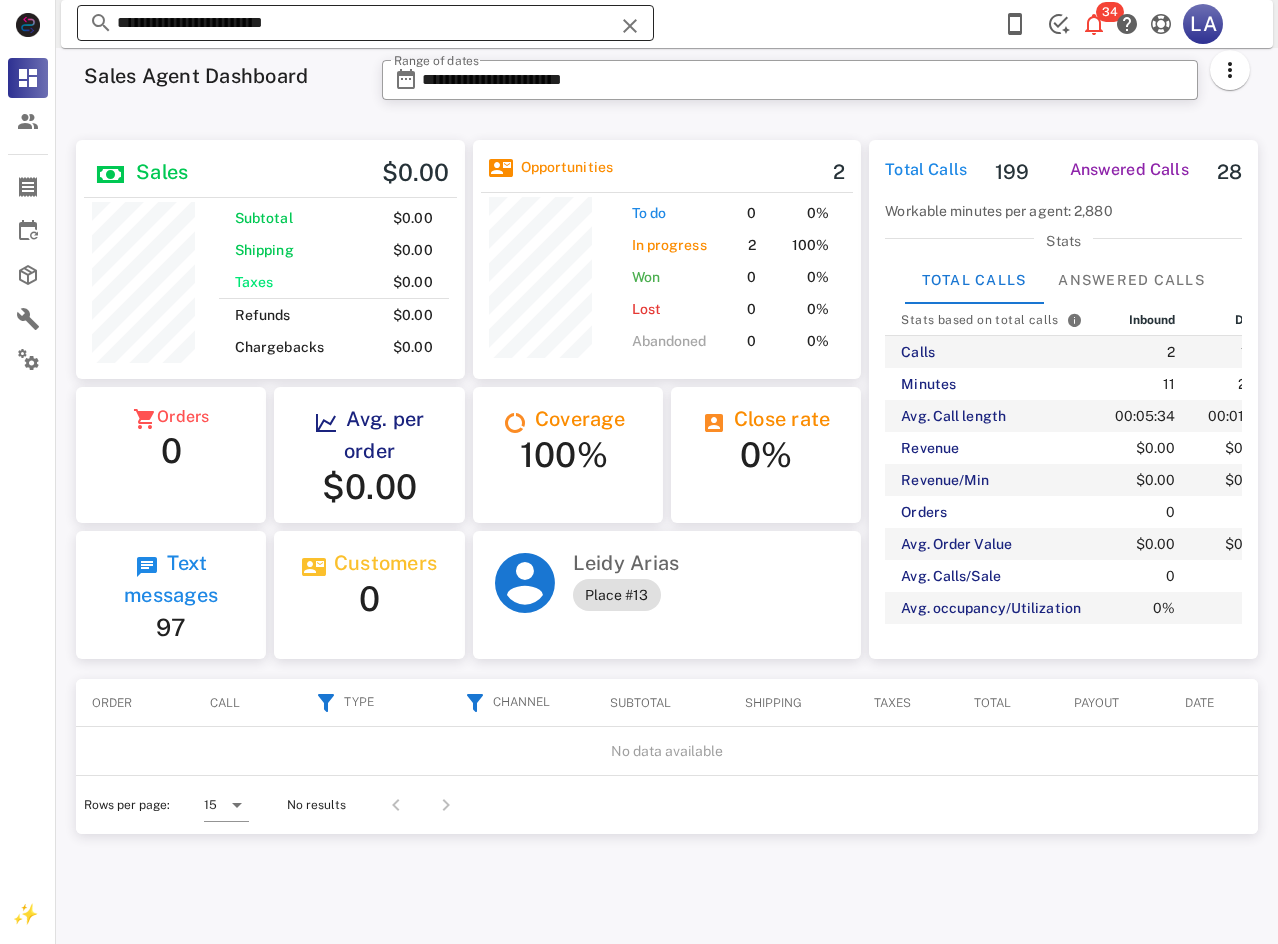 click at bounding box center (630, 26) 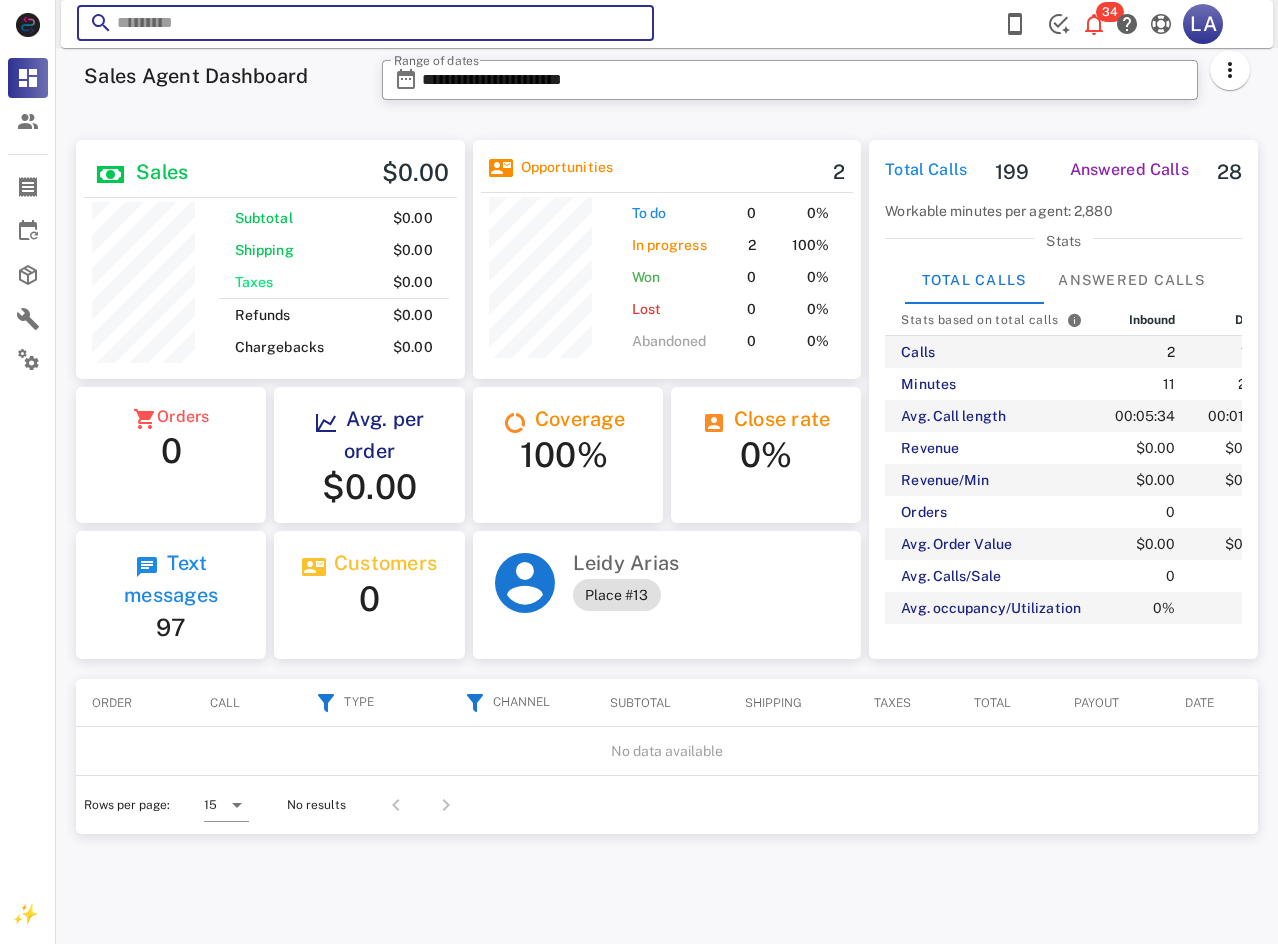 click at bounding box center (365, 23) 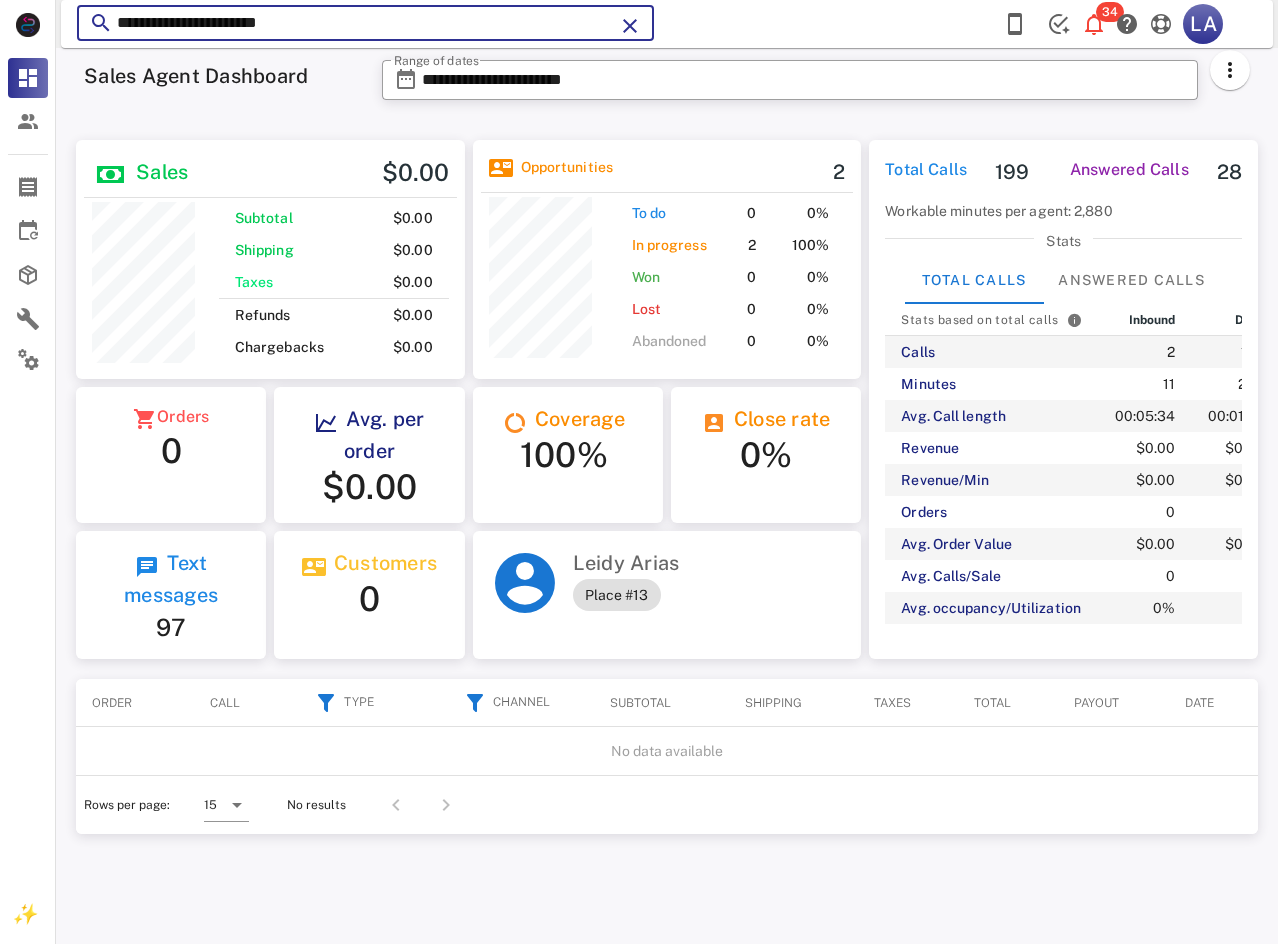 click on "**********" at bounding box center (365, 23) 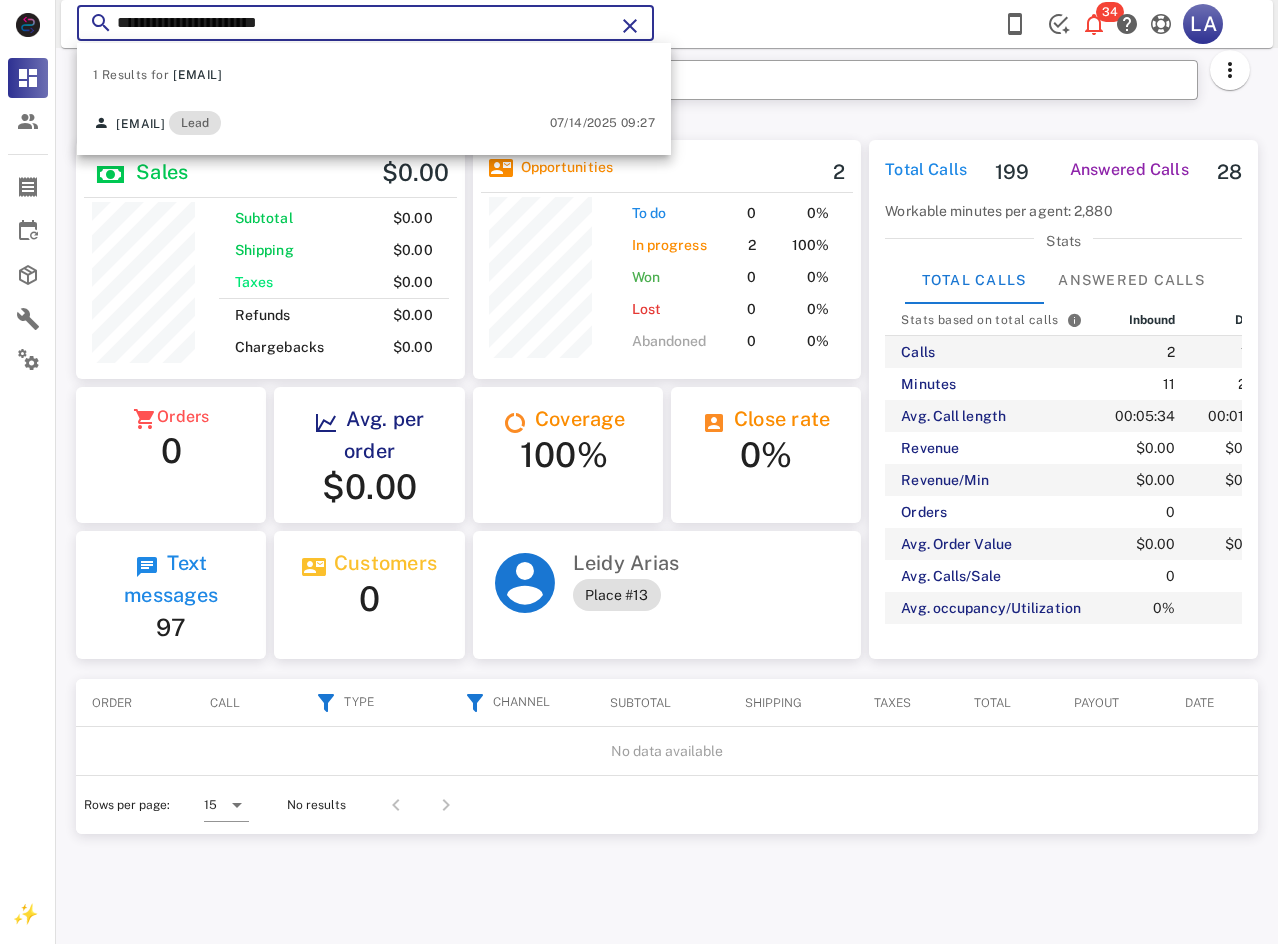 type on "**********" 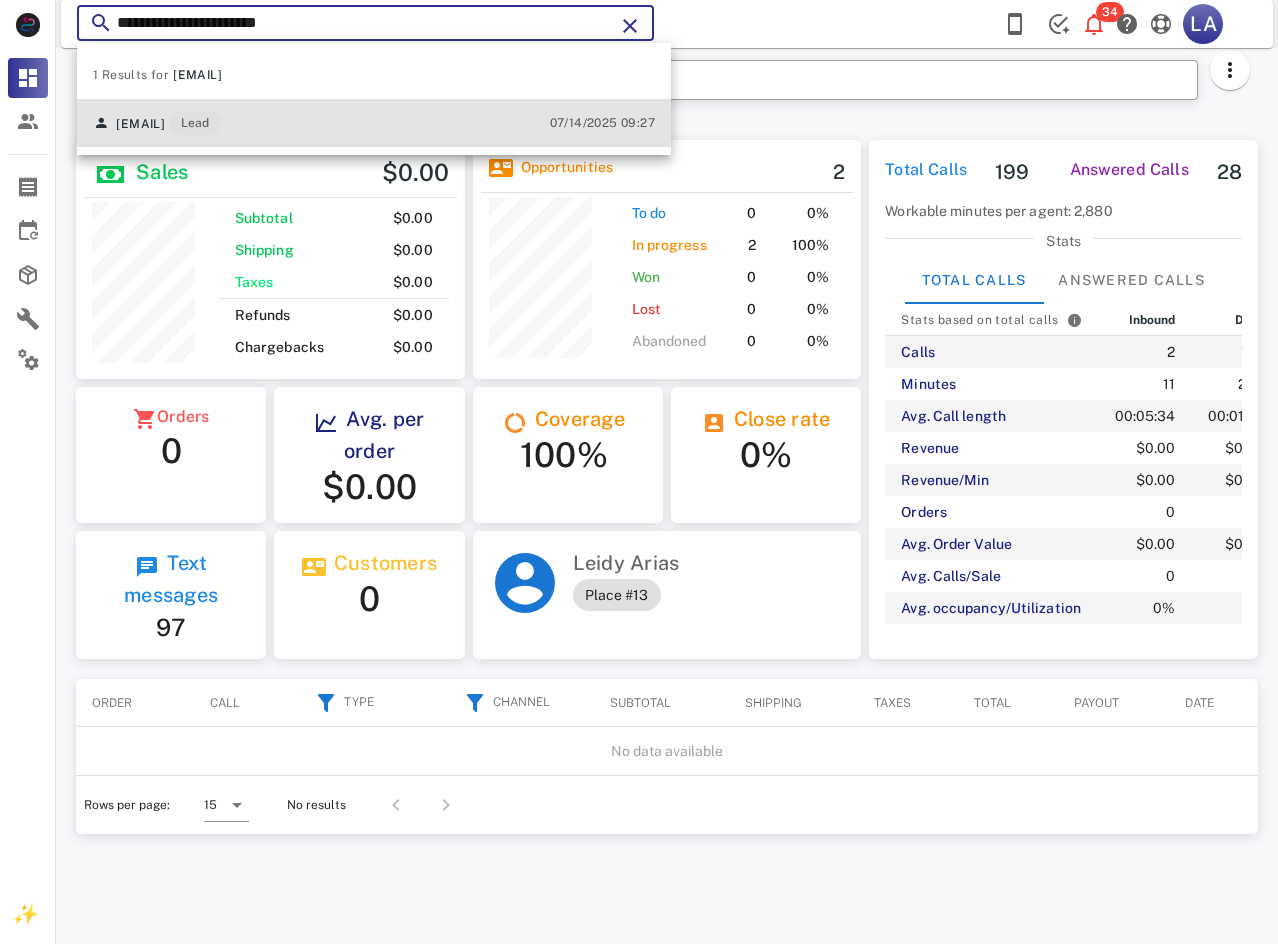 click on "[EMAIL]   Lead   [DATE] [TIME]" at bounding box center (374, 123) 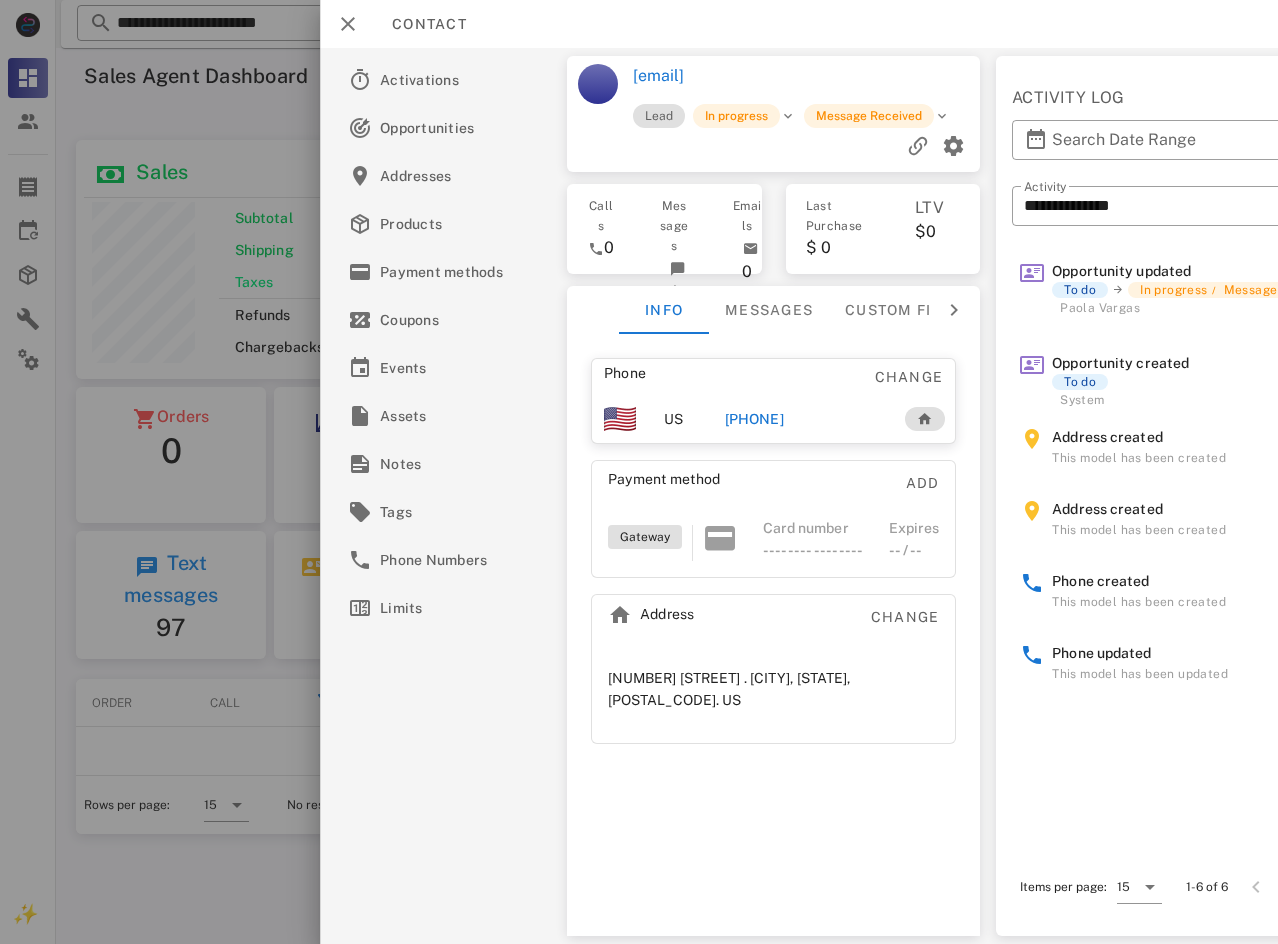 click on "[PHONE]" at bounding box center [753, 419] 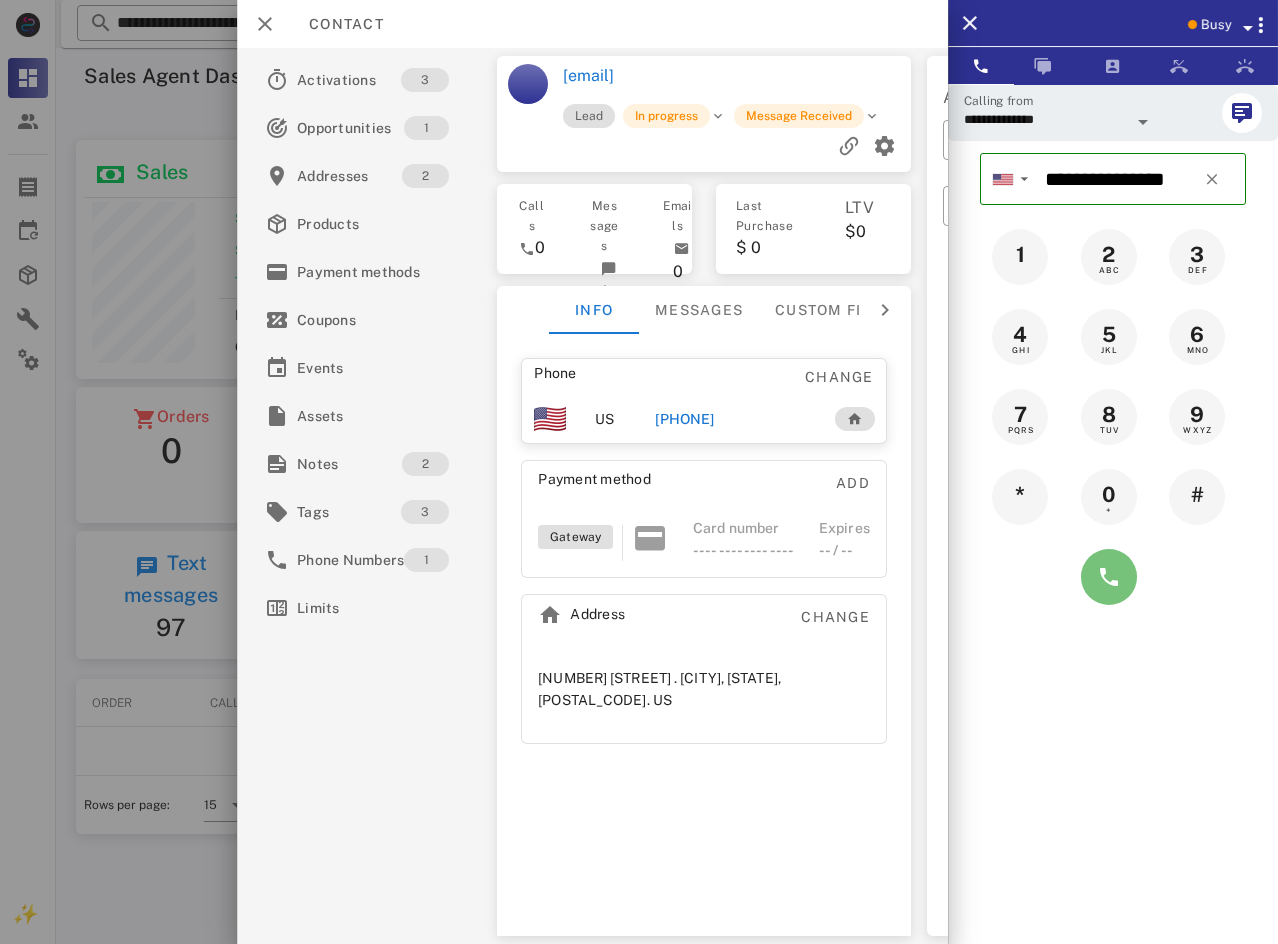 click at bounding box center [1109, 577] 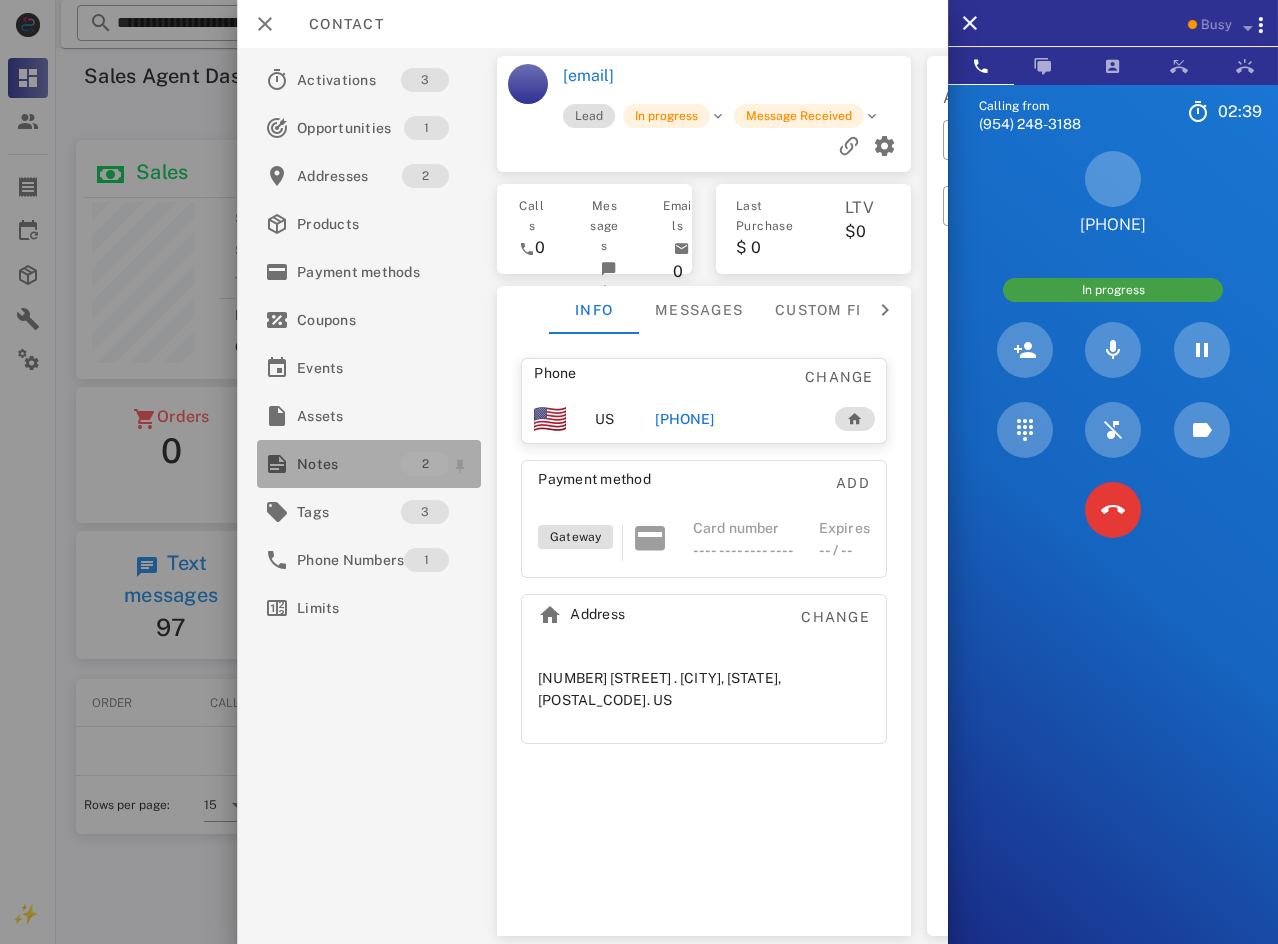 click on "Notes" at bounding box center (349, 464) 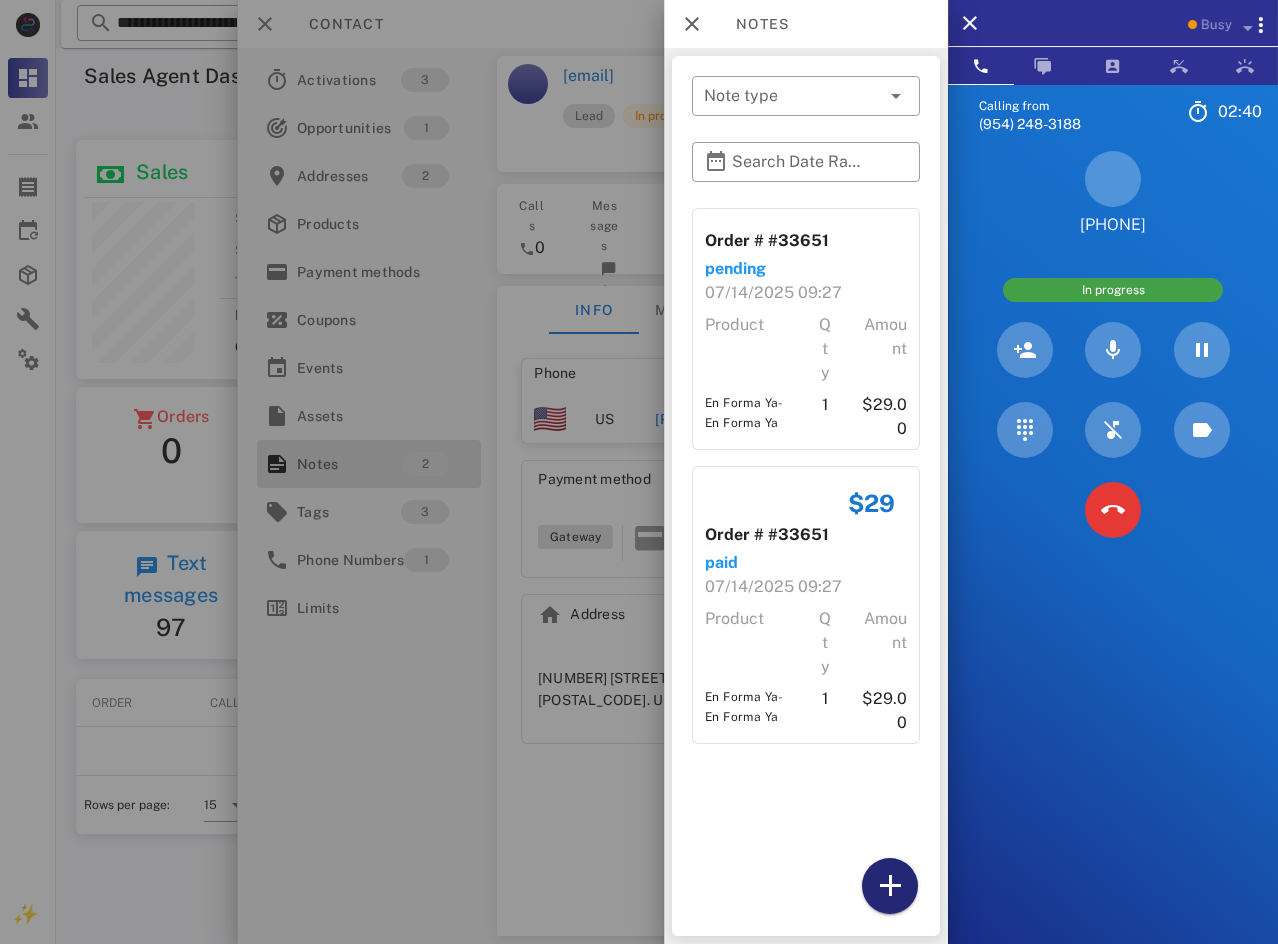 click at bounding box center (890, 886) 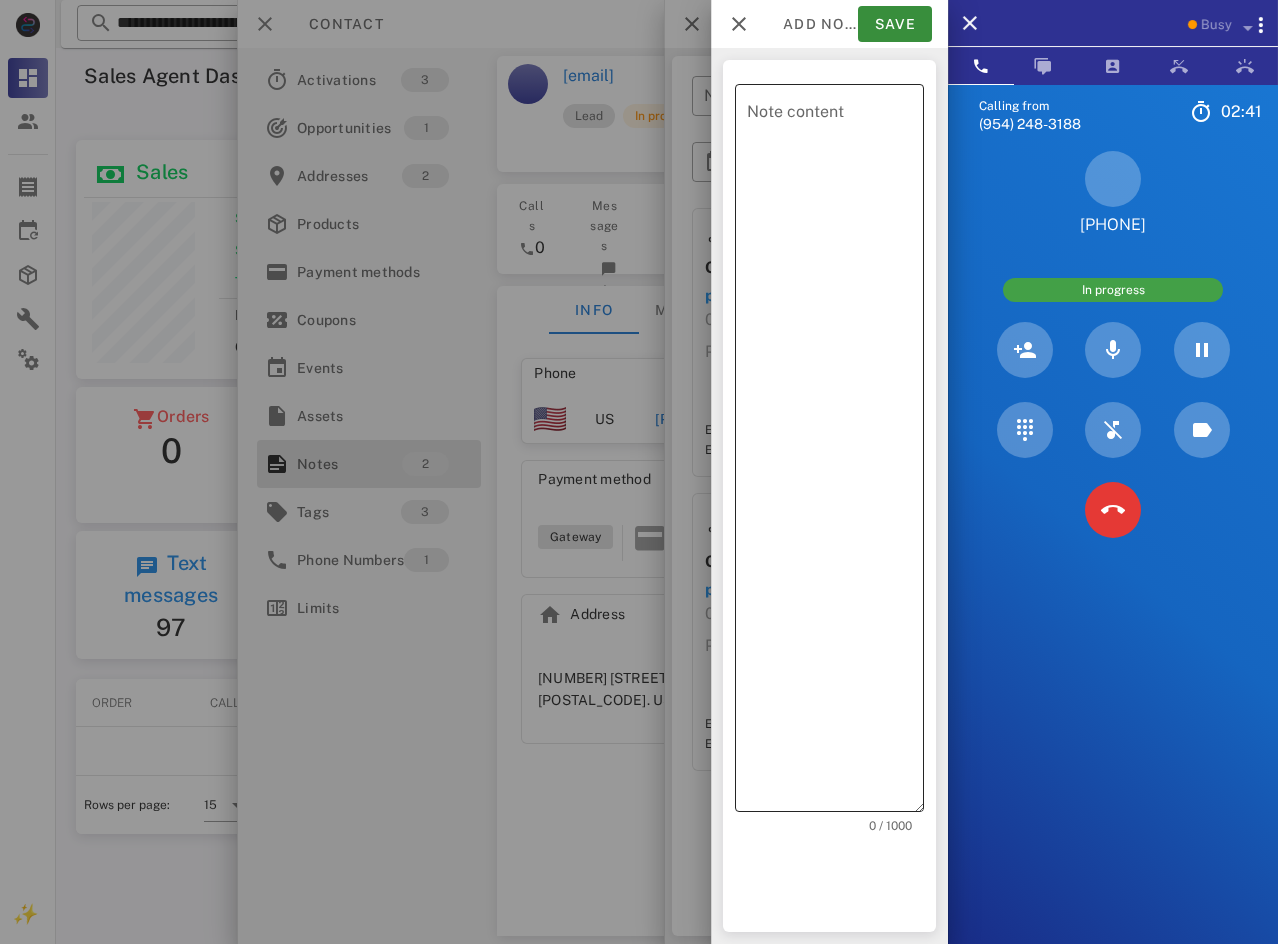 click on "Note content" at bounding box center (835, 453) 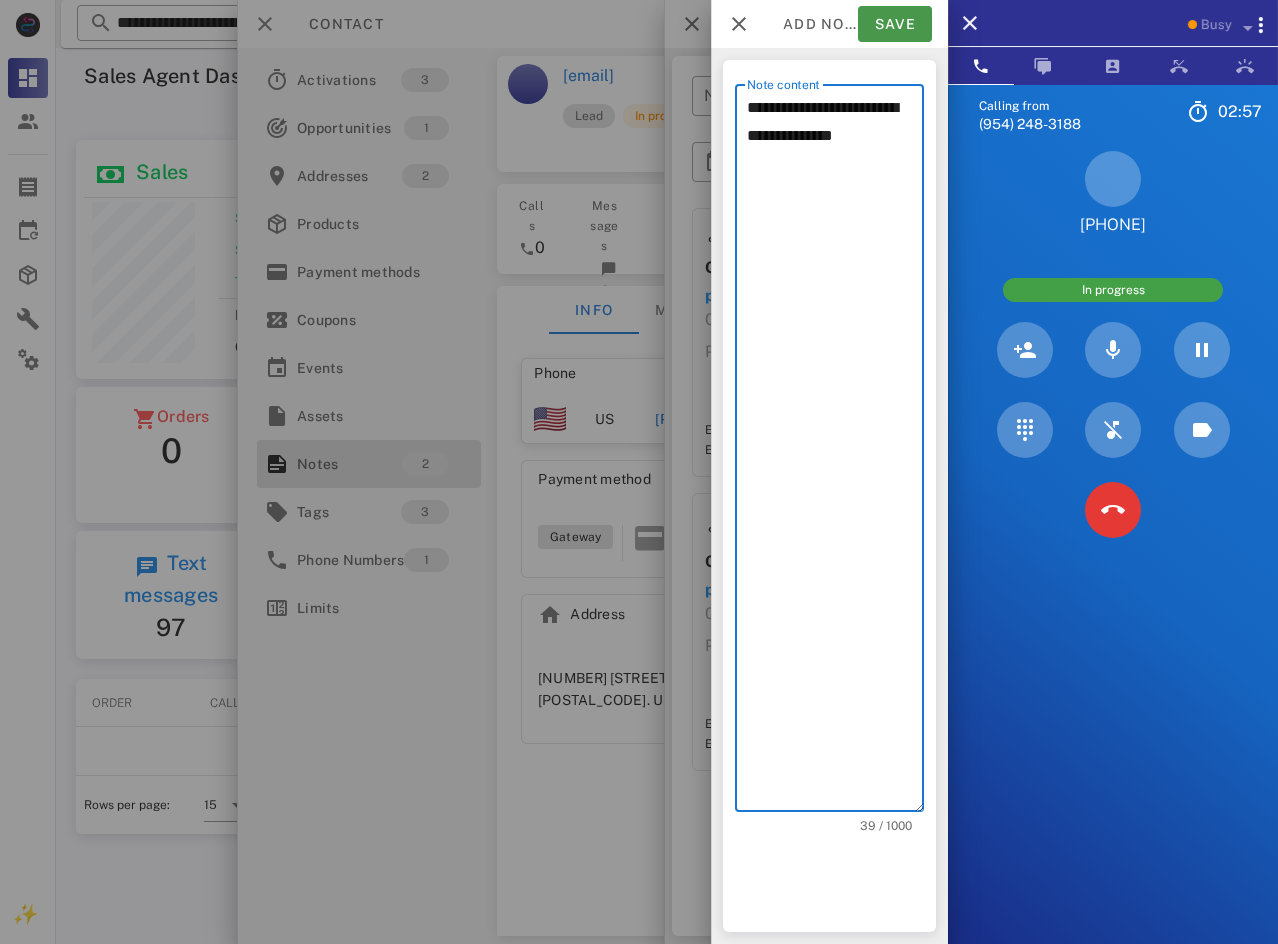 type on "**********" 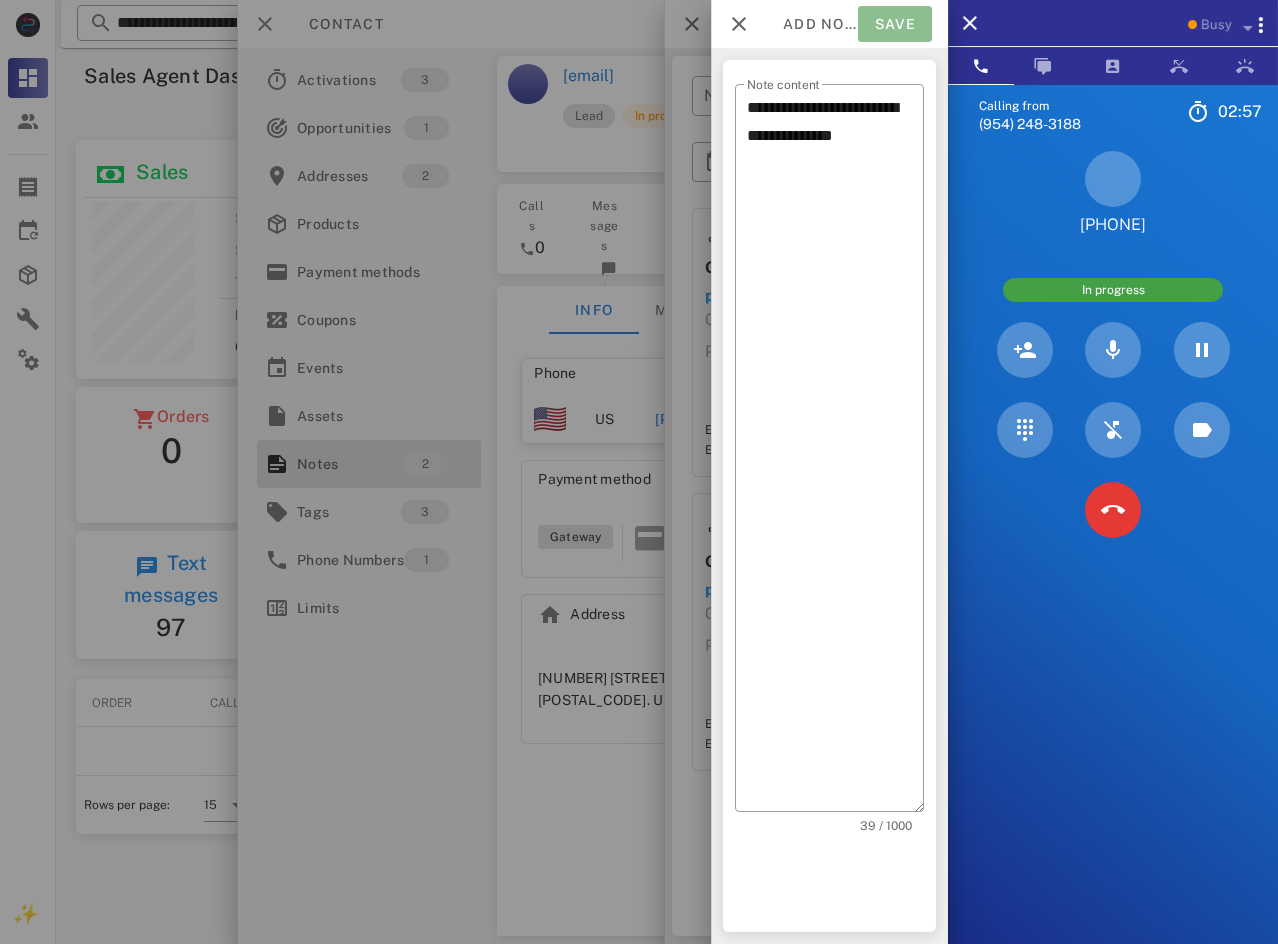 click on "Save" at bounding box center (895, 24) 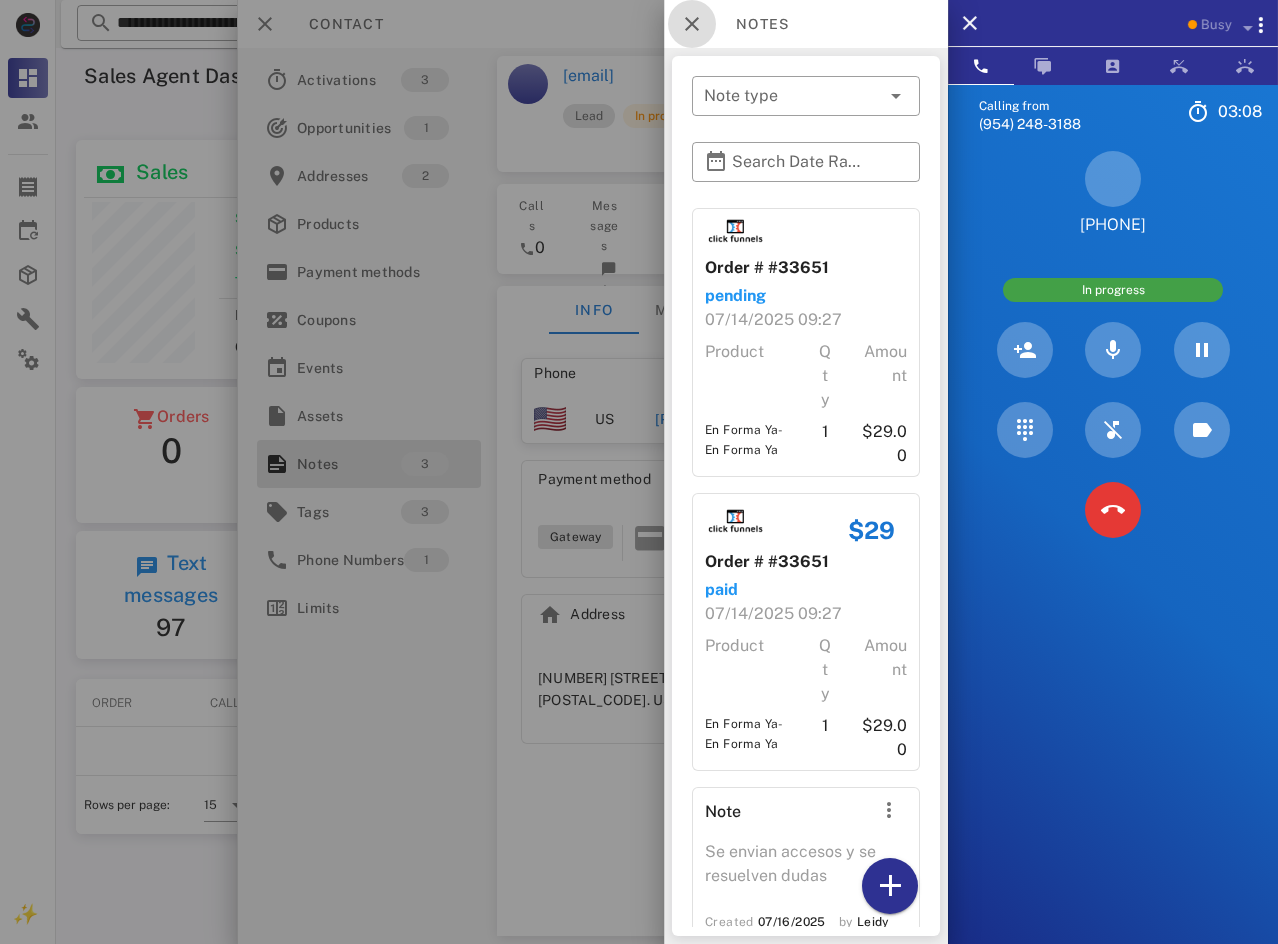 drag, startPoint x: 690, startPoint y: 33, endPoint x: 673, endPoint y: 34, distance: 17.029387 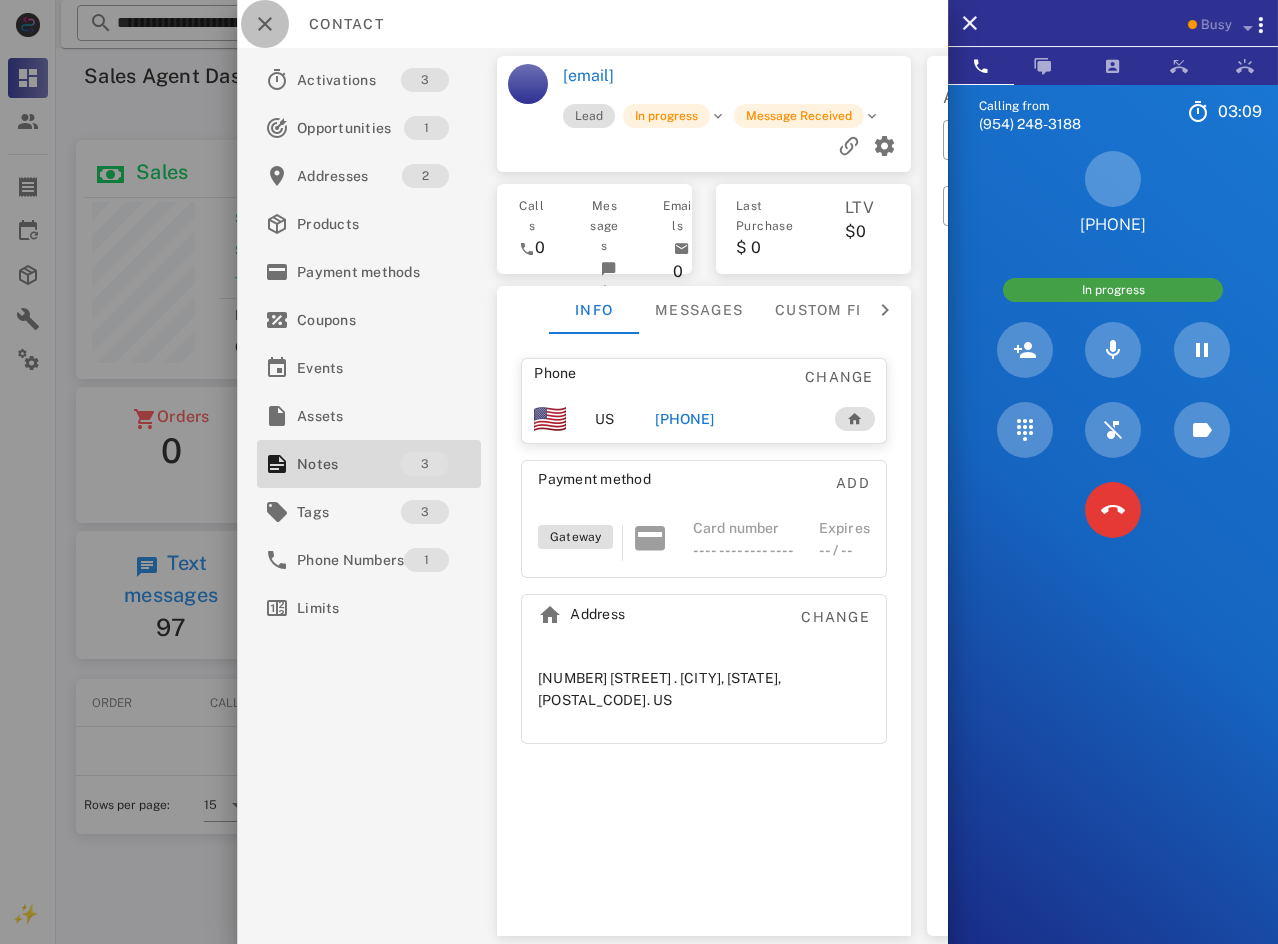 click at bounding box center [265, 24] 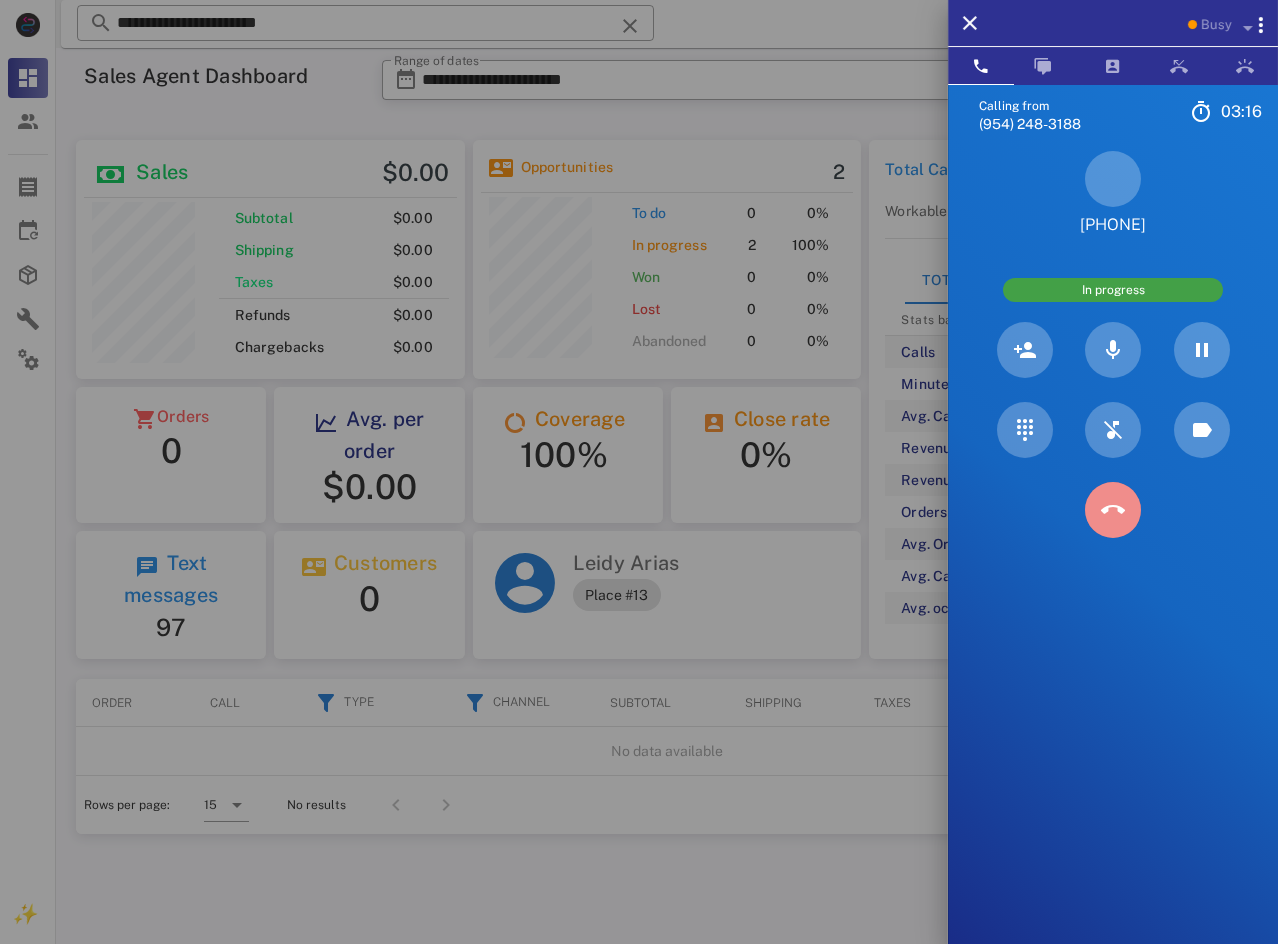 click at bounding box center [1113, 510] 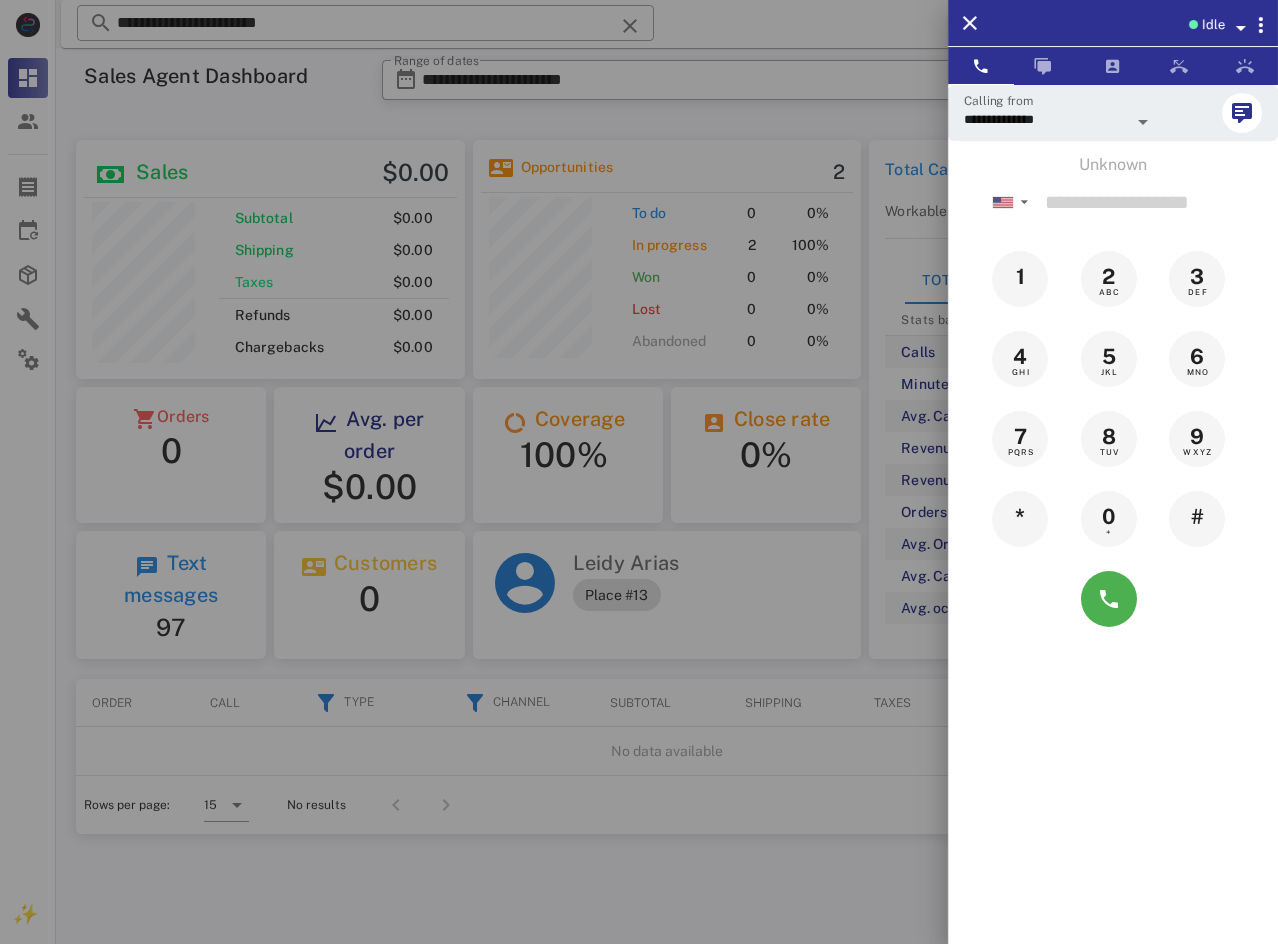 click at bounding box center (639, 472) 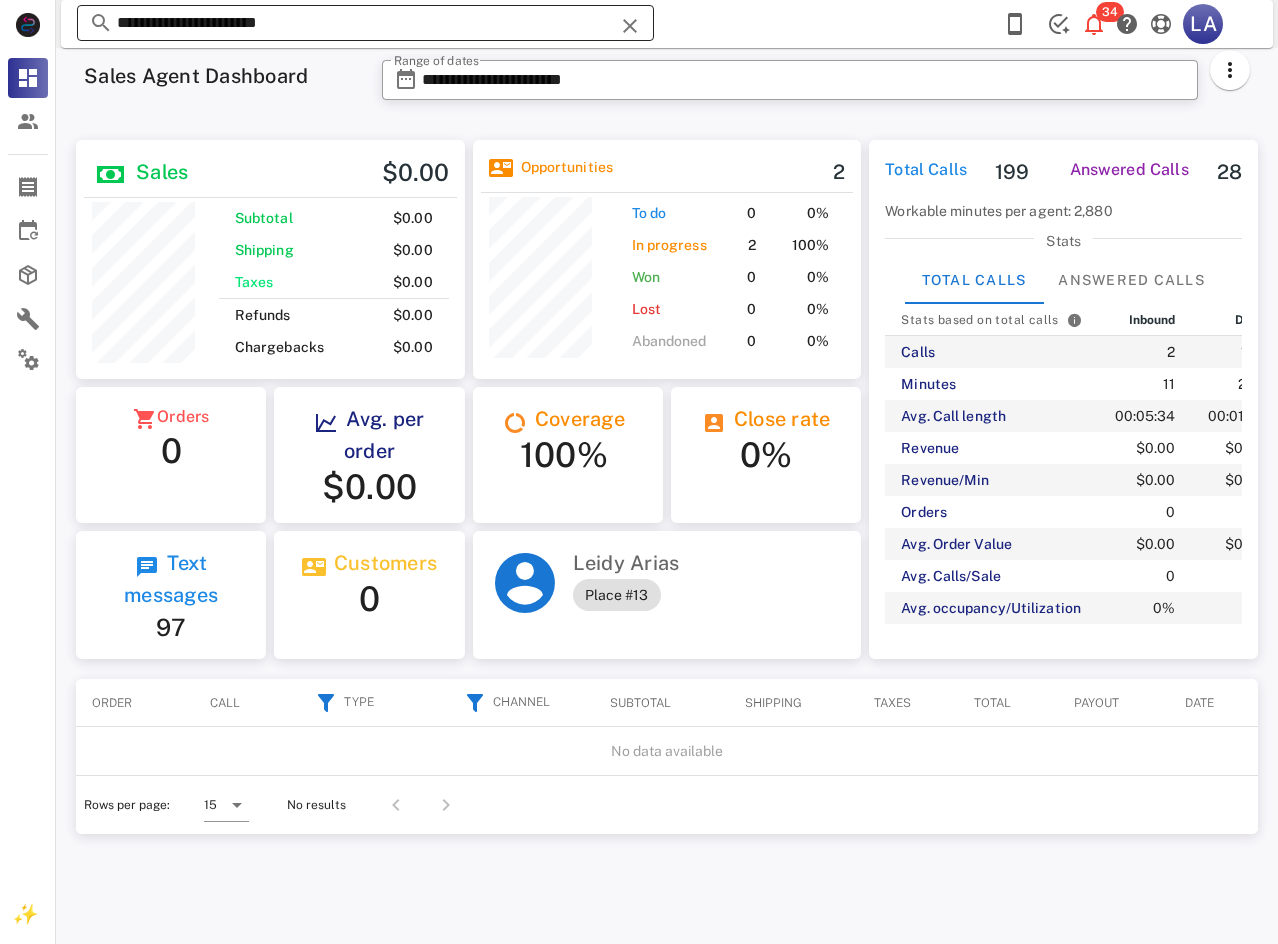 click at bounding box center [630, 26] 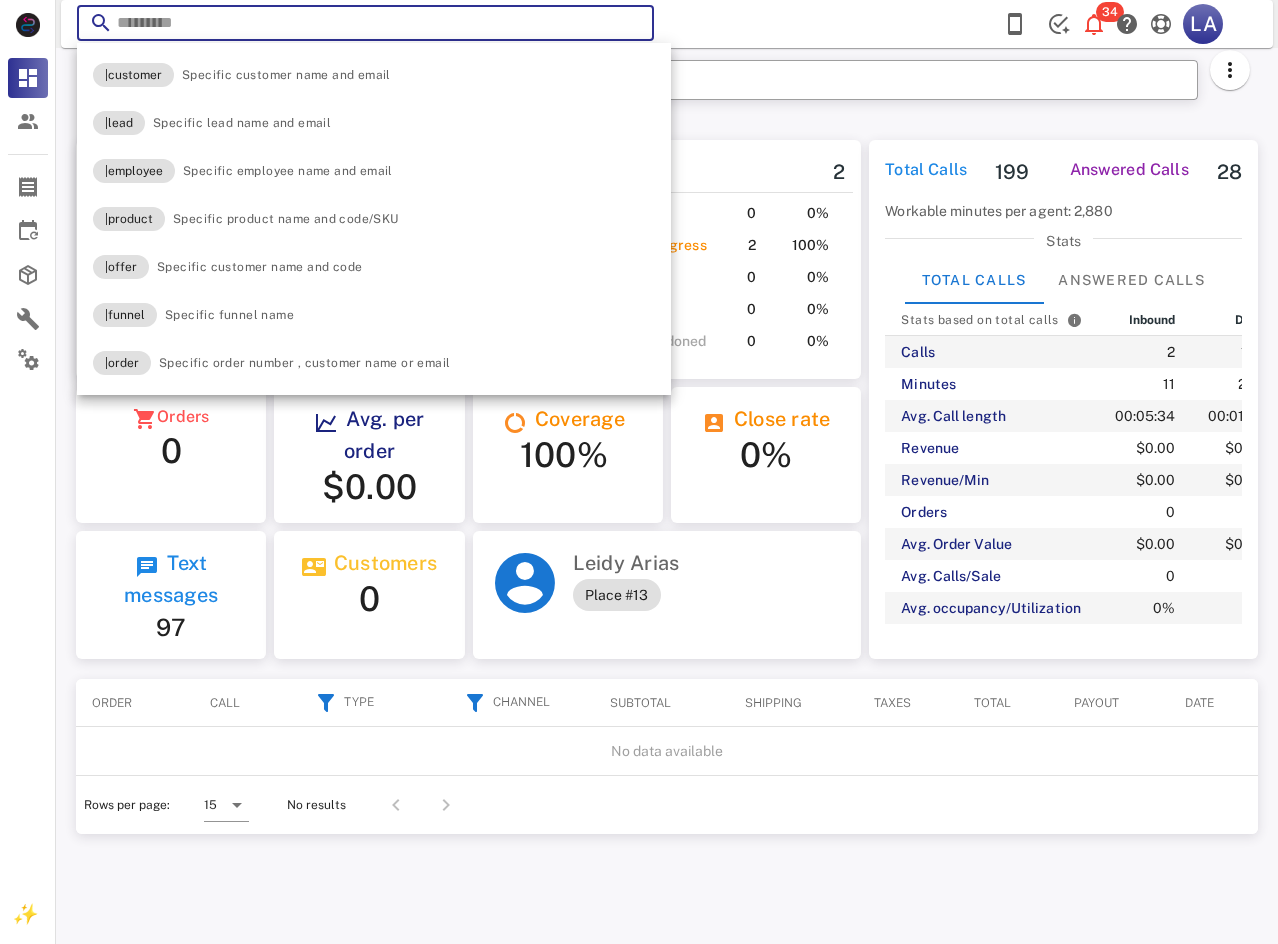 click at bounding box center (365, 23) 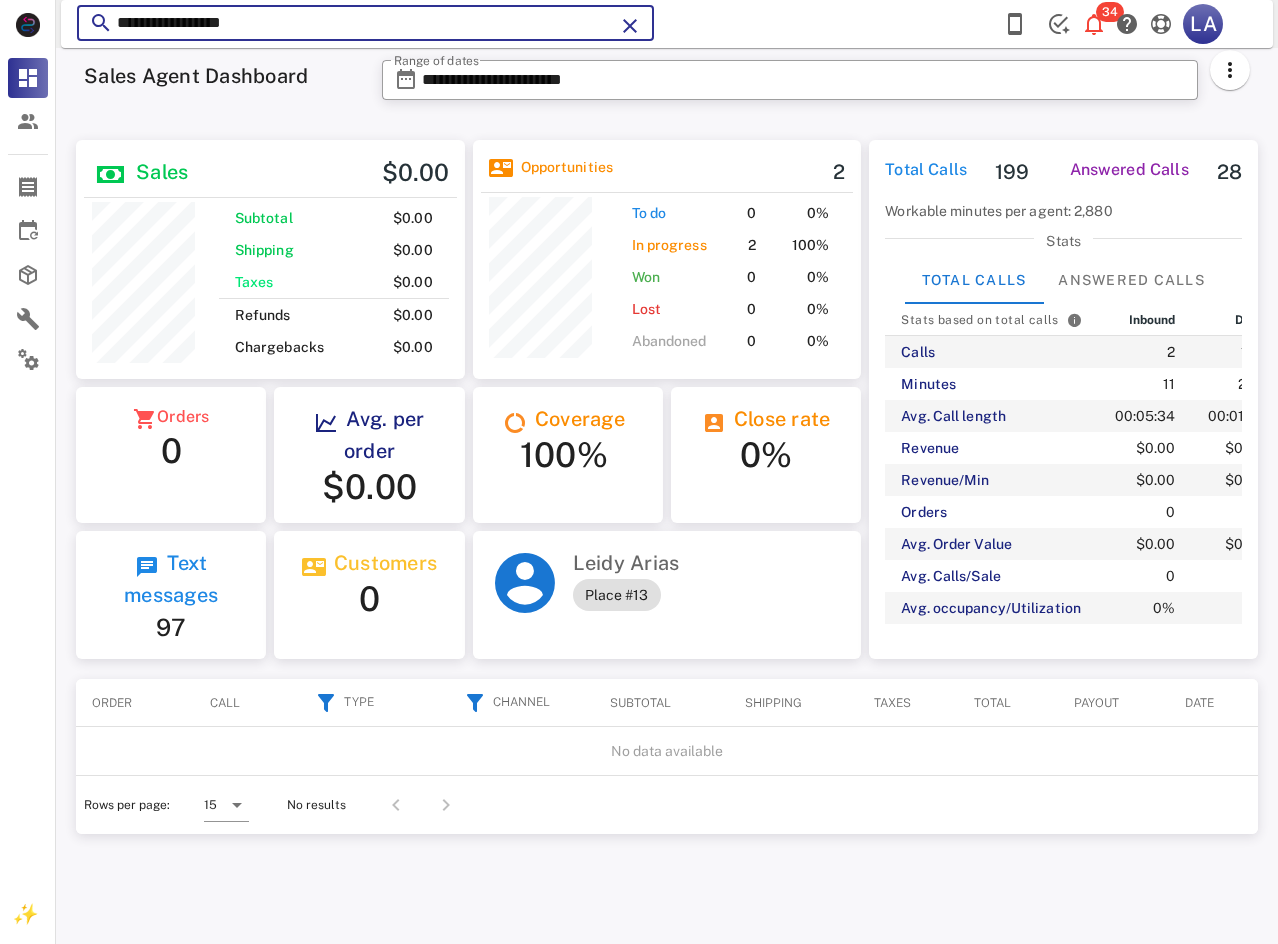 click on "**********" at bounding box center [365, 23] 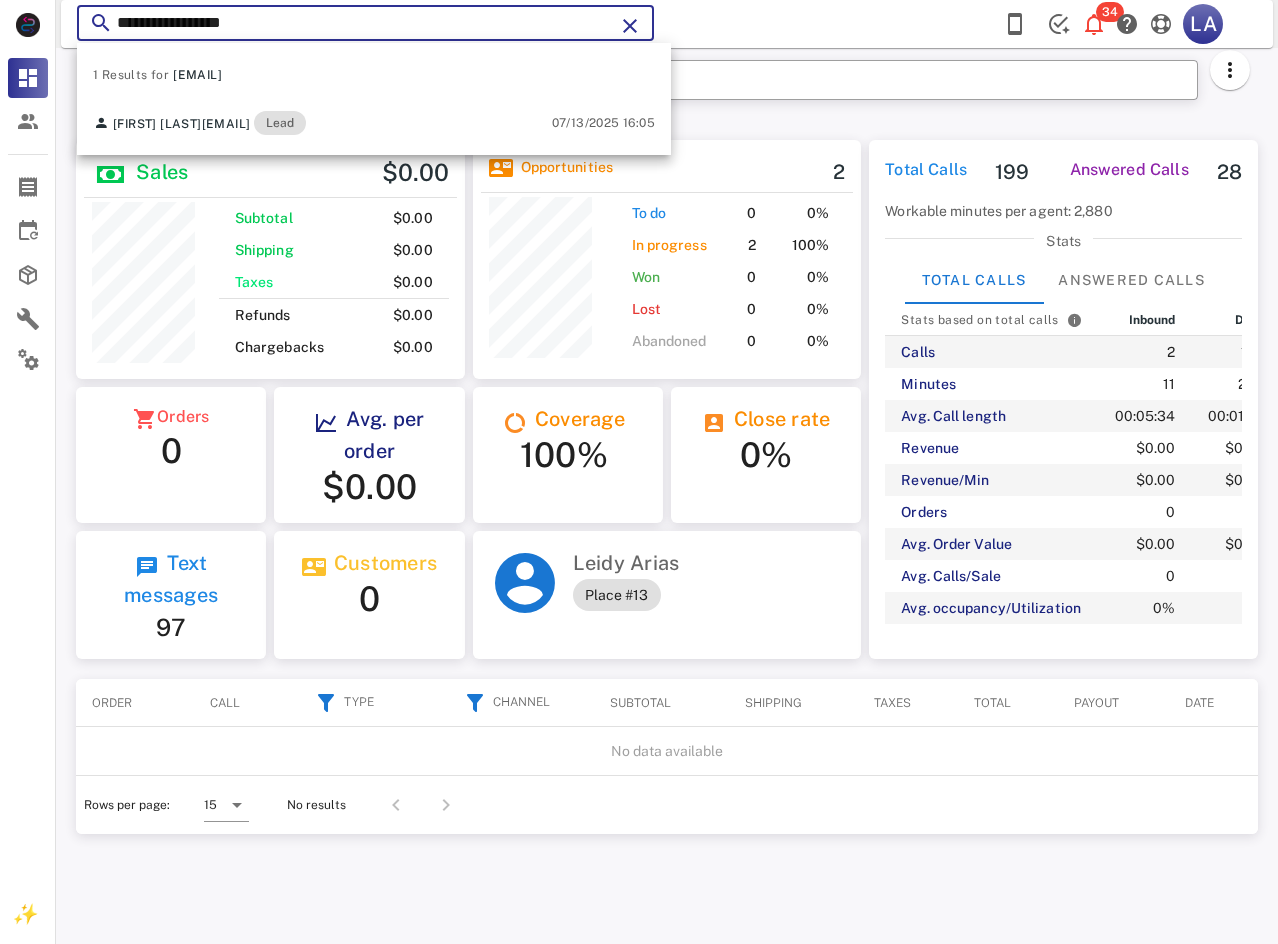 type on "**********" 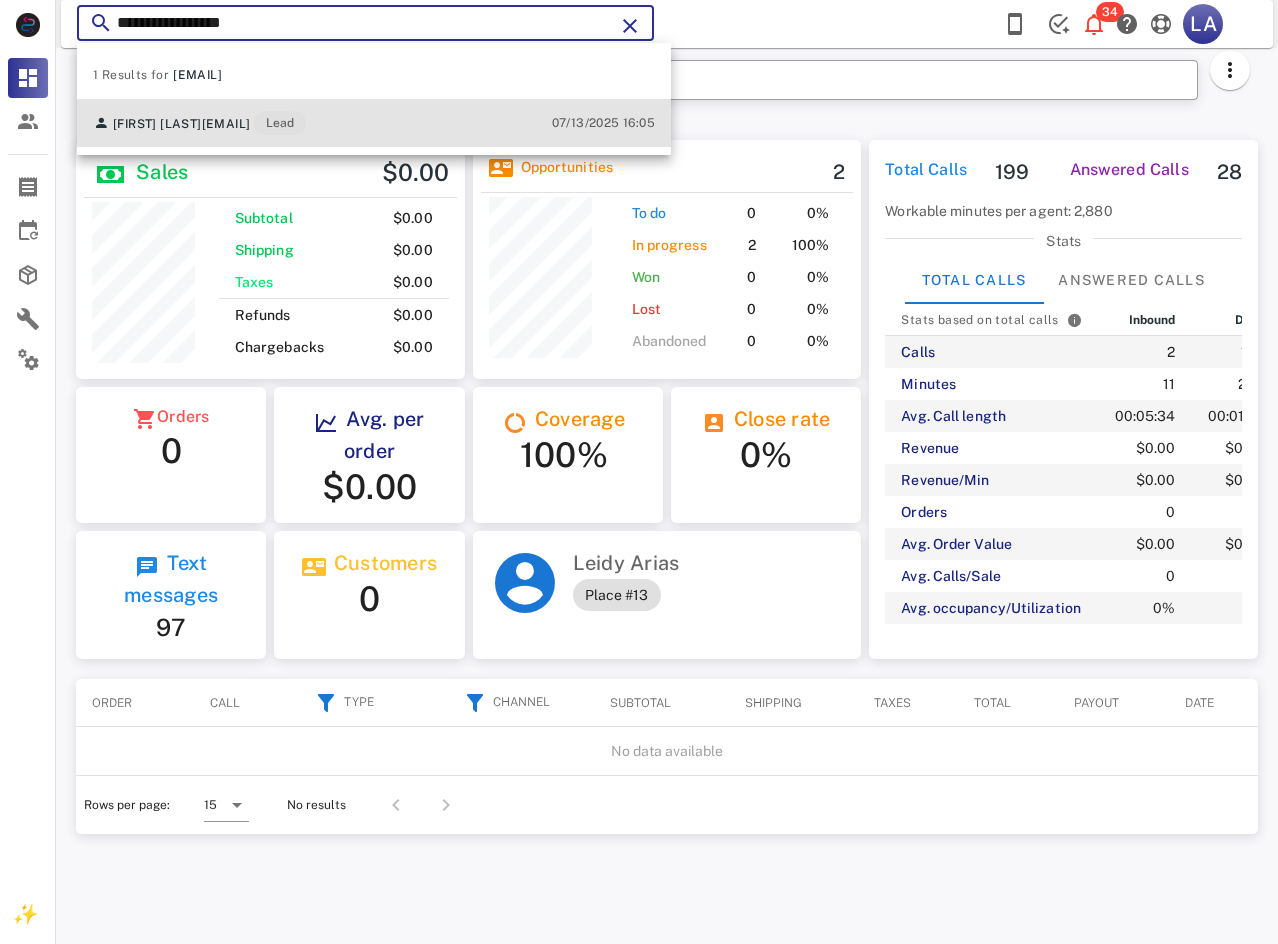 click on "[FIRST] [LAST]   [EMAIL]   Lead   [DATE] [TIME]" at bounding box center (374, 123) 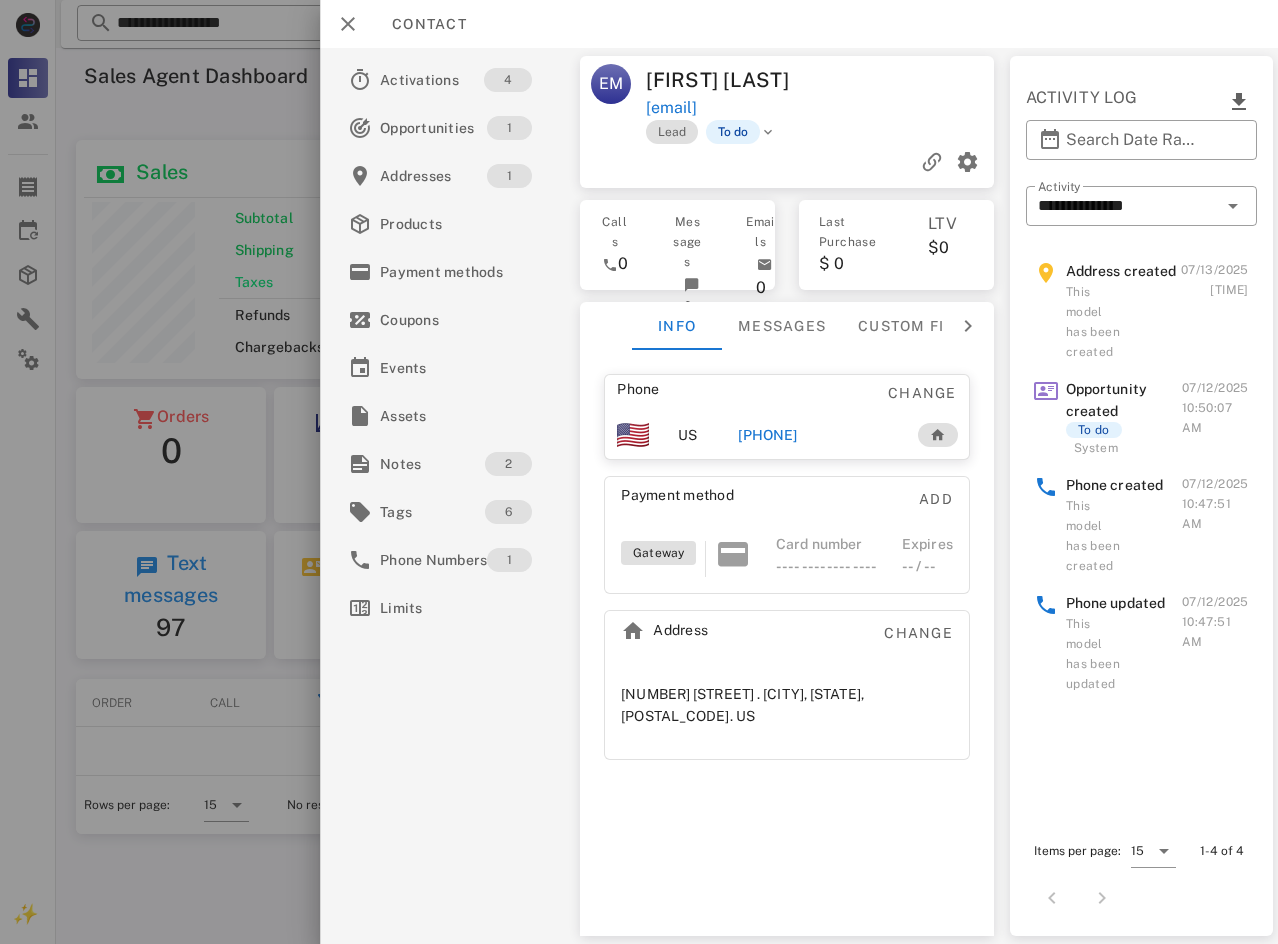 click on "[PHONE]" at bounding box center [767, 435] 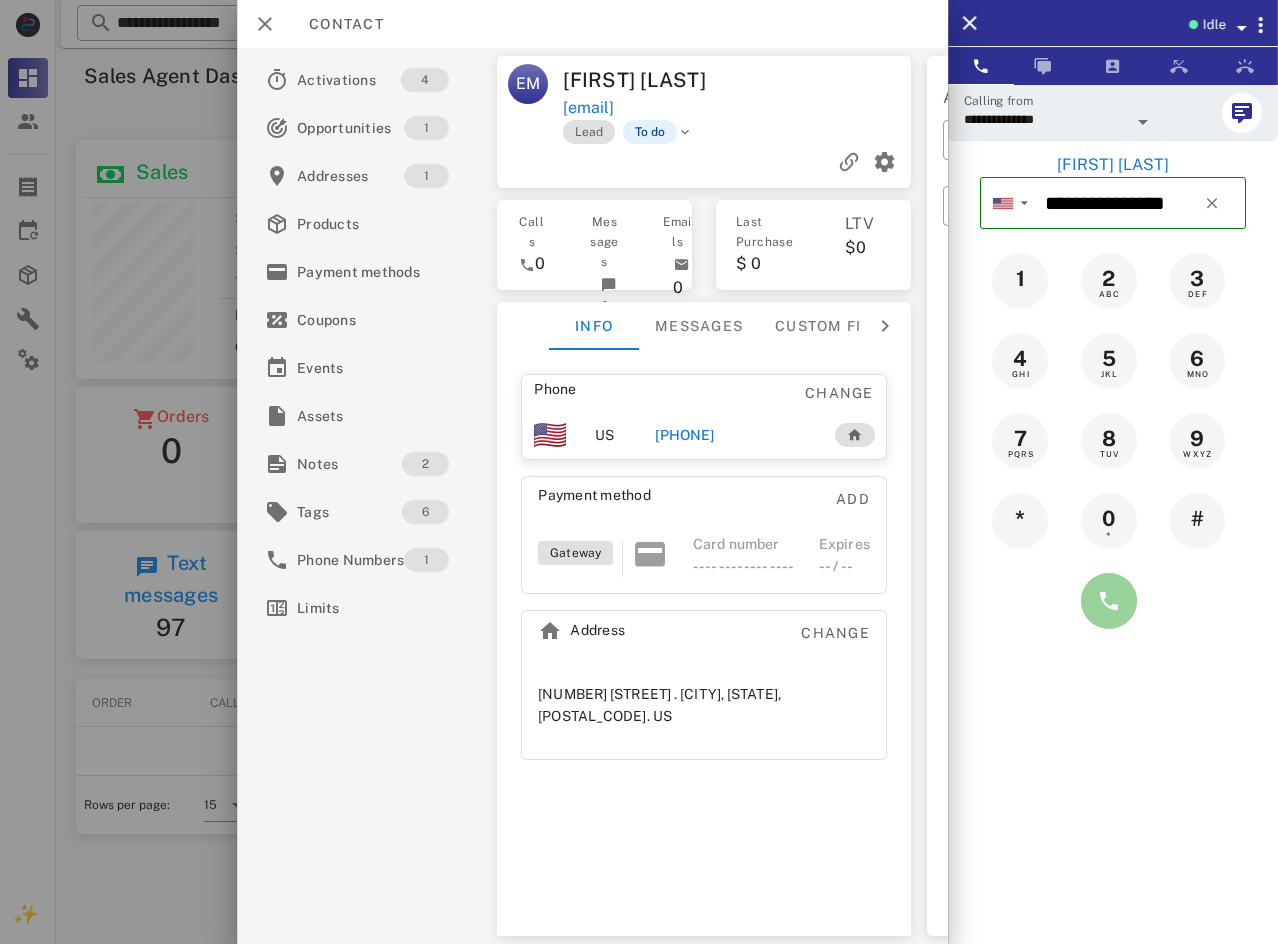 click at bounding box center (1109, 601) 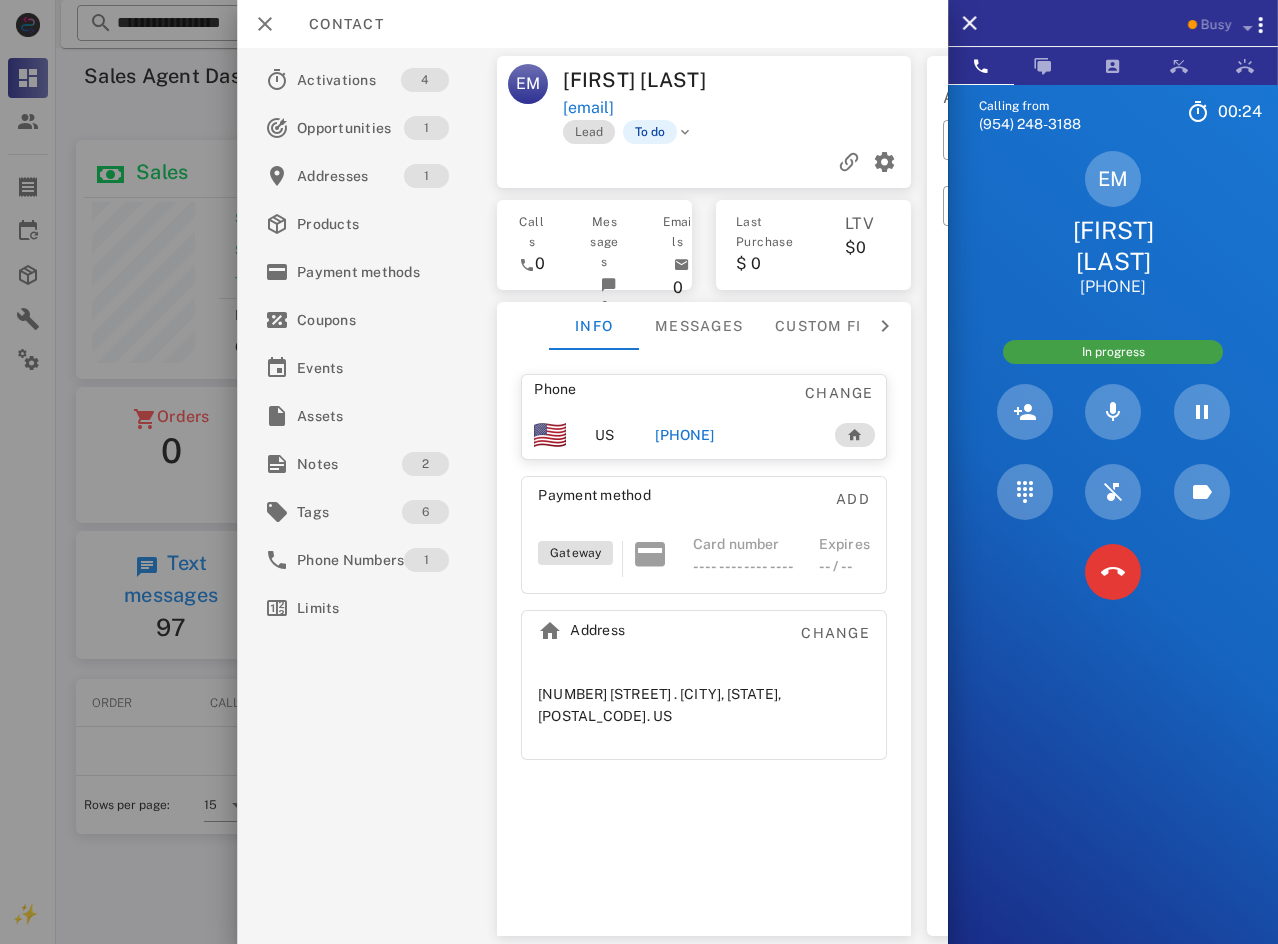 click at bounding box center (1113, 572) 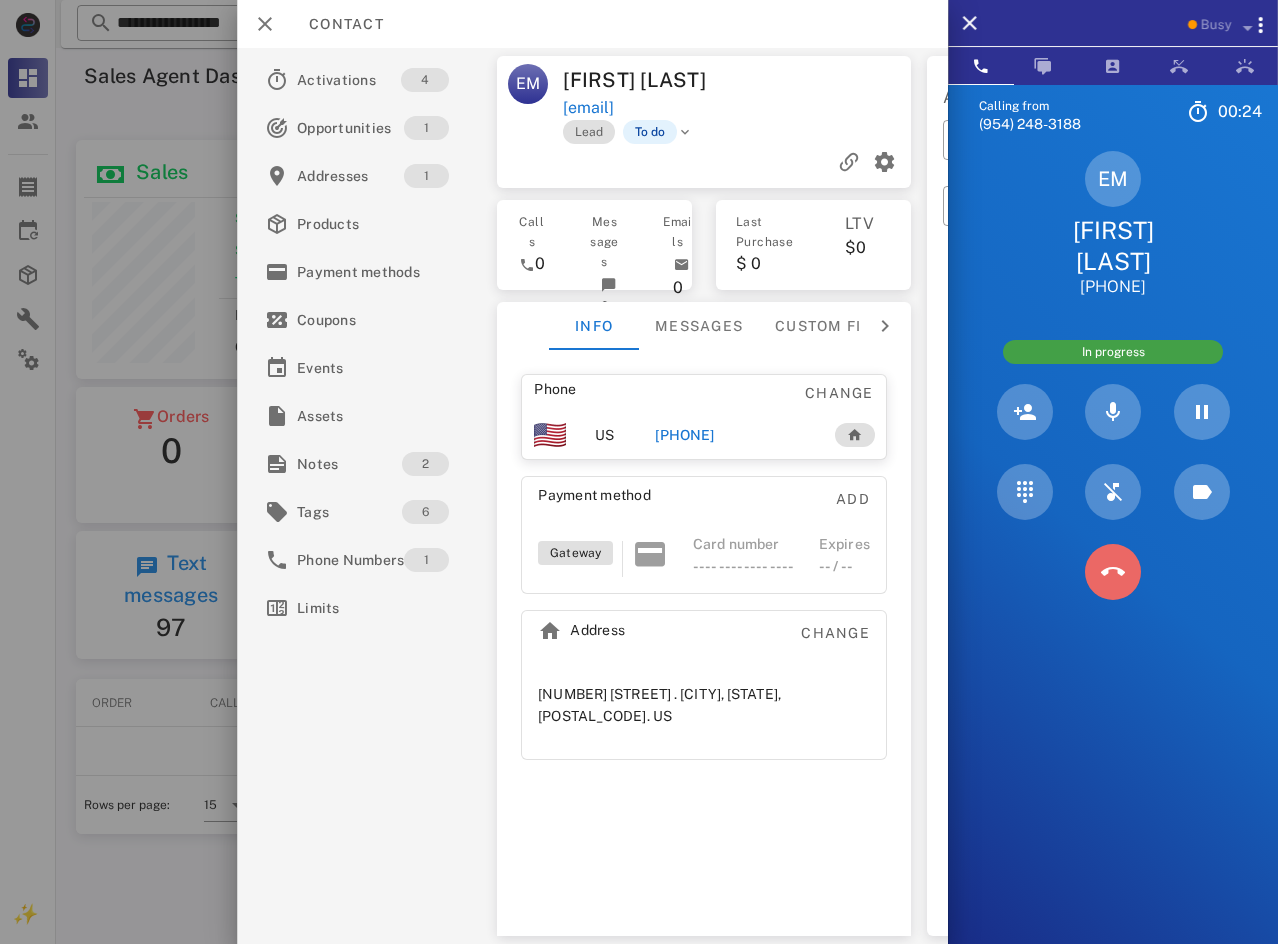 click at bounding box center [1113, 572] 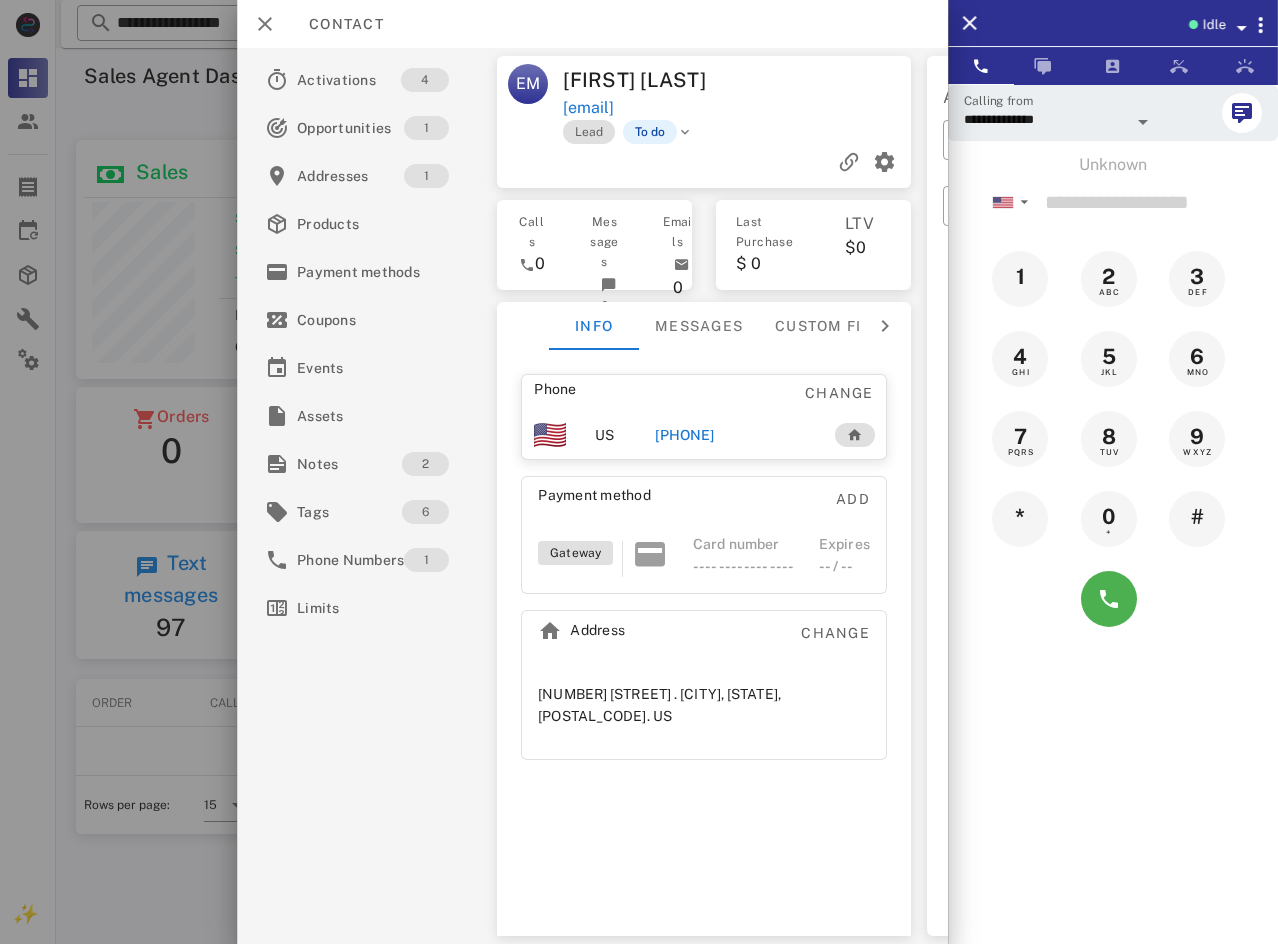 click on "[PHONE]" at bounding box center [684, 435] 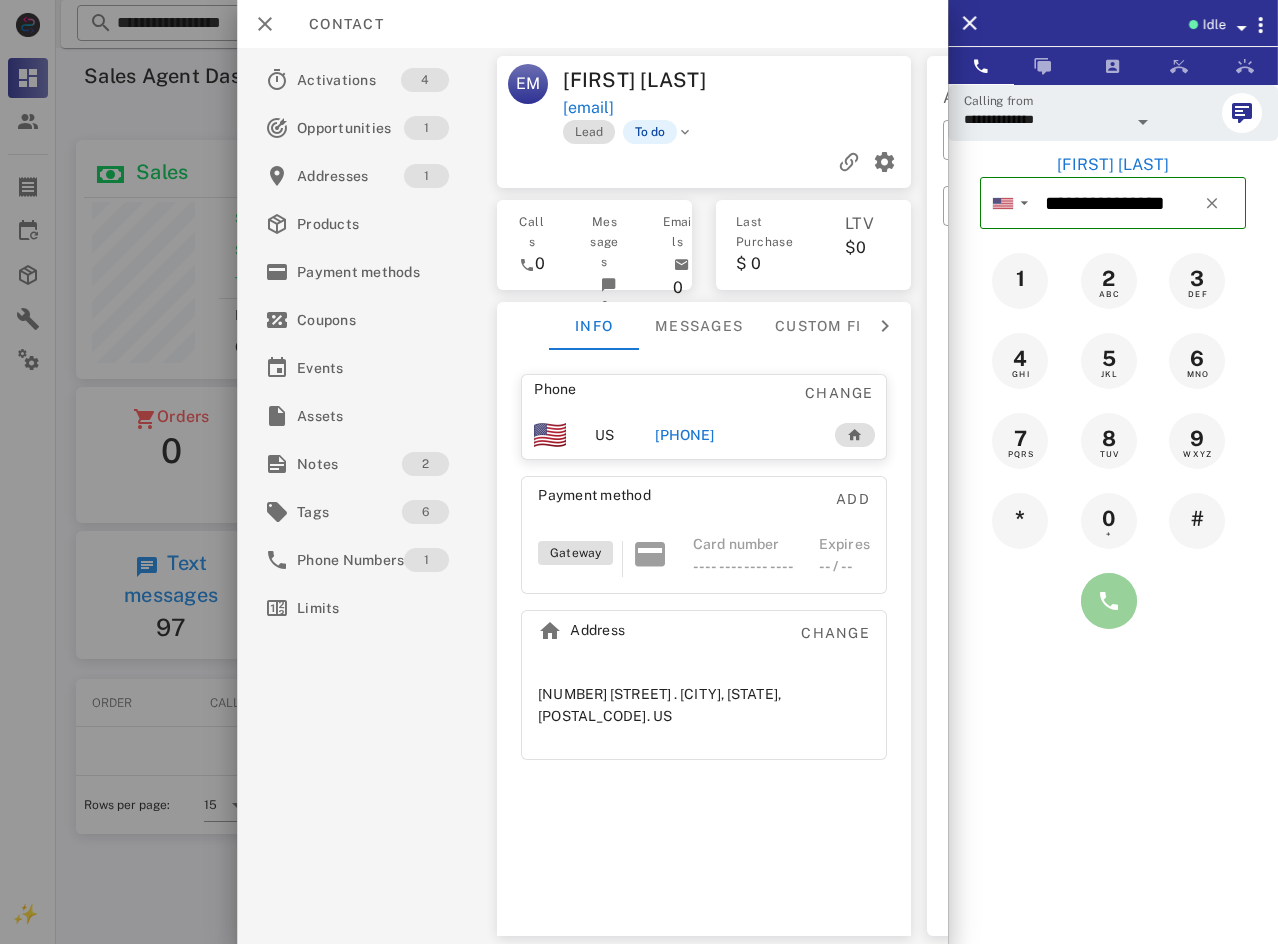 click at bounding box center [1109, 601] 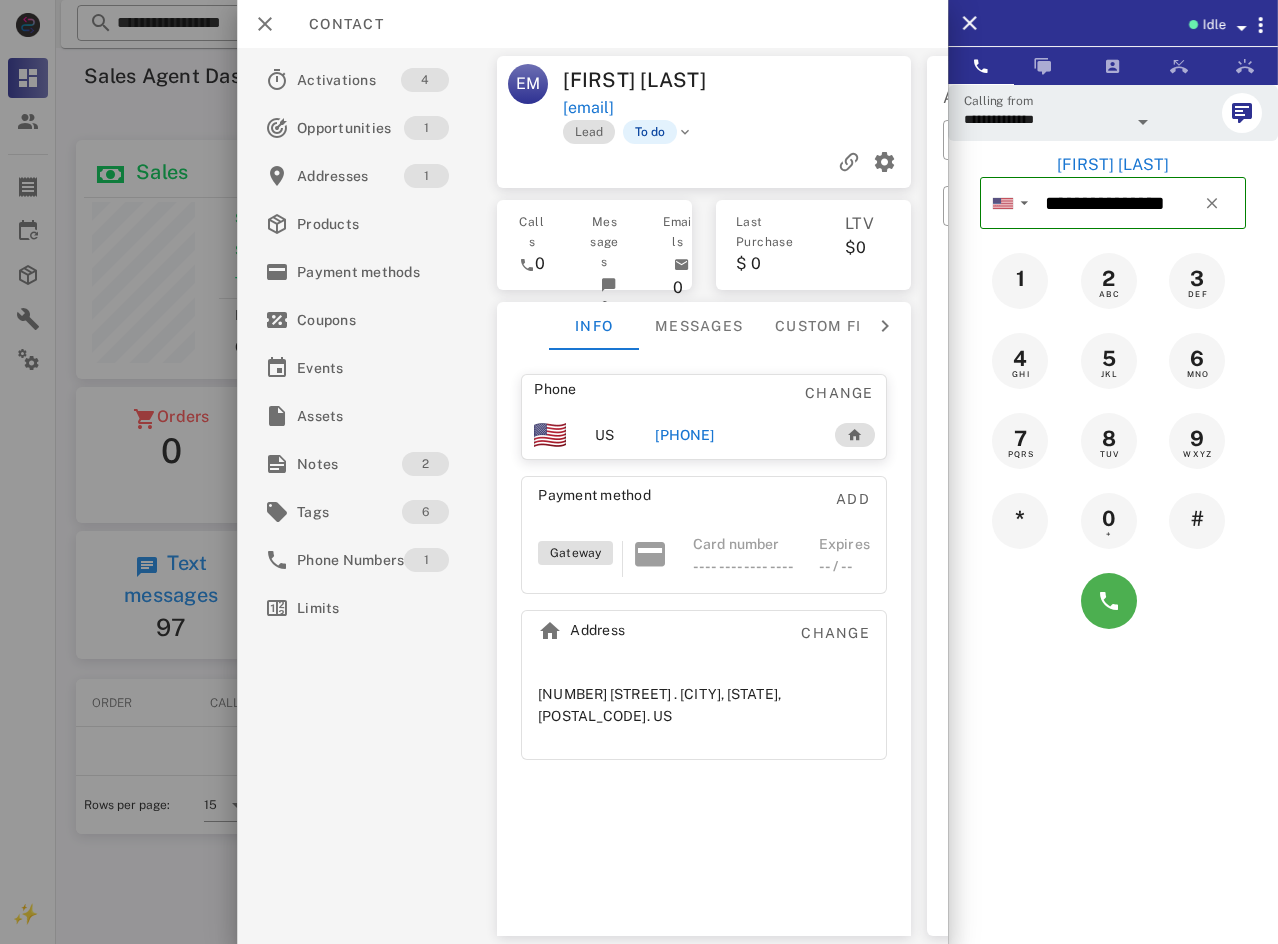 type 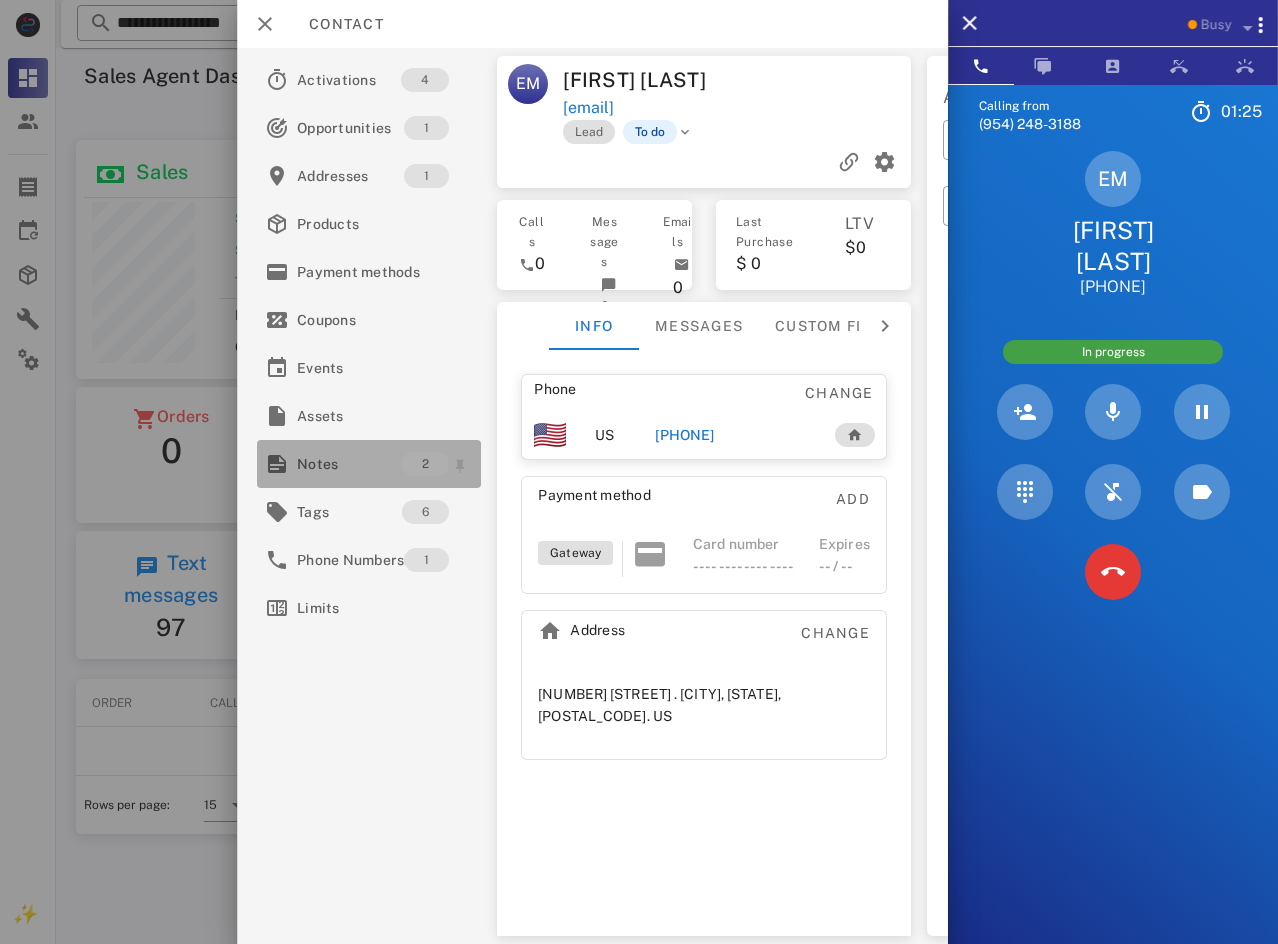 click on "Notes" at bounding box center [349, 464] 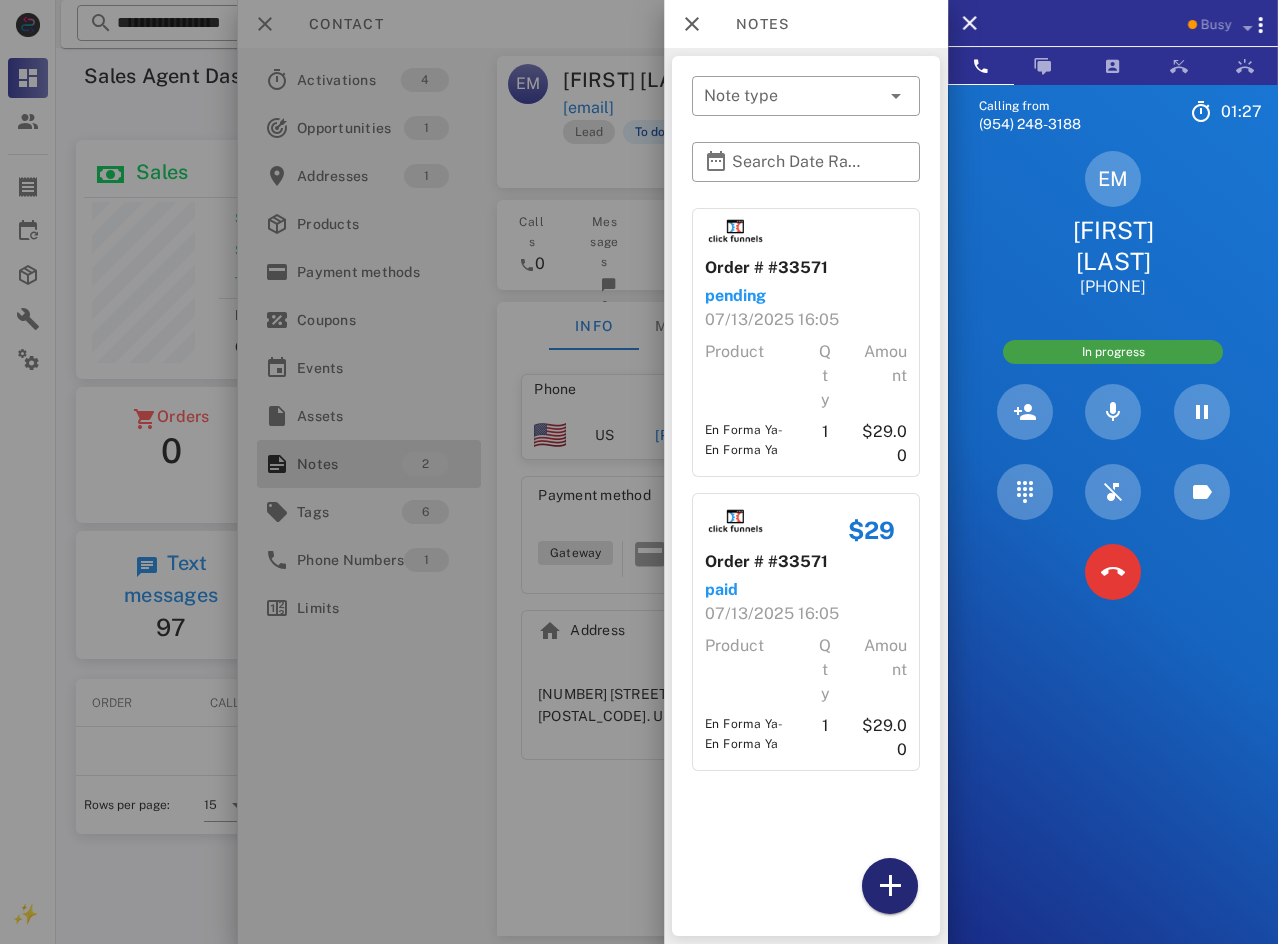 click at bounding box center [890, 886] 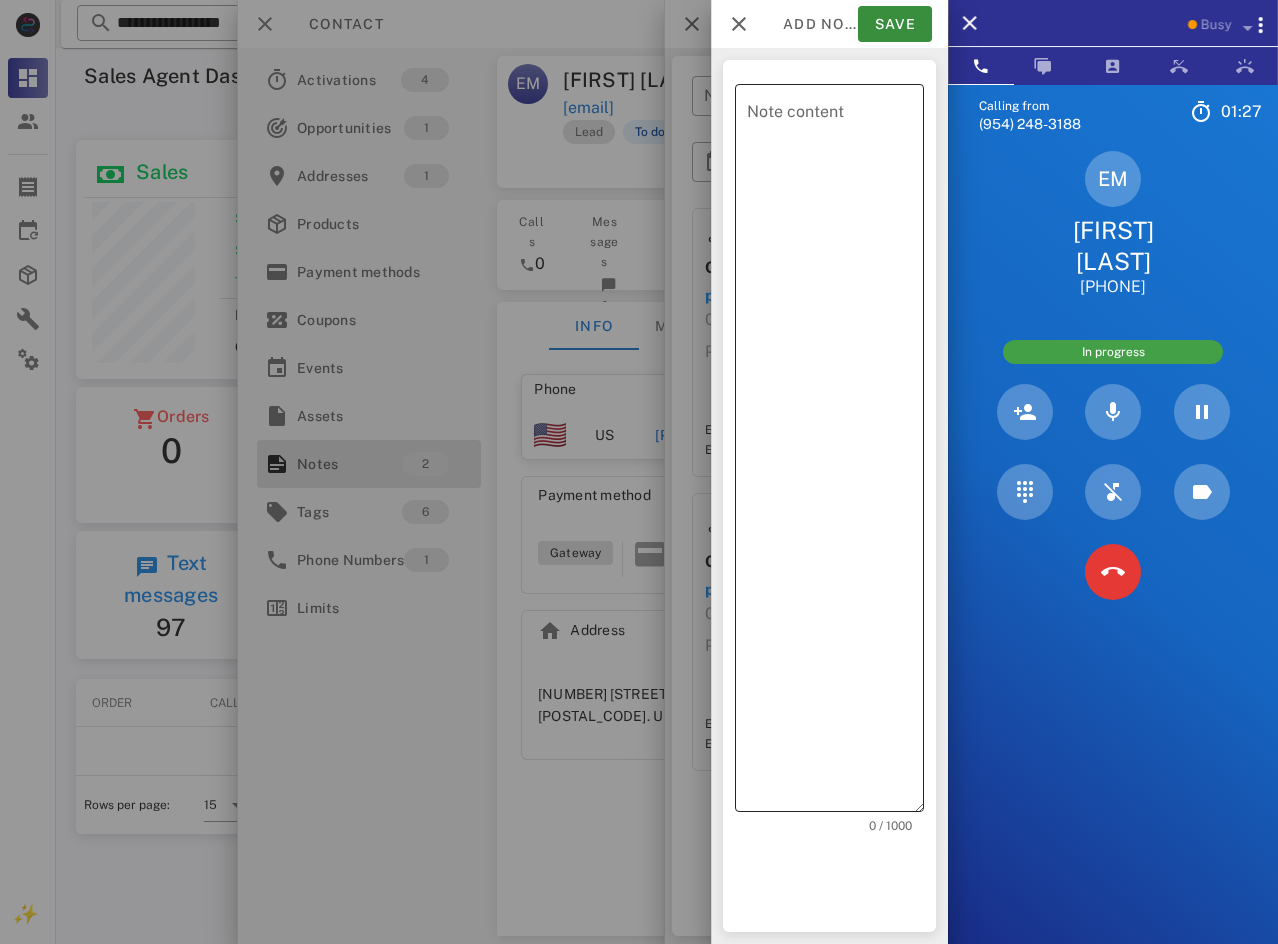 click on "Note content" at bounding box center (835, 453) 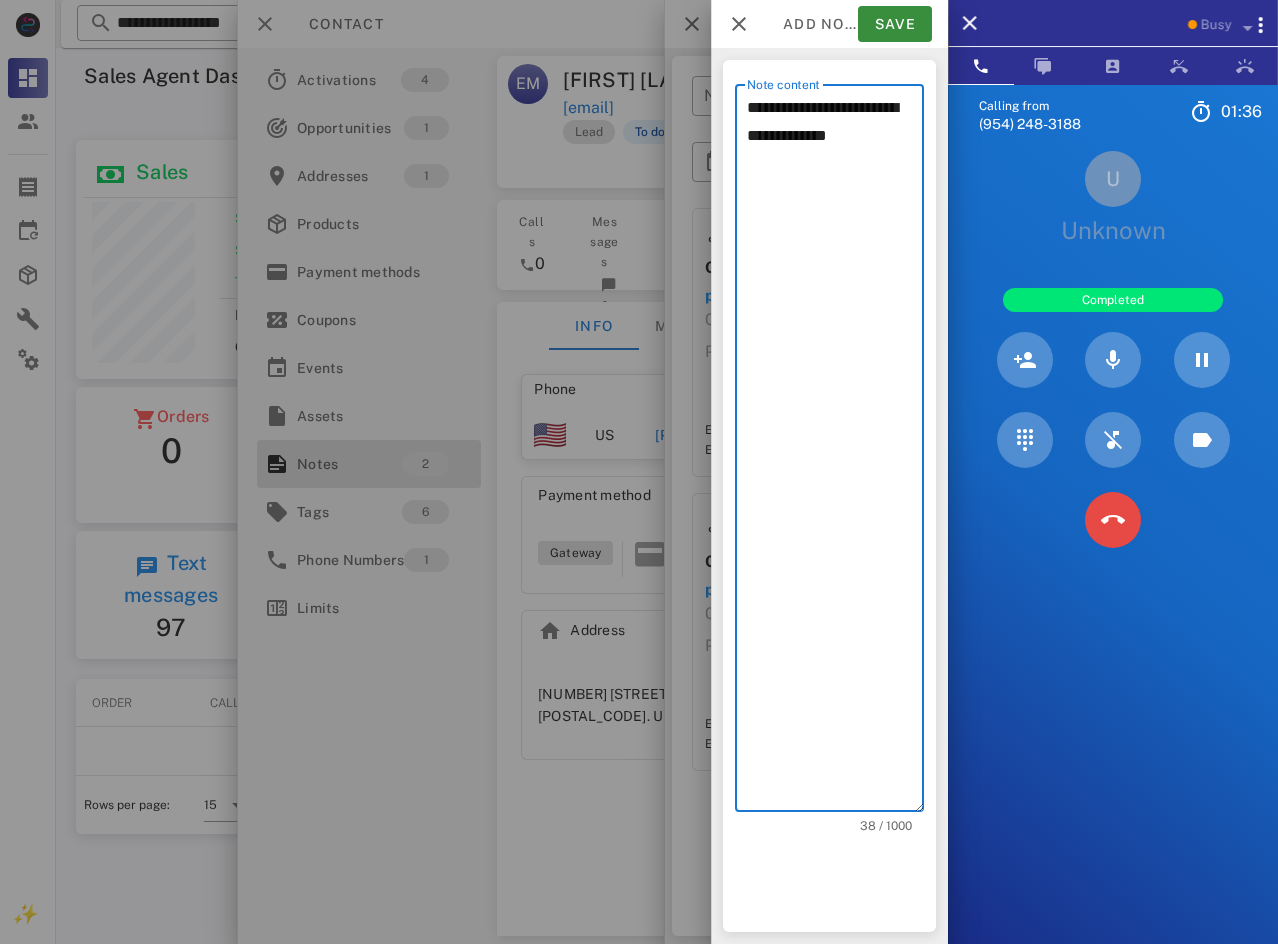 type on "**********" 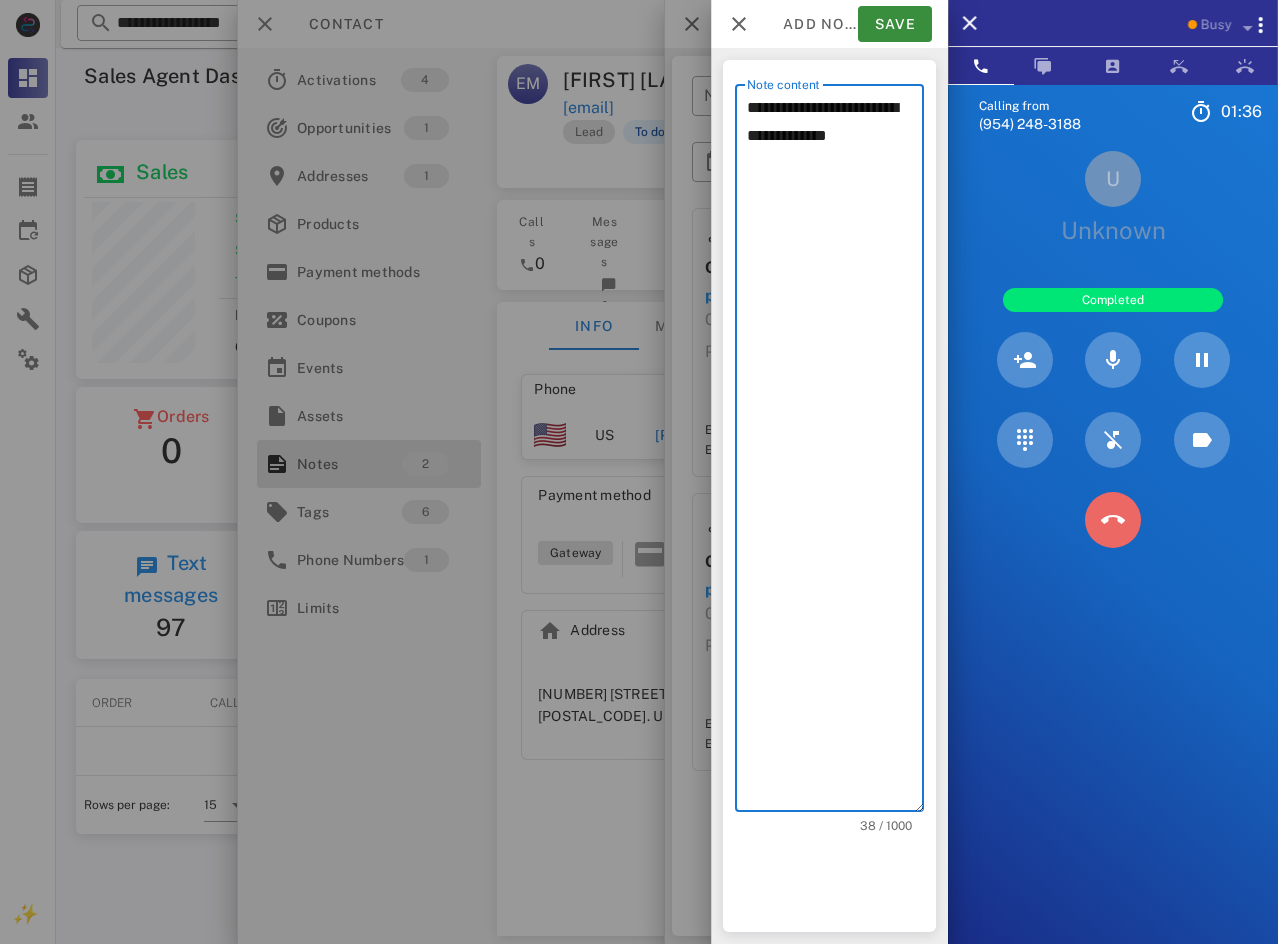 click at bounding box center (1113, 520) 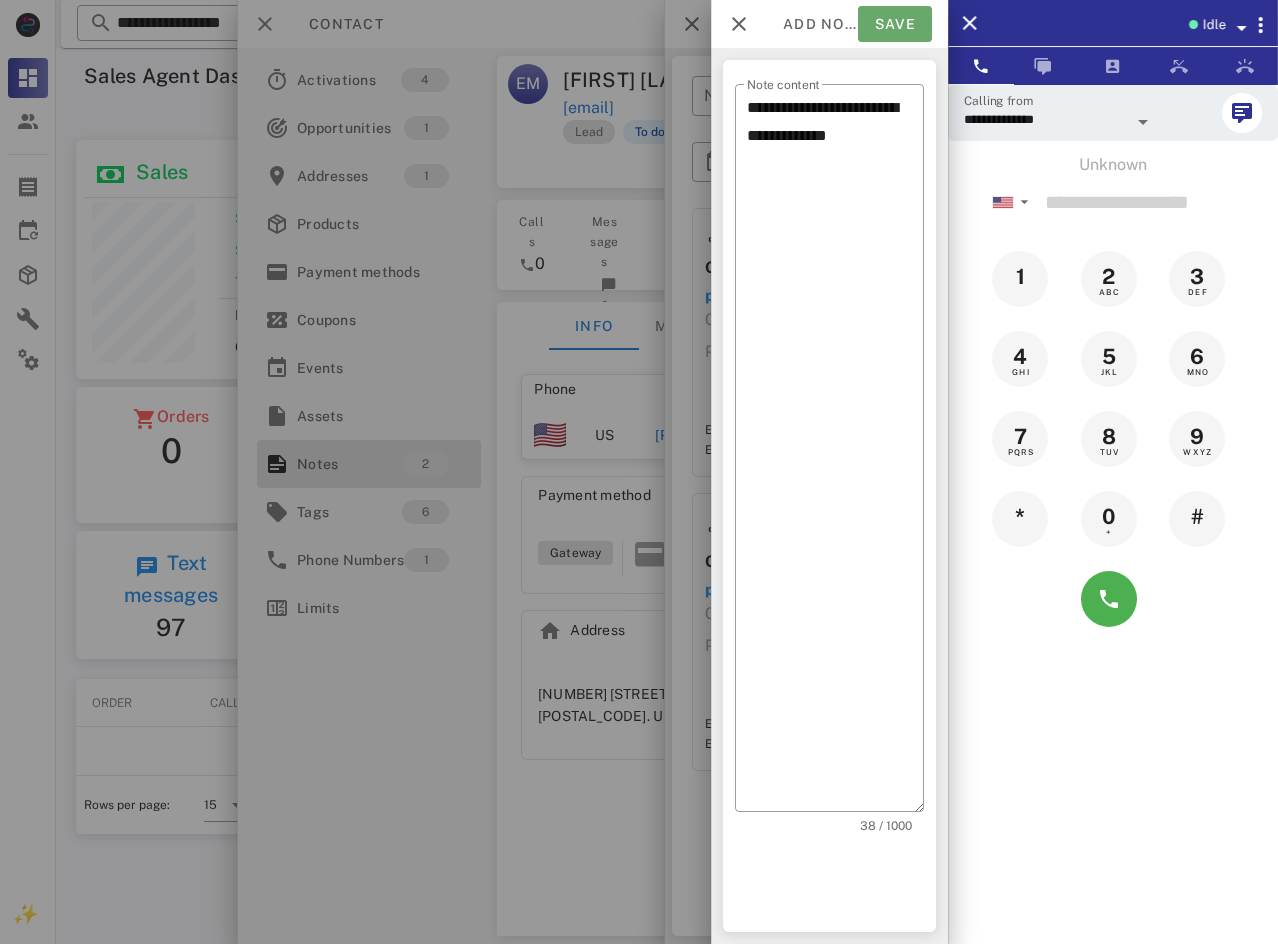 click on "Save" at bounding box center (895, 24) 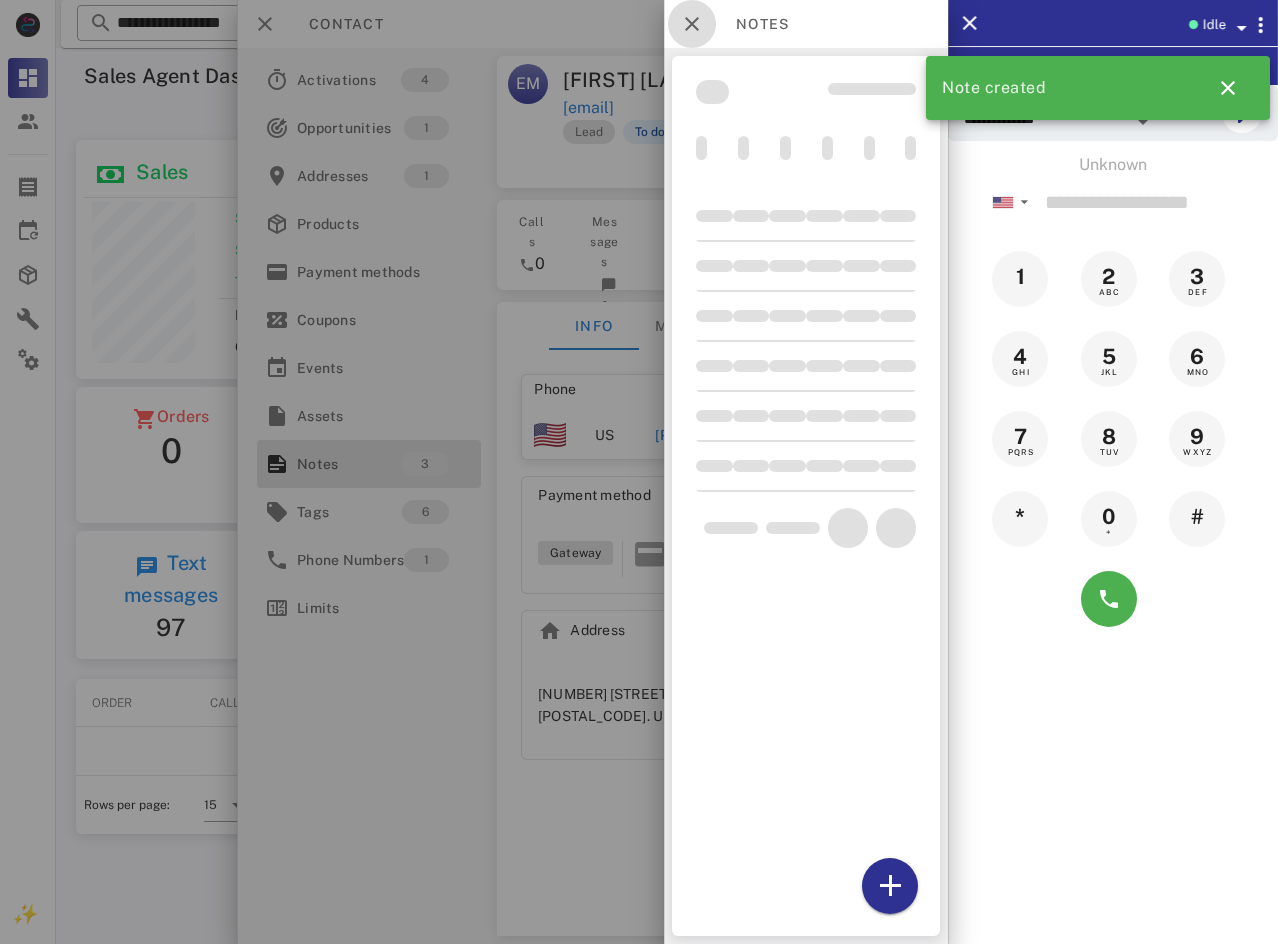 click at bounding box center (692, 24) 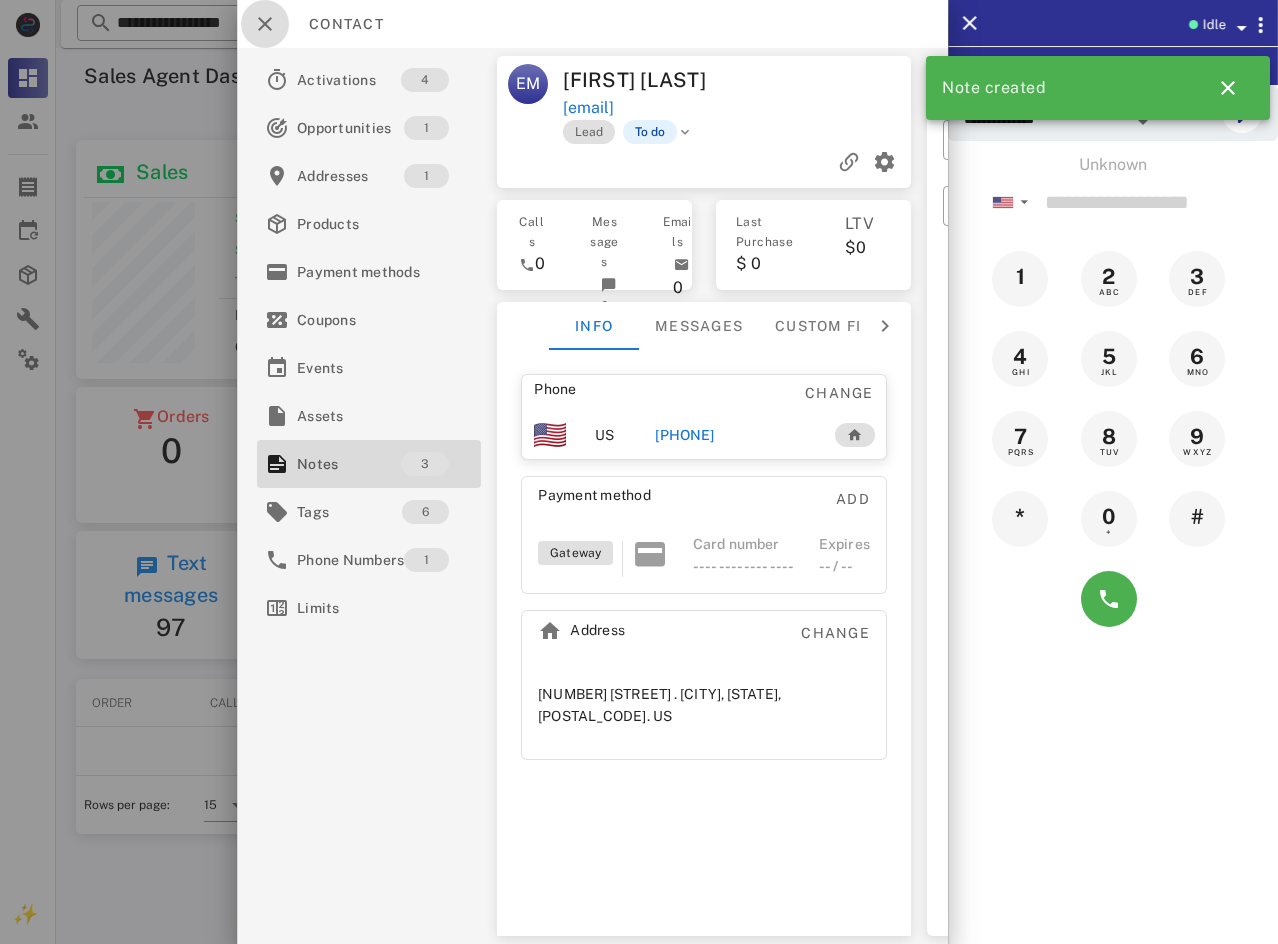 click at bounding box center [265, 24] 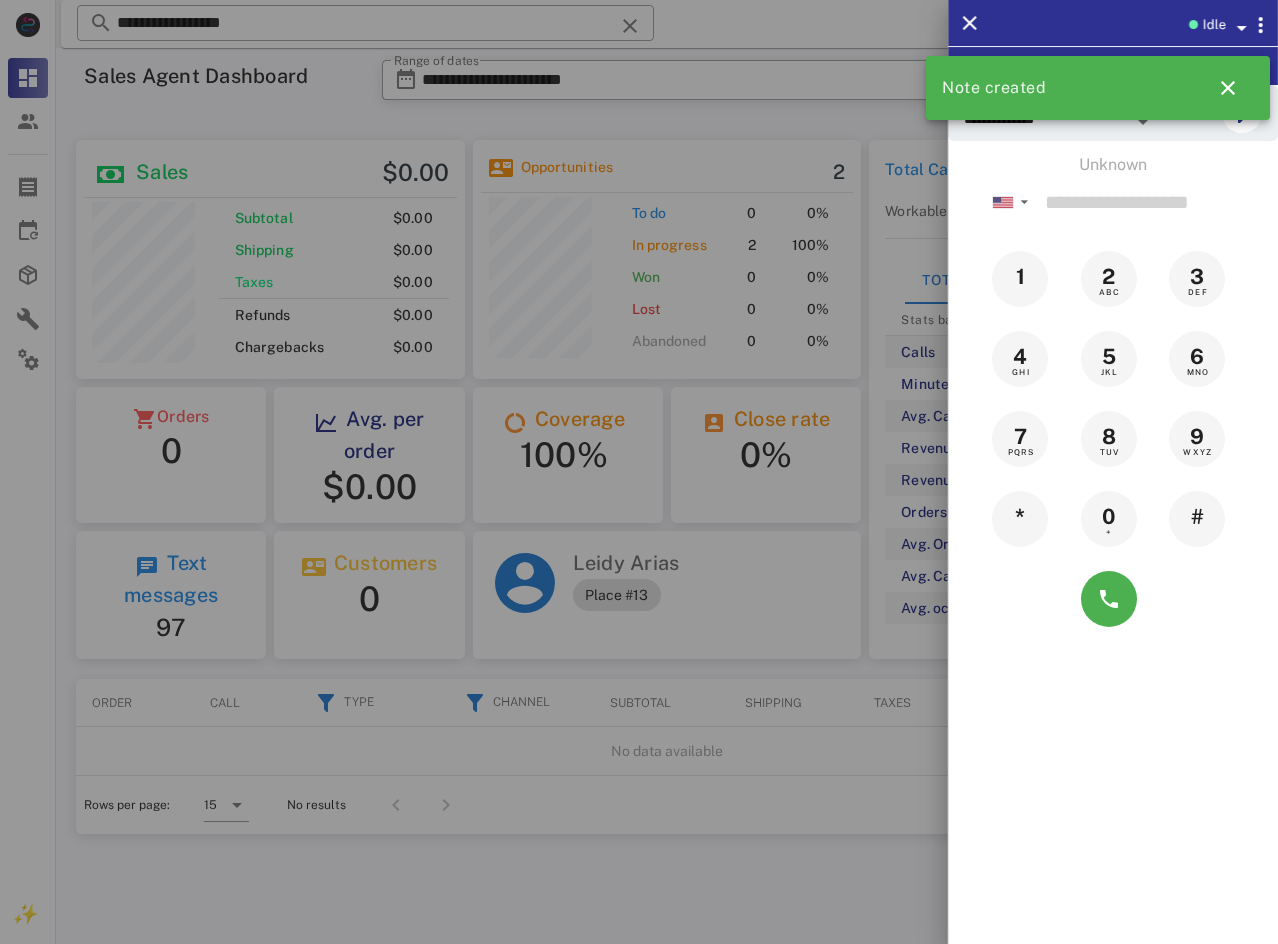 click at bounding box center [639, 472] 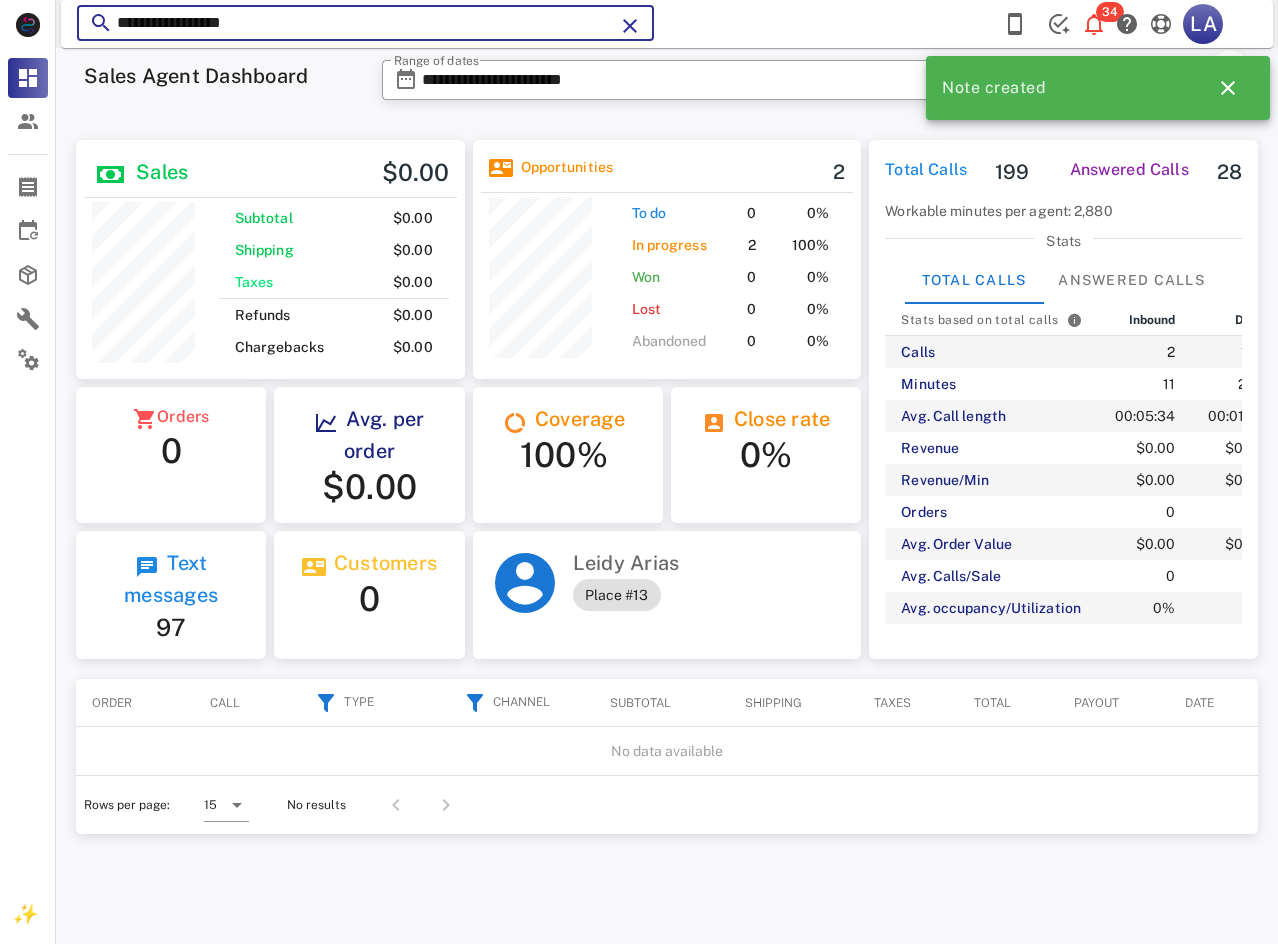 click on "**********" at bounding box center [365, 23] 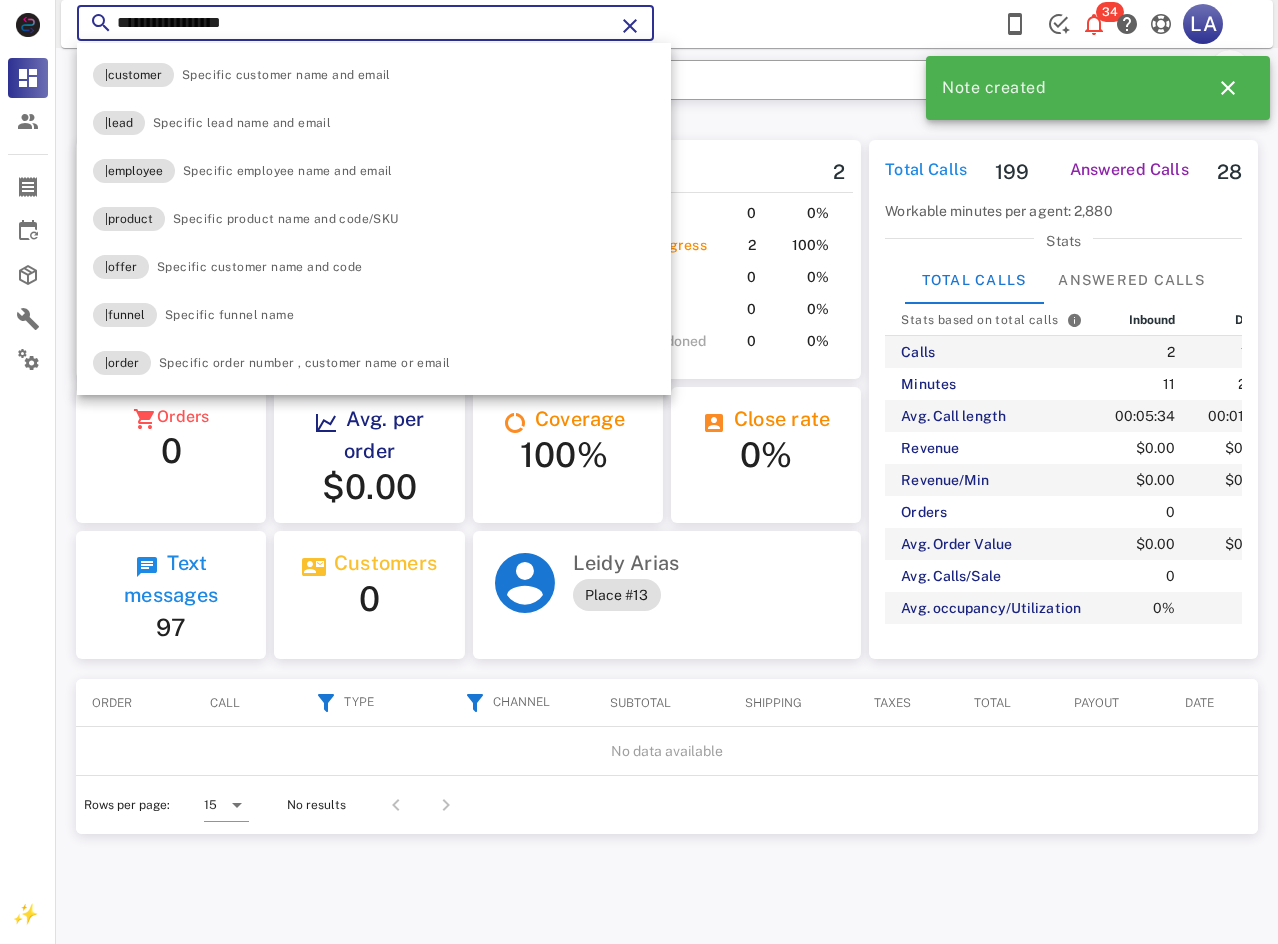 paste on "******" 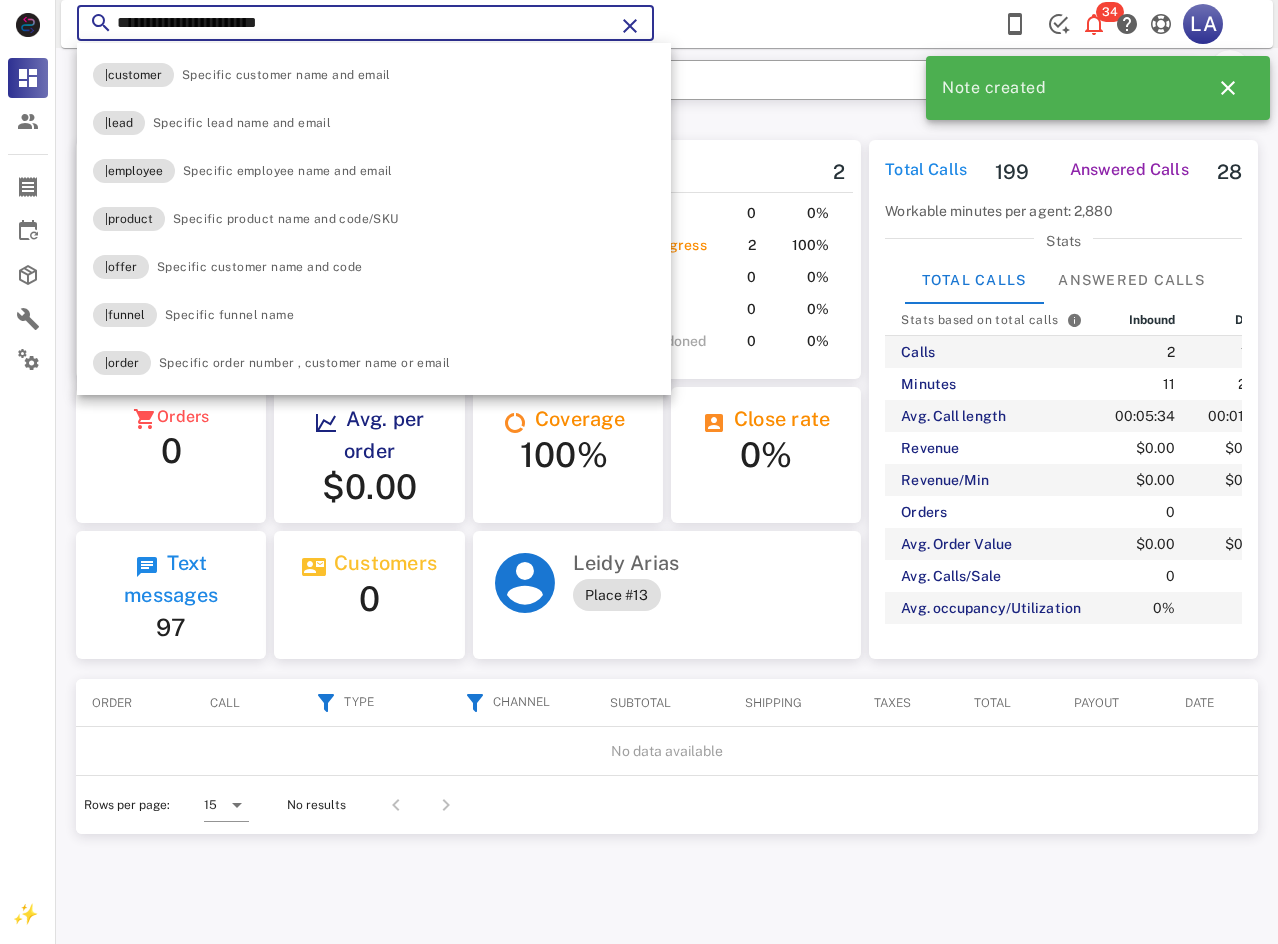 click on "**********" at bounding box center [365, 23] 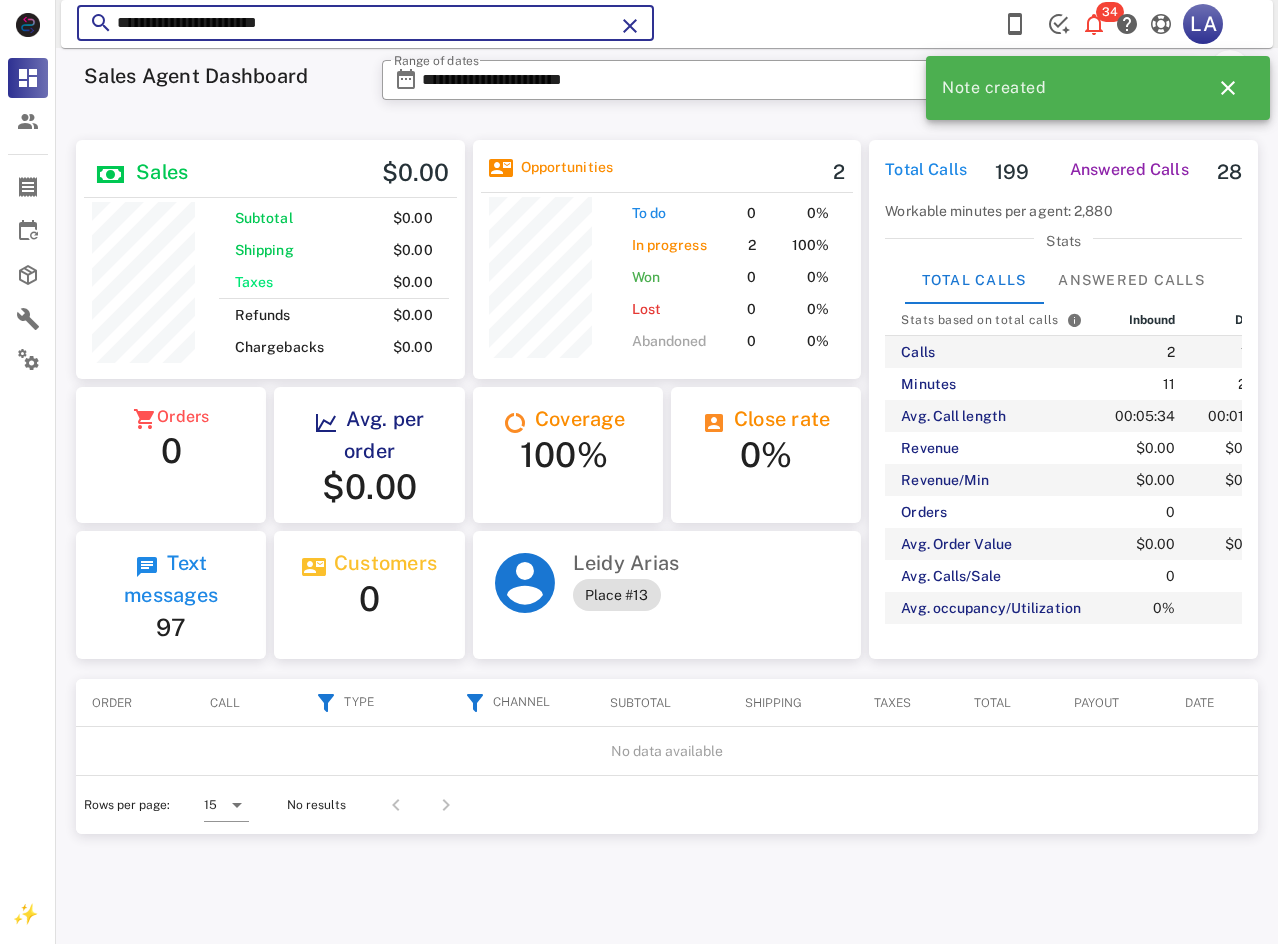 click on "**********" at bounding box center (365, 23) 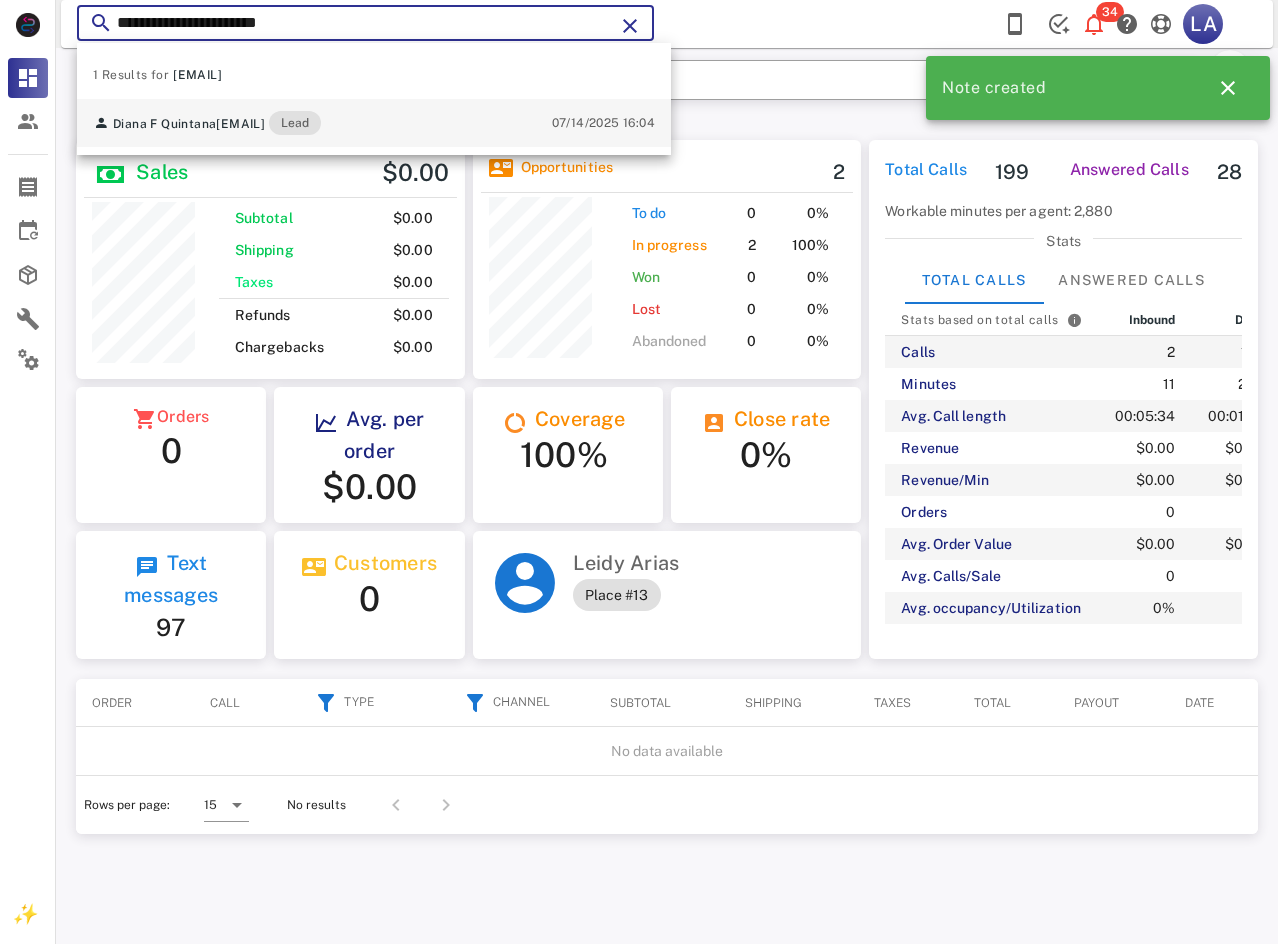 type on "**********" 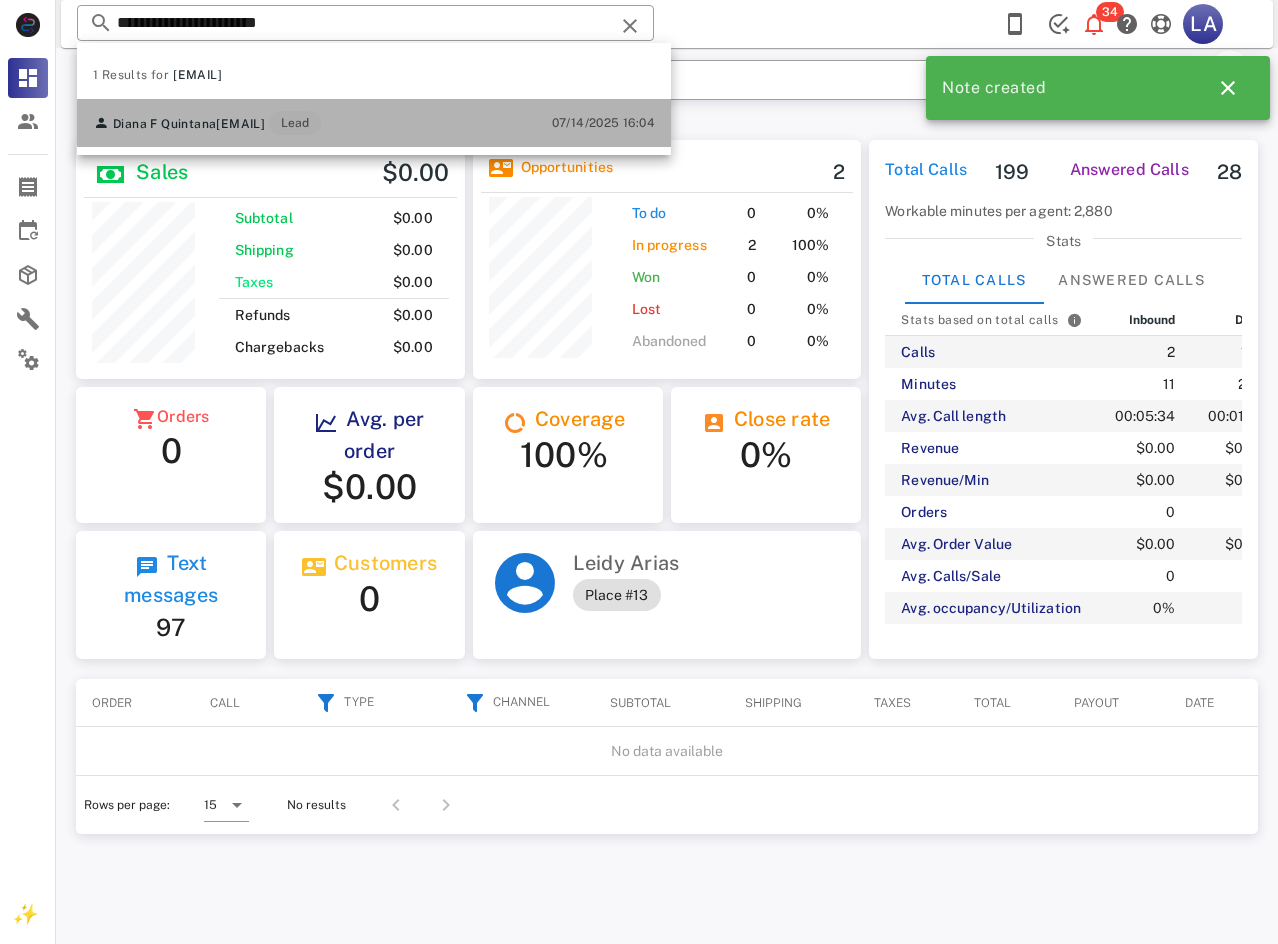 click on "[EMAIL]" at bounding box center [240, 124] 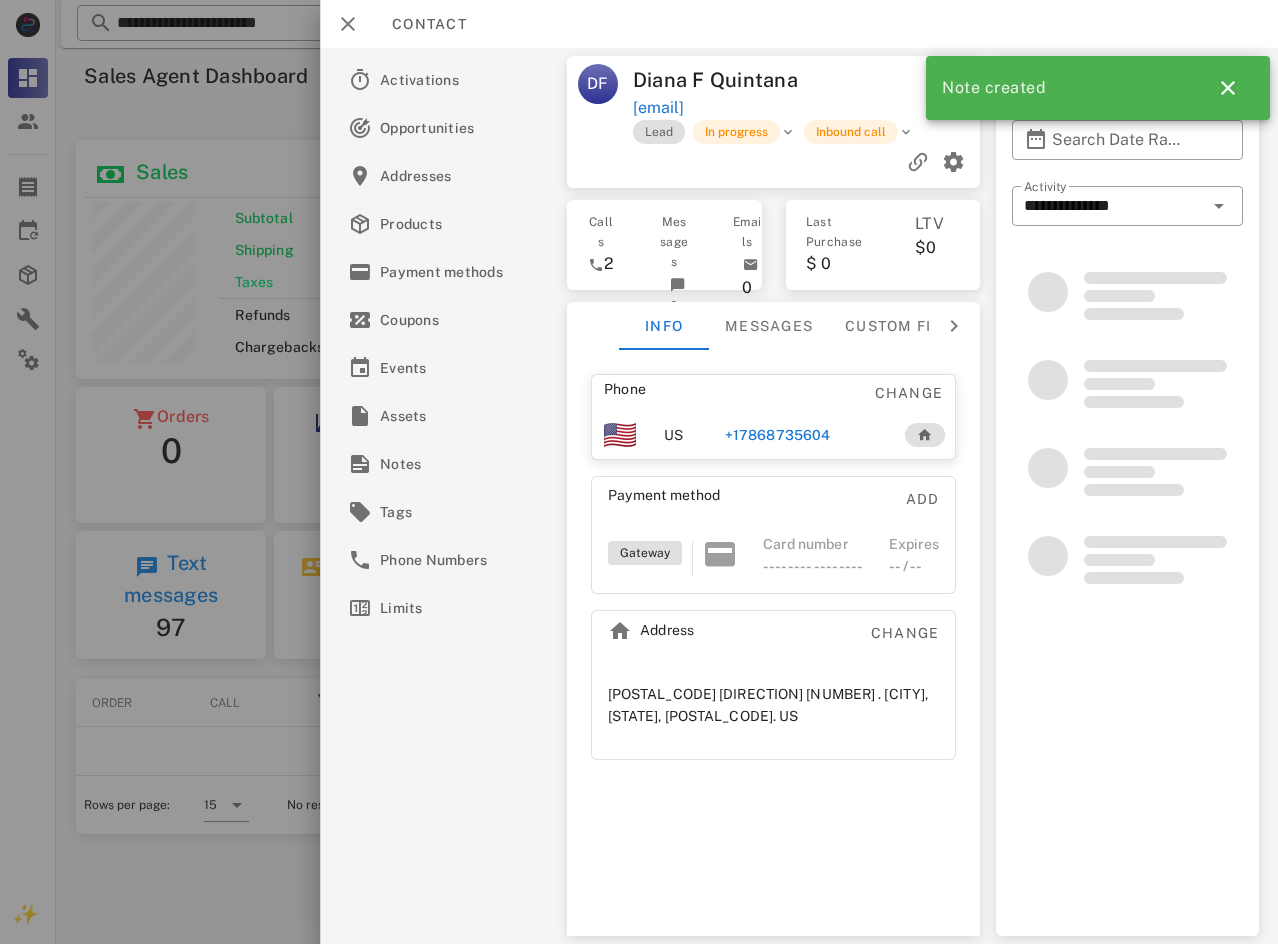 click on "+17868735604" at bounding box center [776, 435] 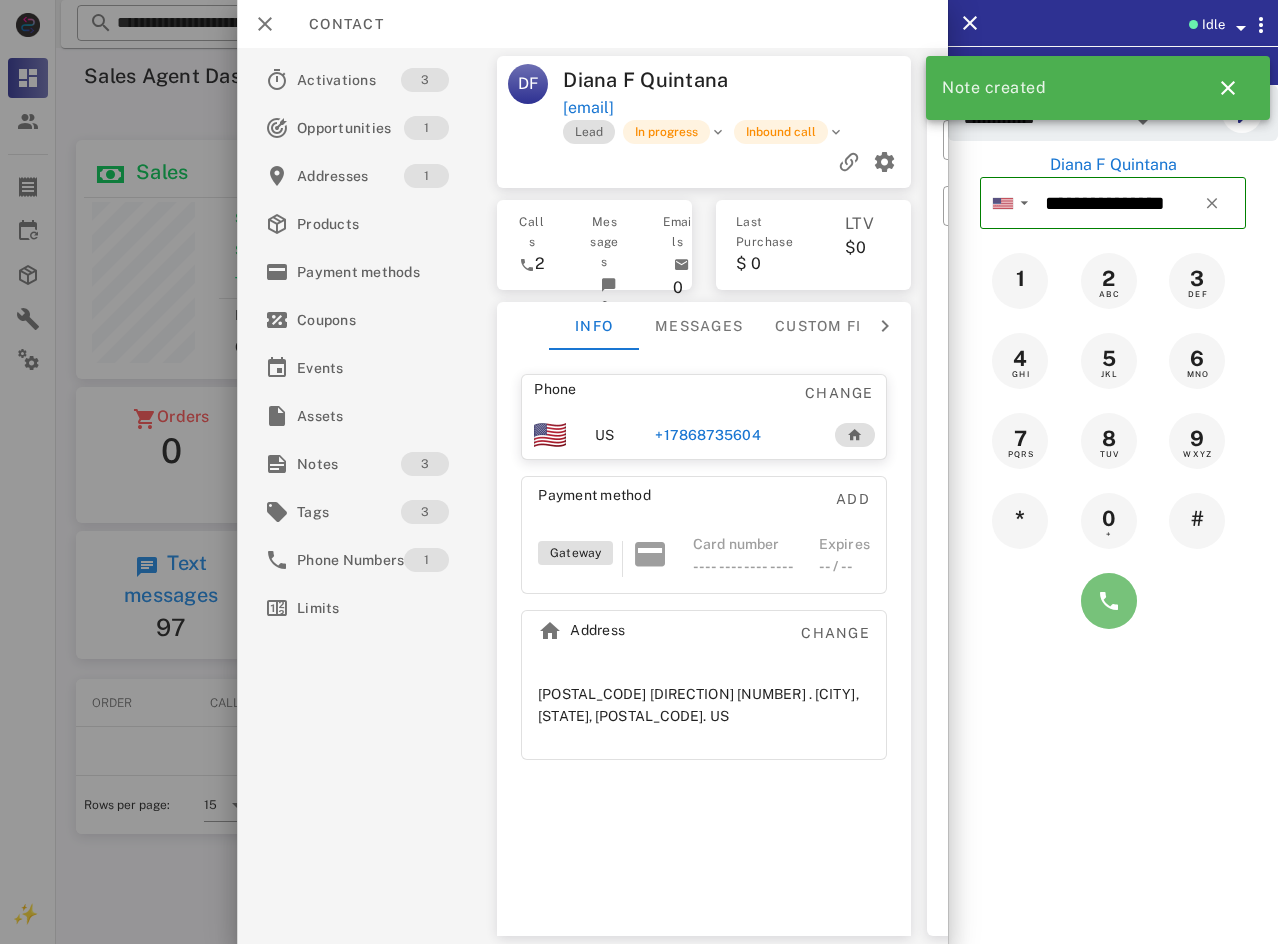 click at bounding box center (1109, 601) 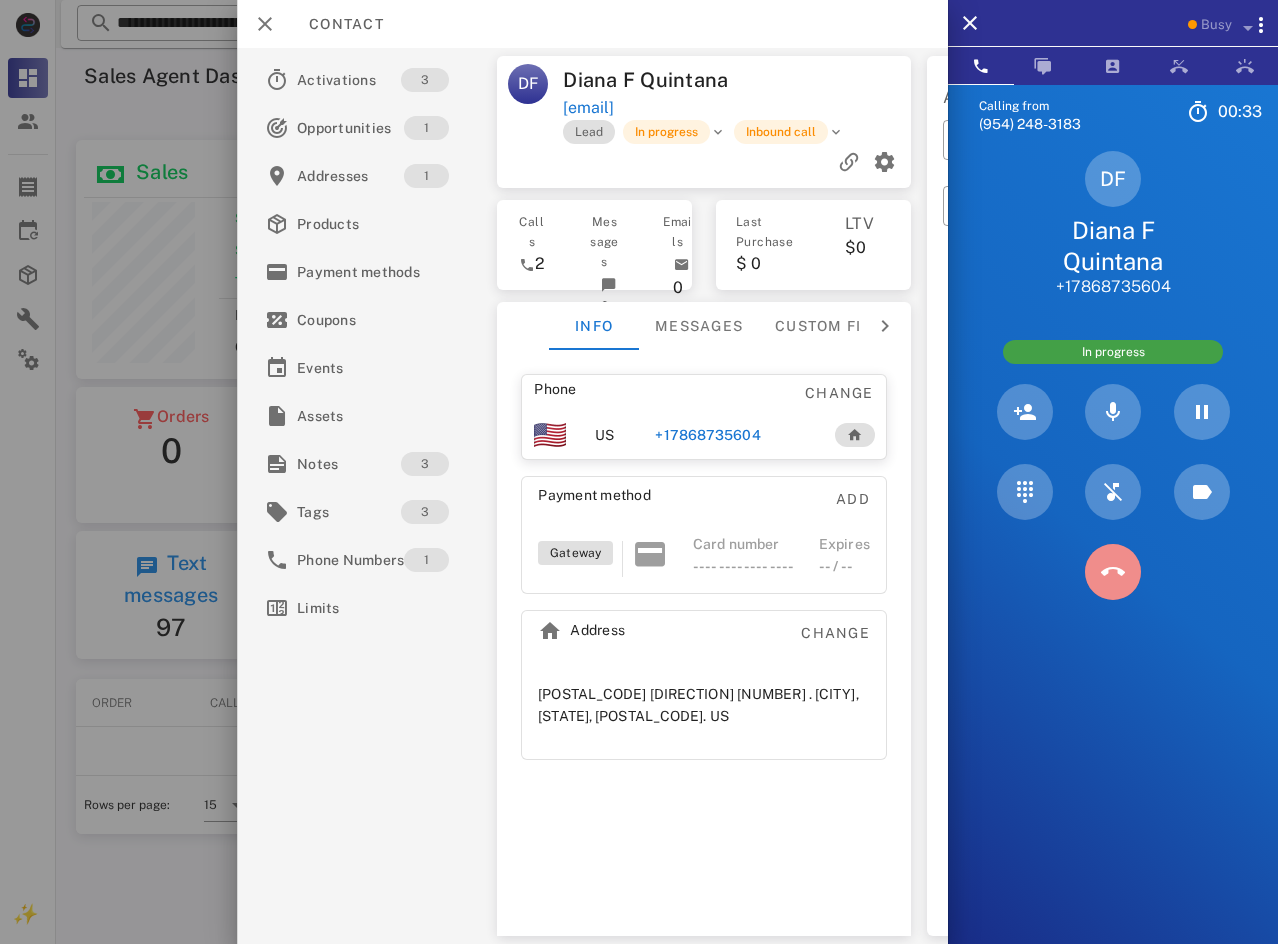 click at bounding box center [1113, 572] 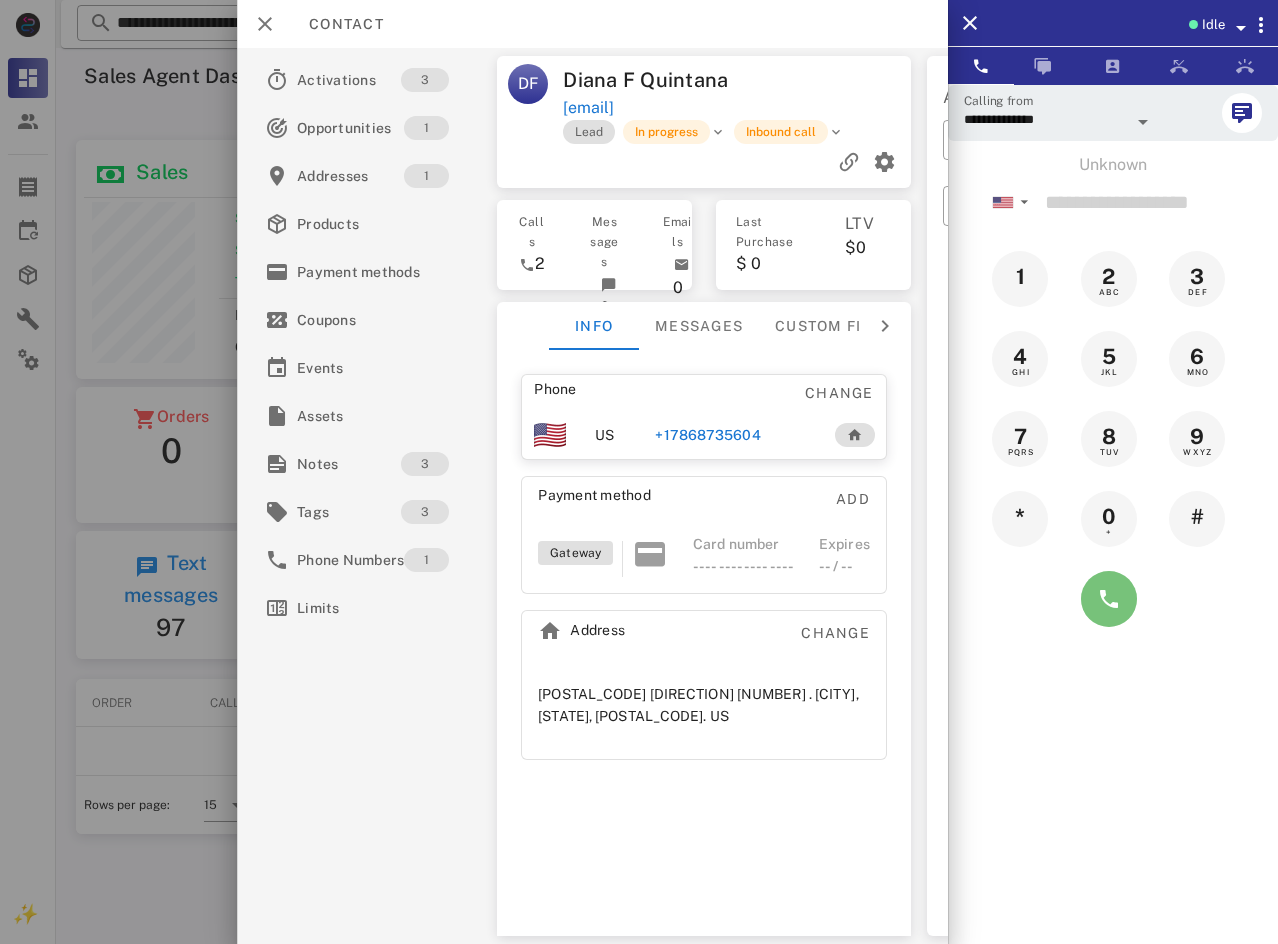 click at bounding box center (1109, 599) 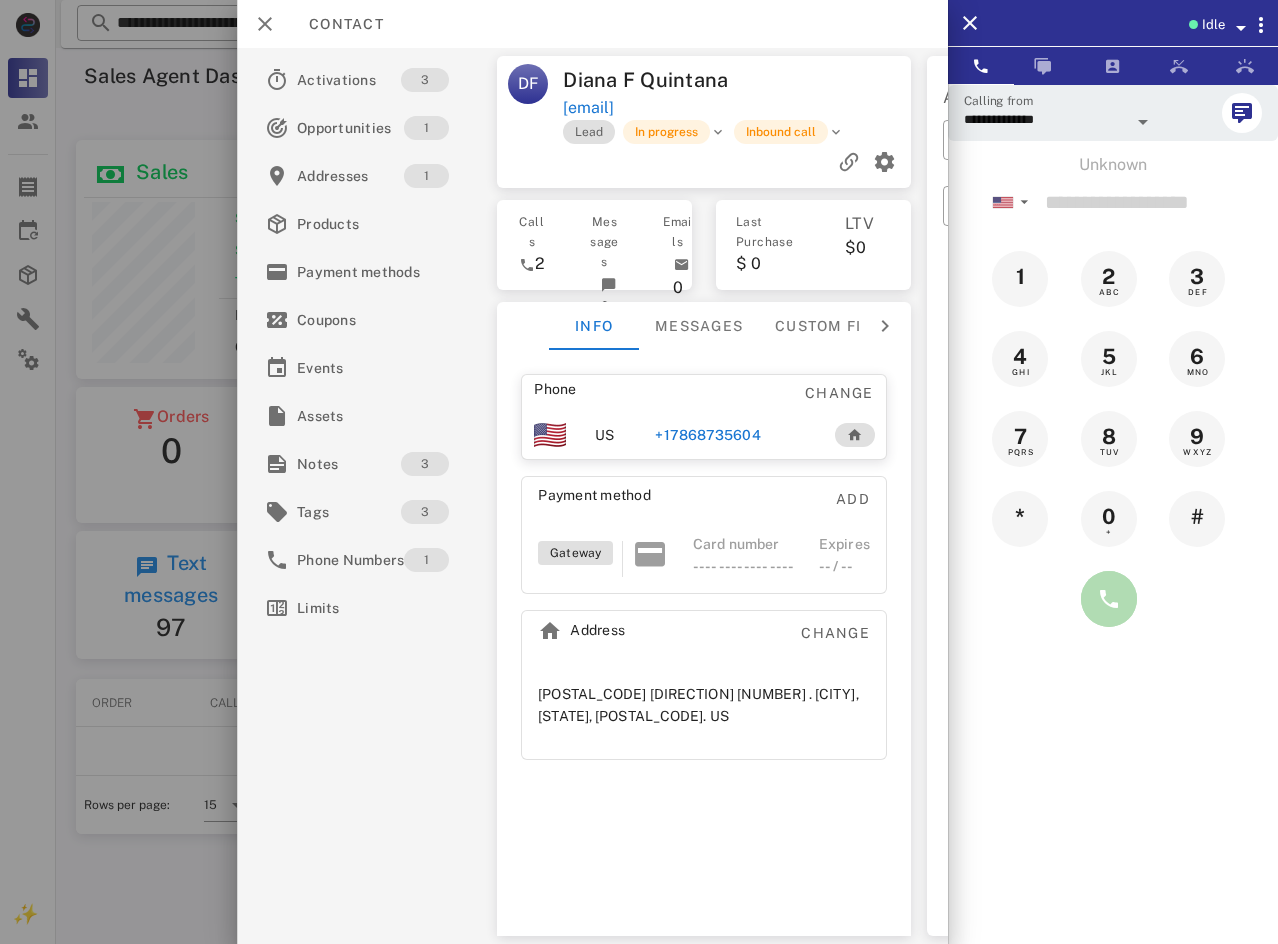 click at bounding box center [1109, 599] 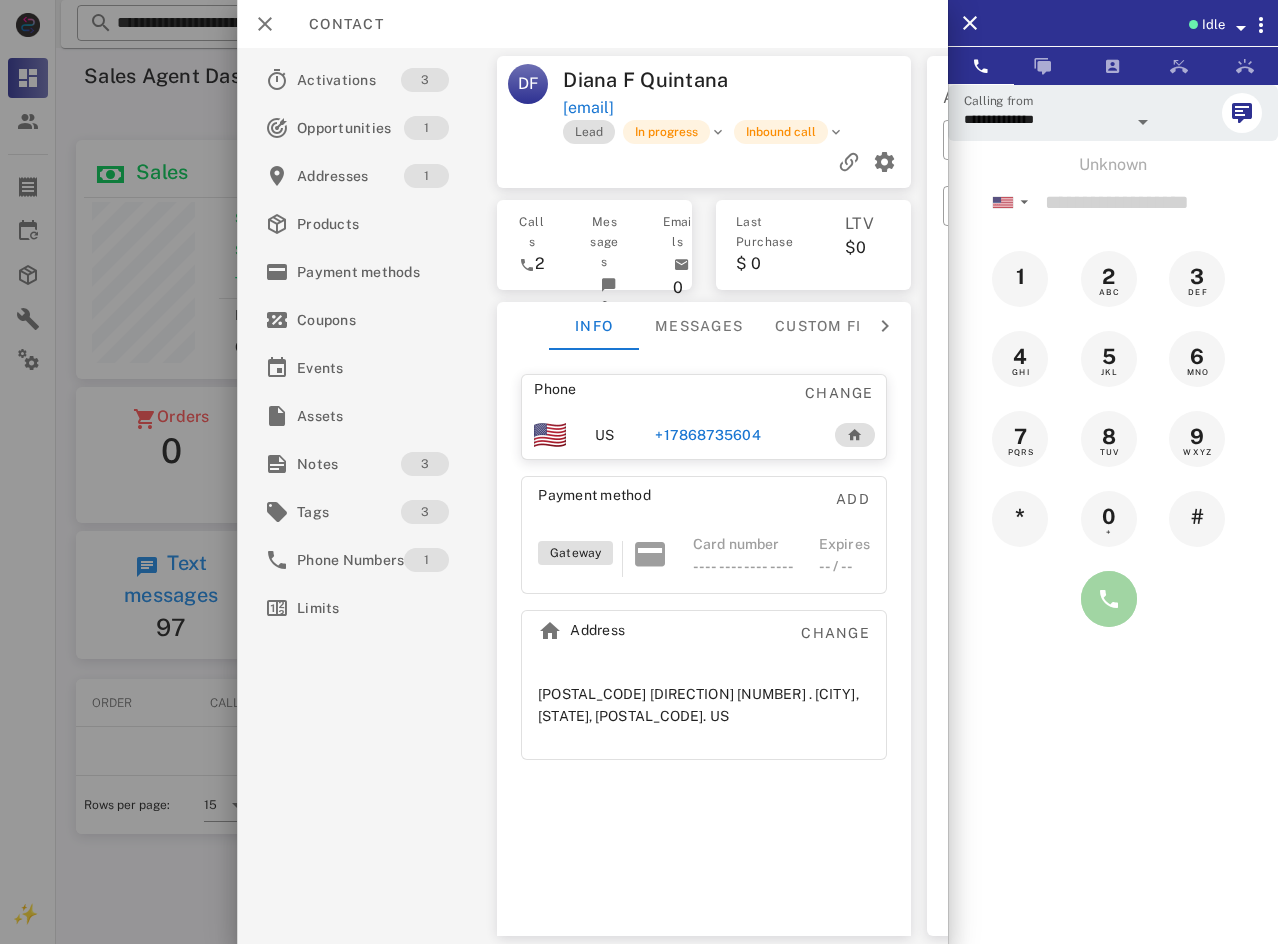 type on "**********" 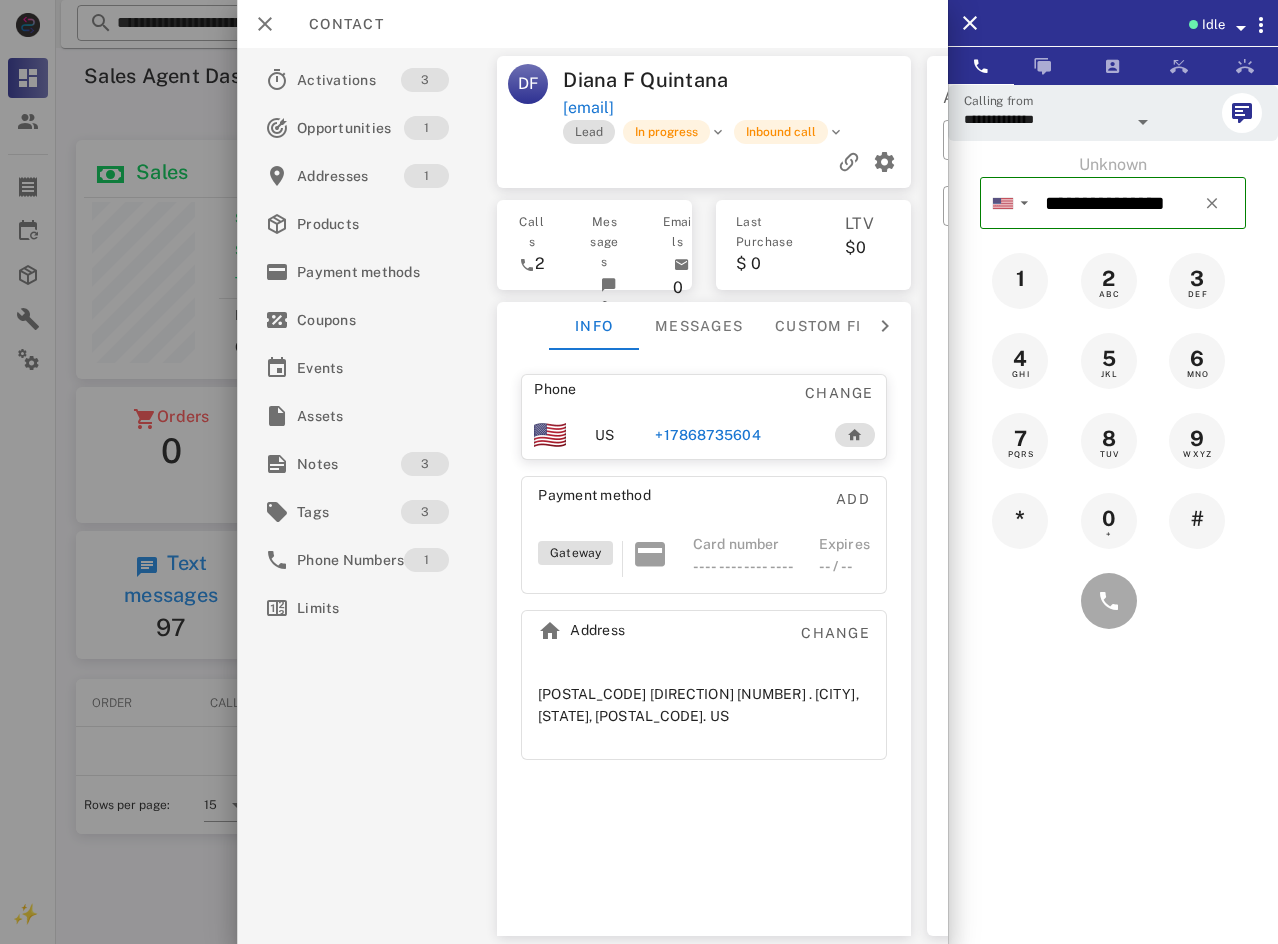 type 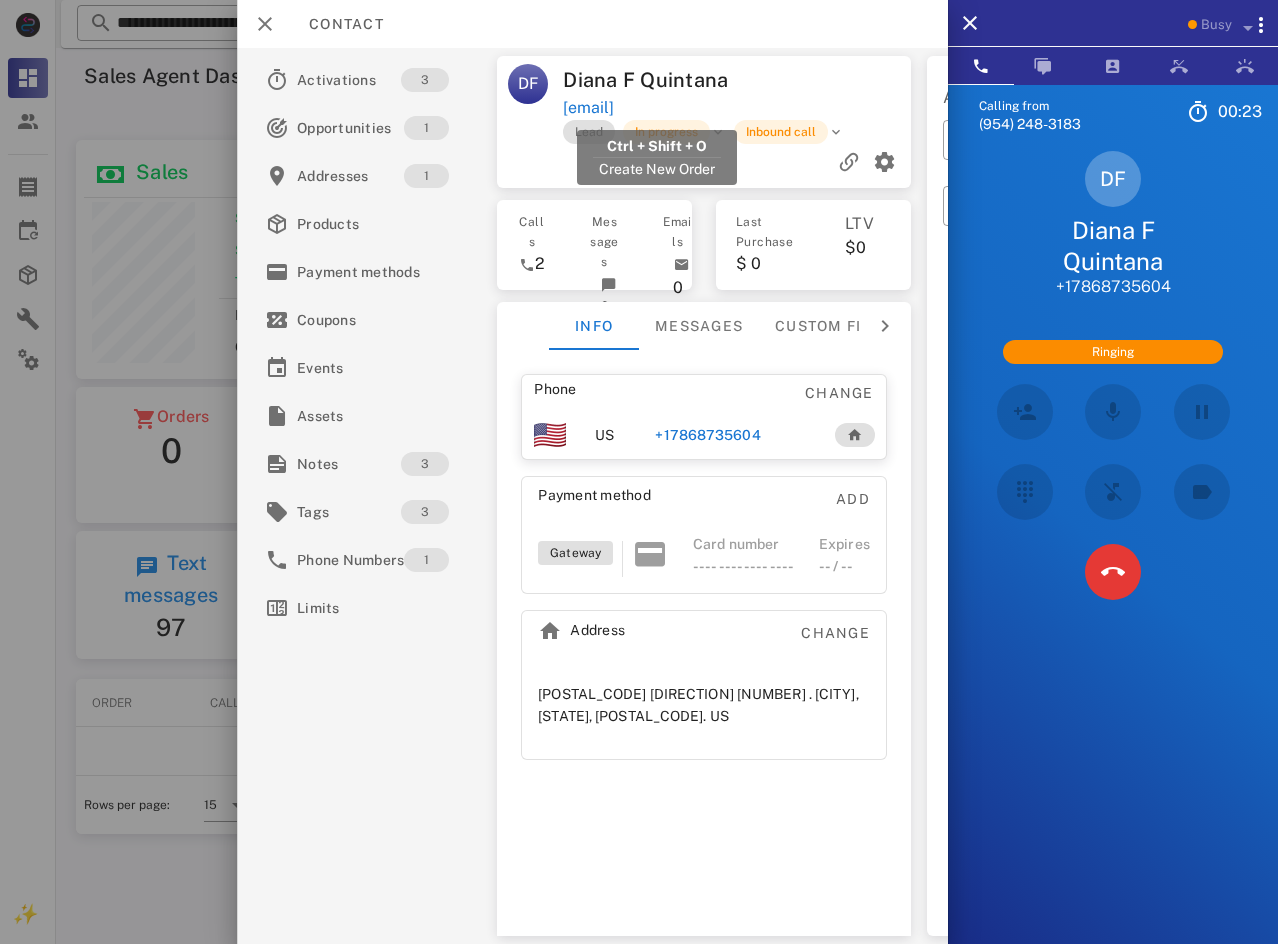 drag, startPoint x: 771, startPoint y: 104, endPoint x: 568, endPoint y: 109, distance: 203.06157 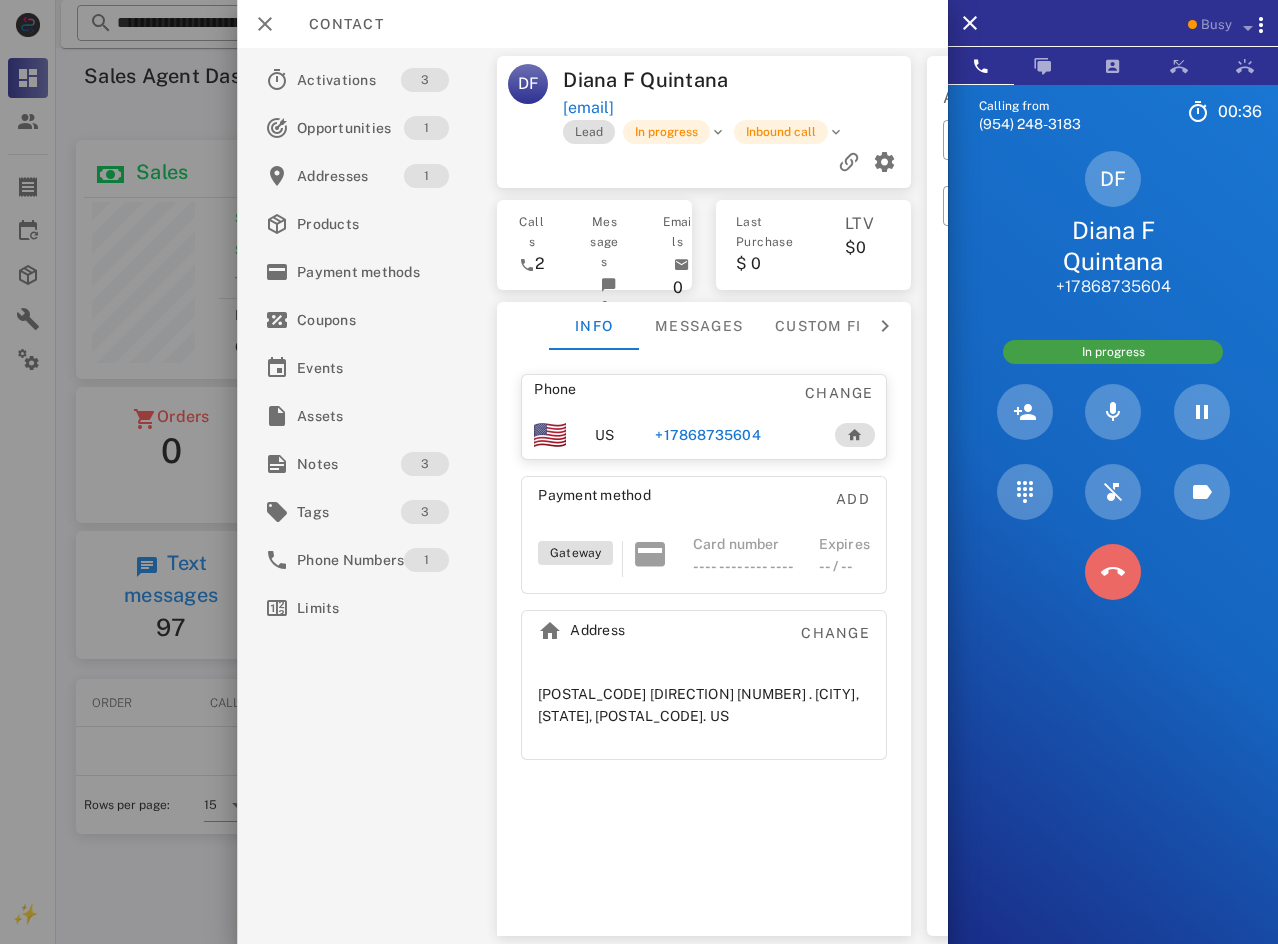 drag, startPoint x: 1124, startPoint y: 569, endPoint x: 154, endPoint y: 383, distance: 987.672 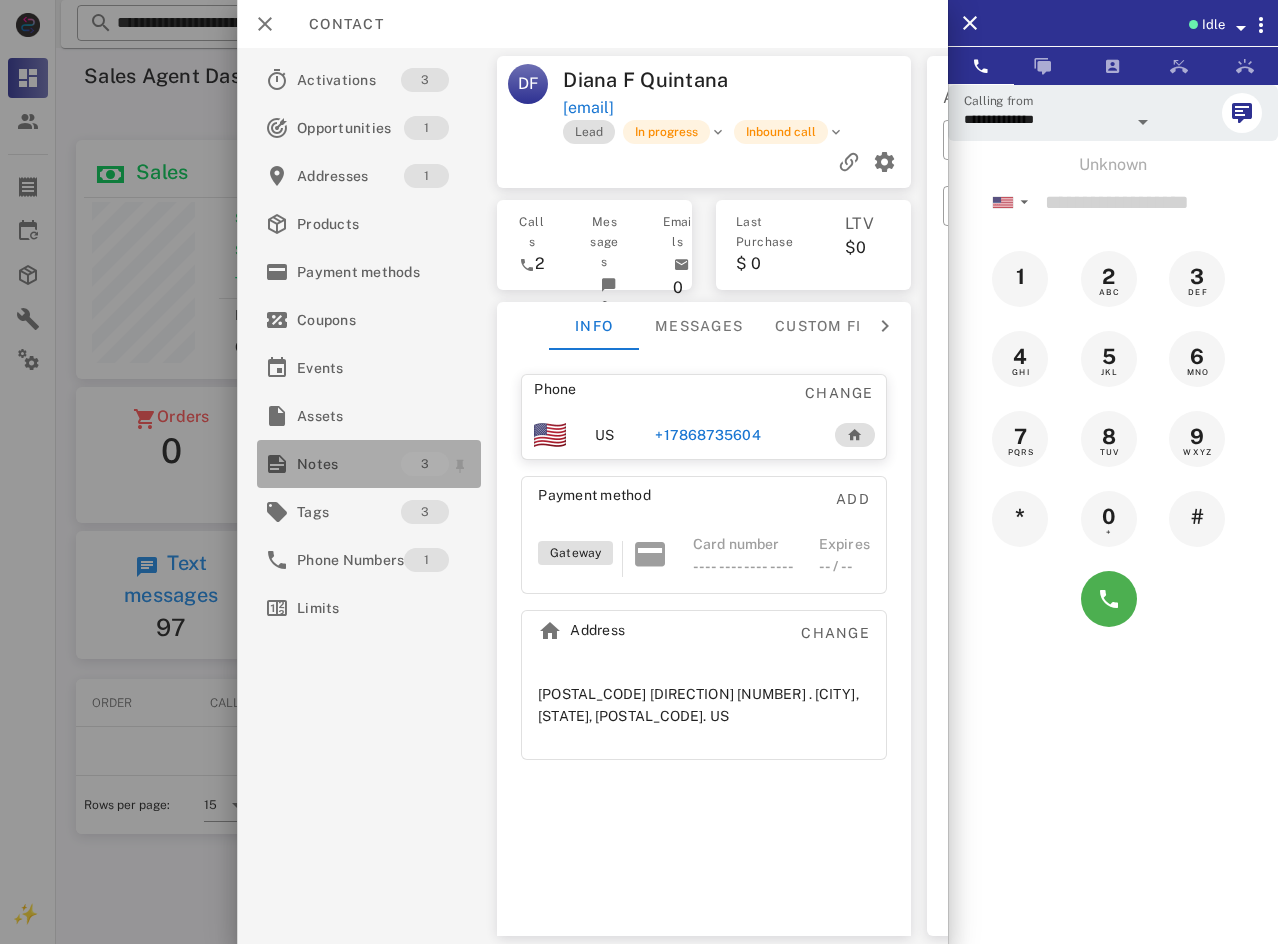 click on "Notes" at bounding box center (349, 464) 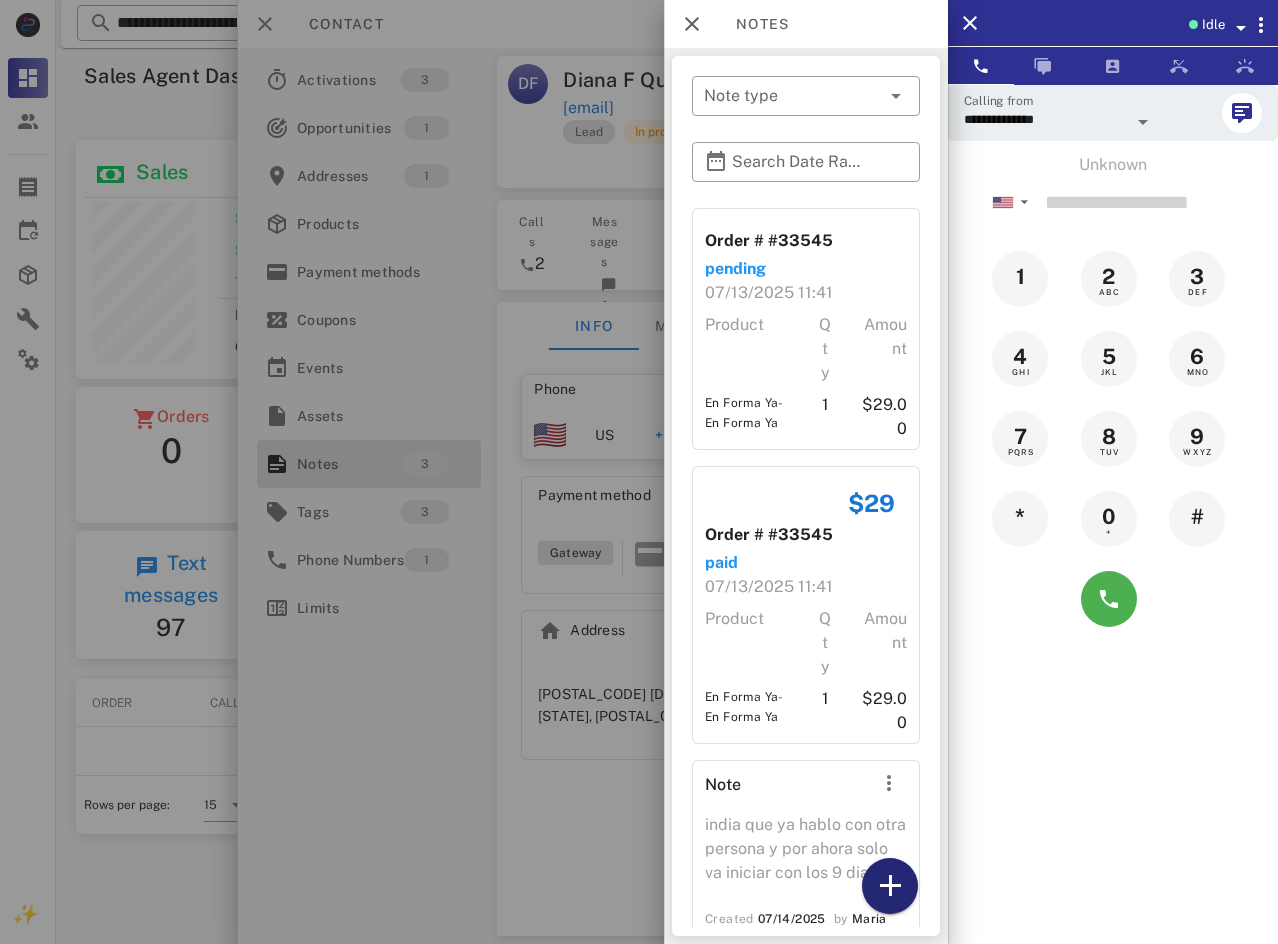 click at bounding box center (890, 886) 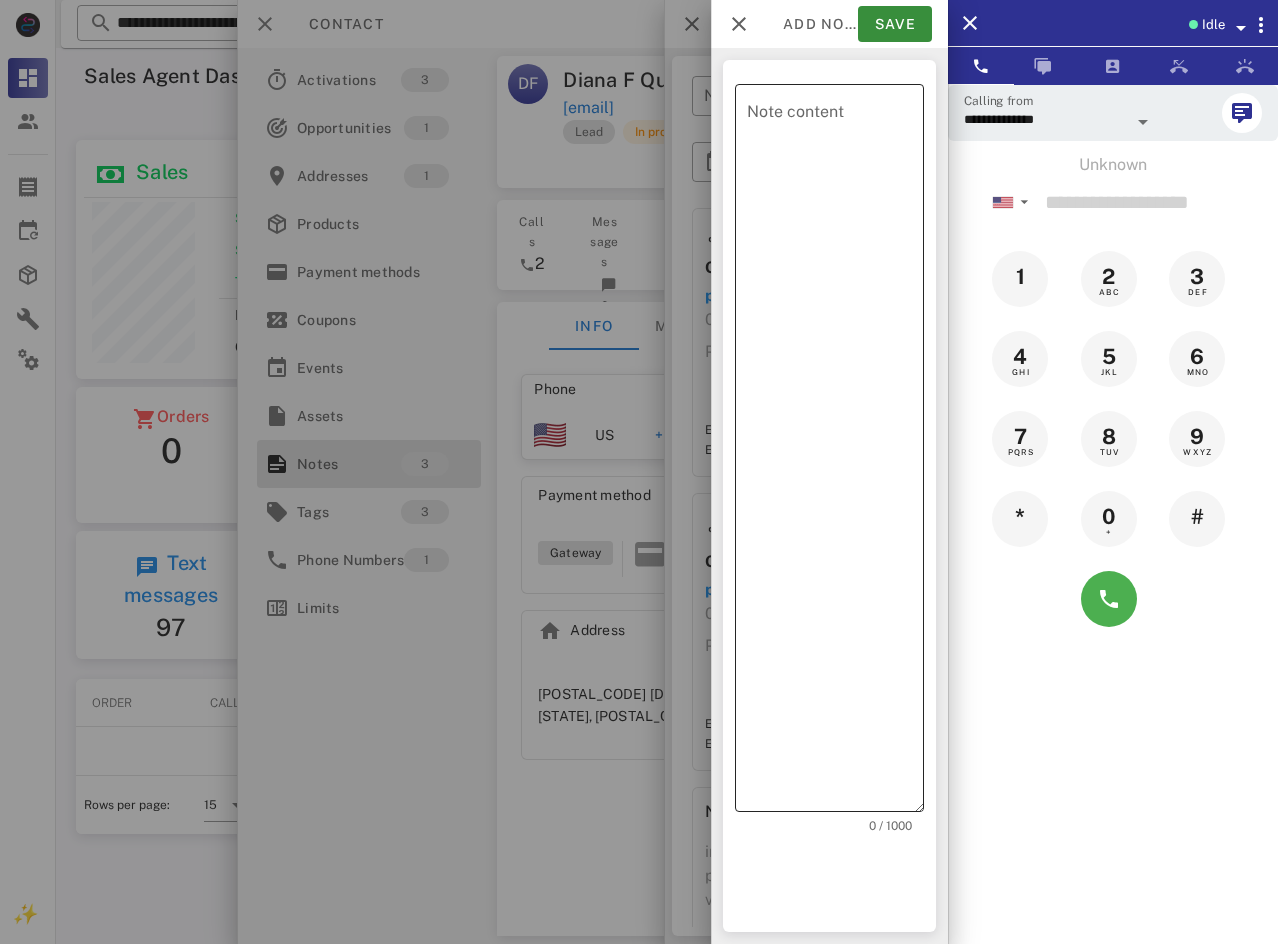 click on "Note content" at bounding box center (835, 453) 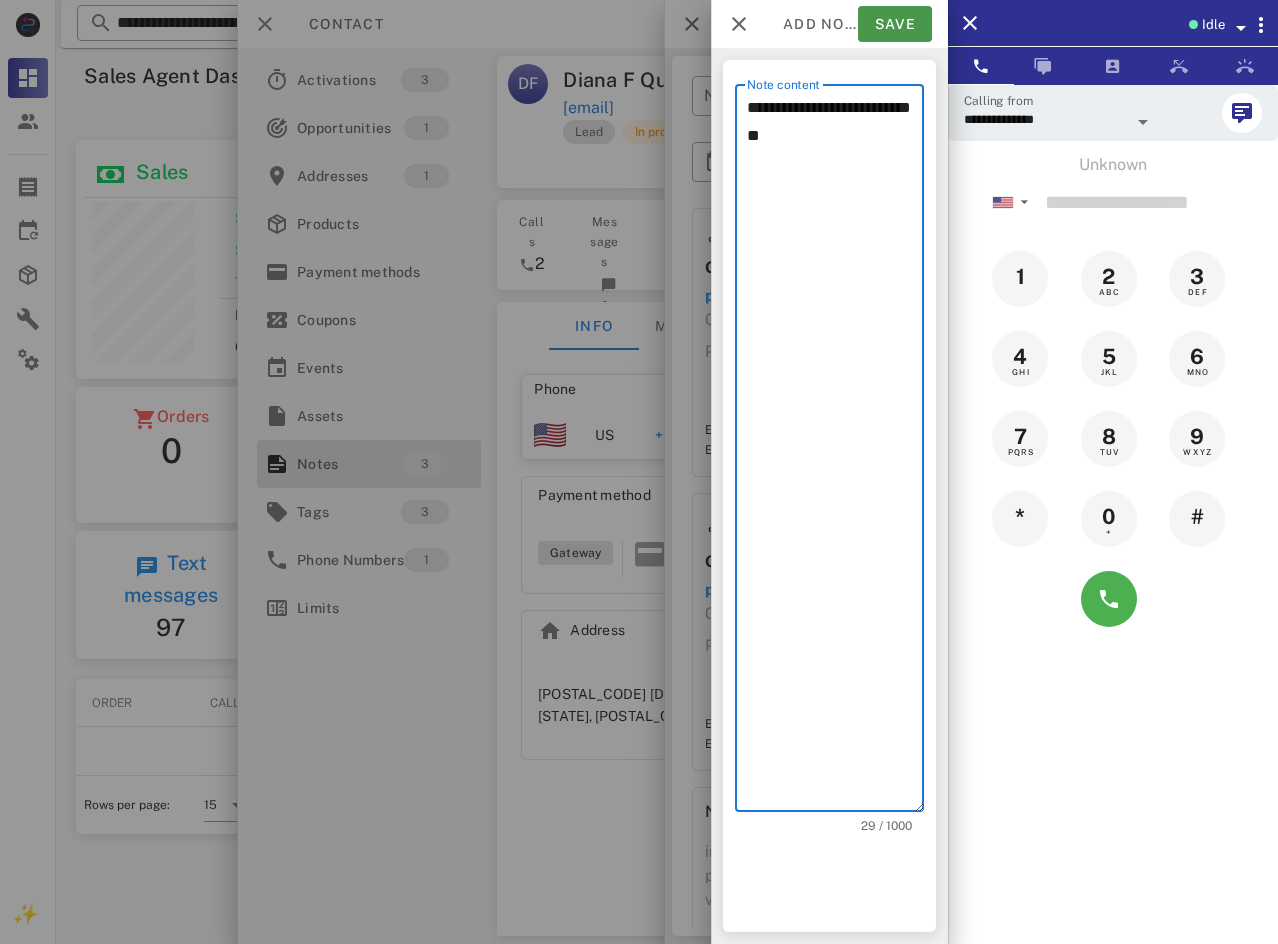 type on "**********" 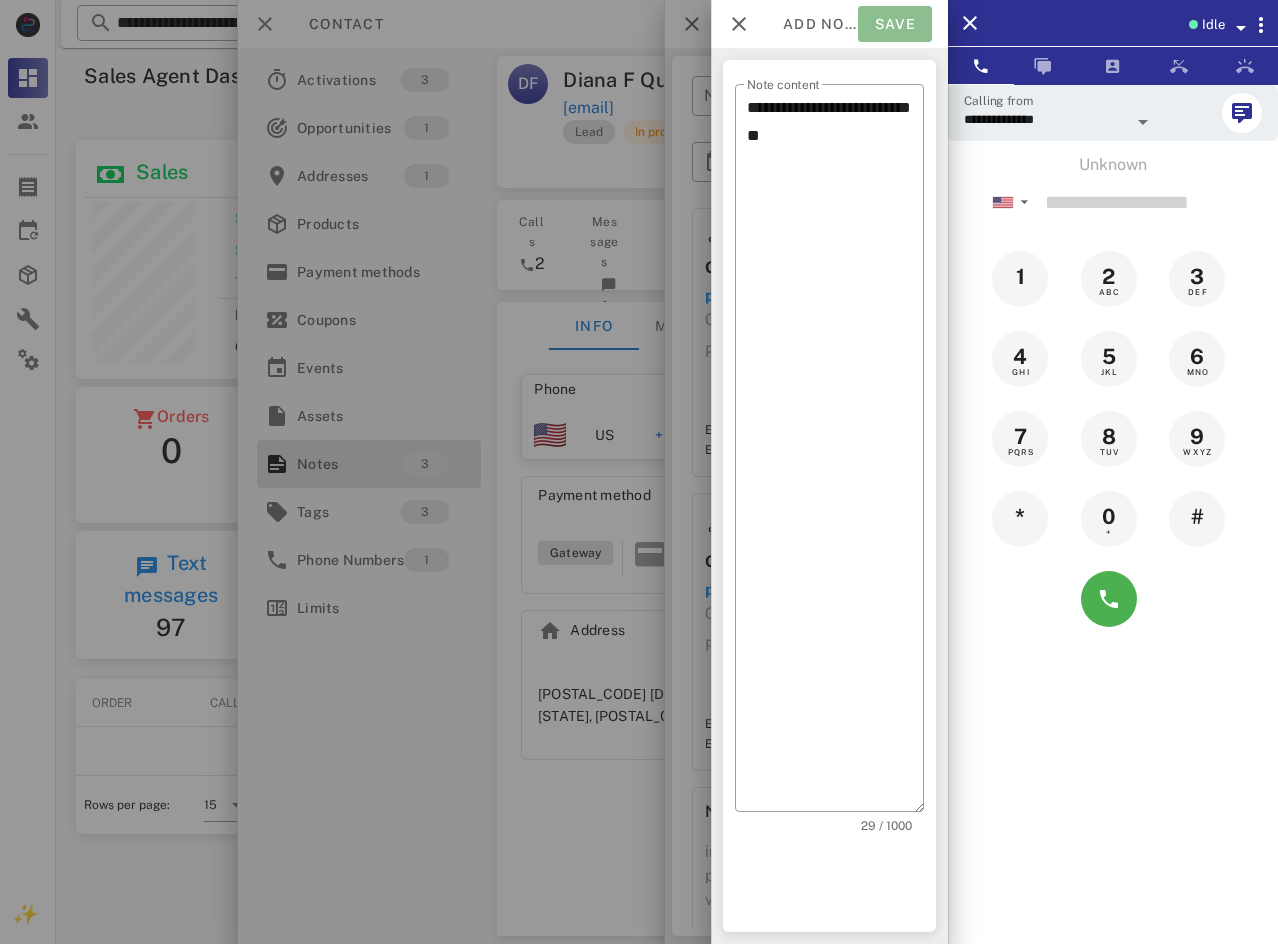 click on "Save" at bounding box center (895, 24) 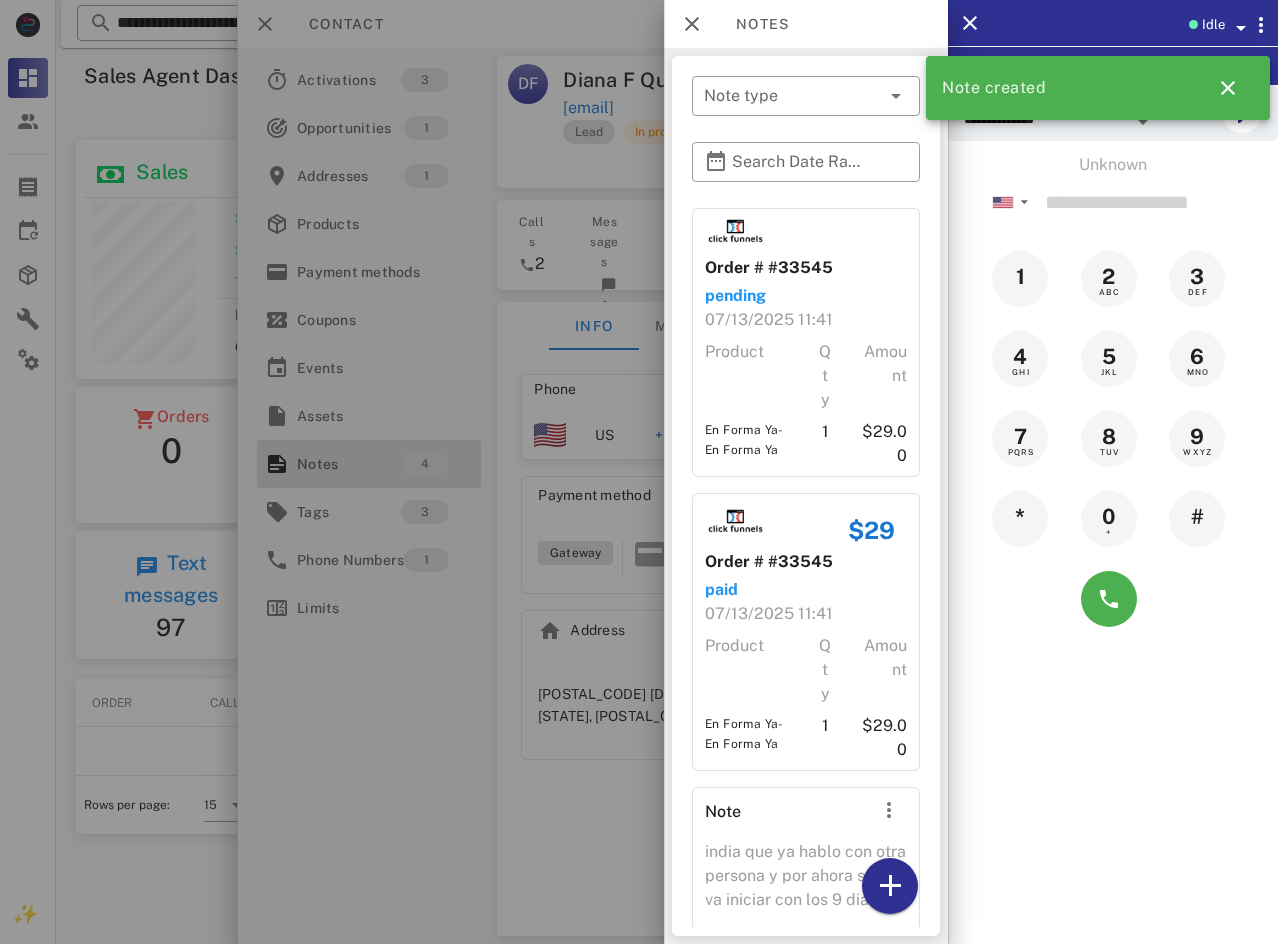 scroll, scrollTop: 299, scrollLeft: 0, axis: vertical 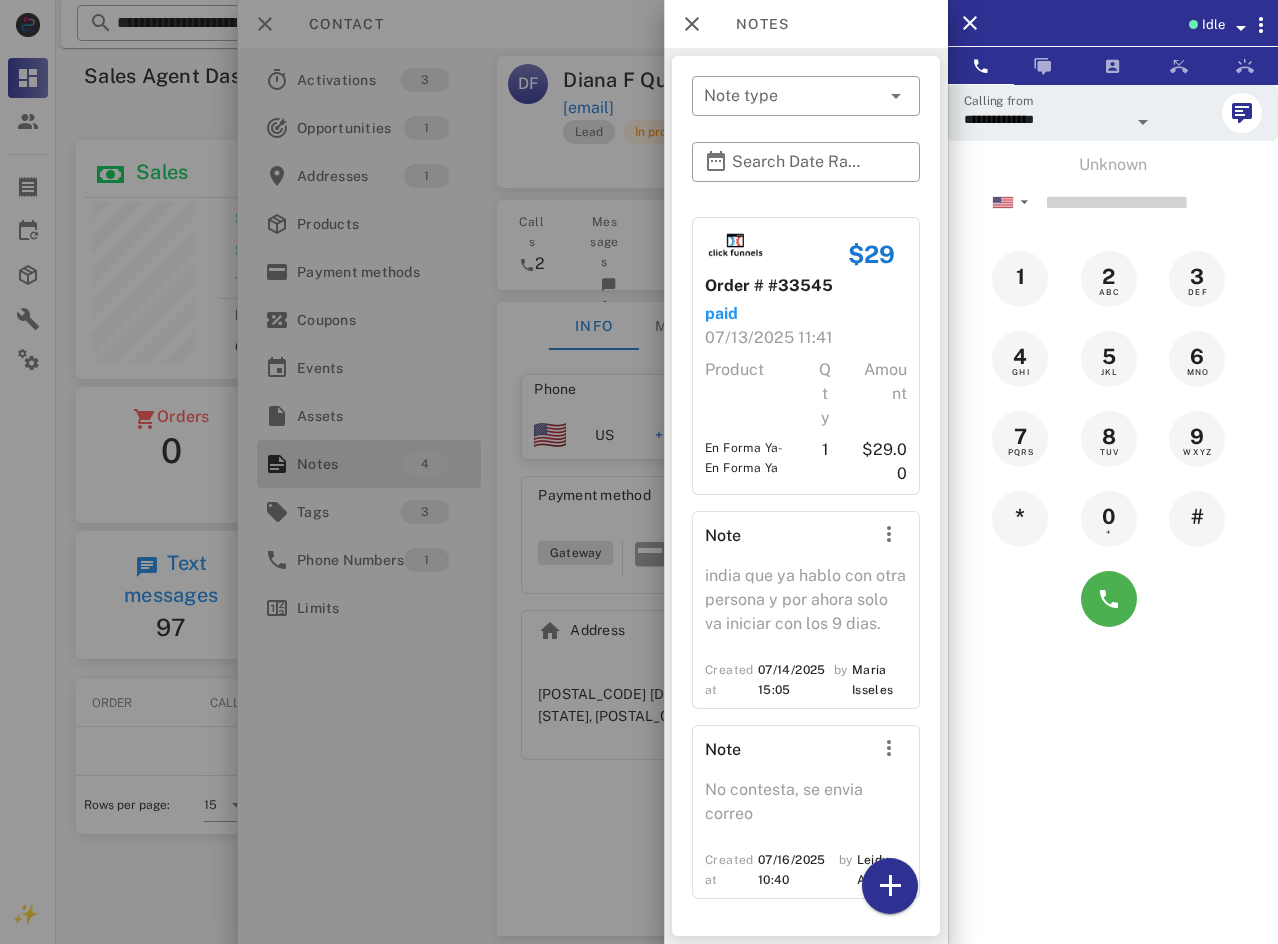 click at bounding box center [639, 472] 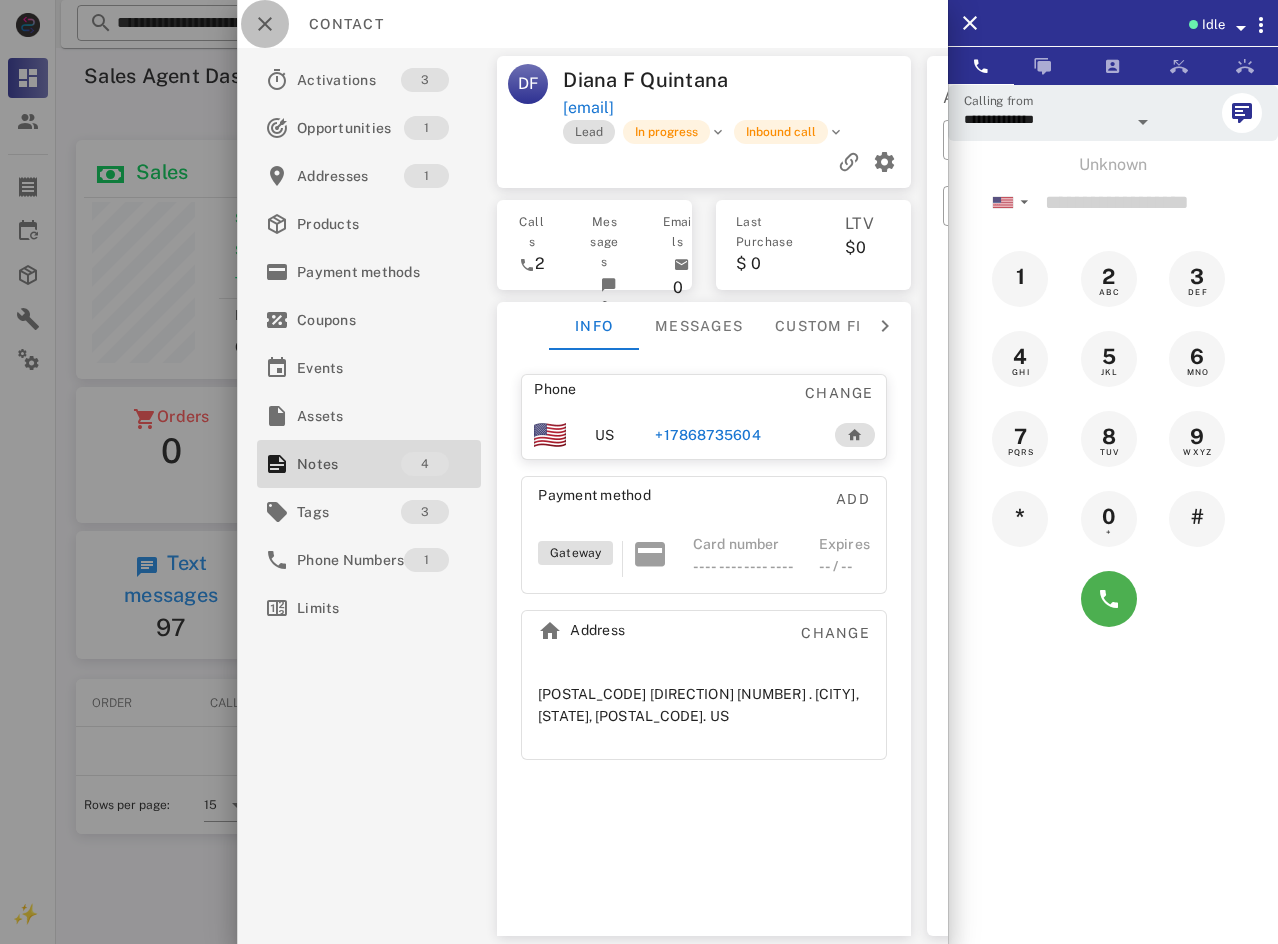 click at bounding box center [265, 24] 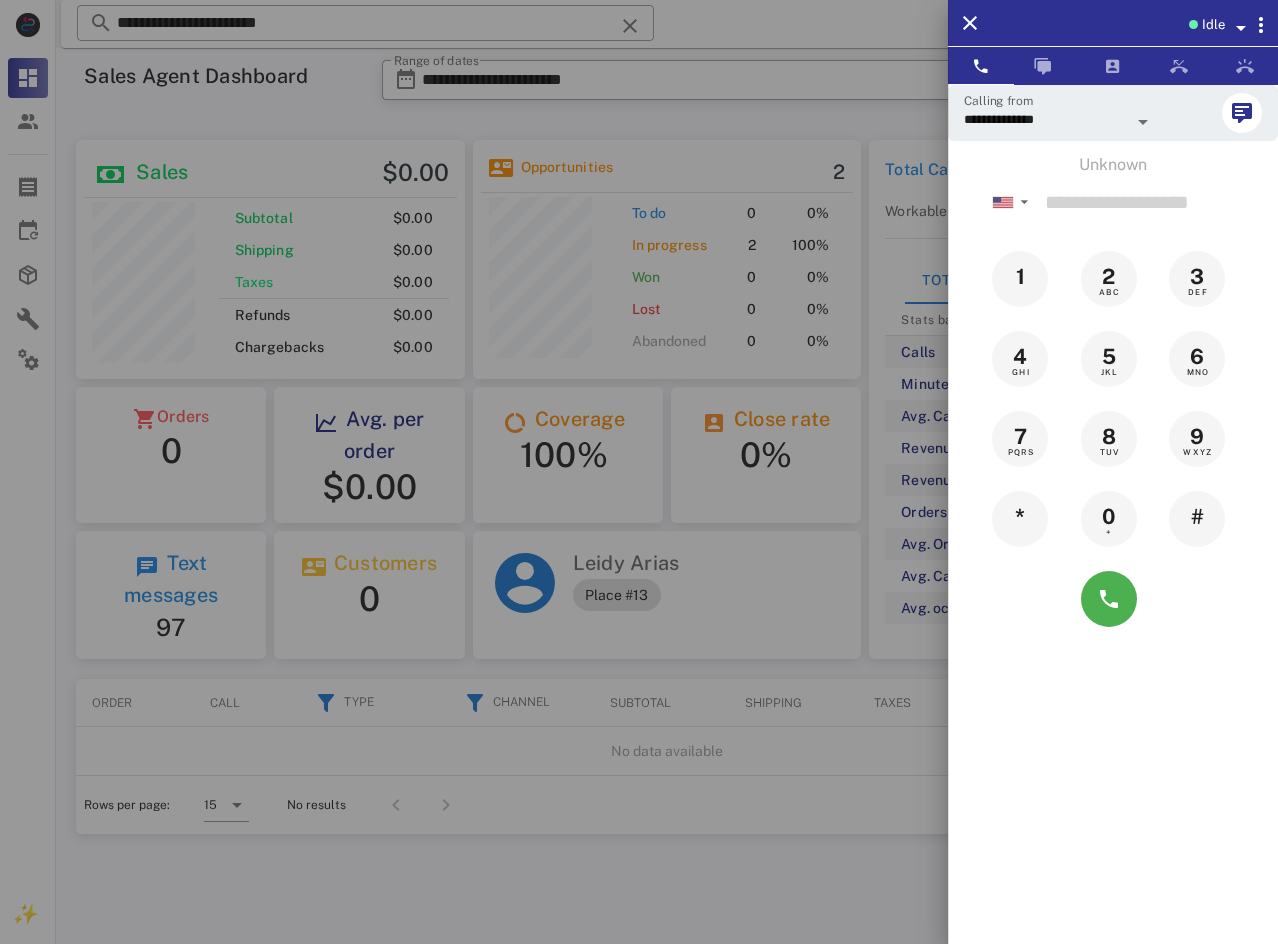 click at bounding box center [639, 472] 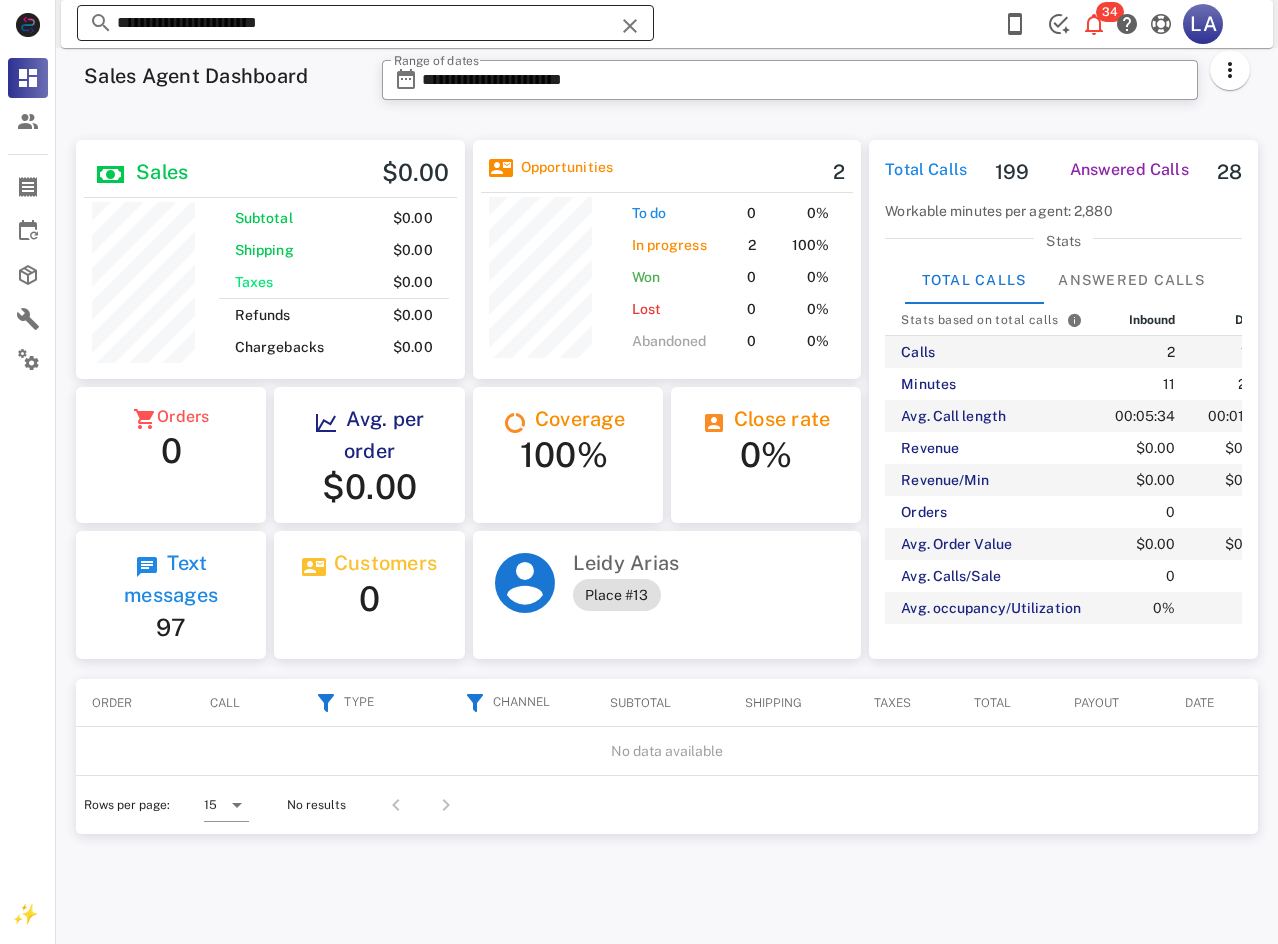 click at bounding box center (630, 26) 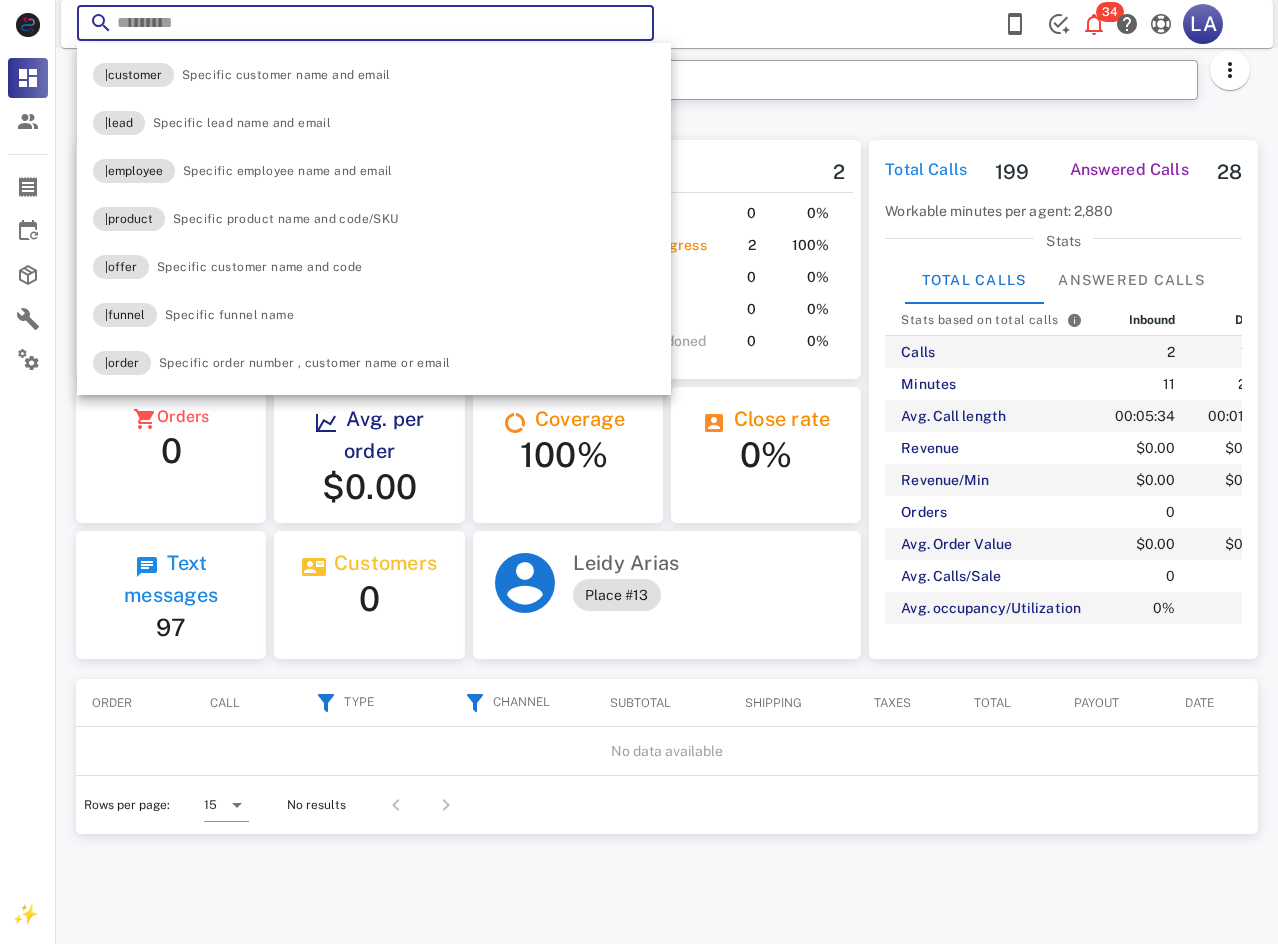 click at bounding box center (365, 23) 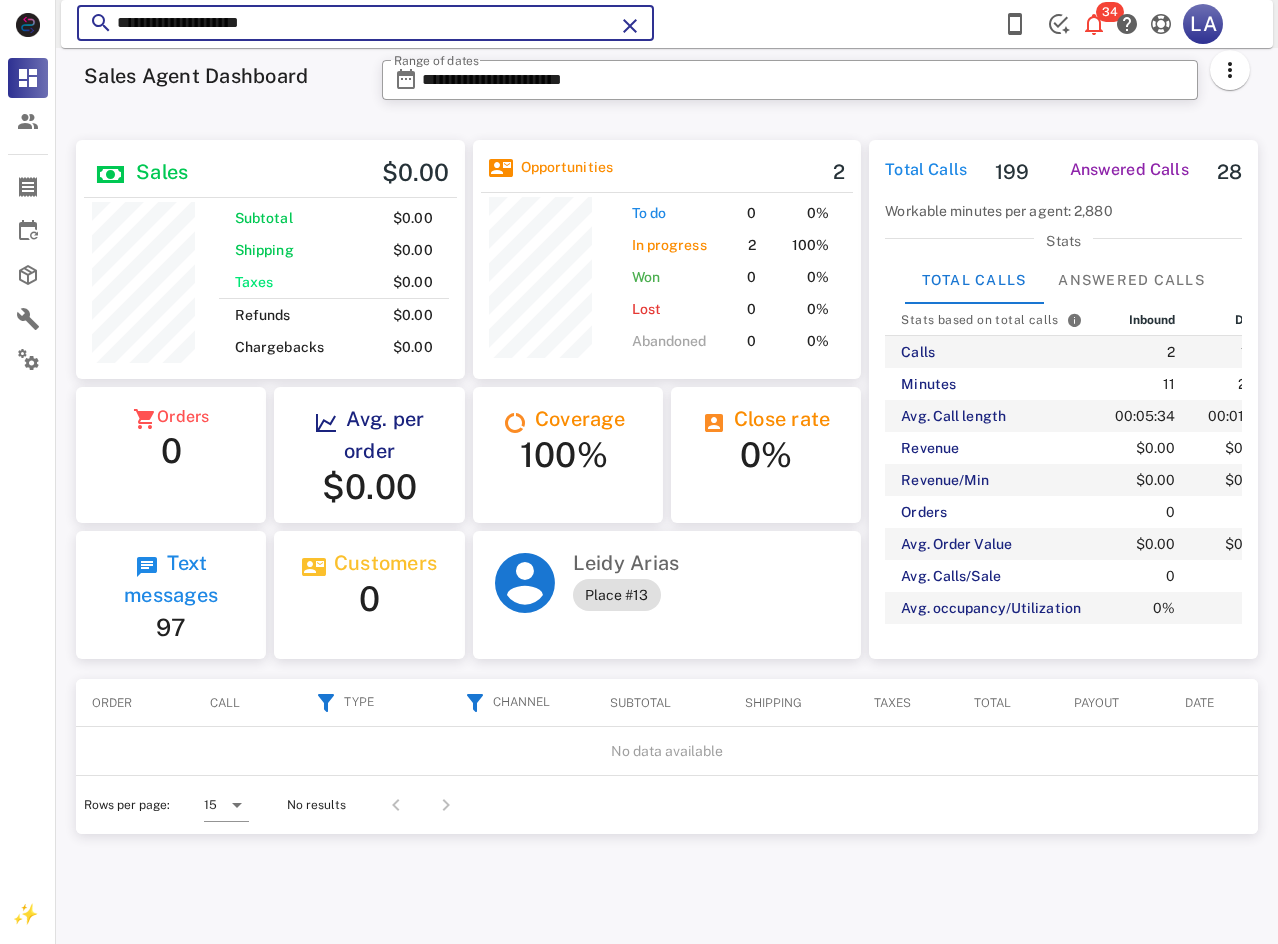click on "**********" at bounding box center (365, 23) 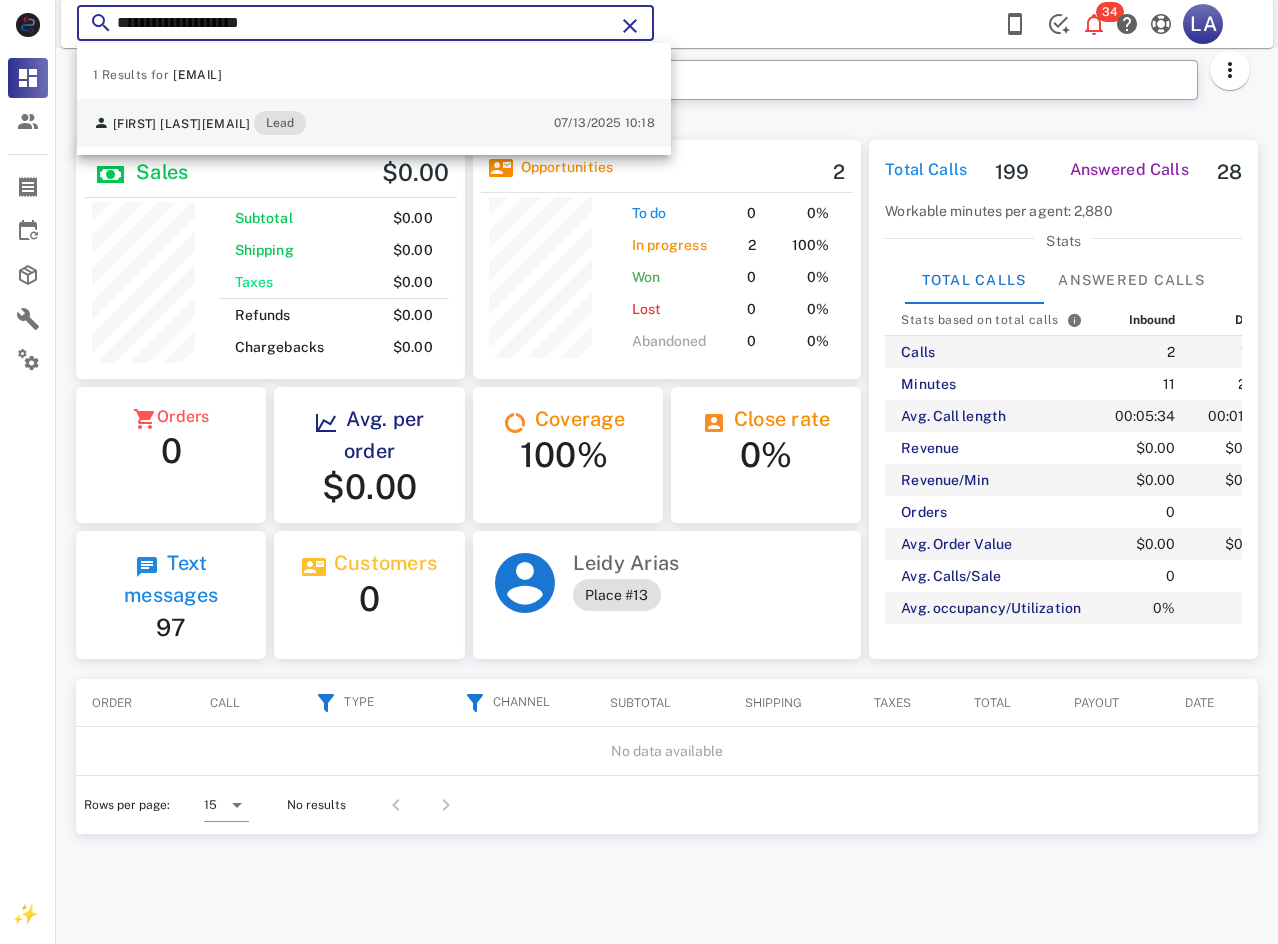 type on "**********" 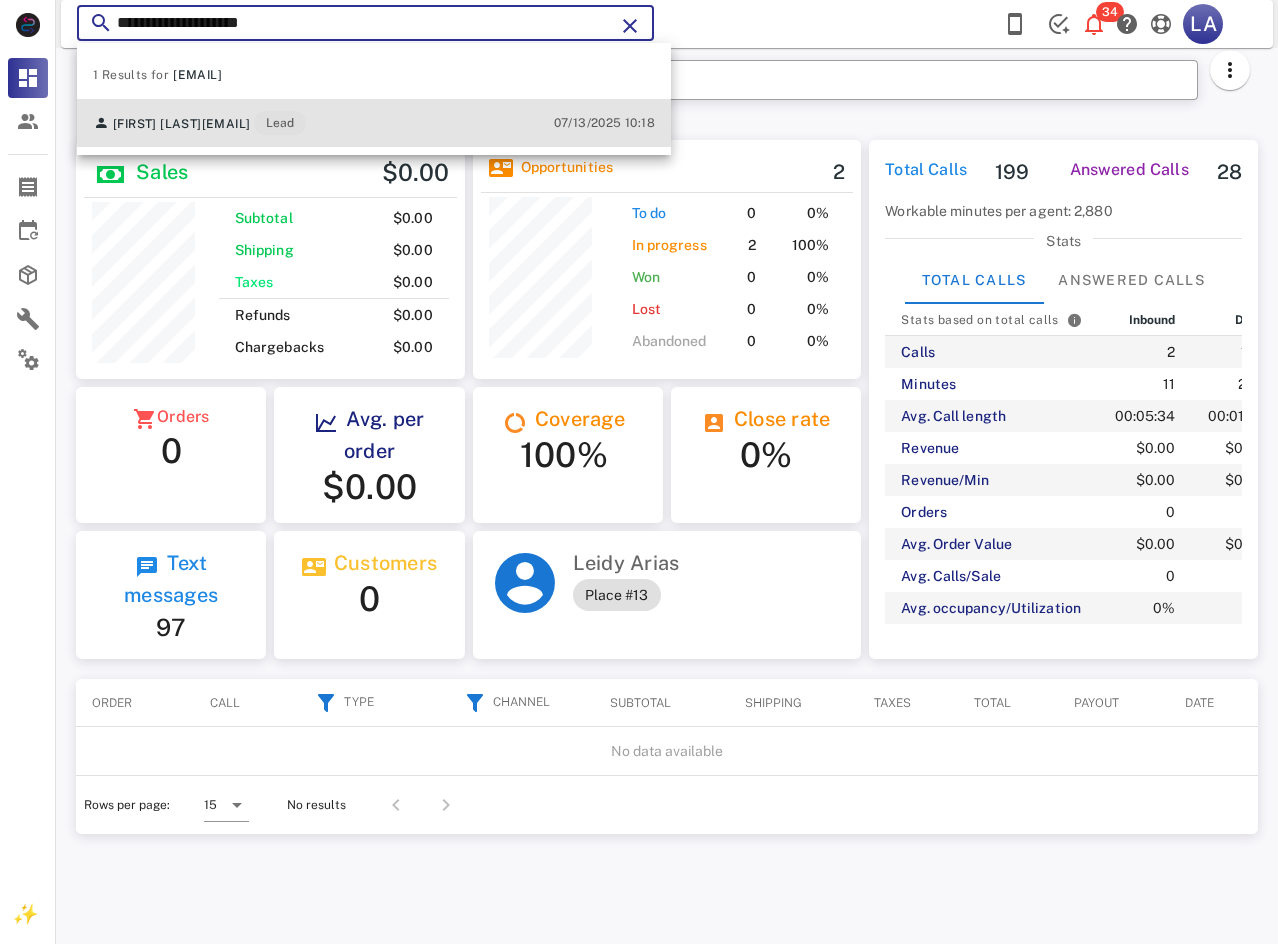 click on "[FIRST] [LAST]   [EMAIL]   Lead   [DATE] [TIME]" at bounding box center (374, 123) 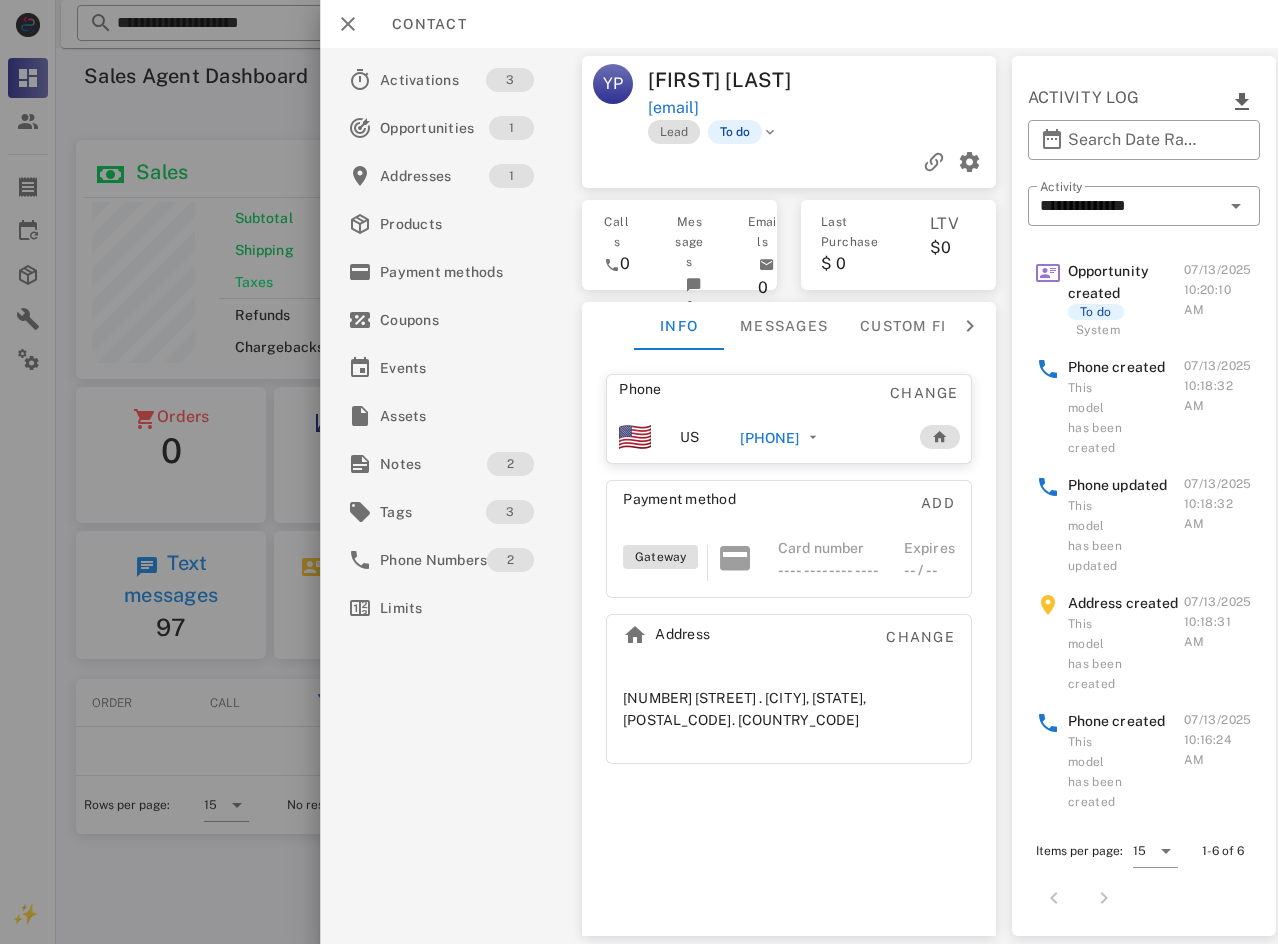 click on "[PHONE]" at bounding box center [769, 438] 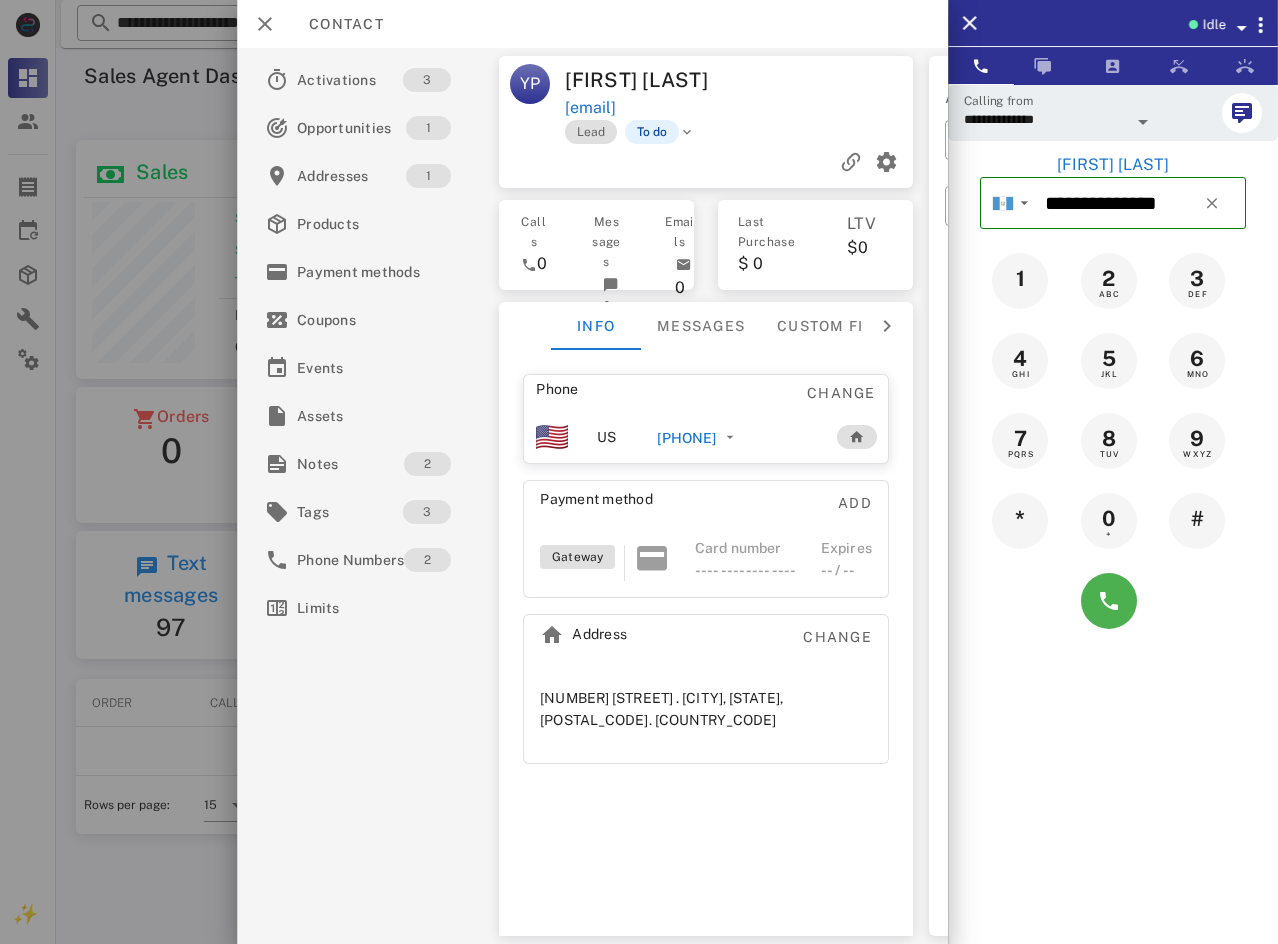 click at bounding box center (1113, 601) 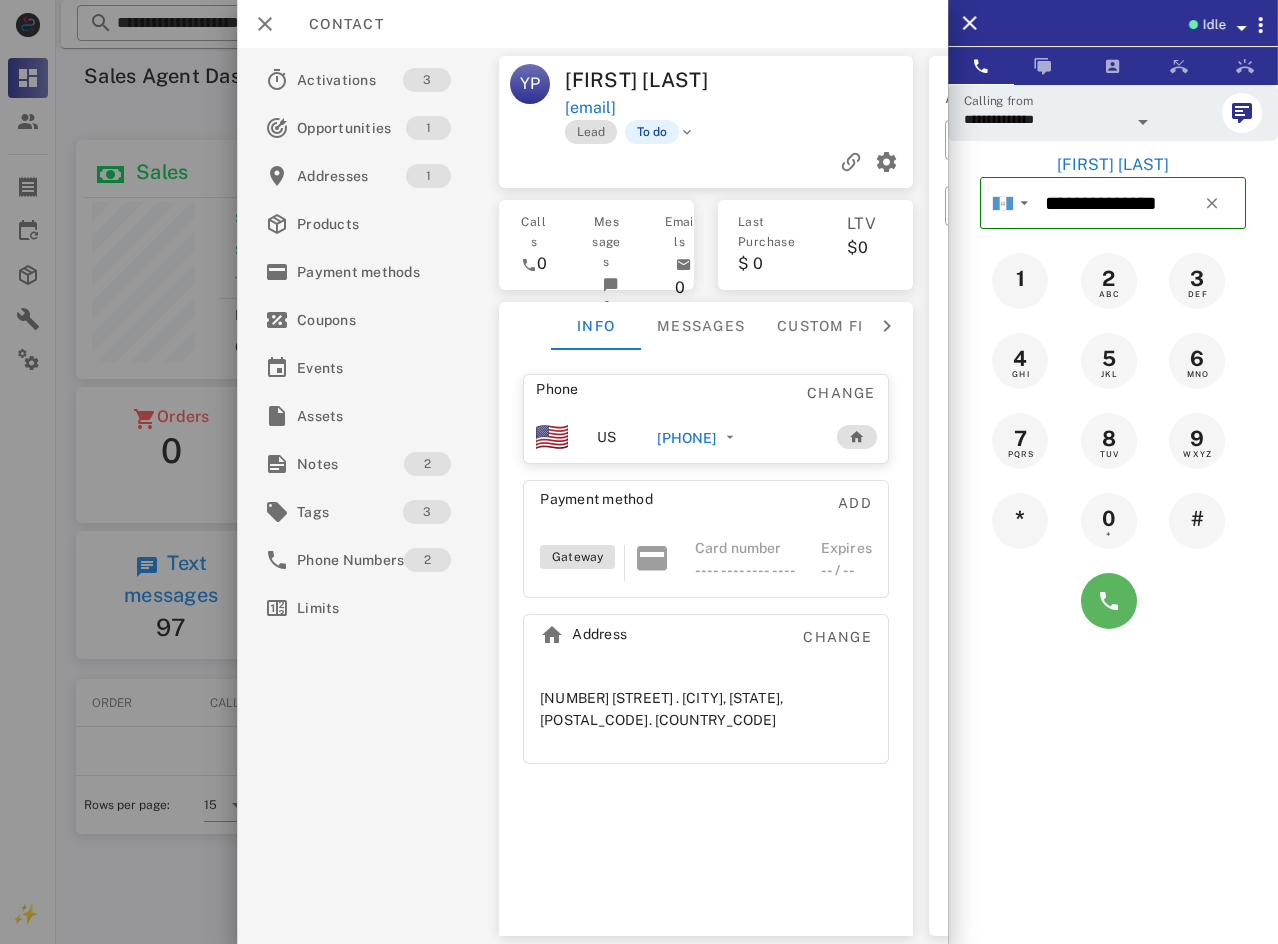 drag, startPoint x: 1093, startPoint y: 571, endPoint x: 1097, endPoint y: 595, distance: 24.33105 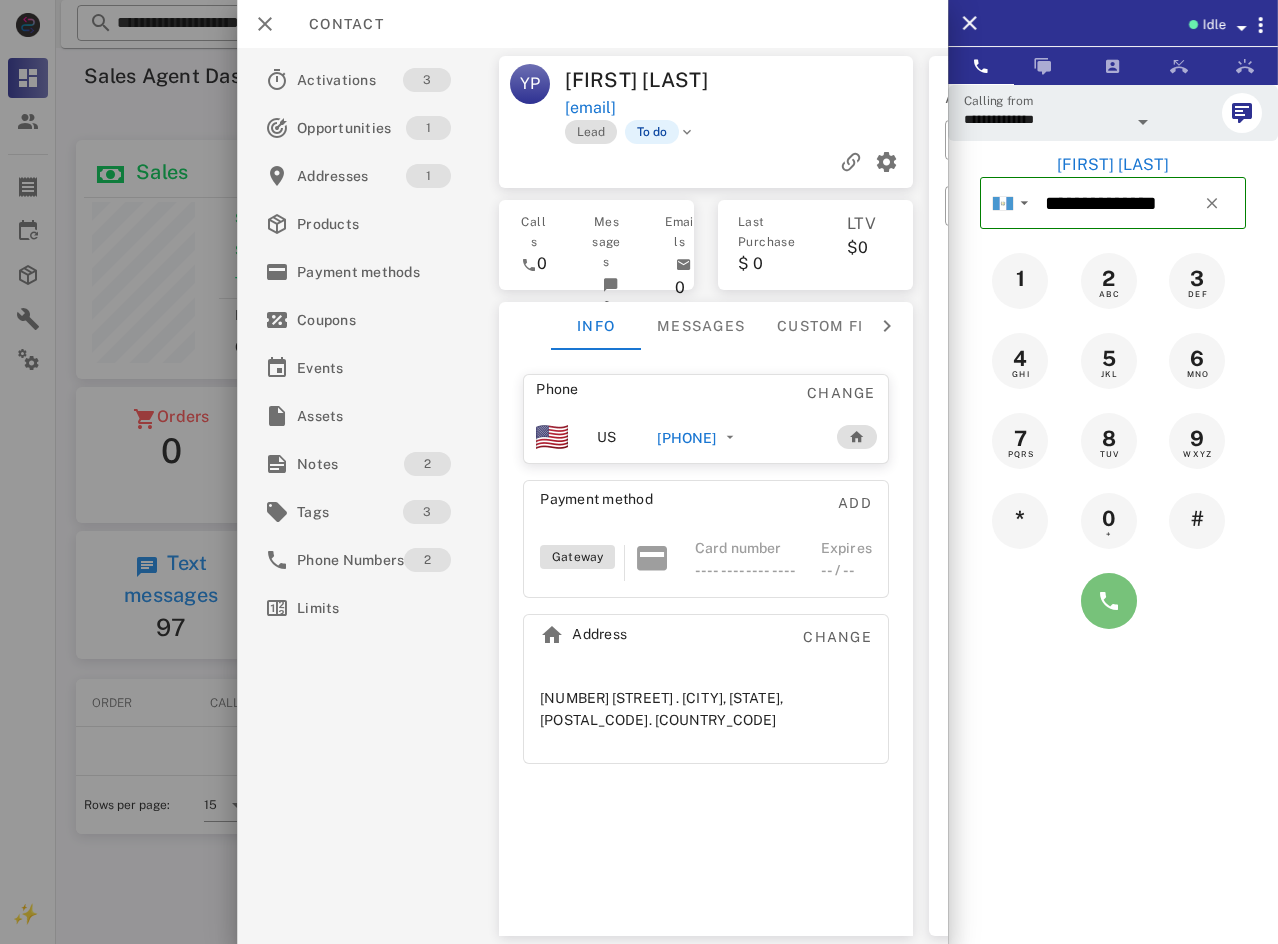 click at bounding box center (1109, 601) 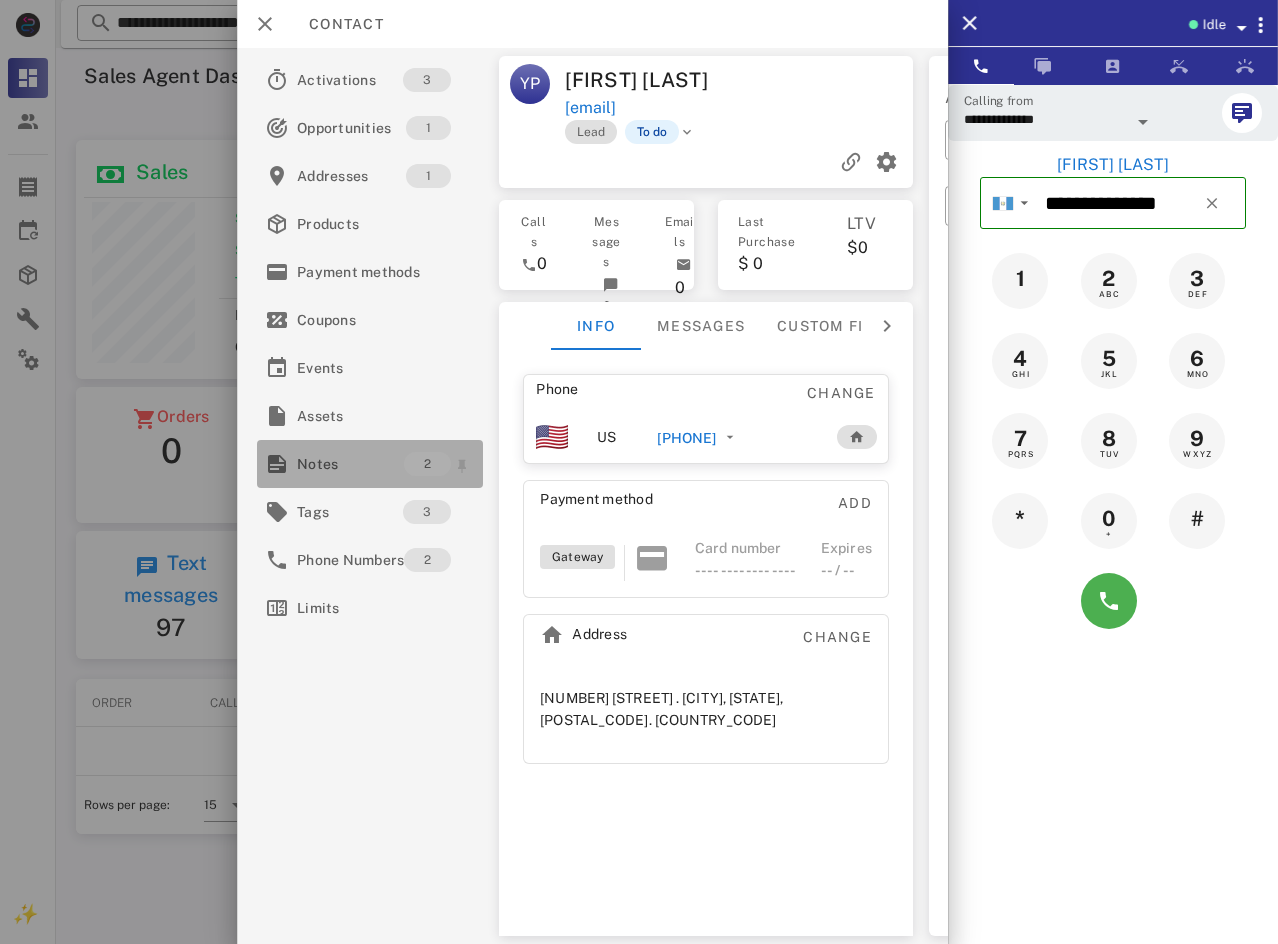 click on "Notes" at bounding box center [350, 464] 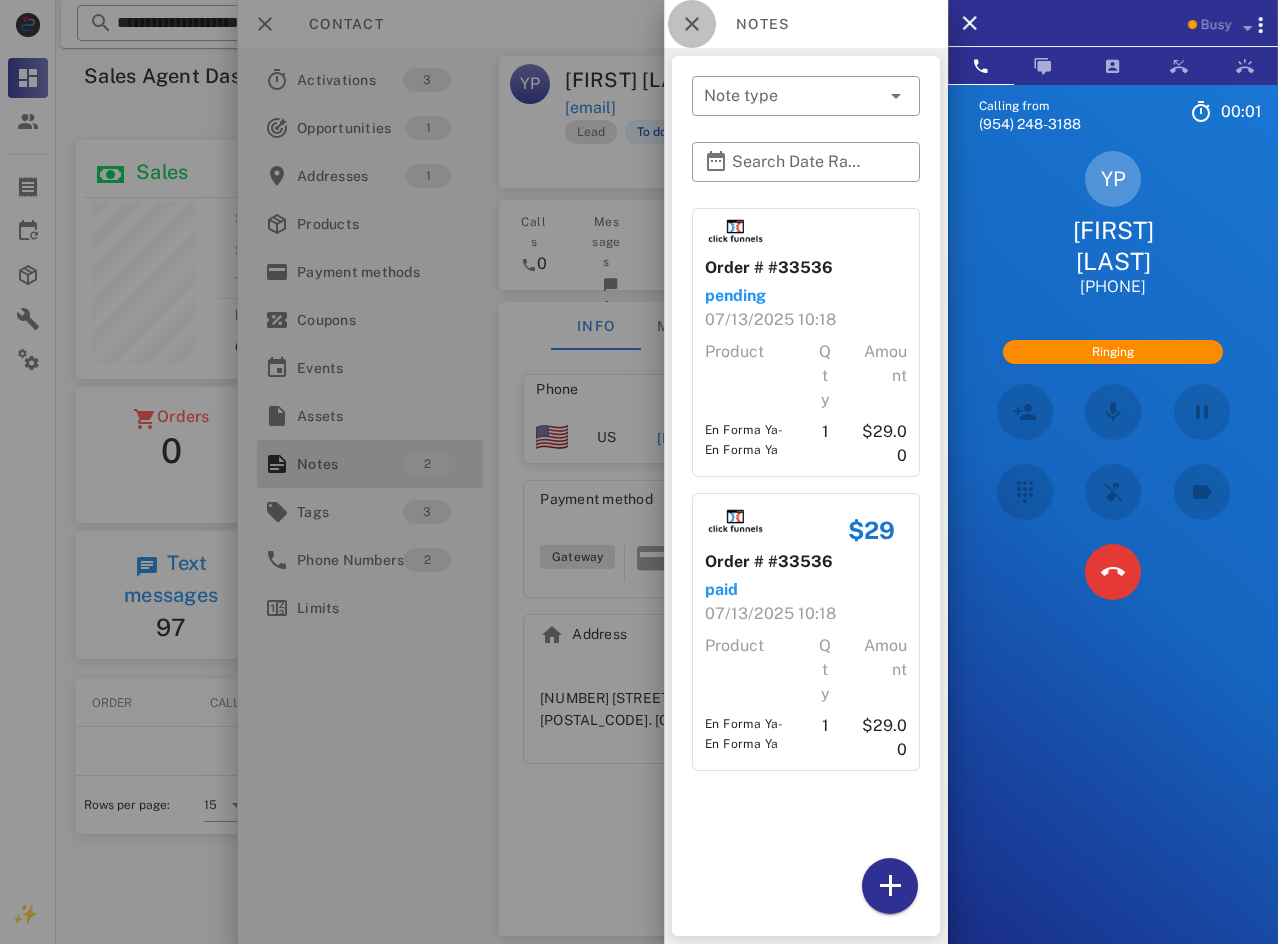 click at bounding box center [692, 24] 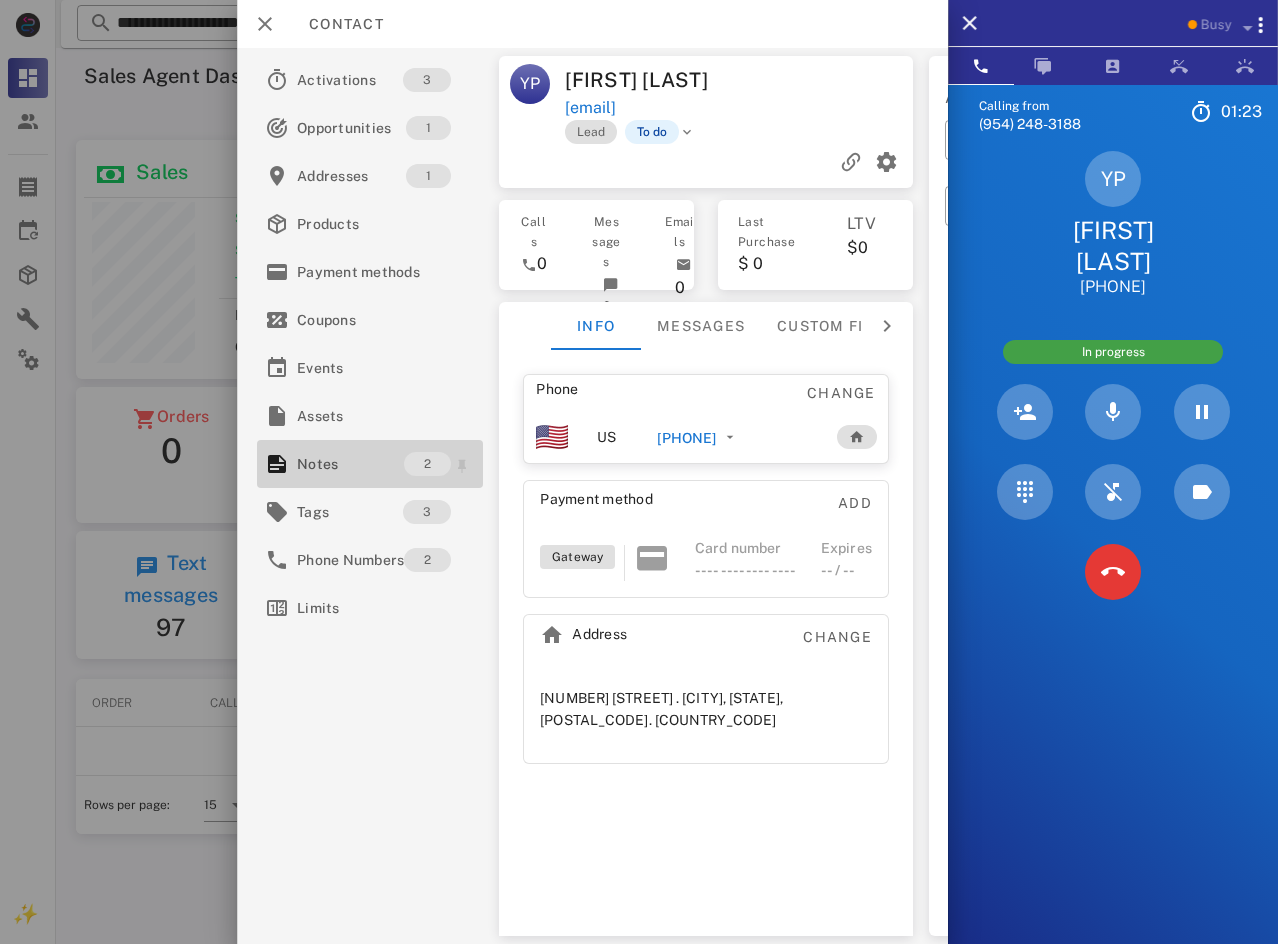 click on "Notes" at bounding box center [350, 464] 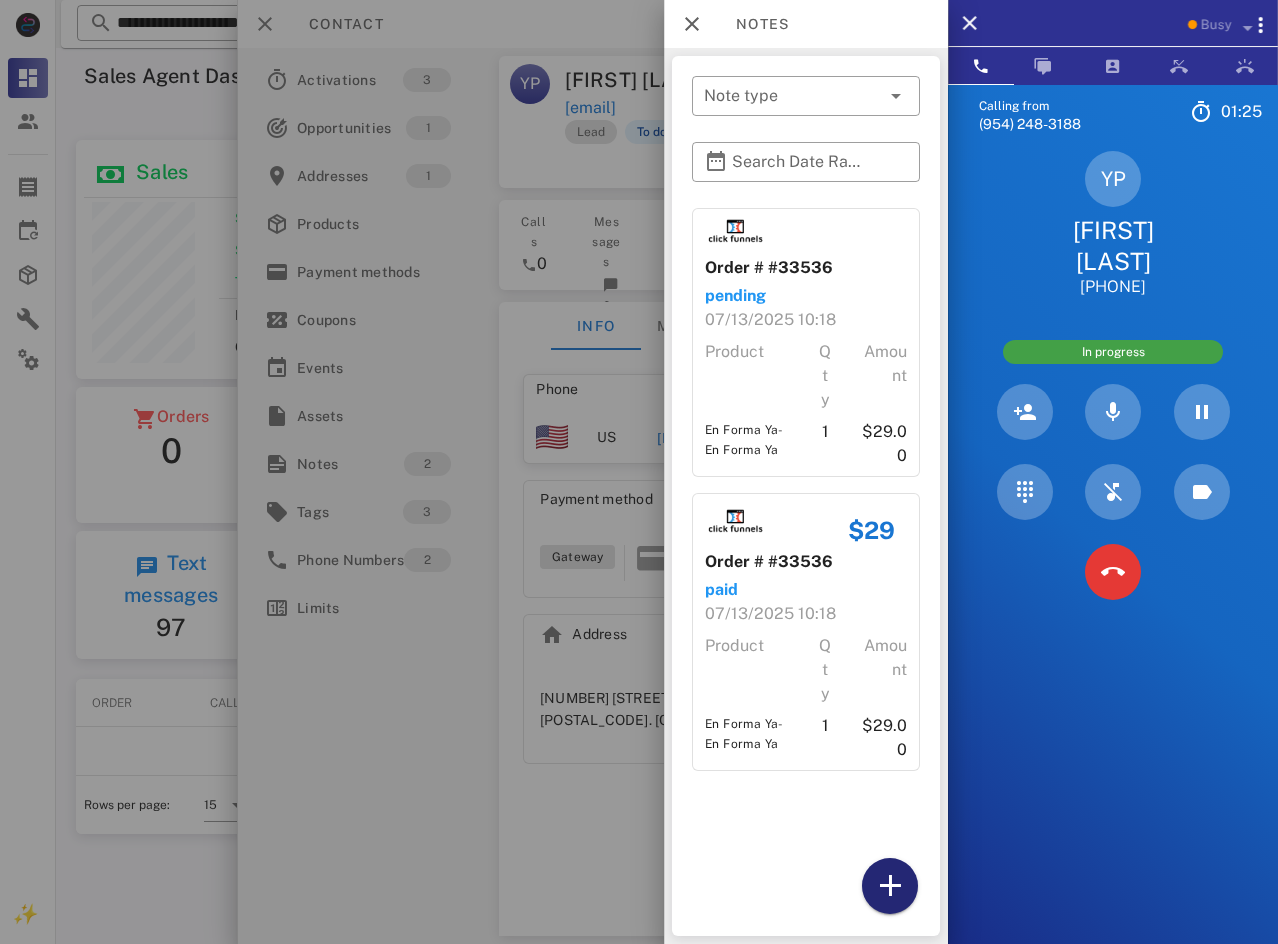 click at bounding box center [890, 886] 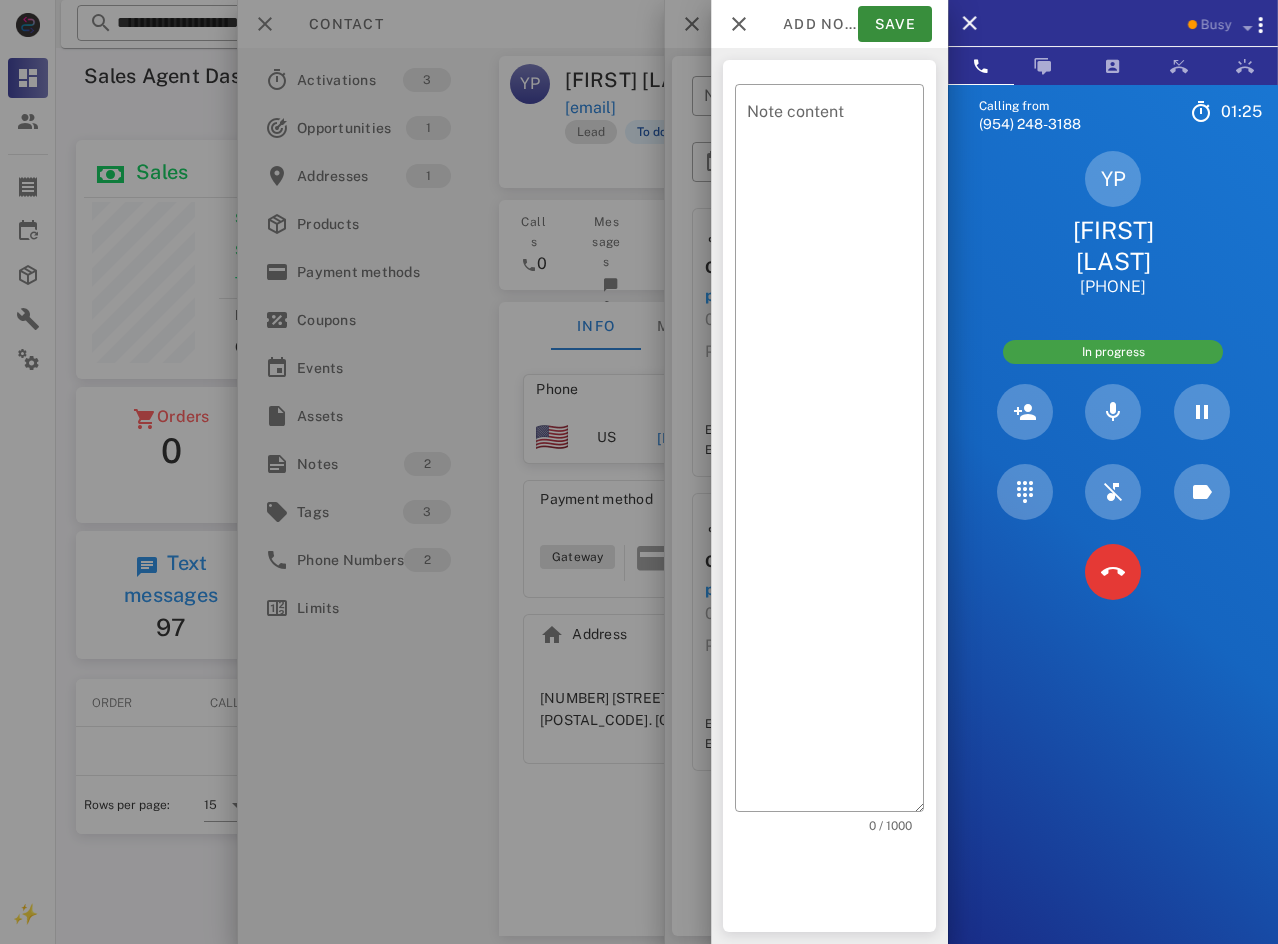 click on "Note content" at bounding box center (835, 453) 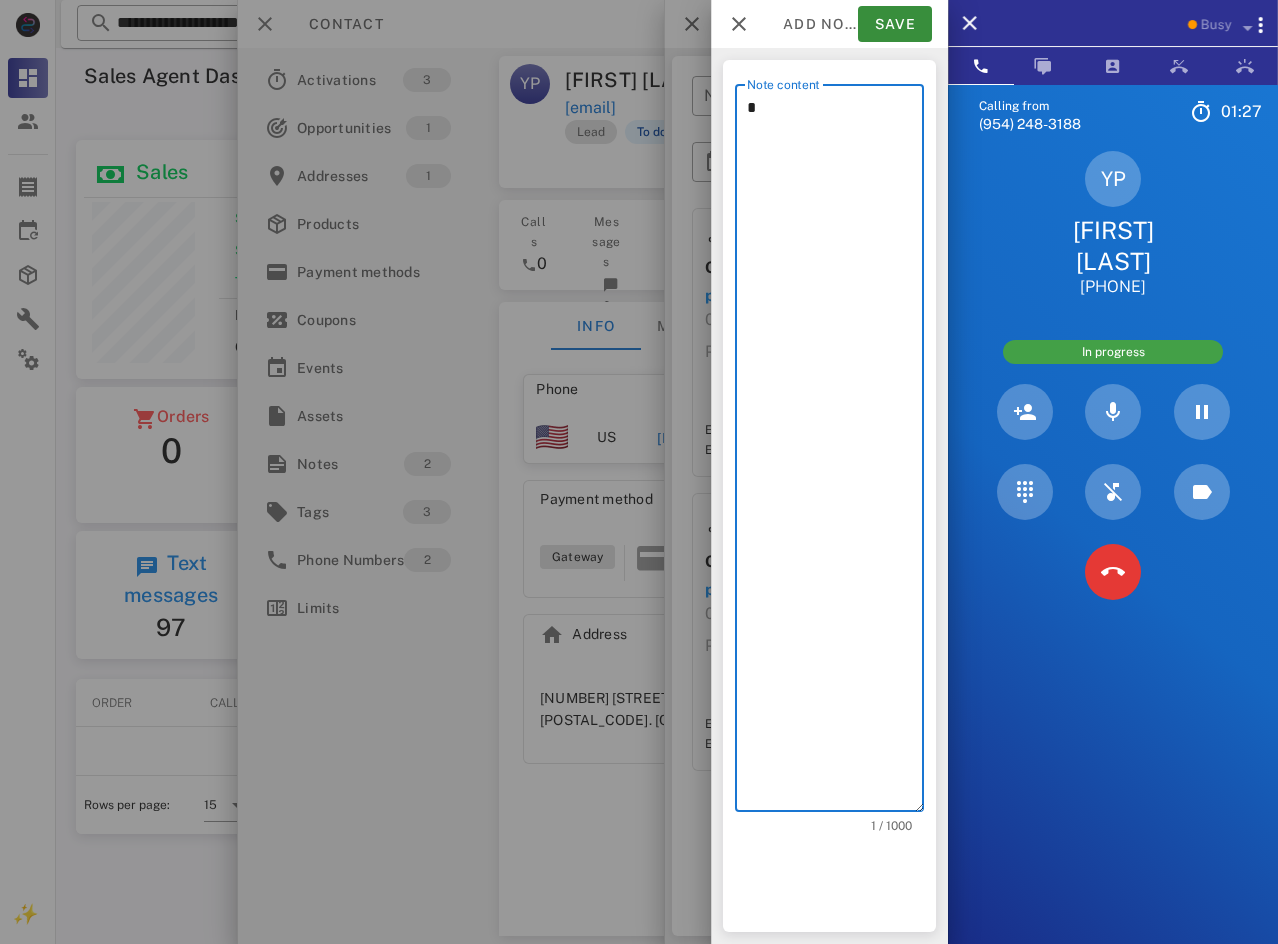 click on "*" at bounding box center [835, 453] 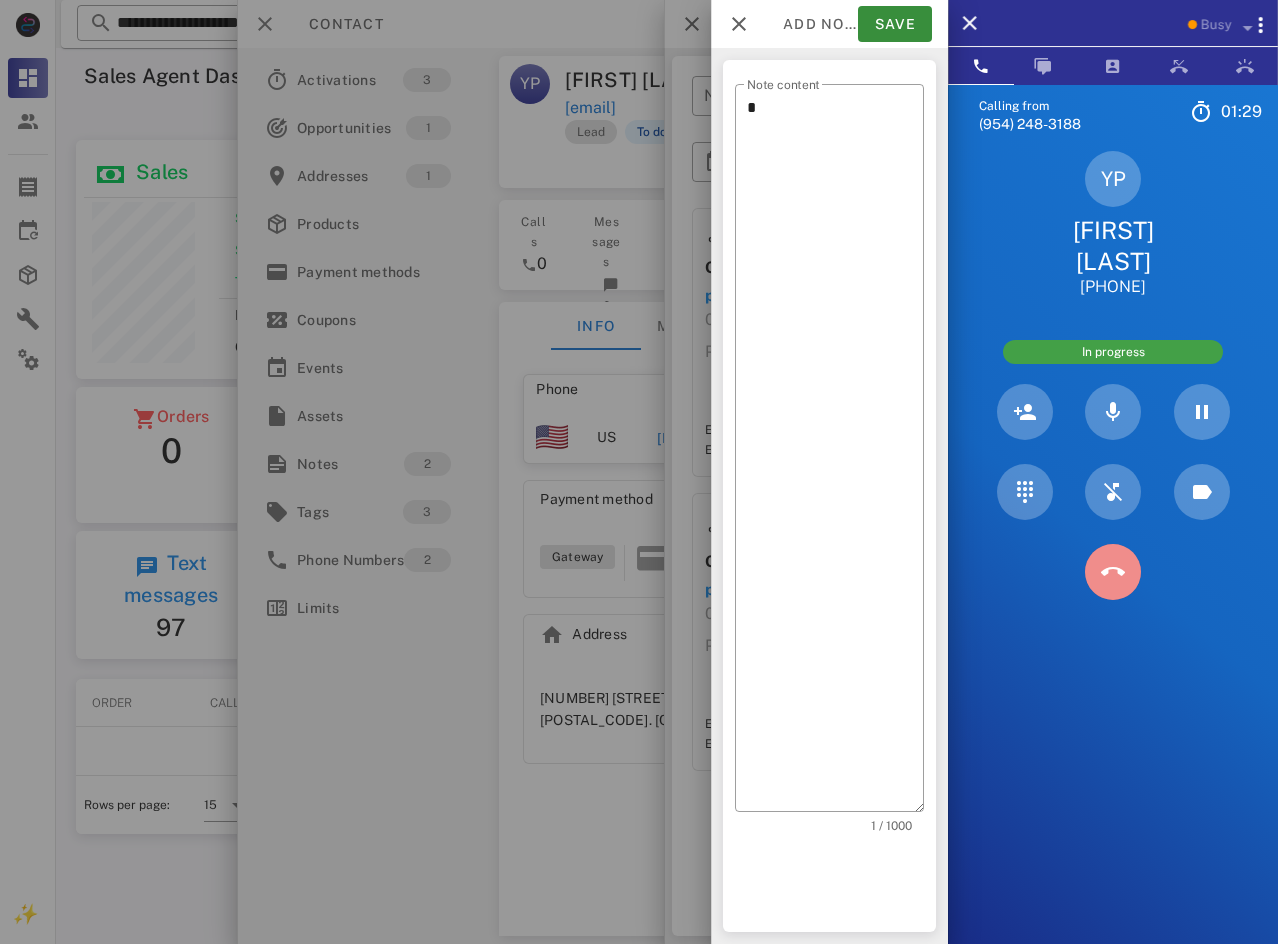 click at bounding box center (1113, 572) 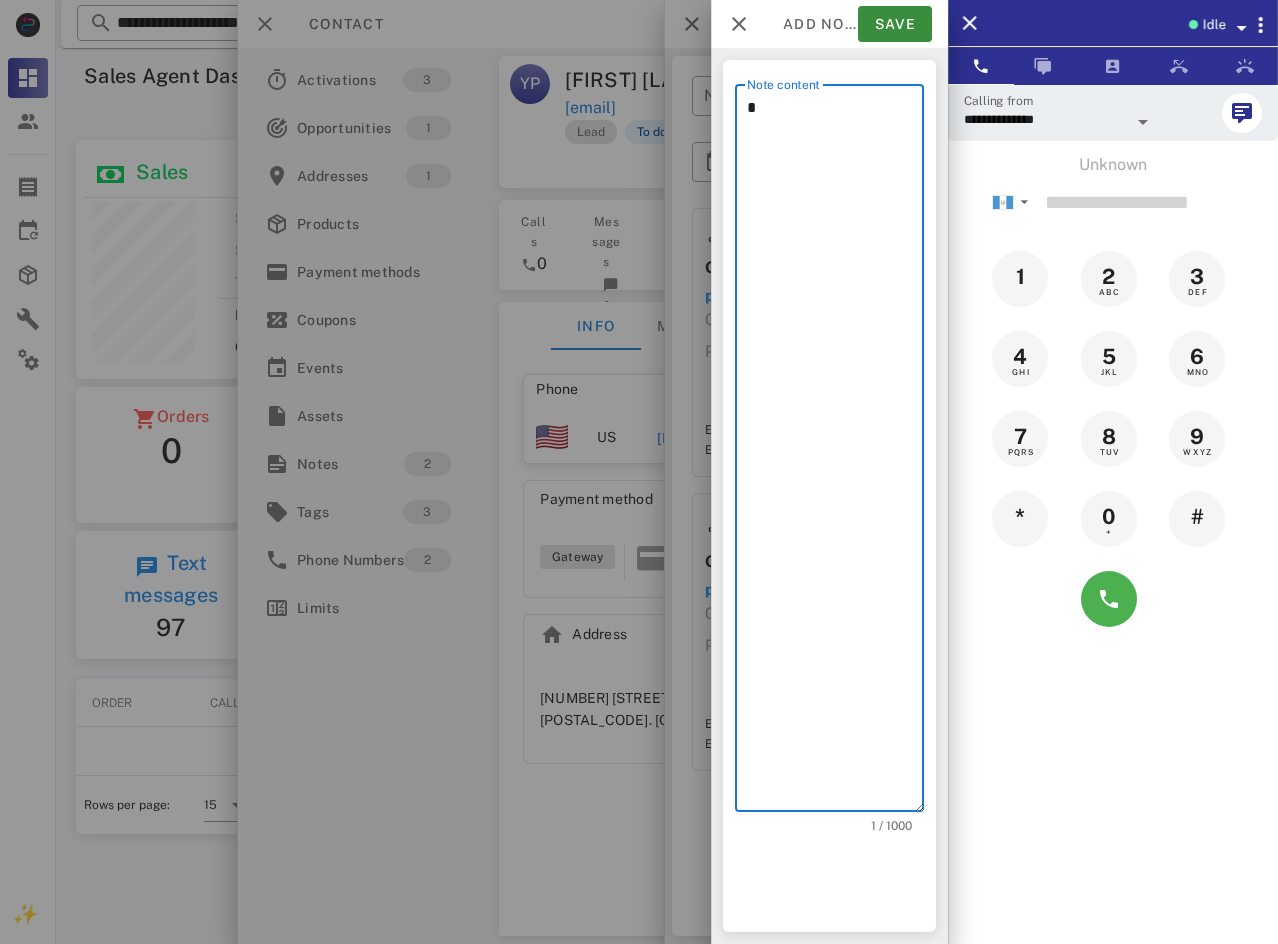 click on "*" at bounding box center (835, 453) 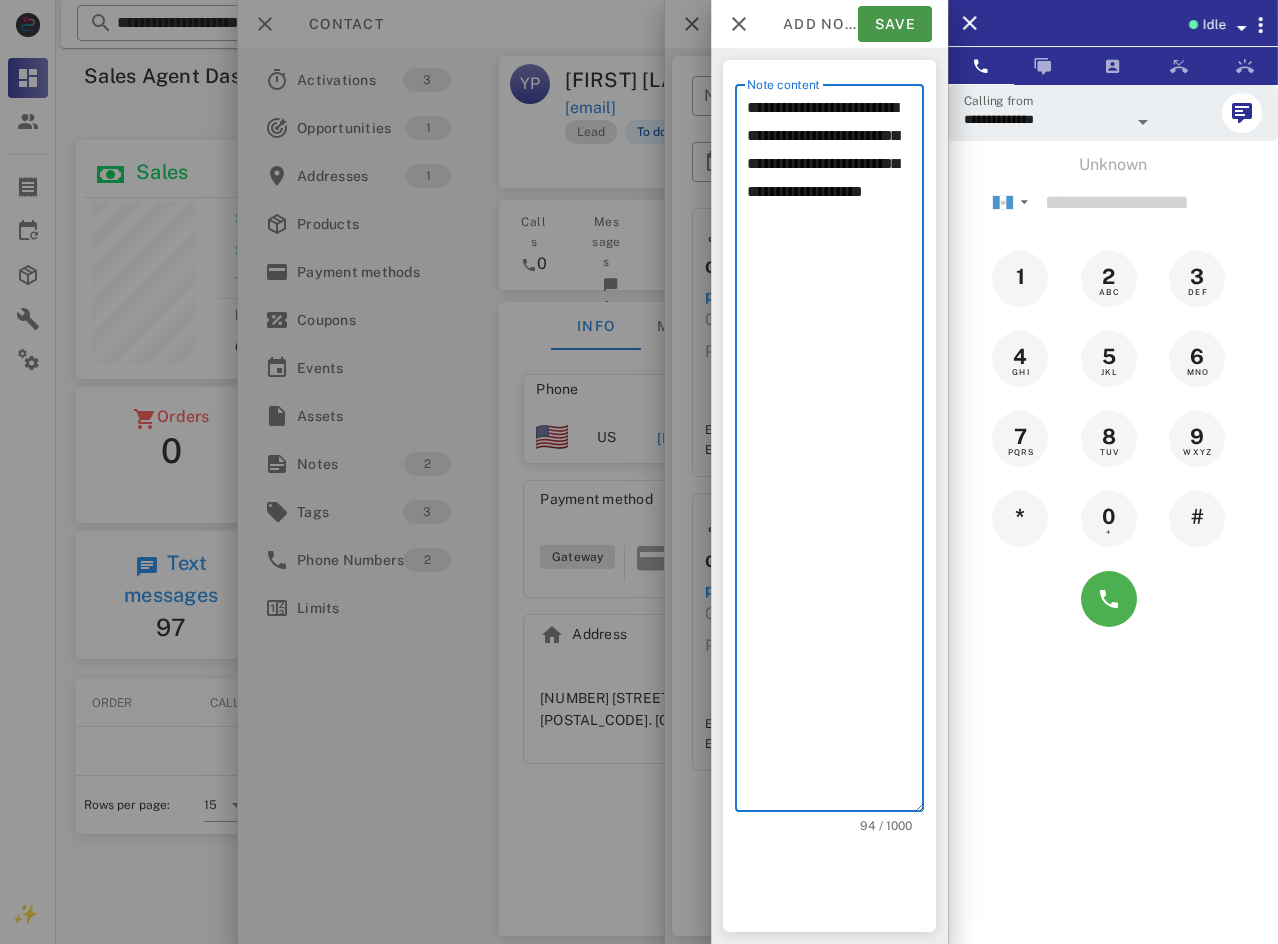 type on "**********" 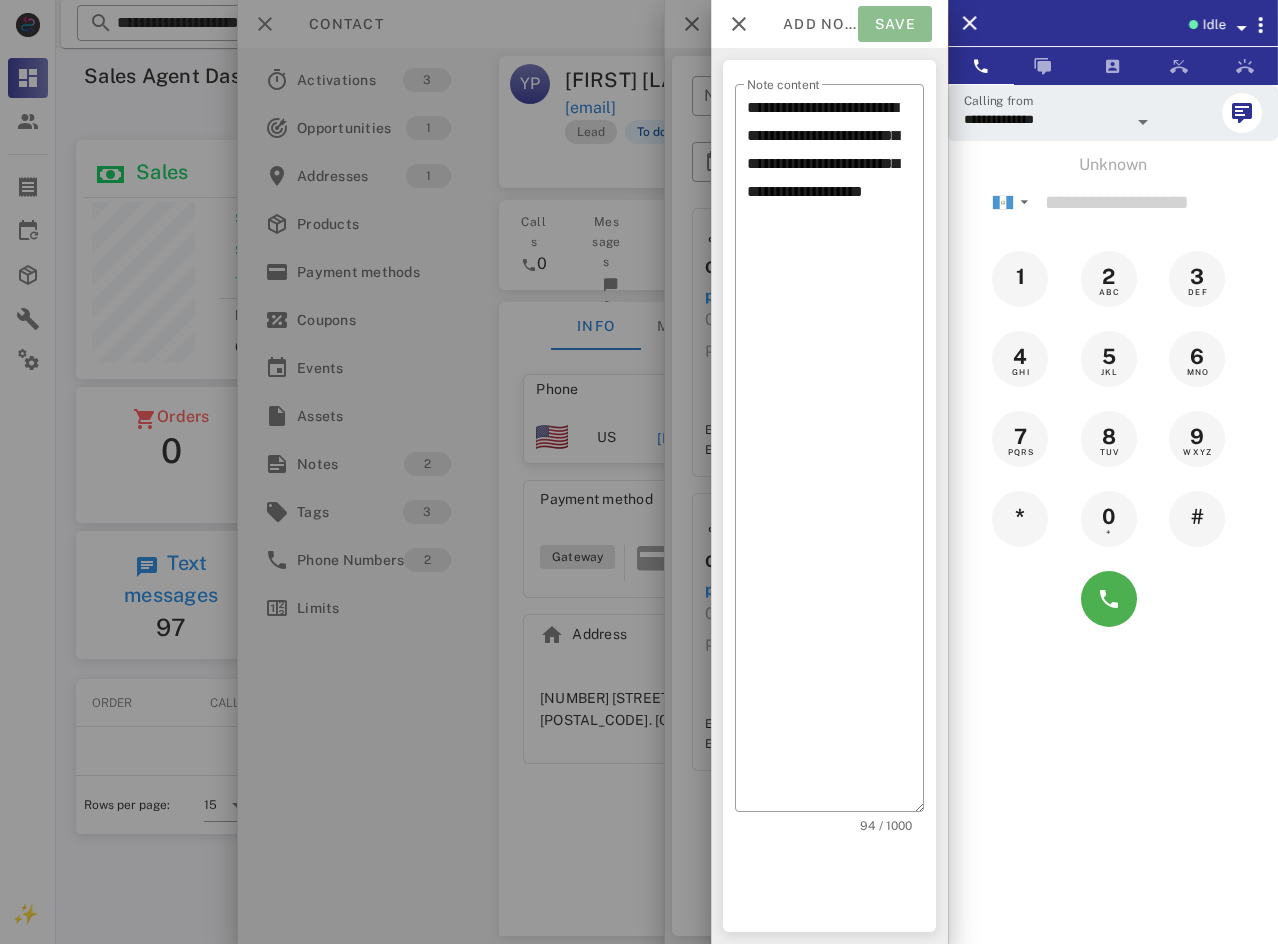 click on "Save" at bounding box center (895, 24) 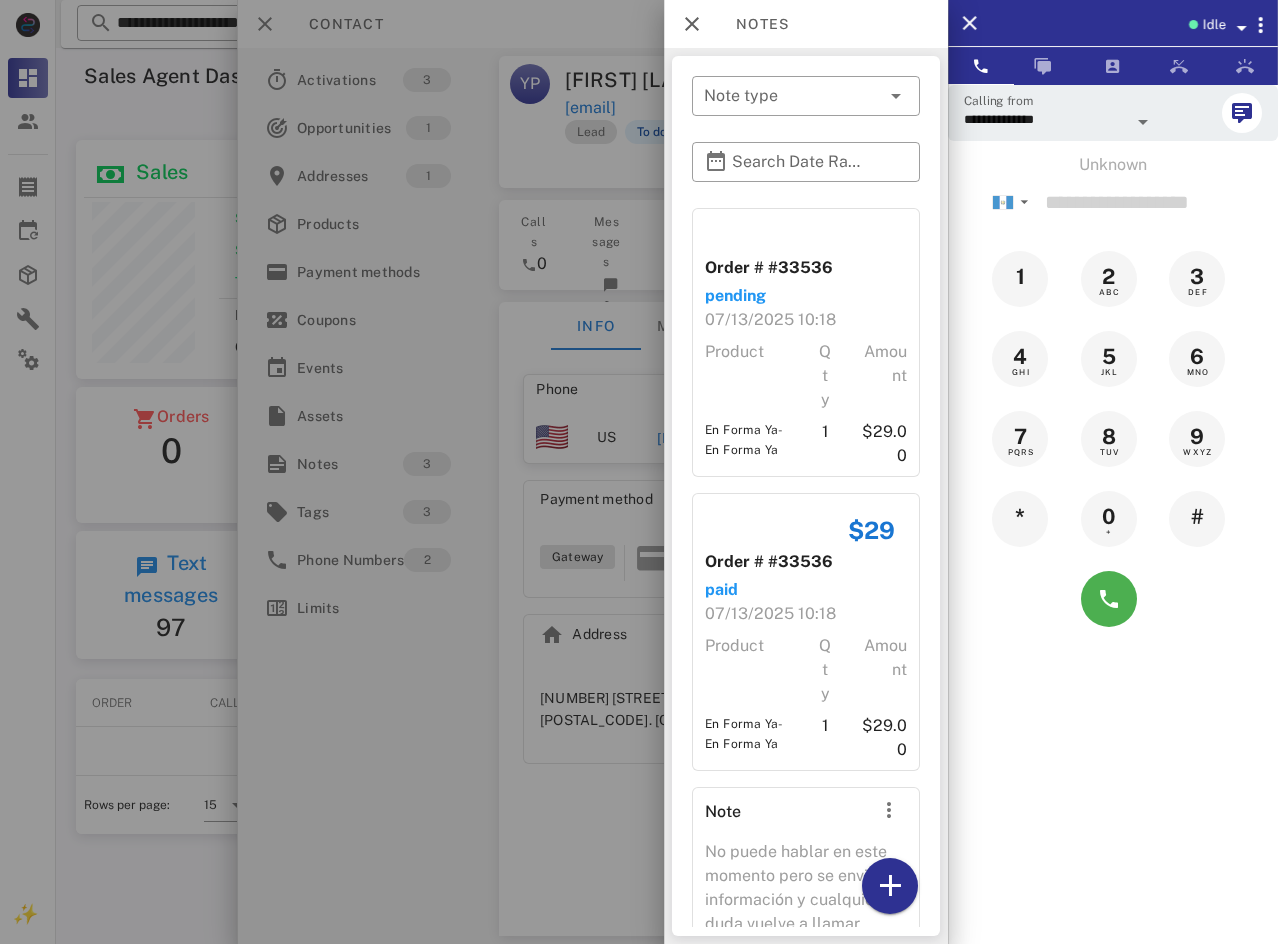 click at bounding box center (639, 472) 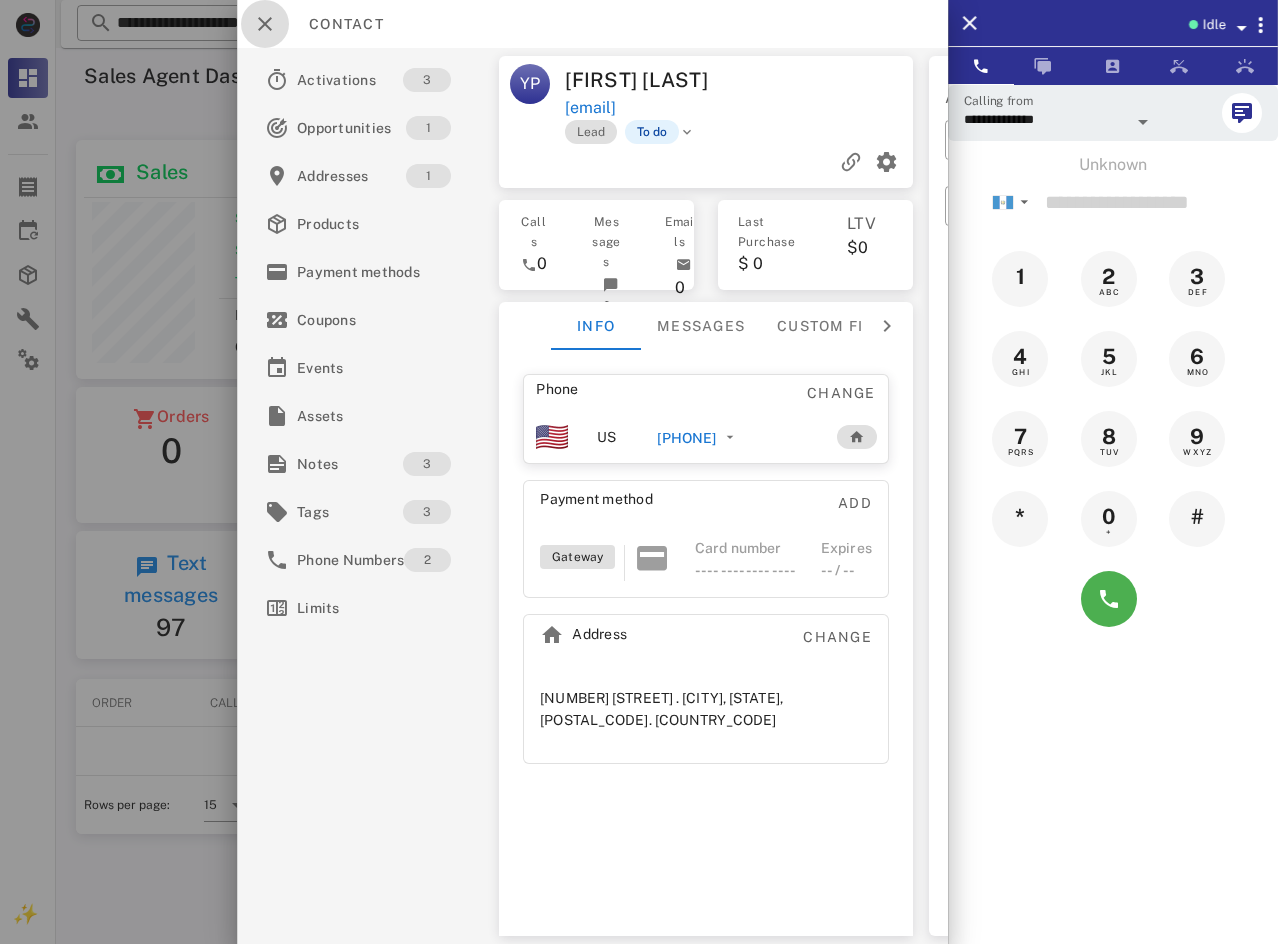click at bounding box center (265, 24) 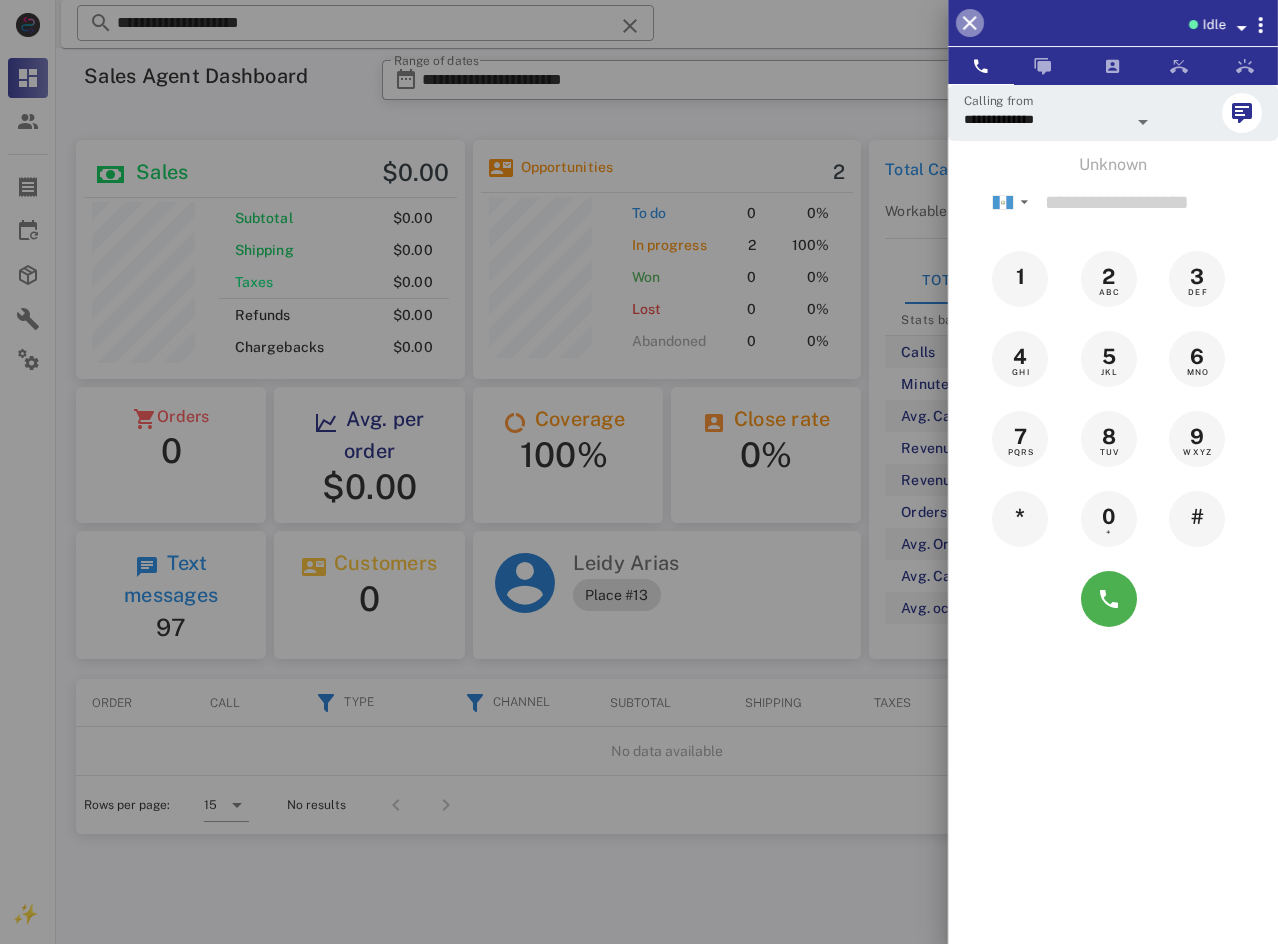 click at bounding box center (970, 23) 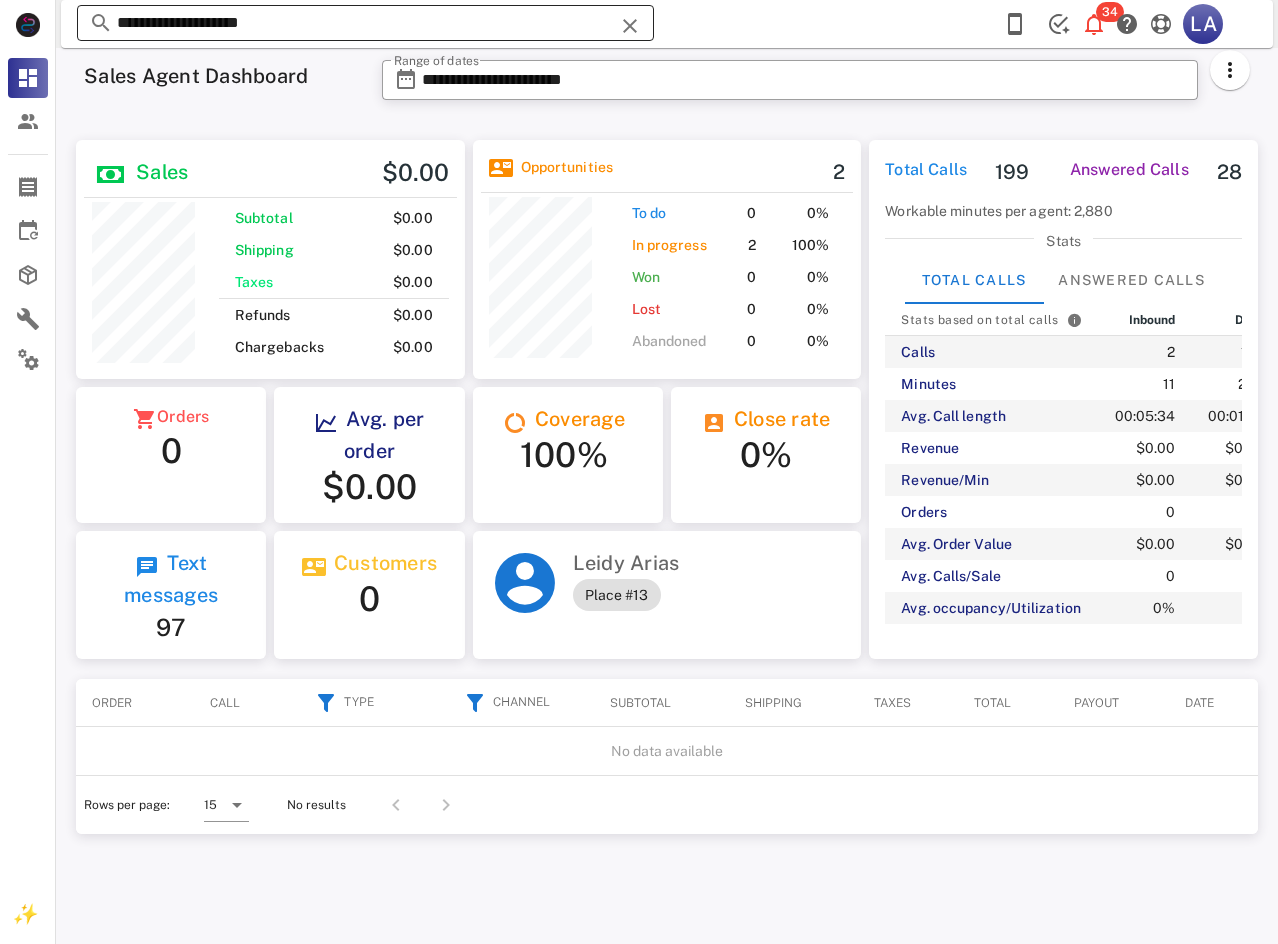 click on "**********" at bounding box center (365, 23) 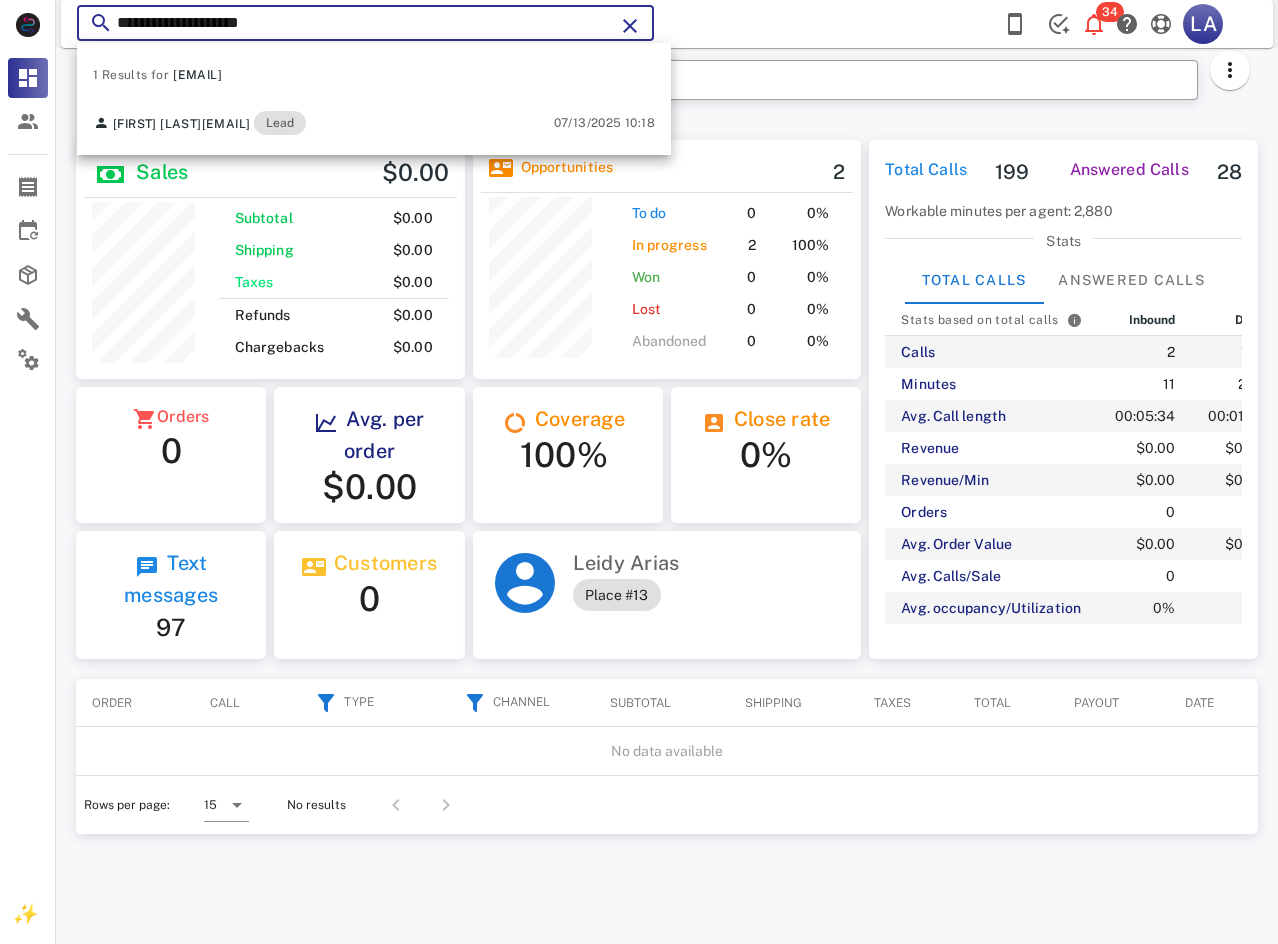 click at bounding box center [630, 26] 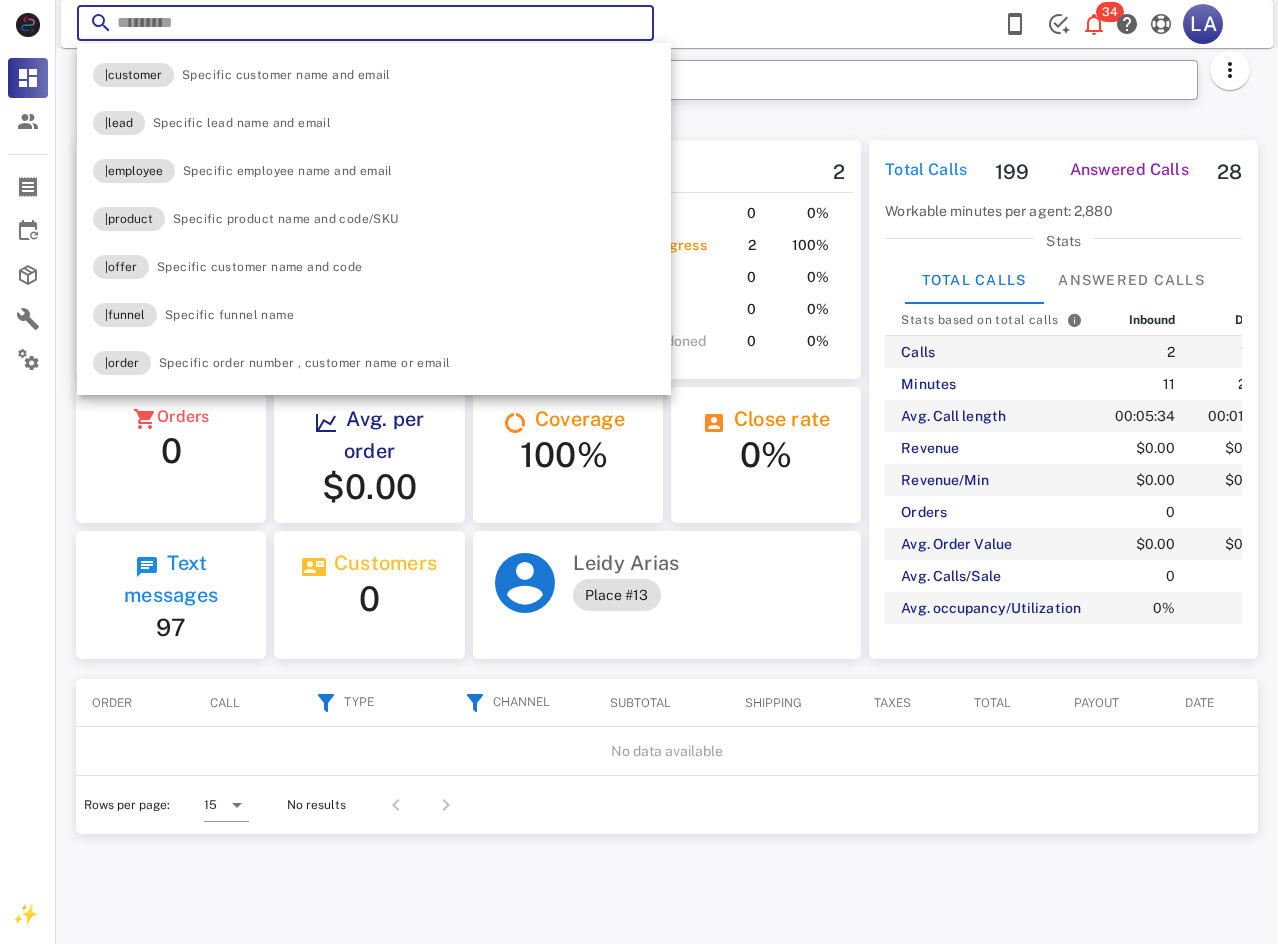 click at bounding box center [365, 23] 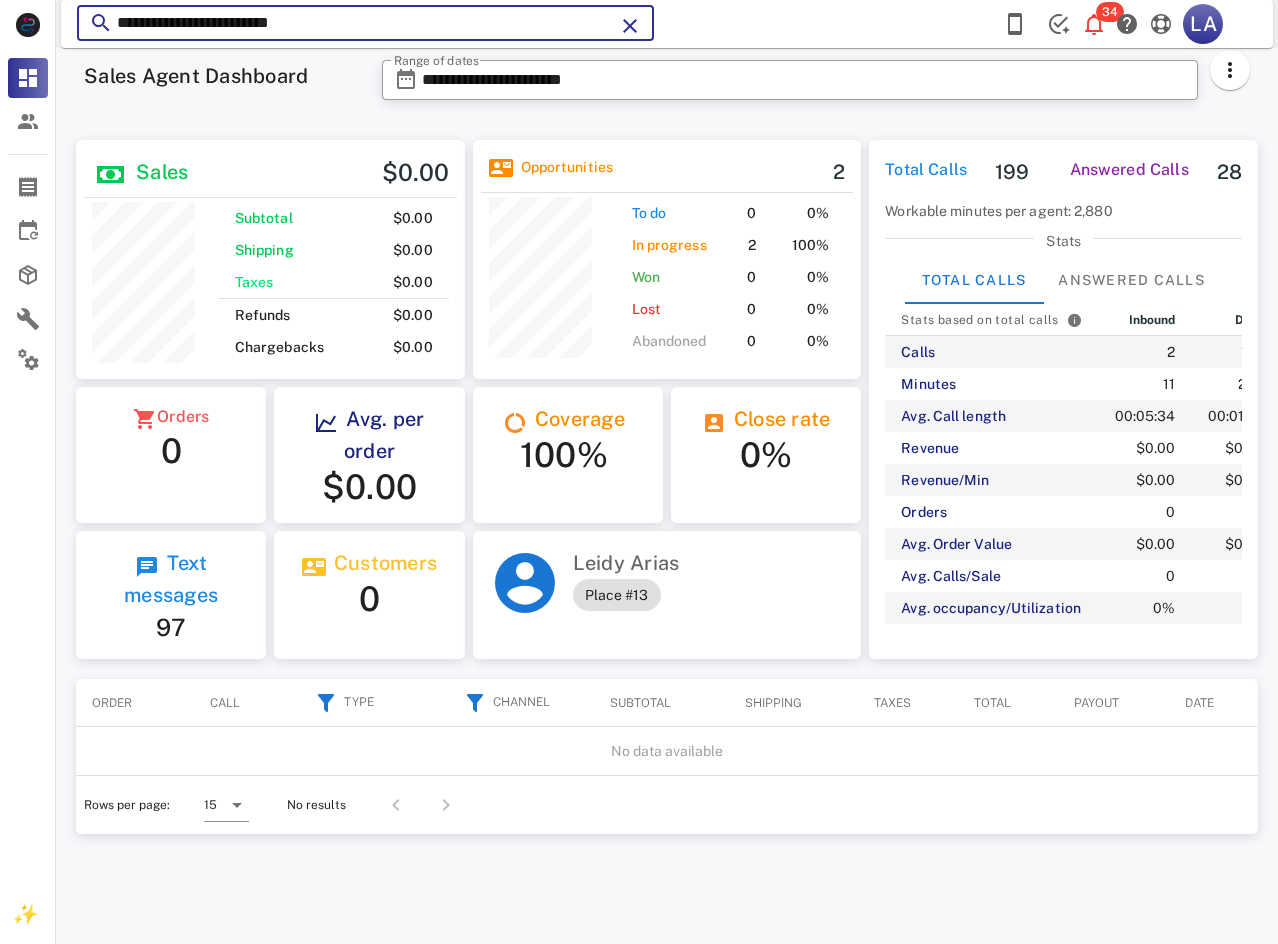 click on "**********" at bounding box center (365, 23) 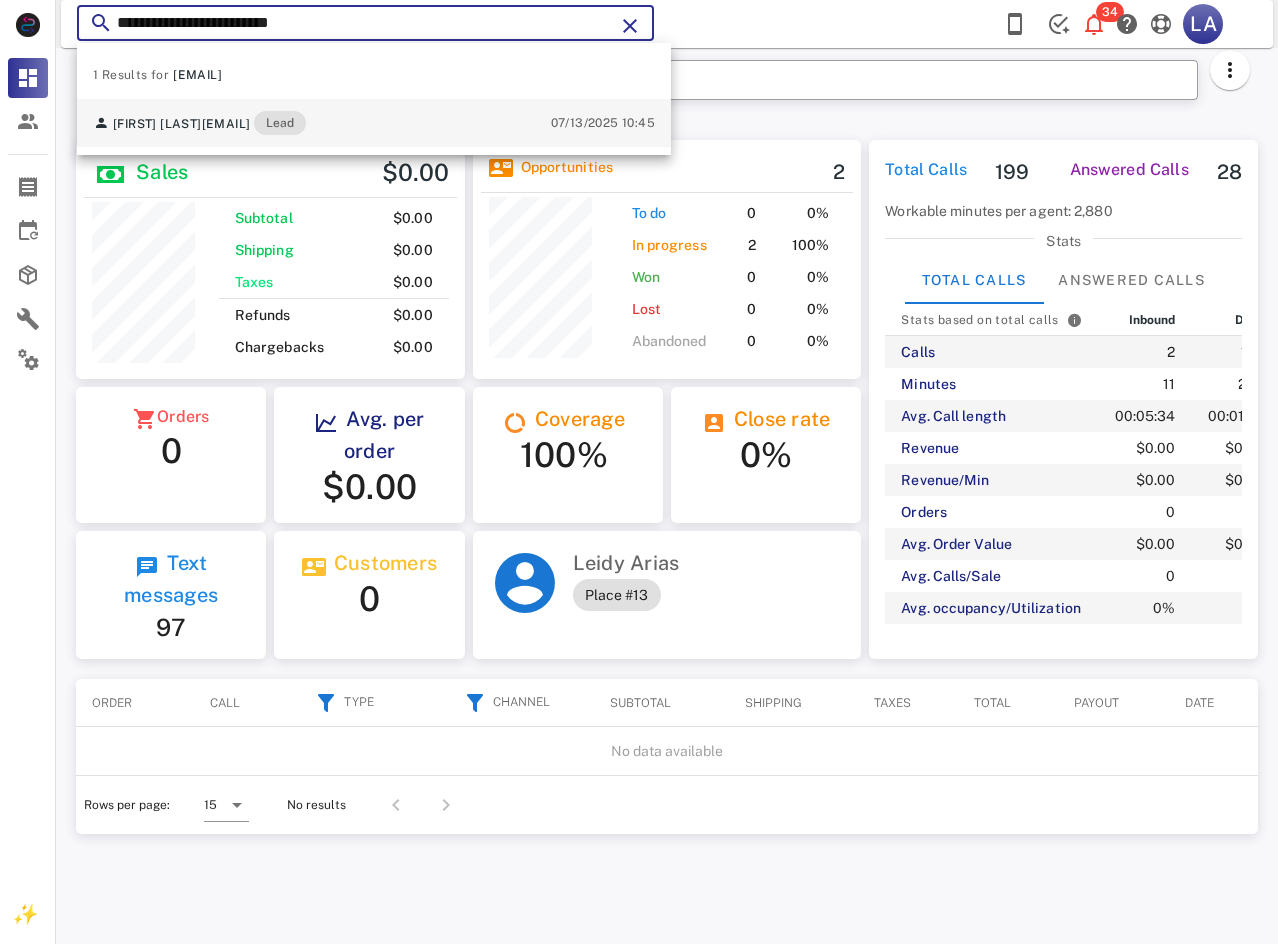 type on "**********" 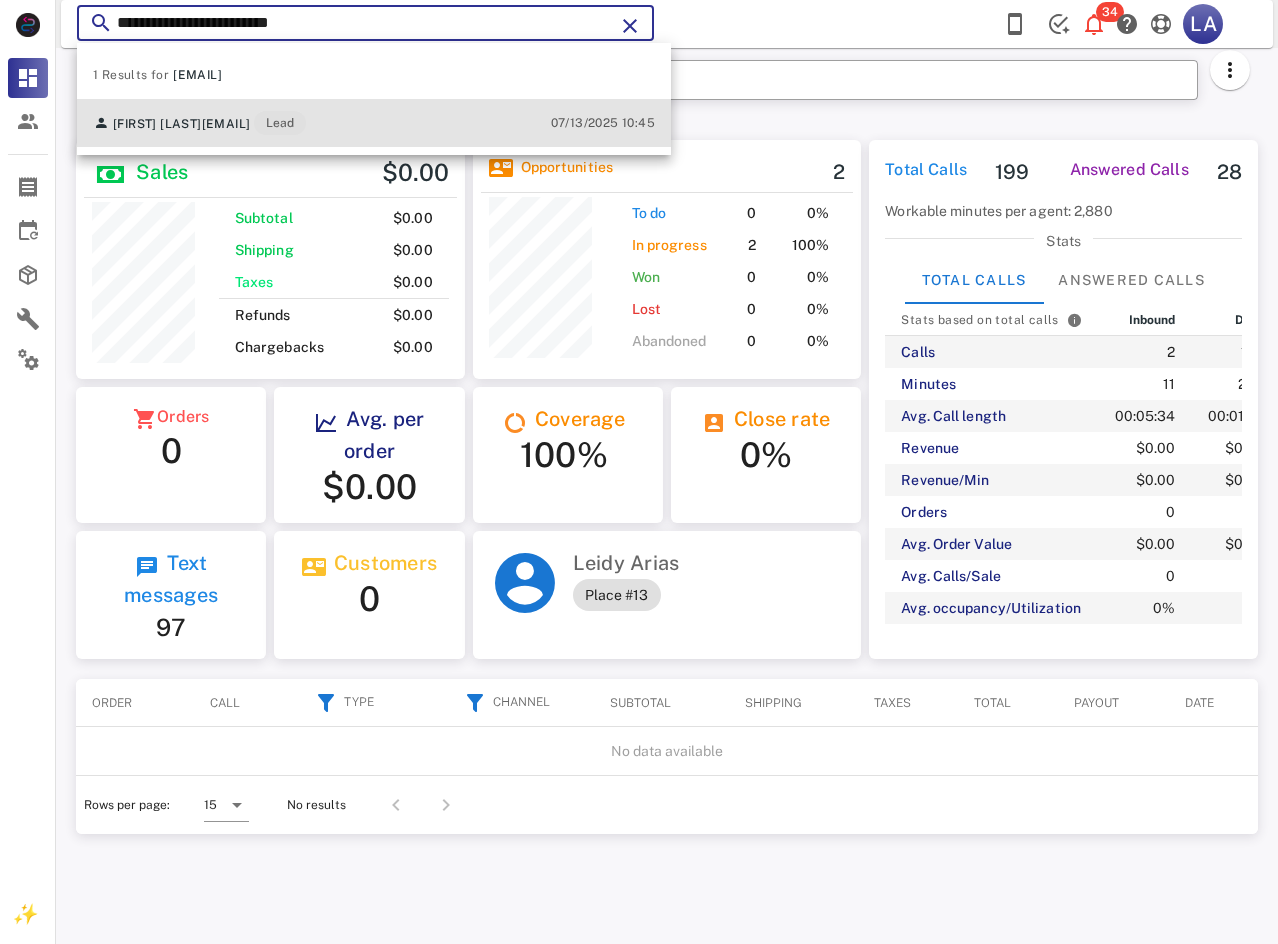 click on "[EMAIL]" at bounding box center (226, 124) 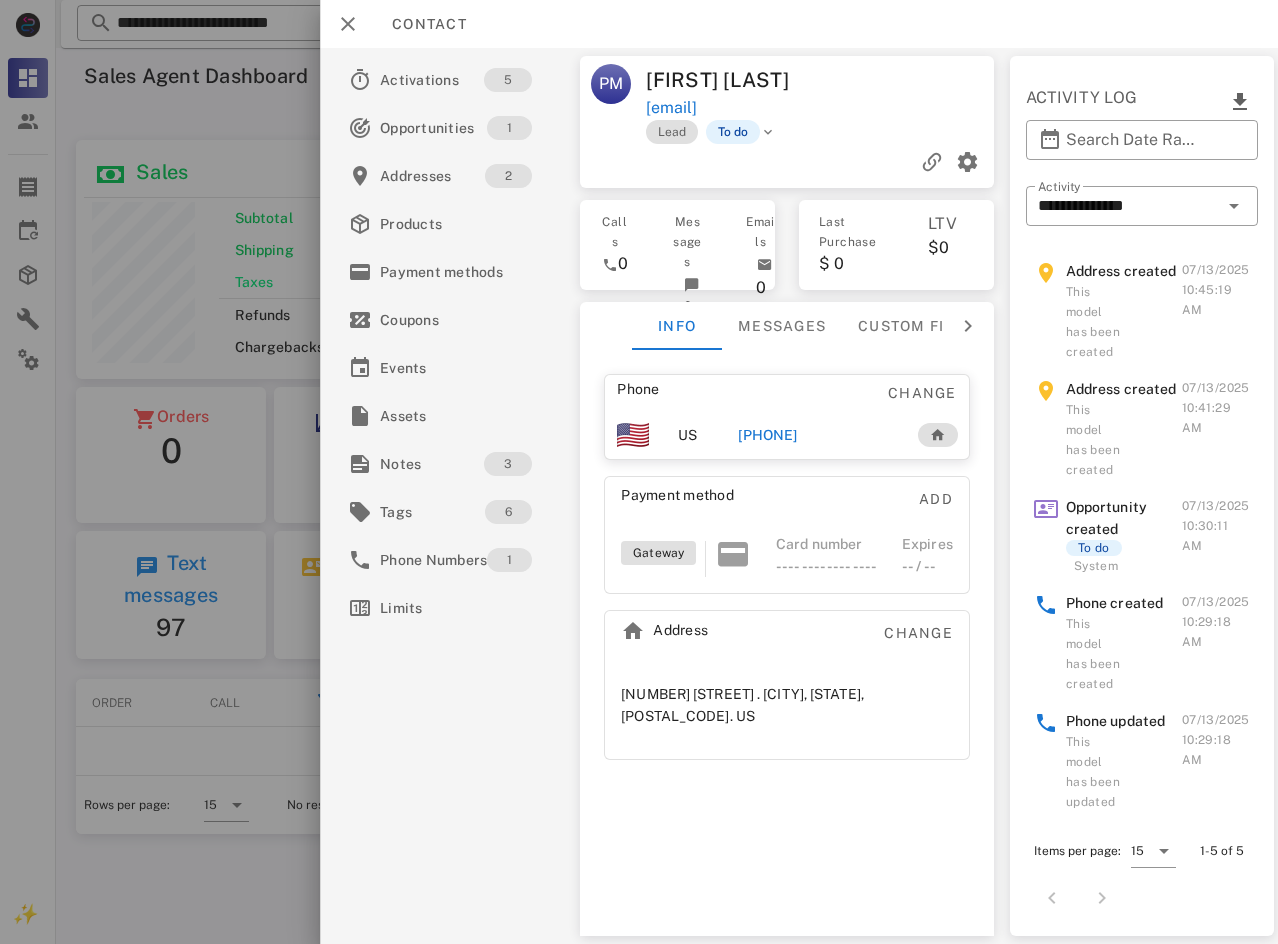 click on "[PHONE]" at bounding box center (767, 435) 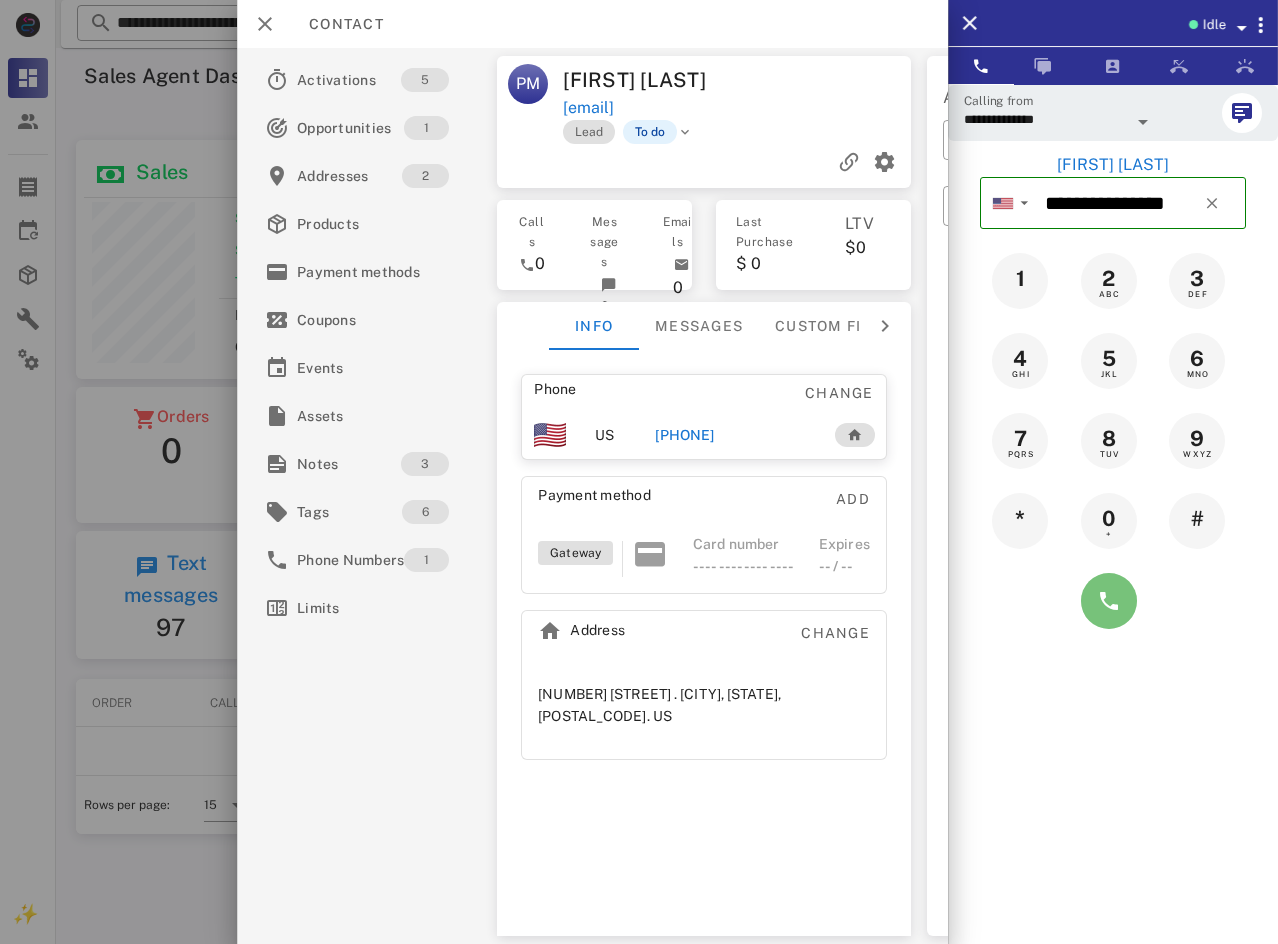 click at bounding box center (1109, 601) 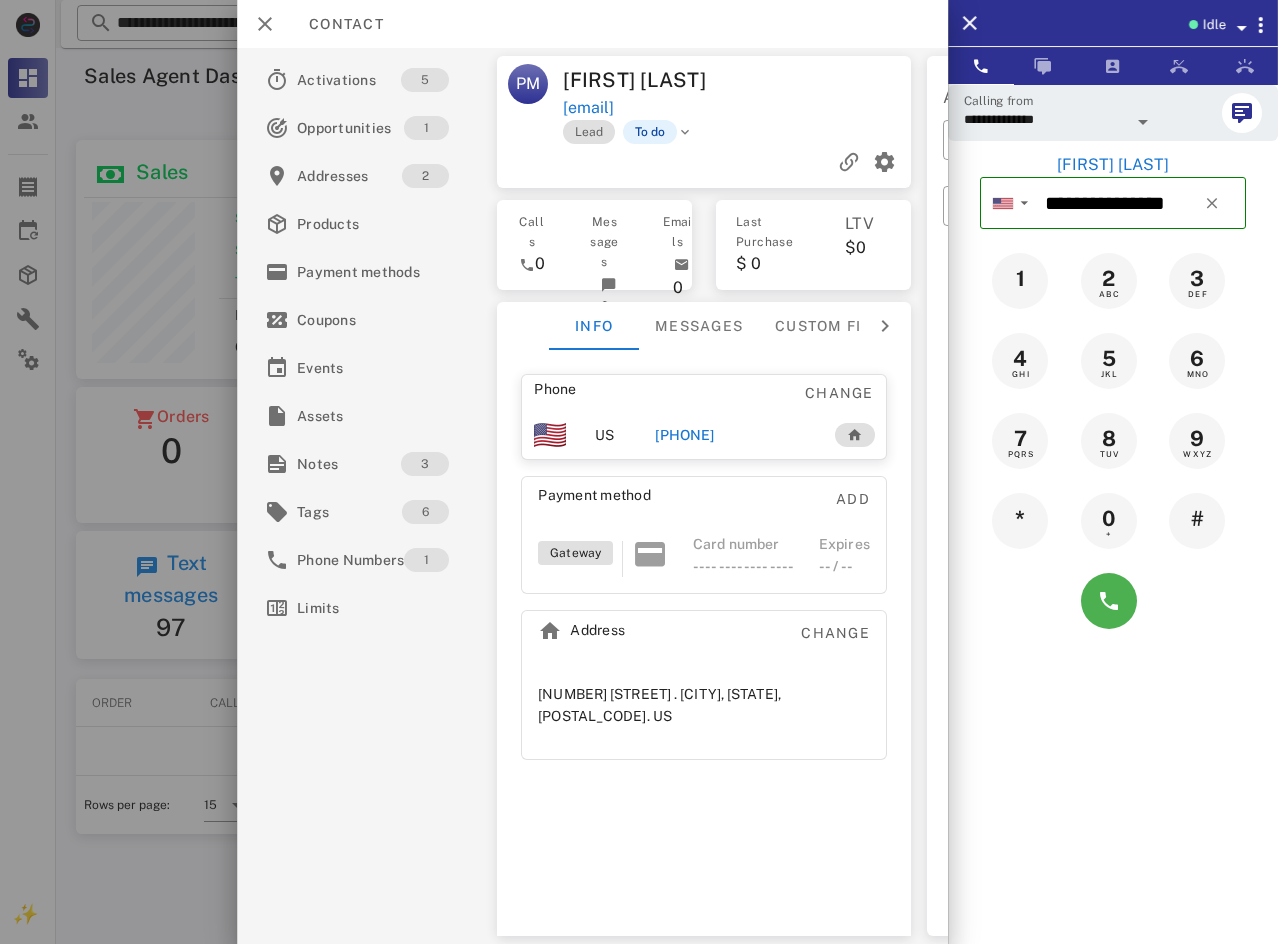 type 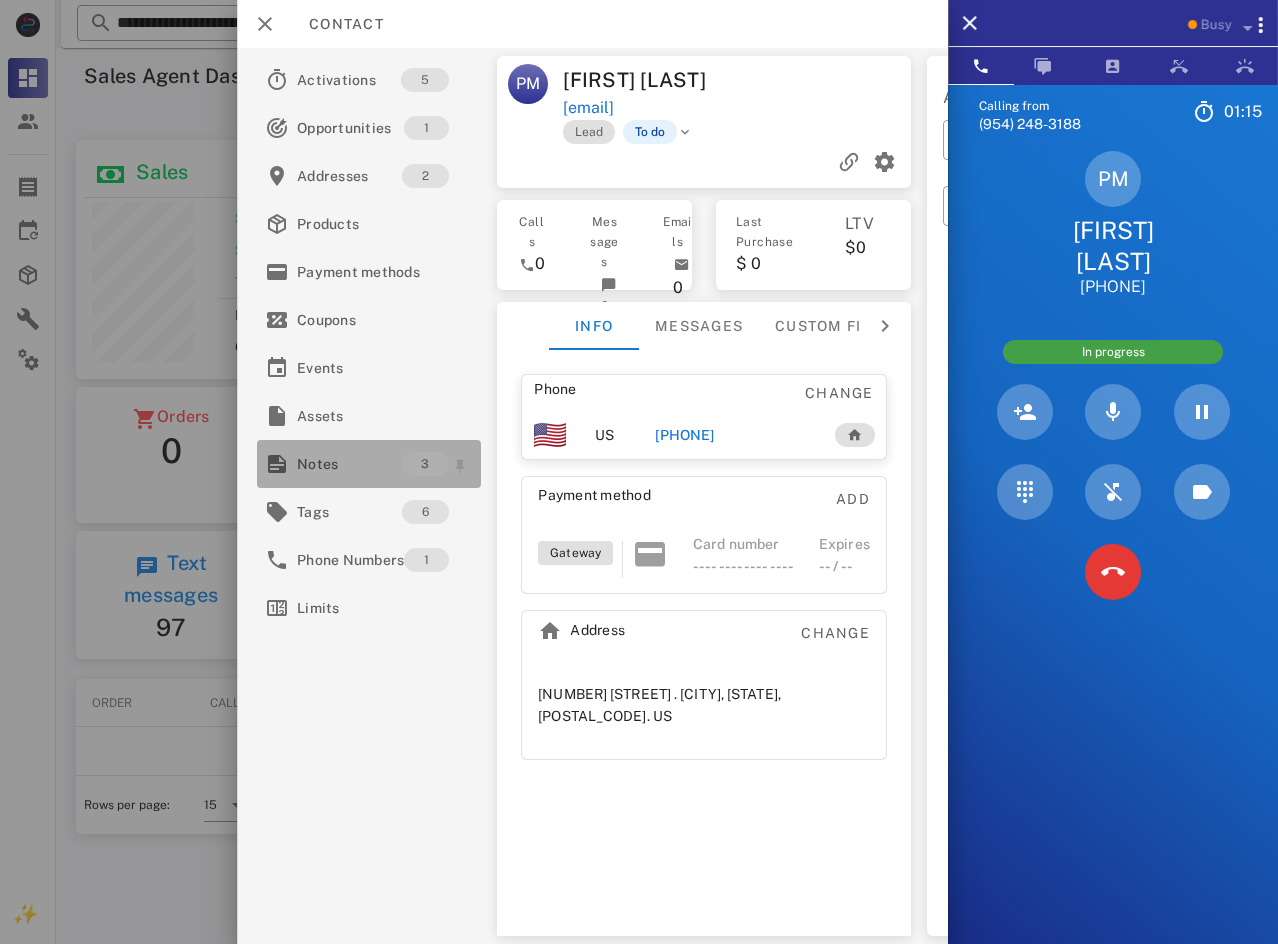 click on "Notes" at bounding box center [349, 464] 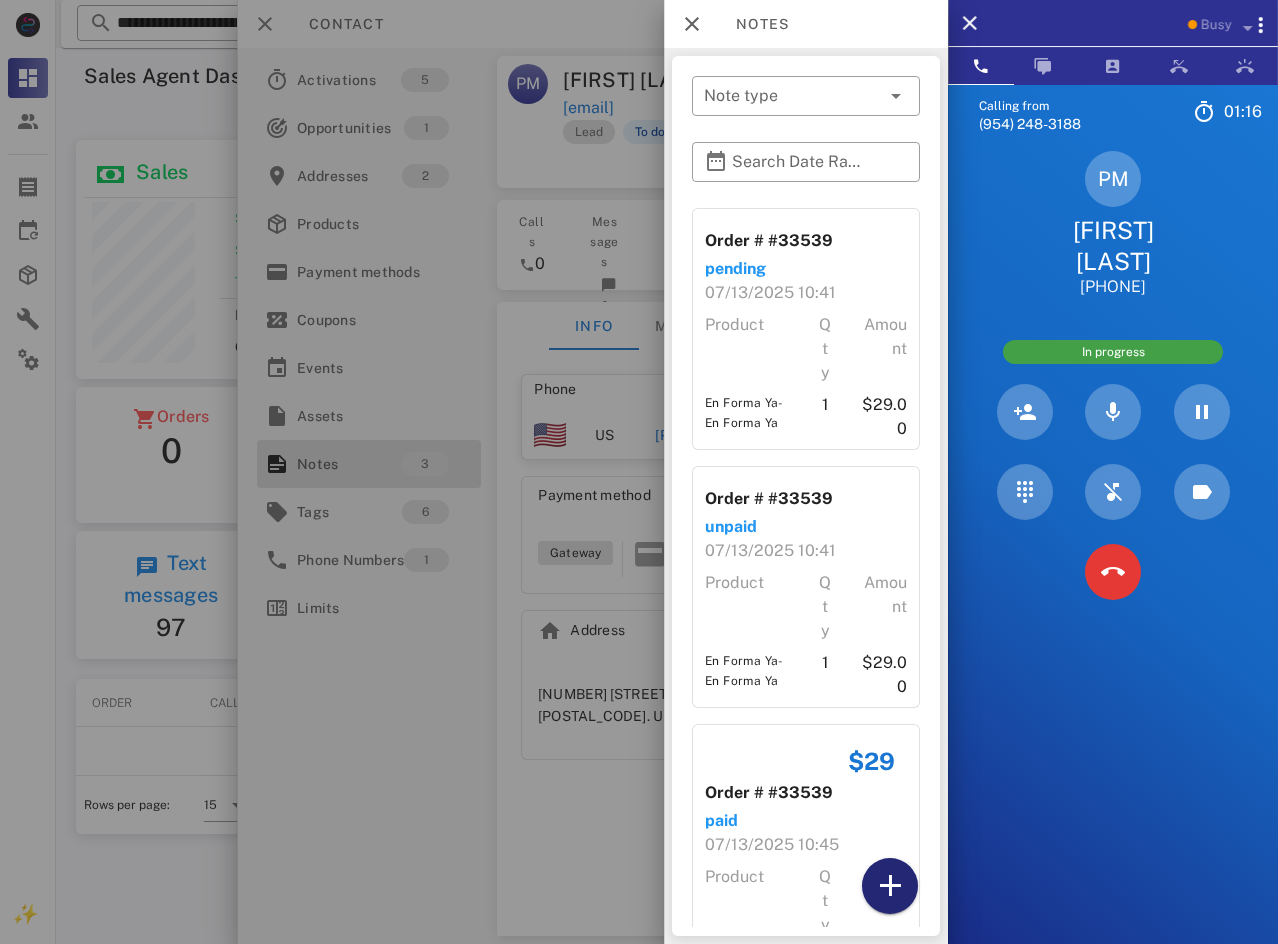click at bounding box center (890, 886) 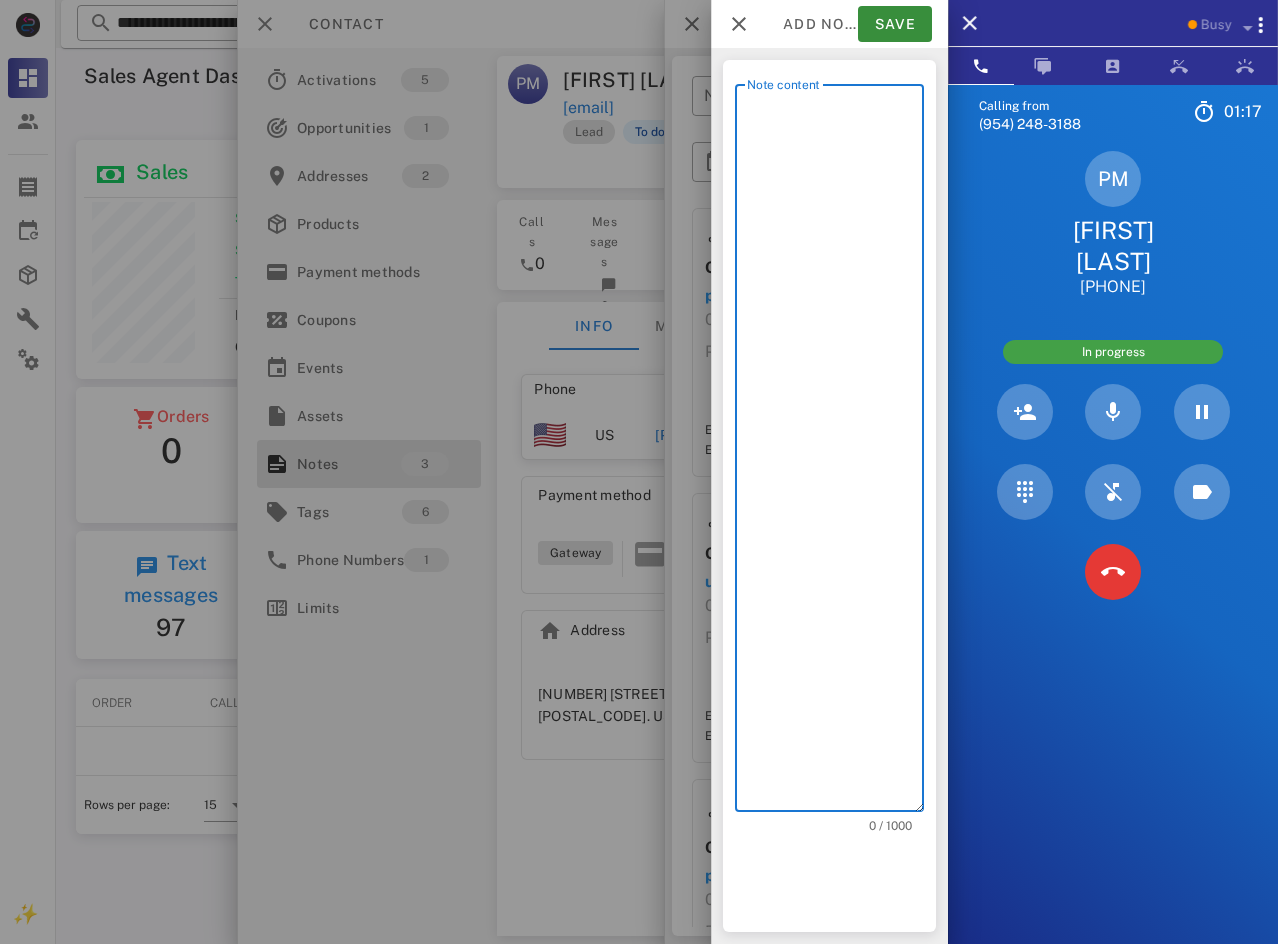 click on "Note content" at bounding box center (835, 453) 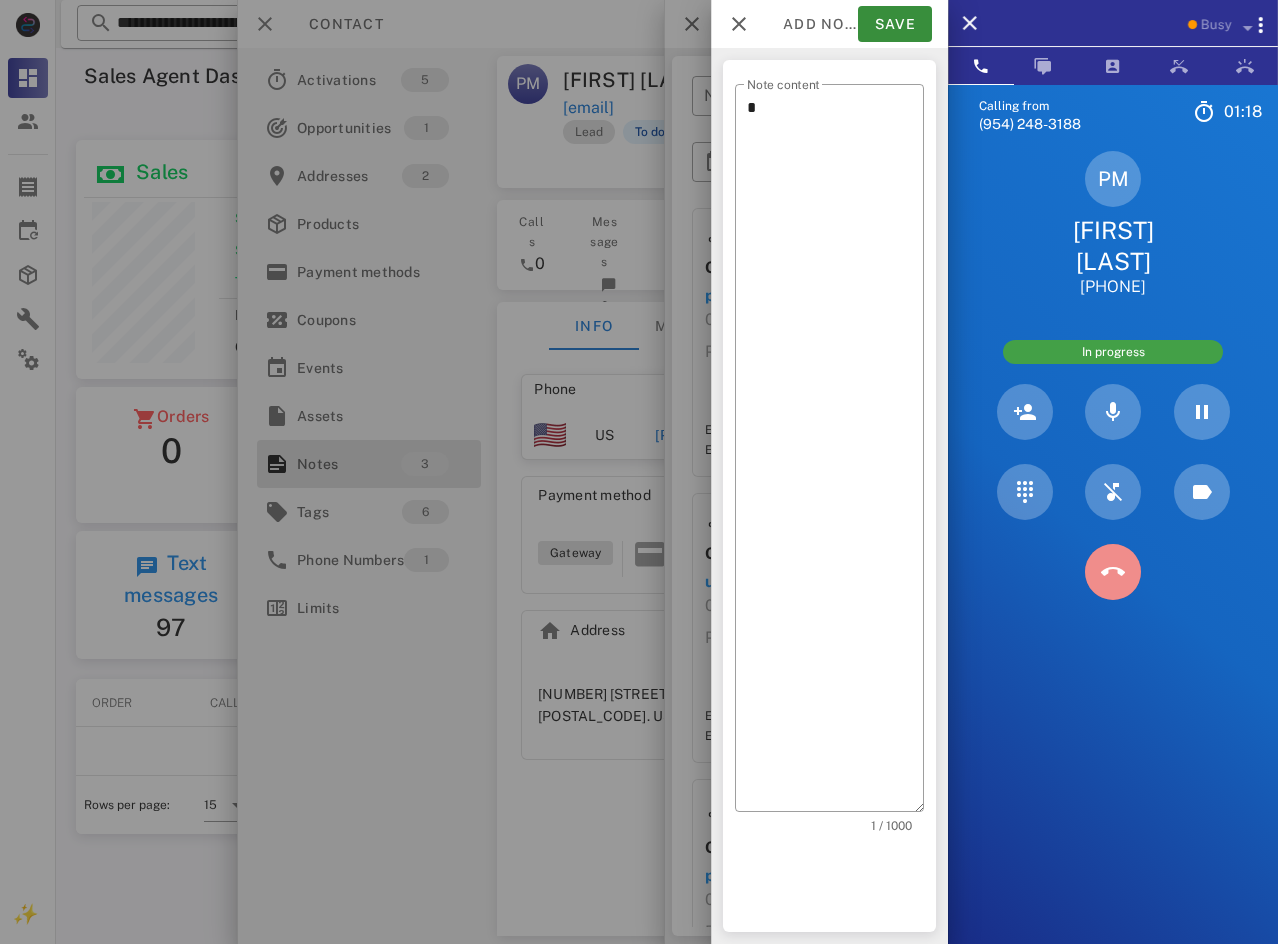 click at bounding box center (1113, 572) 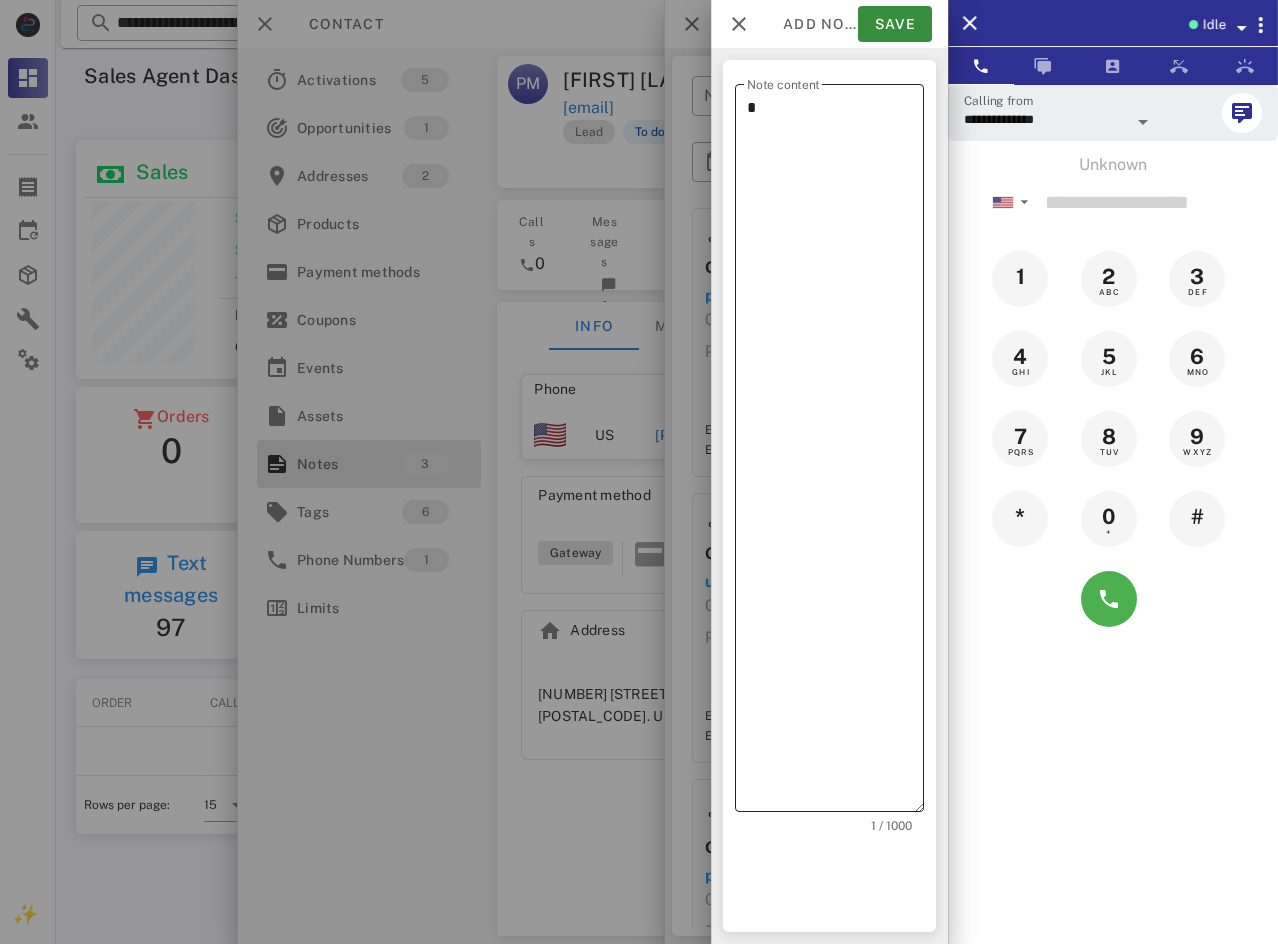 click on "*" at bounding box center [835, 453] 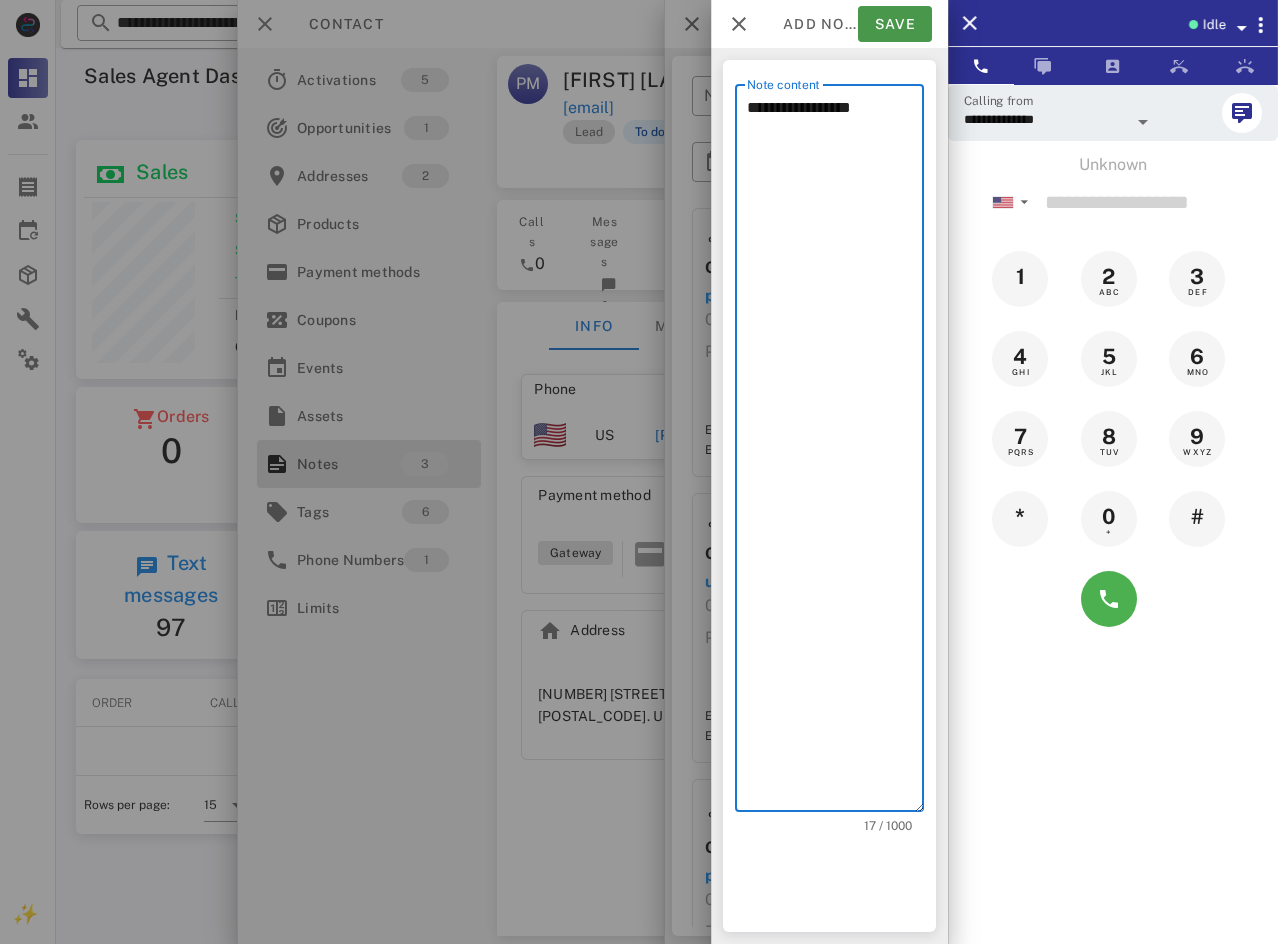 type on "**********" 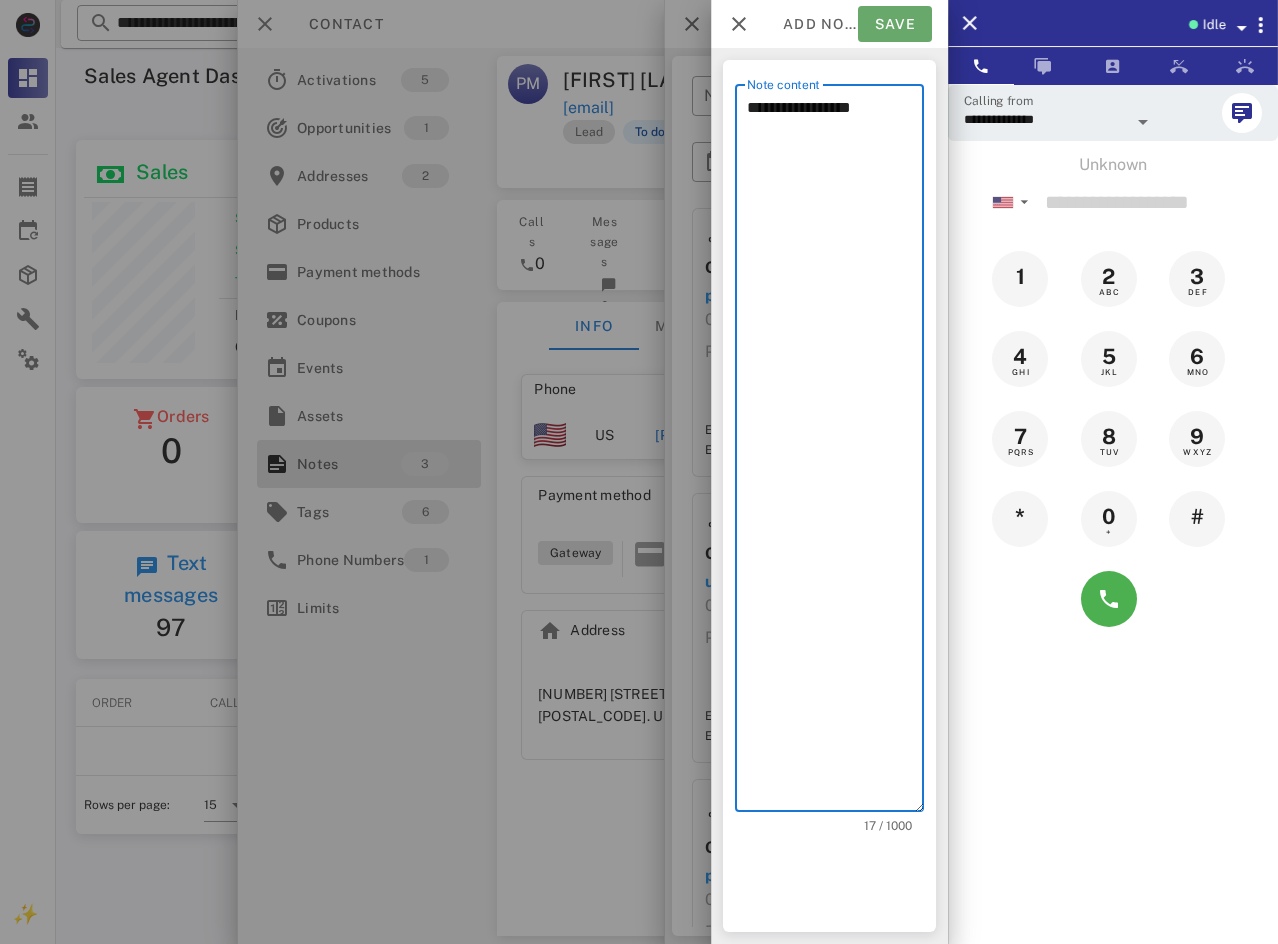 click on "Save" at bounding box center [895, 24] 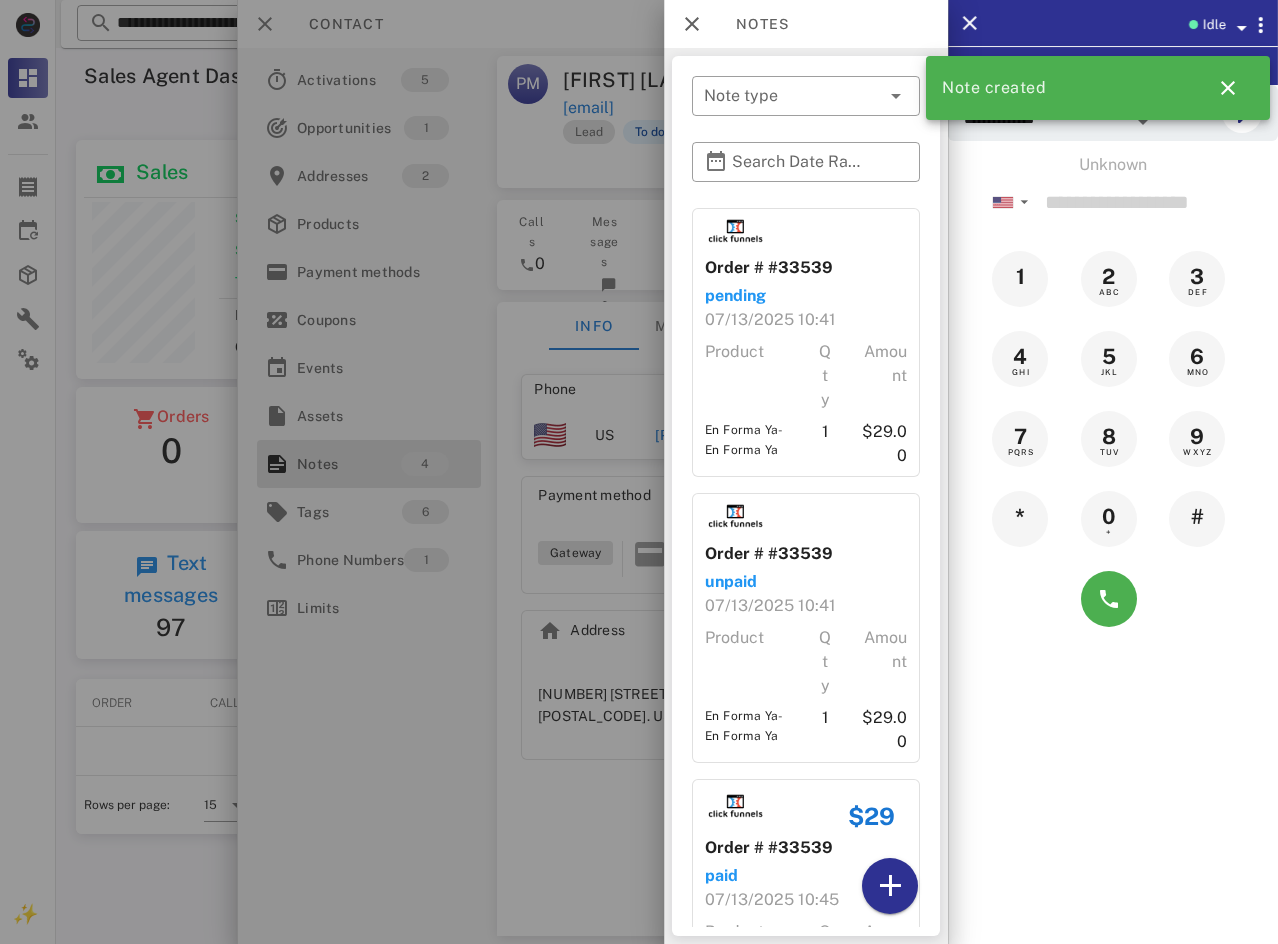 click at bounding box center (639, 472) 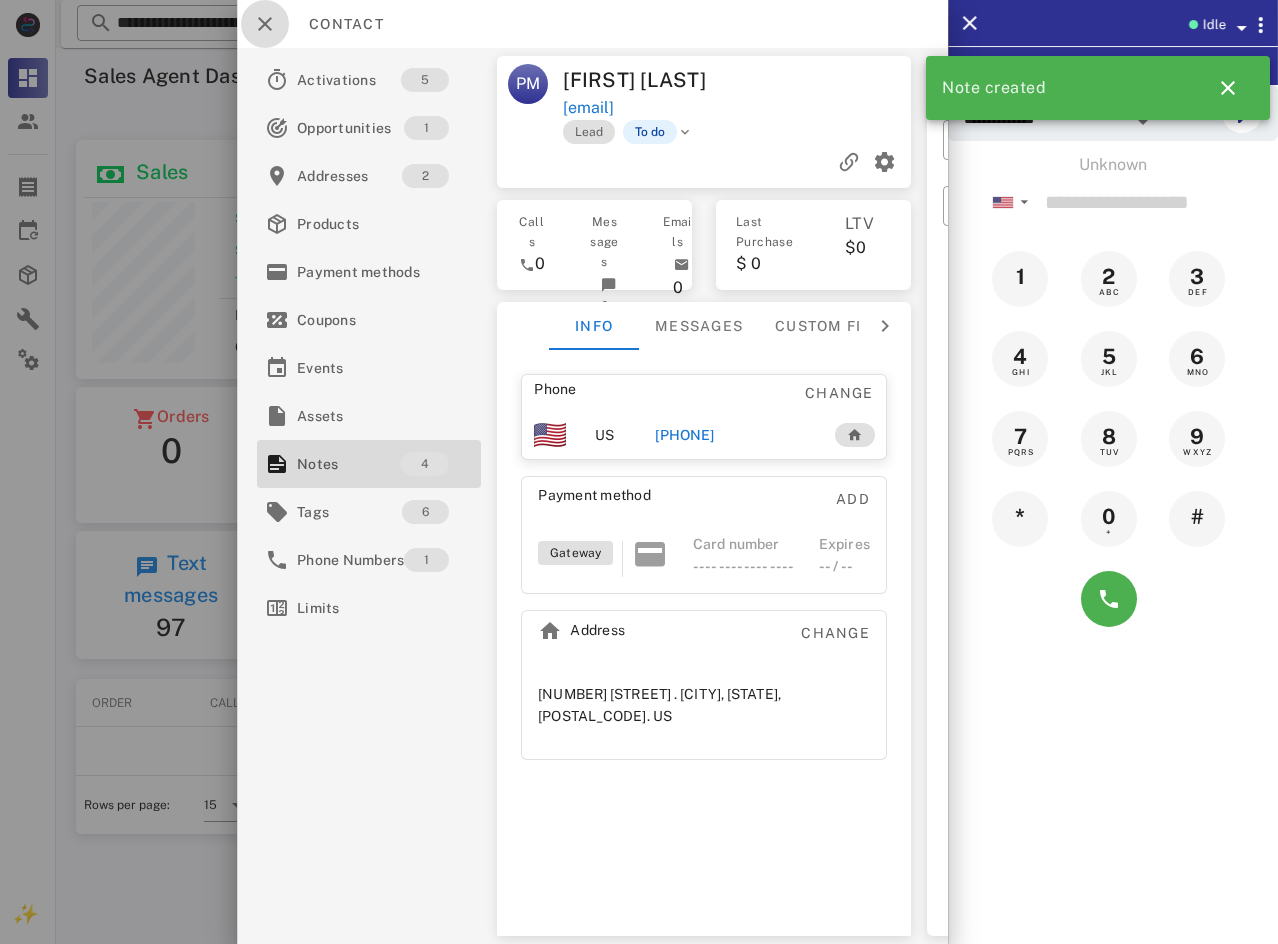 click at bounding box center [265, 24] 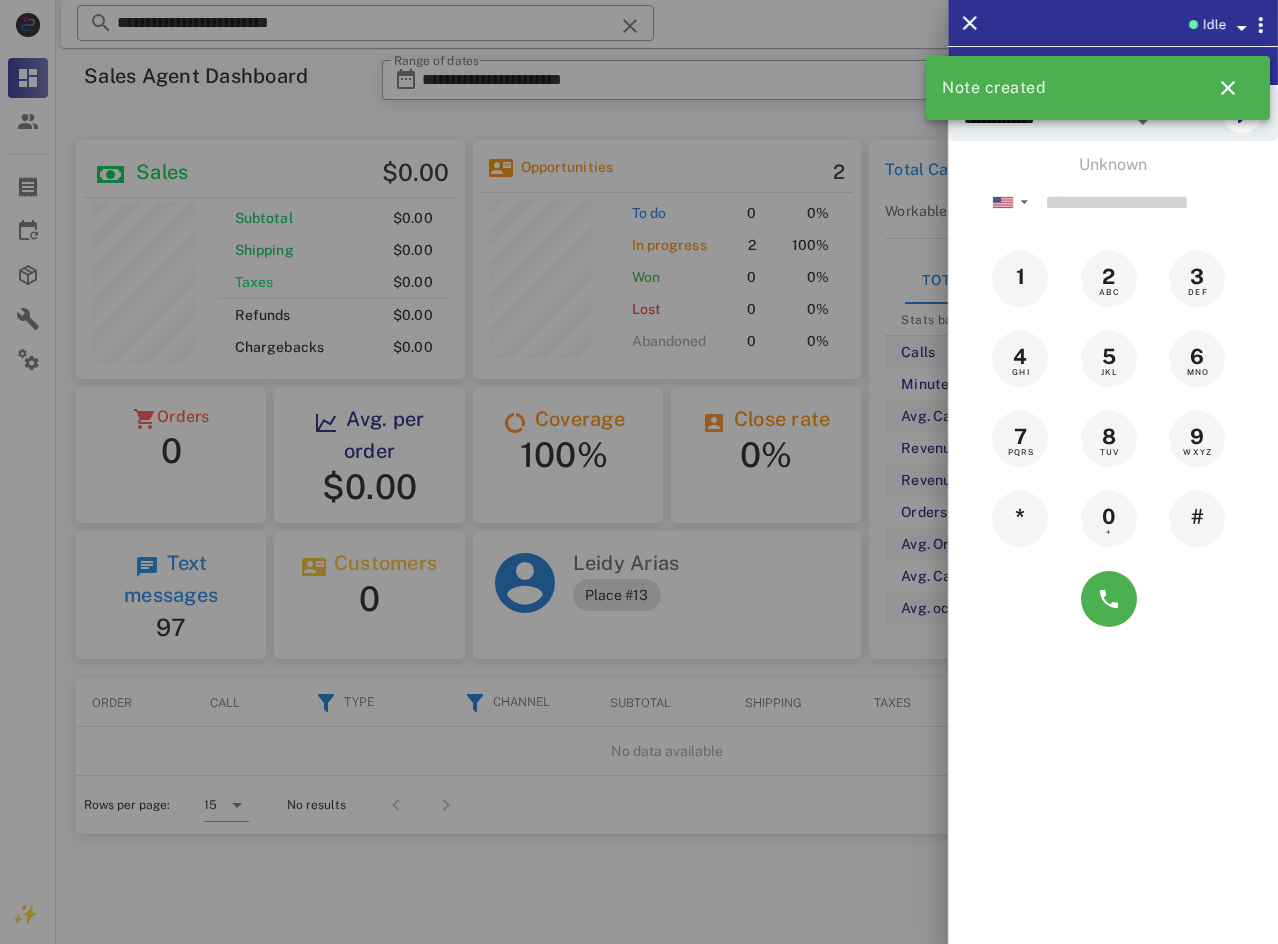click at bounding box center [639, 472] 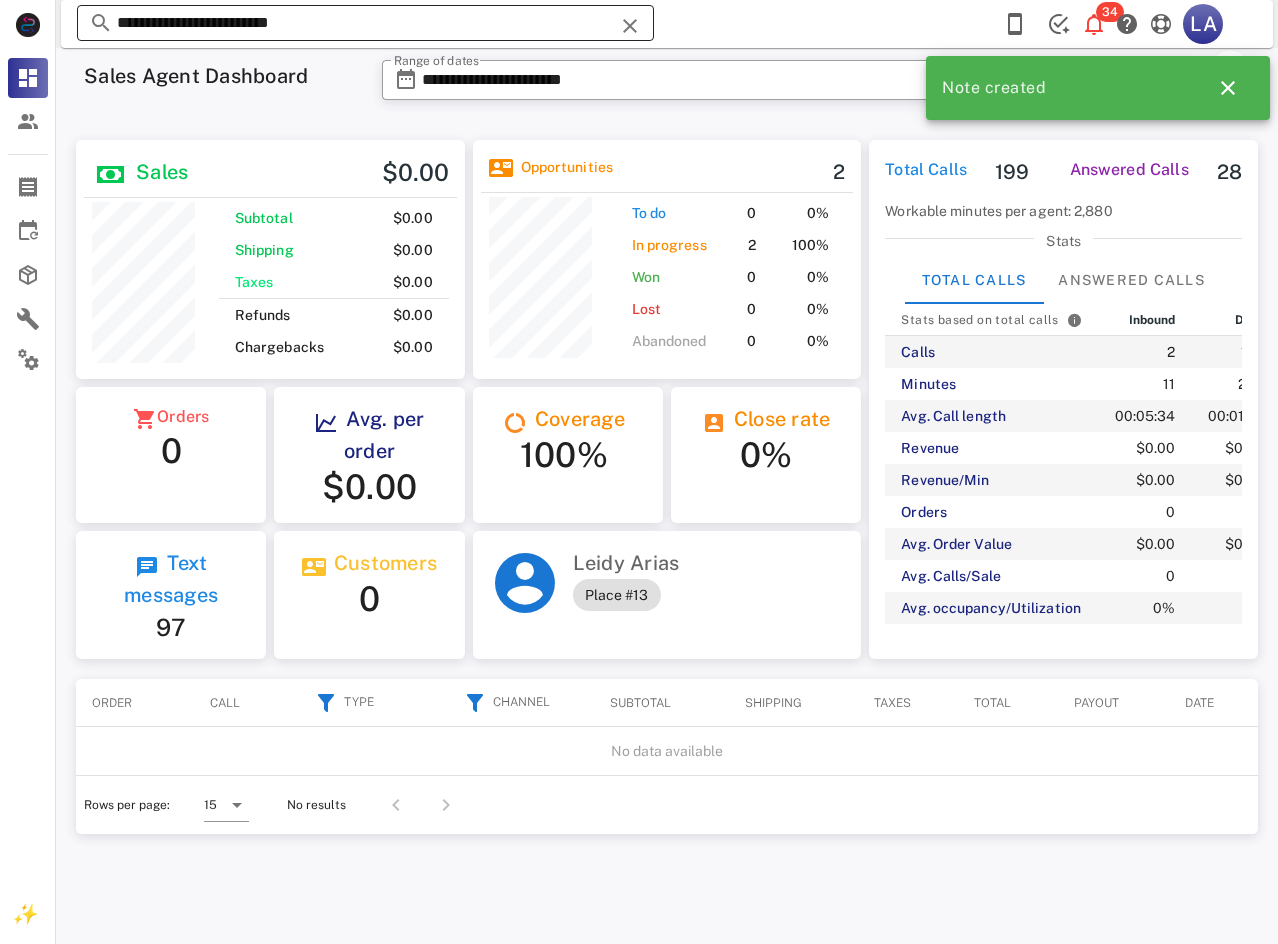 click at bounding box center (630, 26) 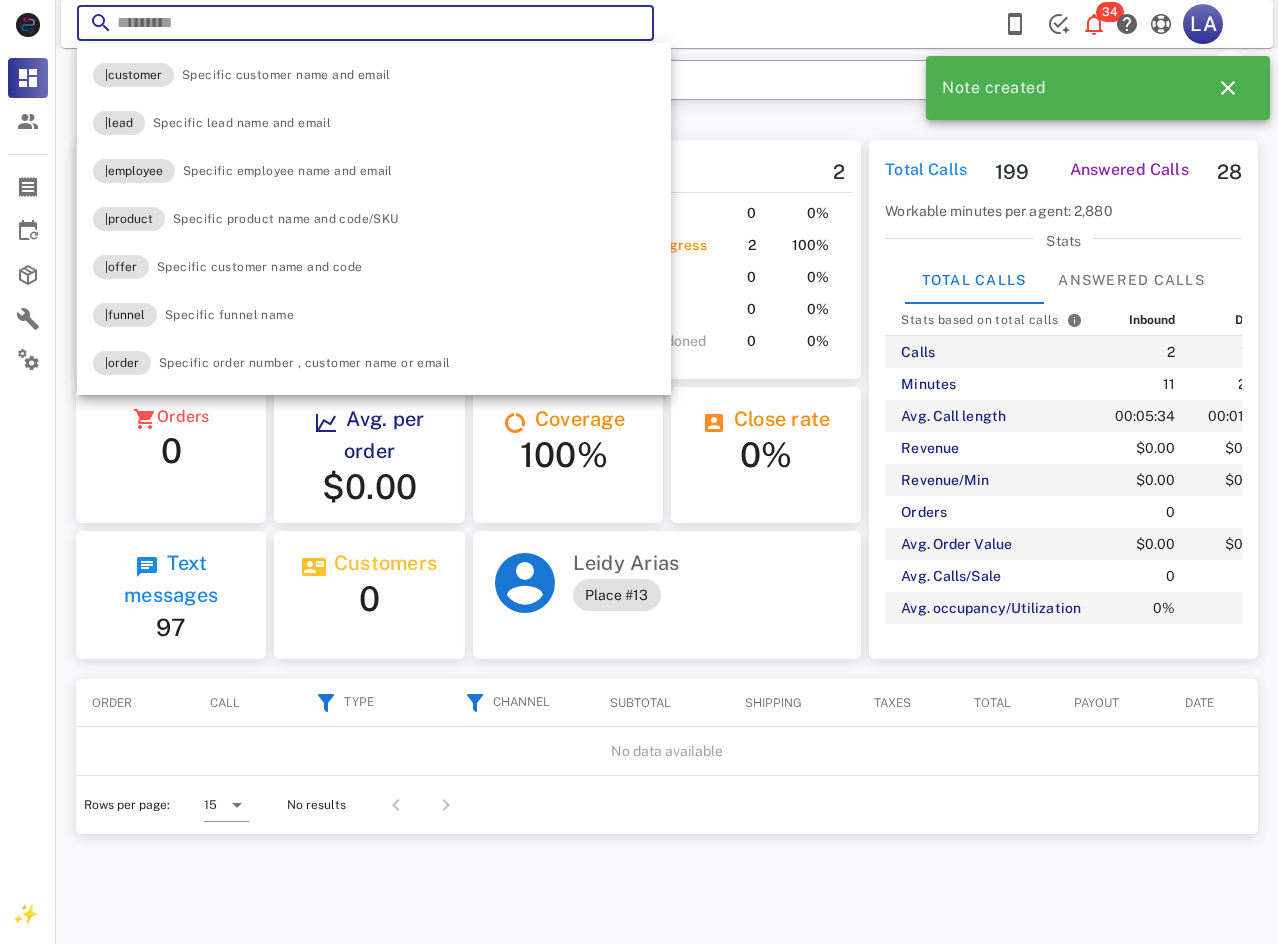 click at bounding box center [365, 23] 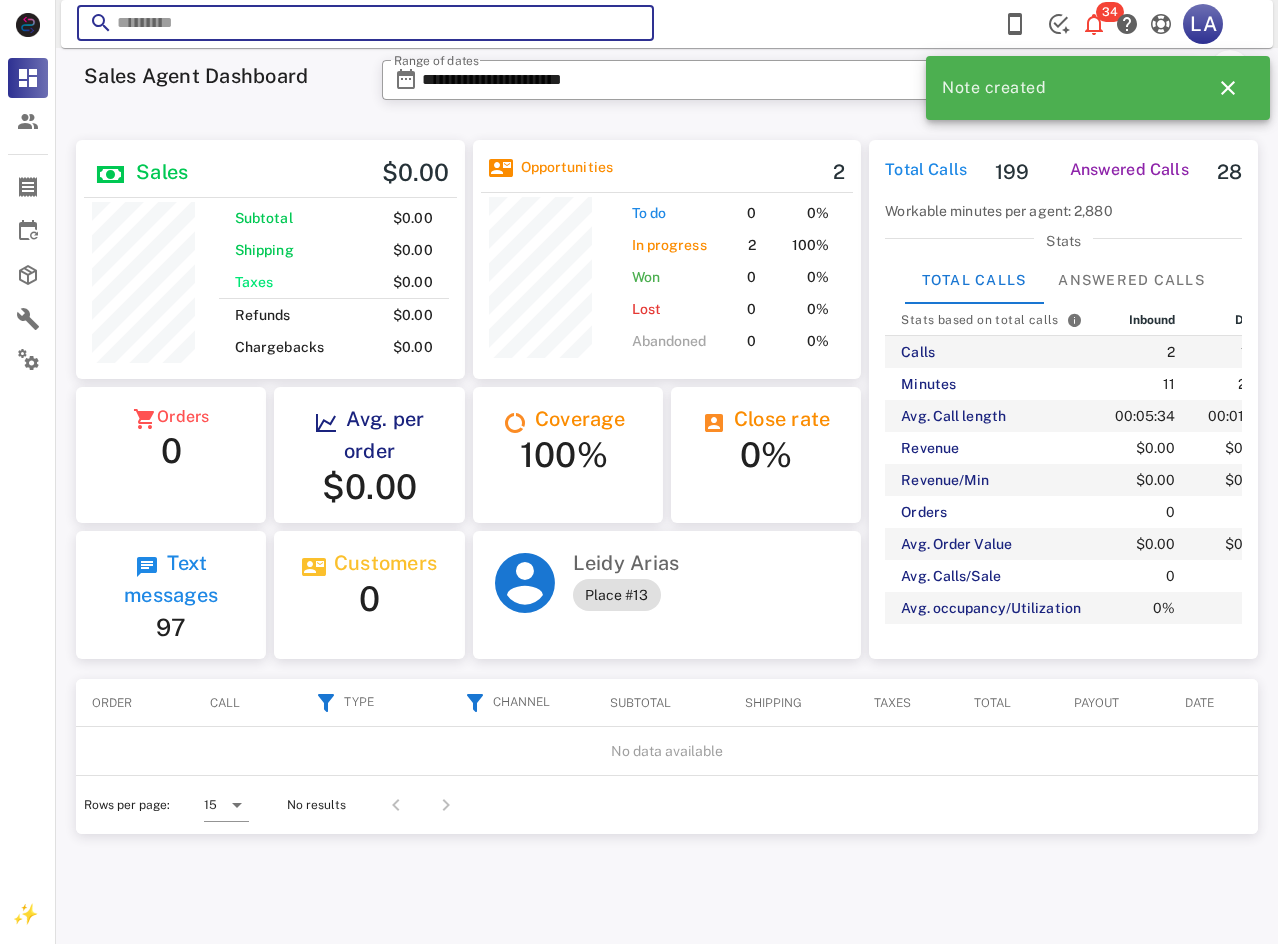 paste on "**********" 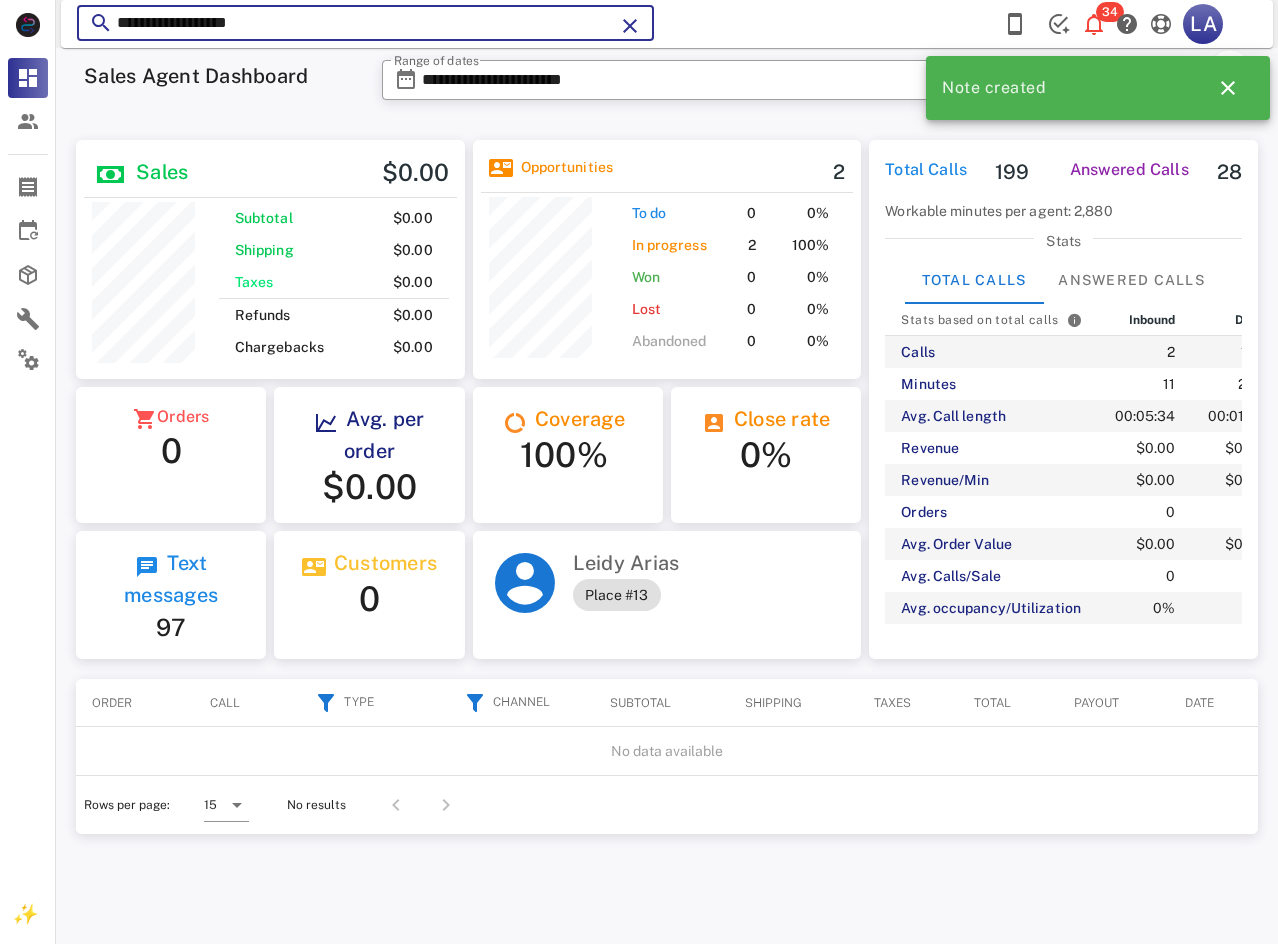 click on "**********" at bounding box center (365, 23) 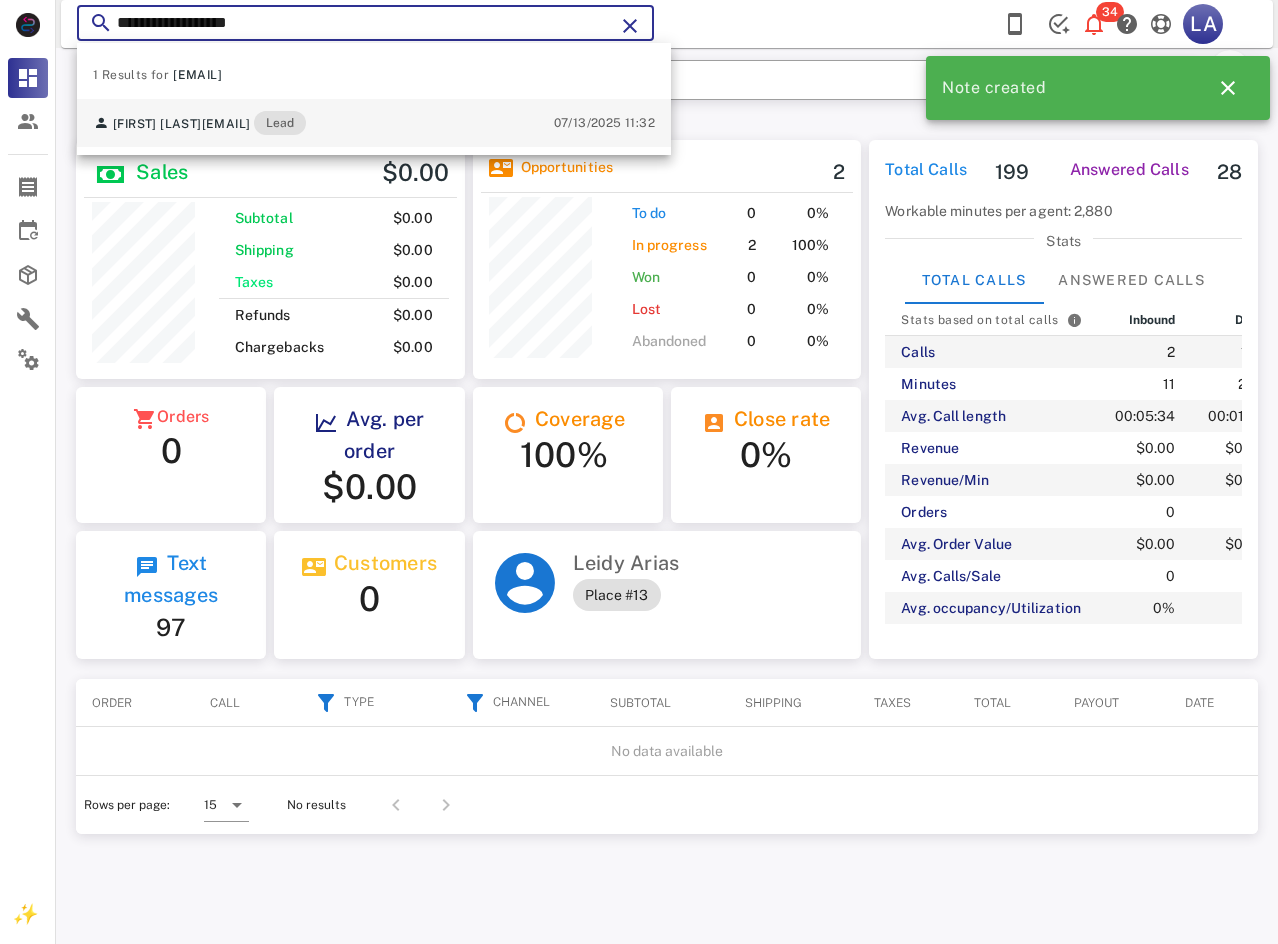 type on "**********" 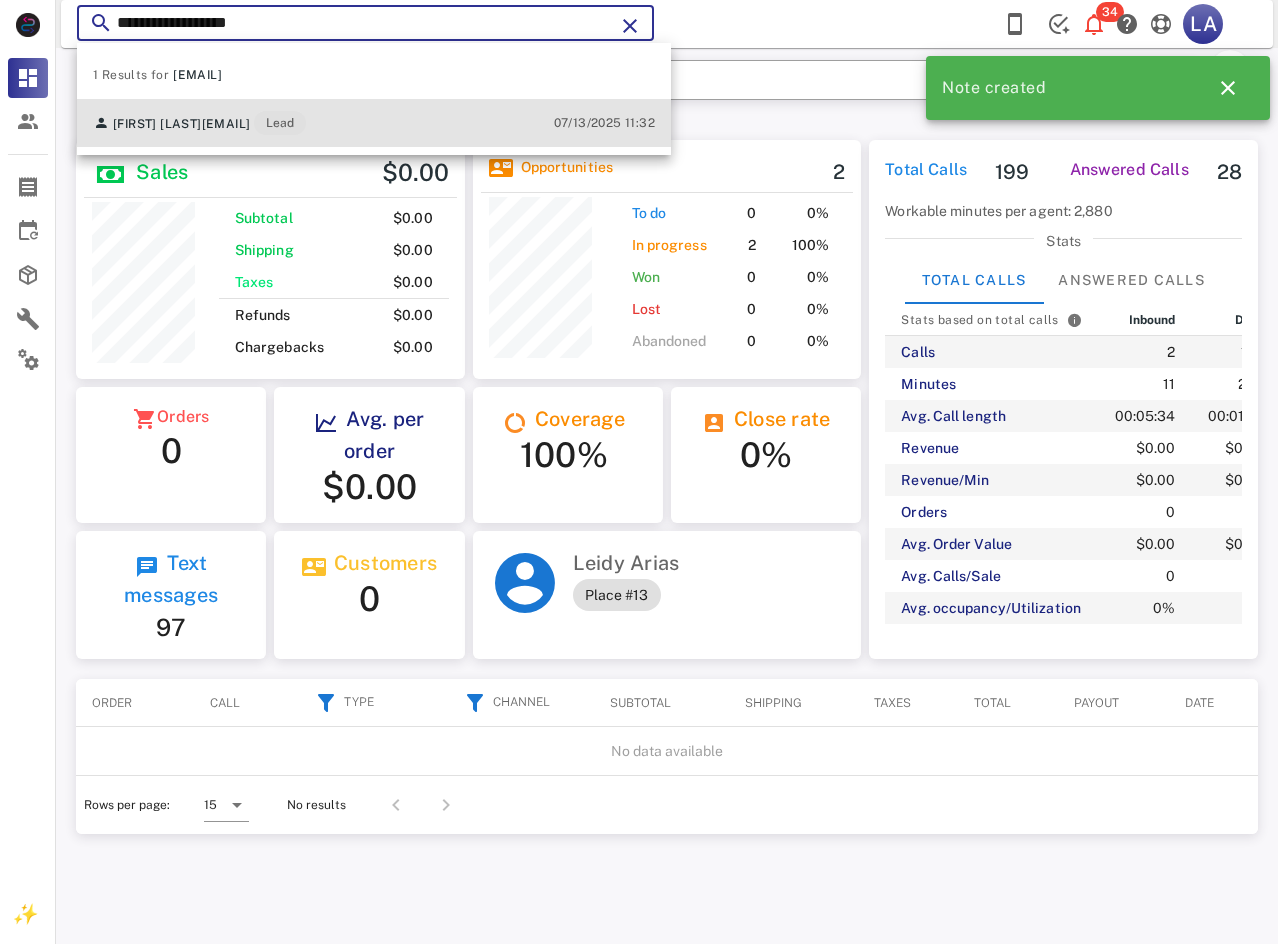 click on "[EMAIL]" at bounding box center (226, 124) 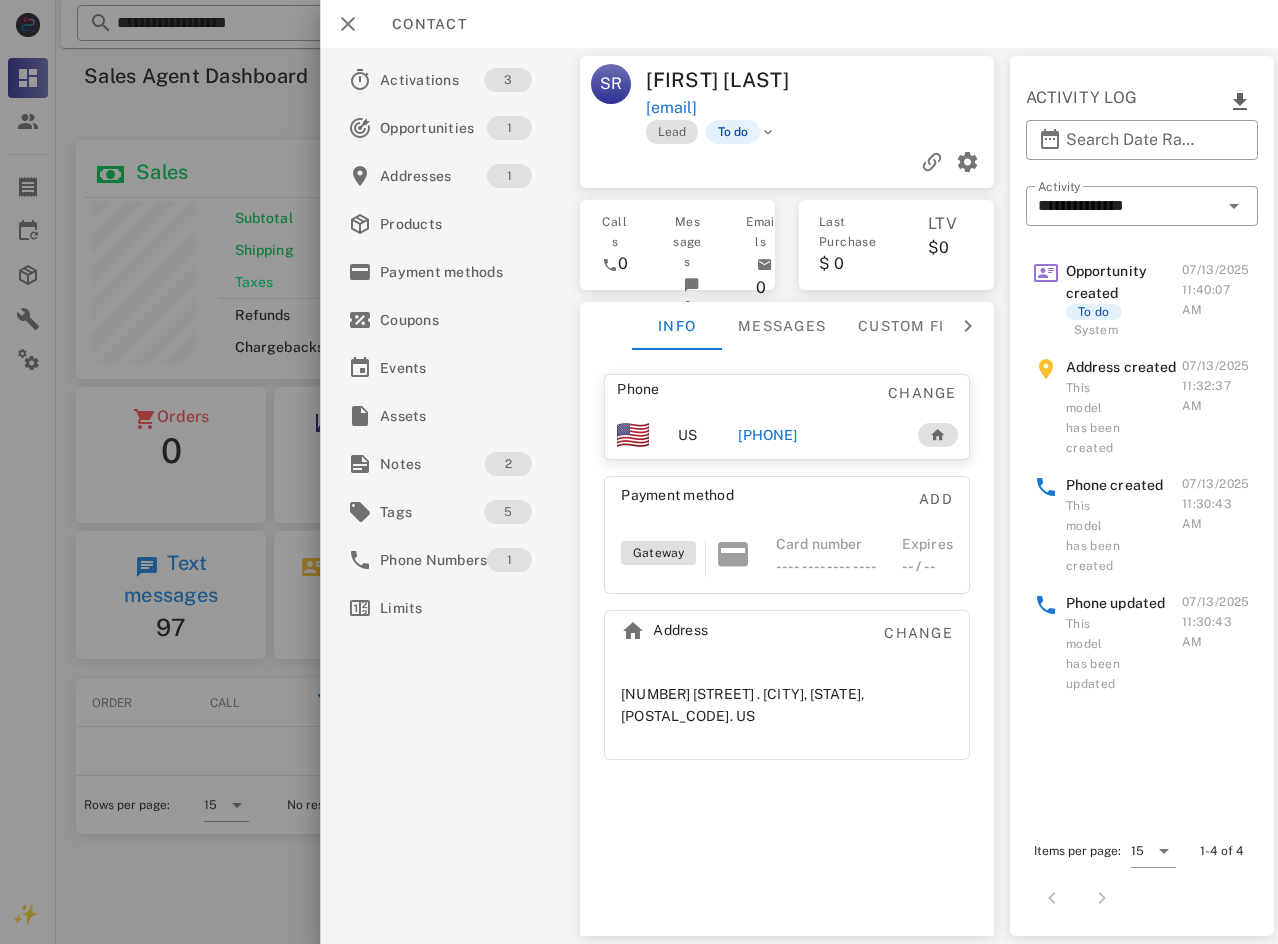 click on "[PHONE]" at bounding box center (767, 435) 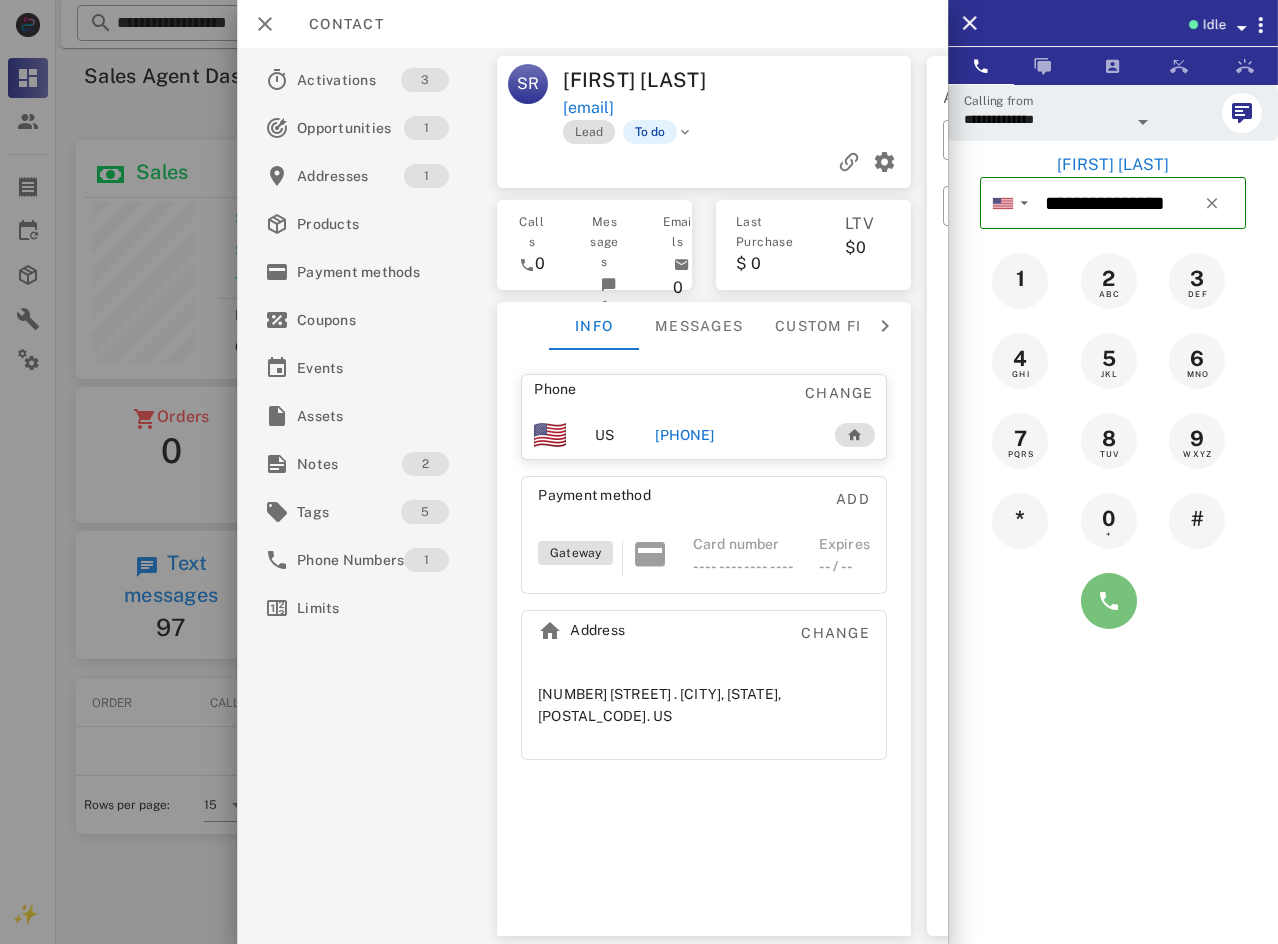 click at bounding box center (1109, 601) 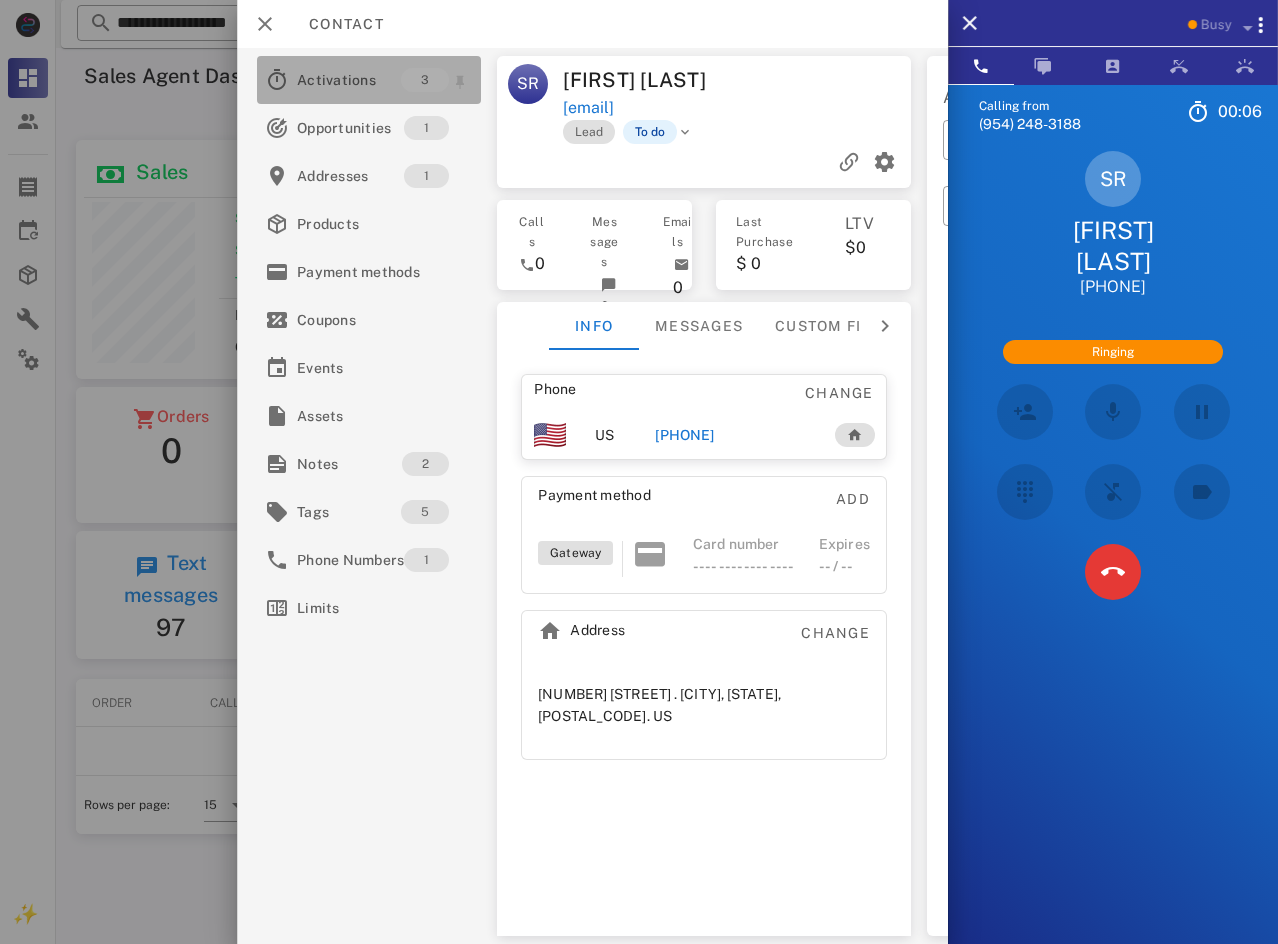 click on "Activations" at bounding box center [349, 80] 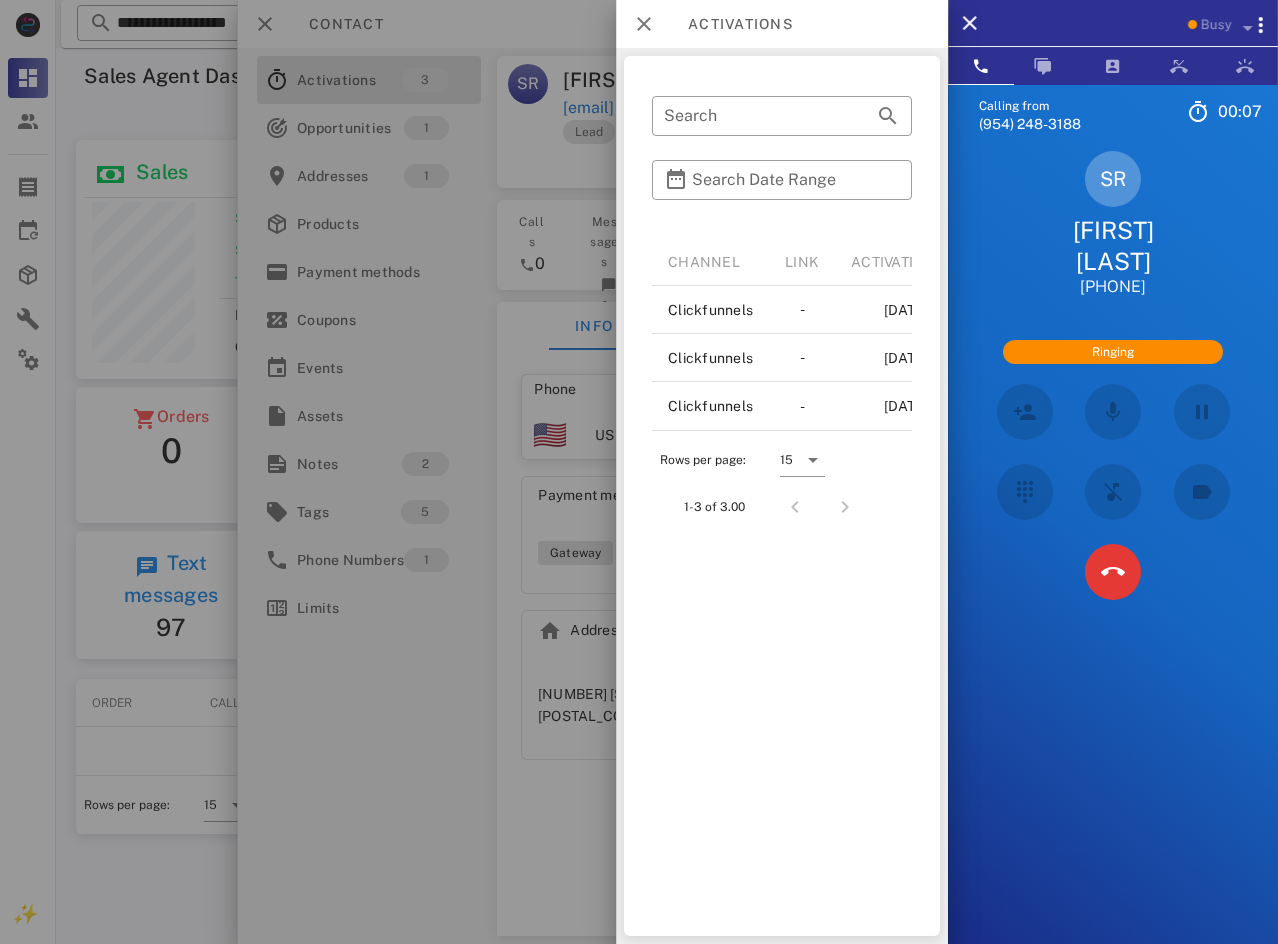 click at bounding box center [639, 472] 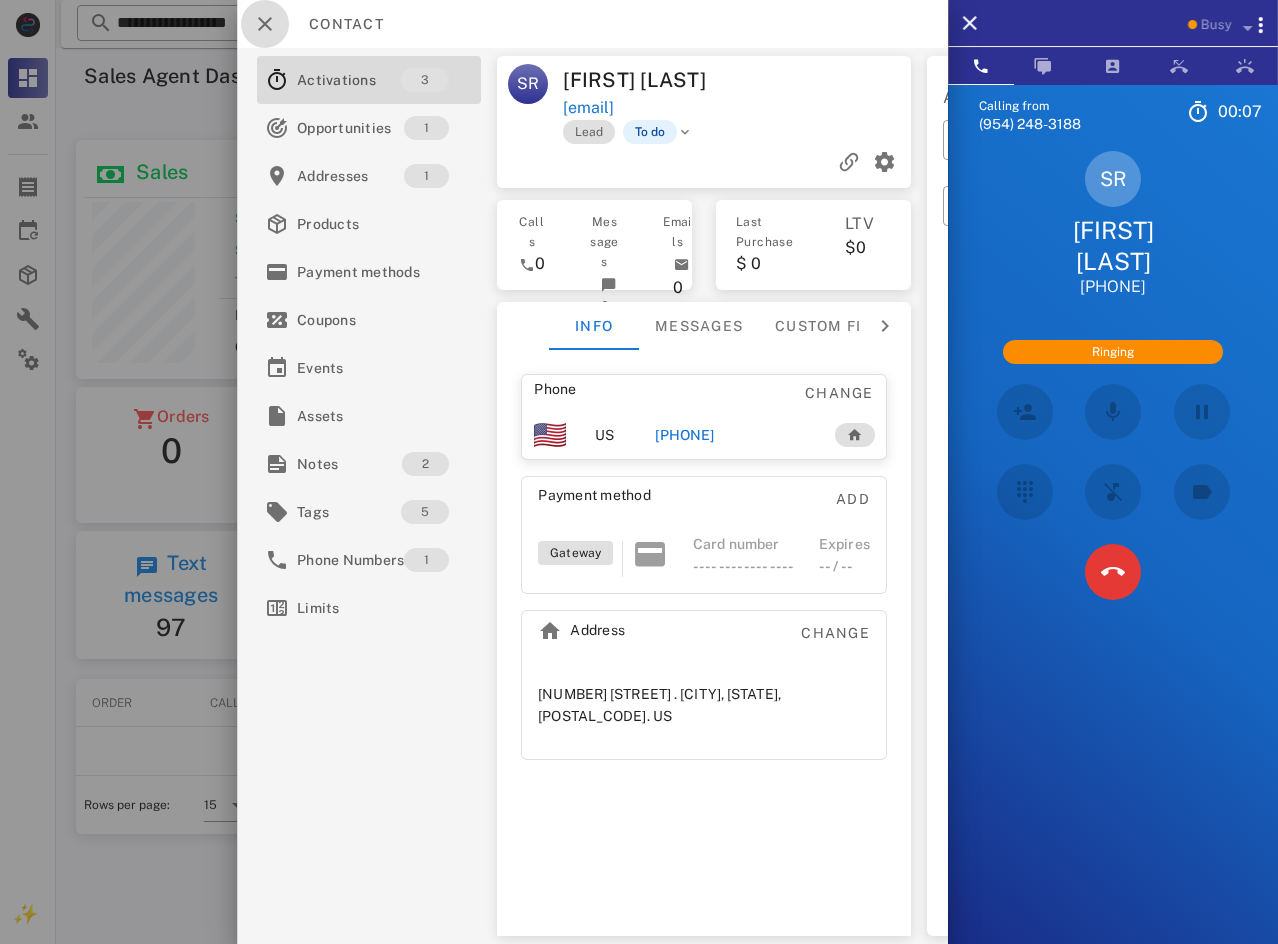 click at bounding box center (265, 24) 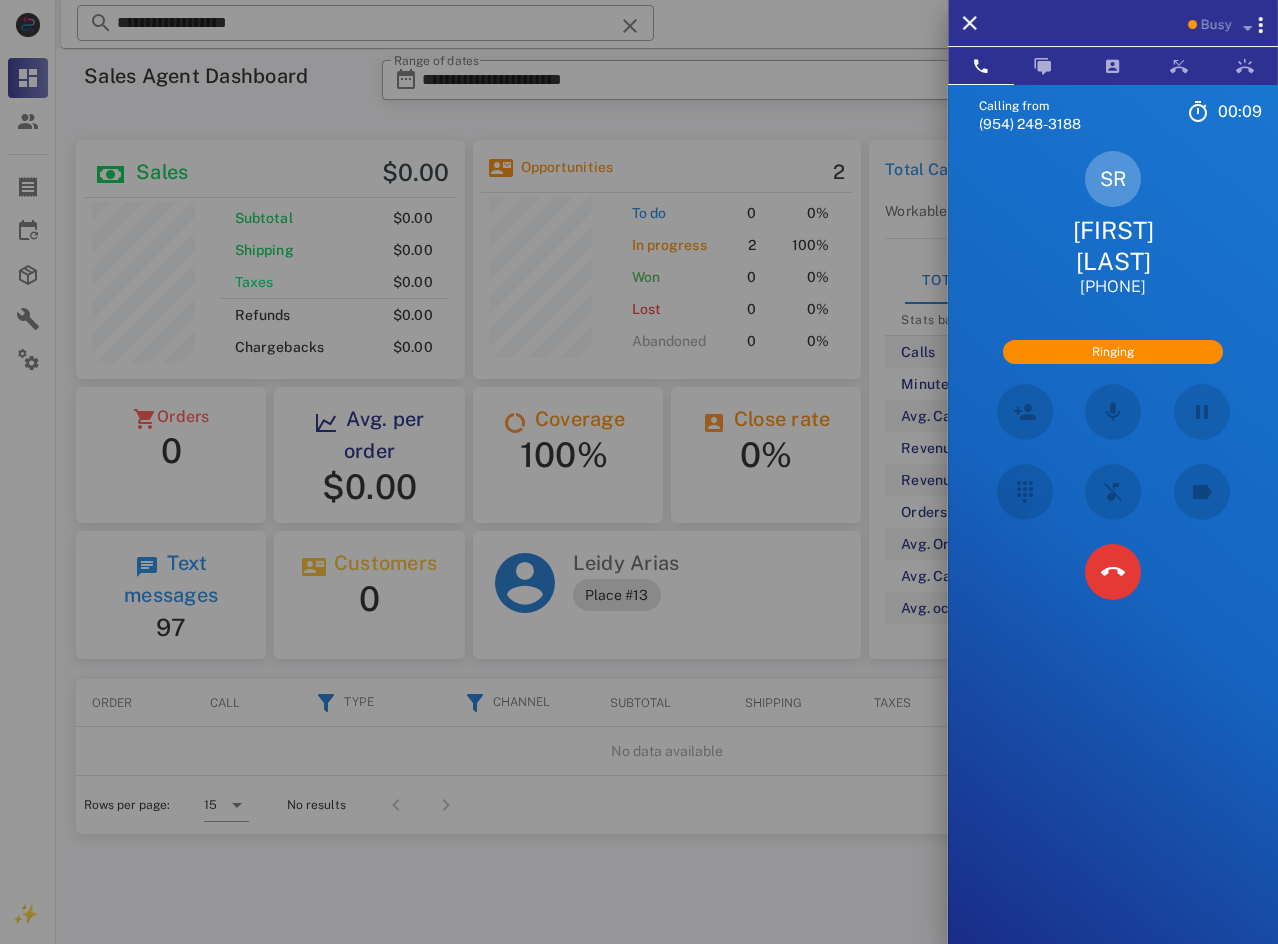 click at bounding box center (639, 472) 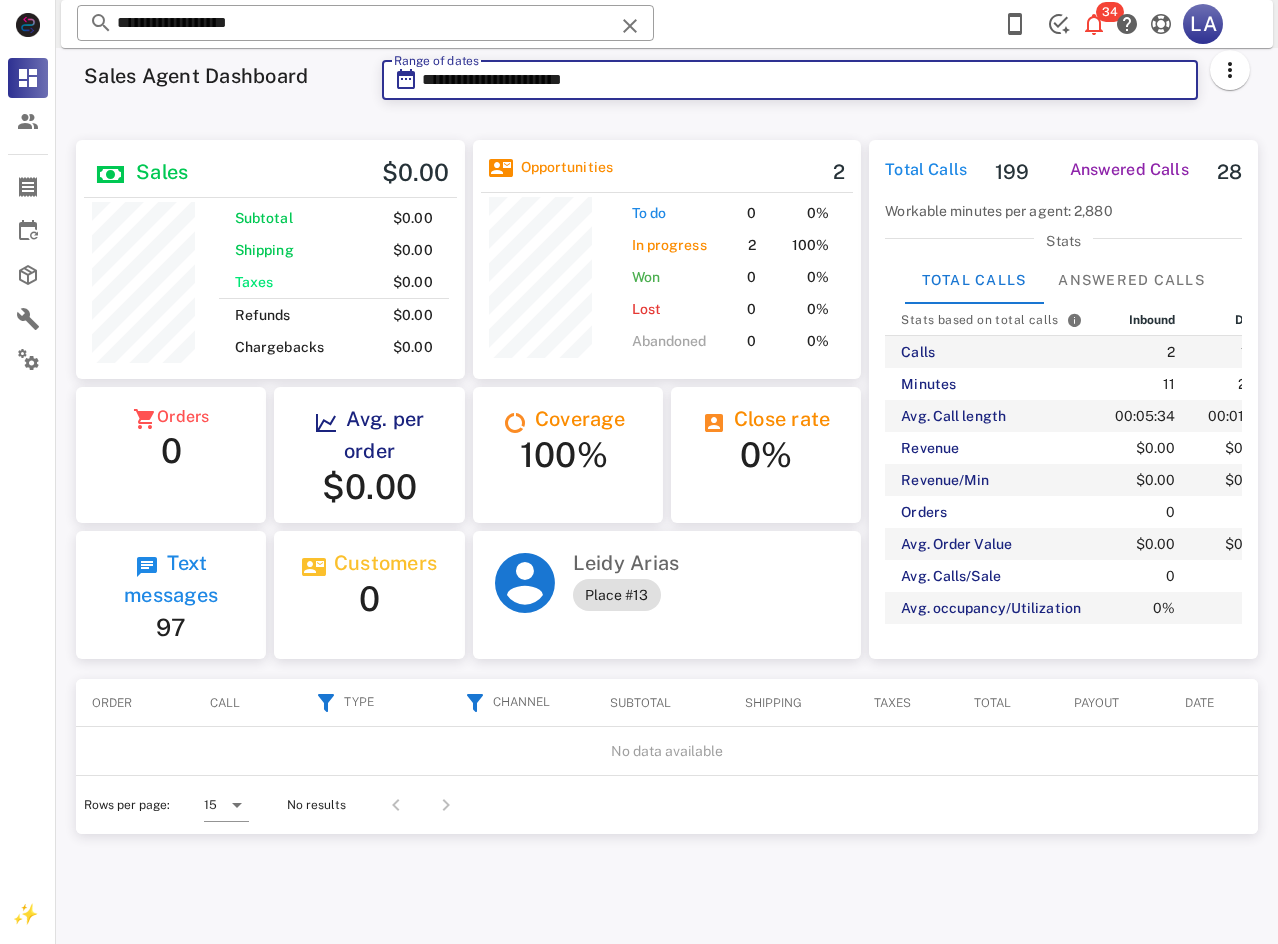 click on "**********" at bounding box center (804, 80) 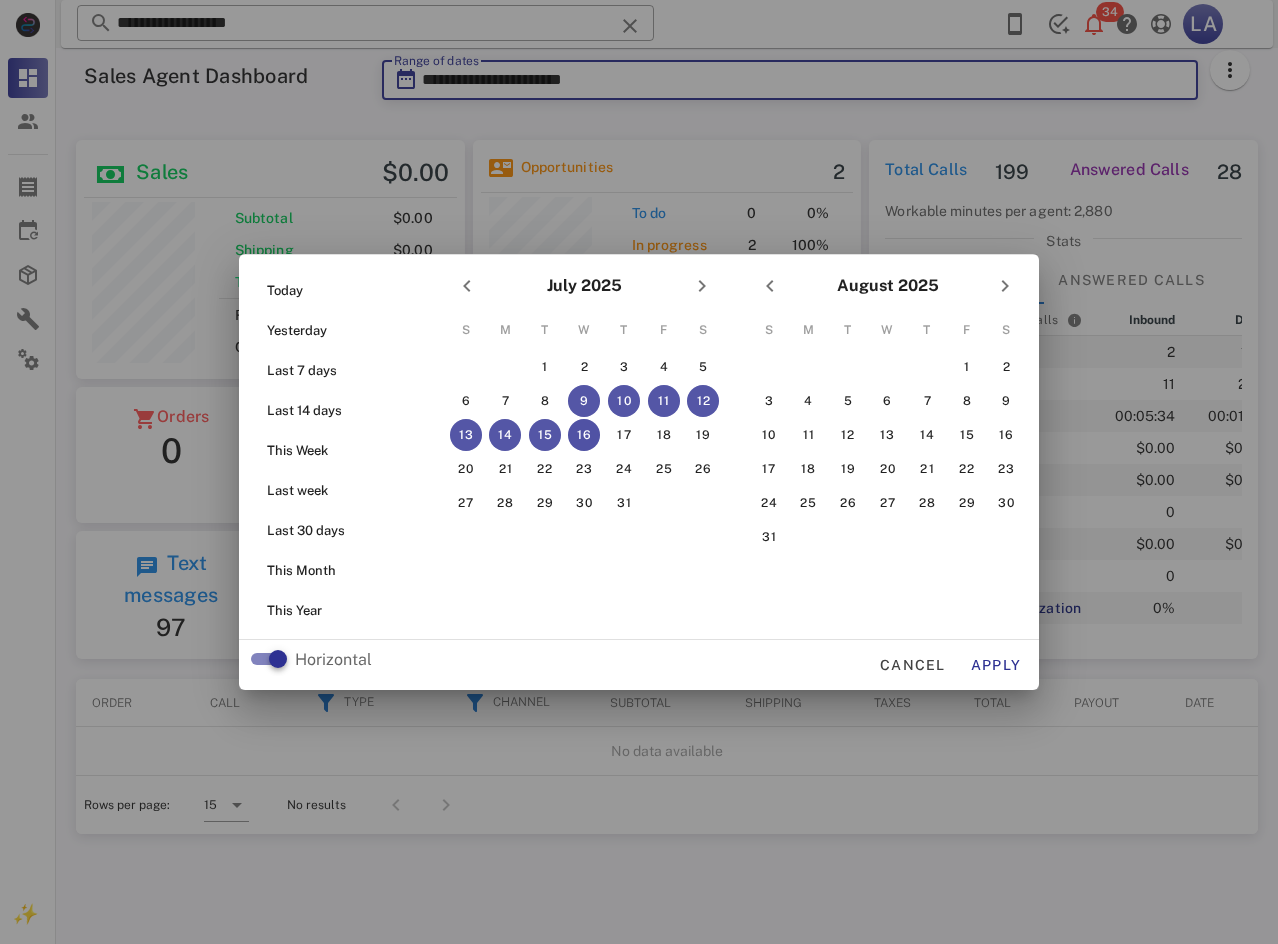 click on "16" at bounding box center [584, 435] 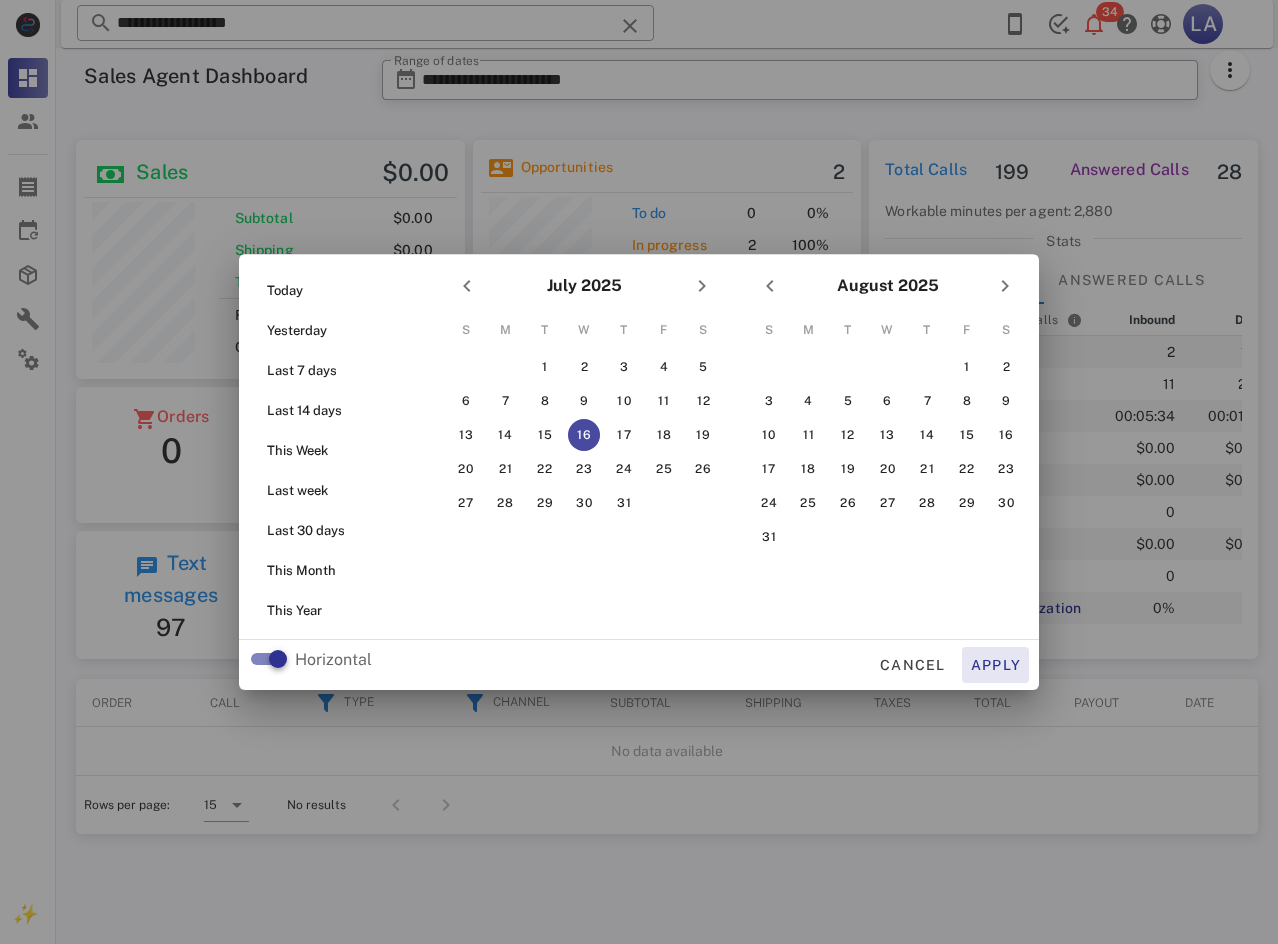 click on "Apply" at bounding box center [996, 665] 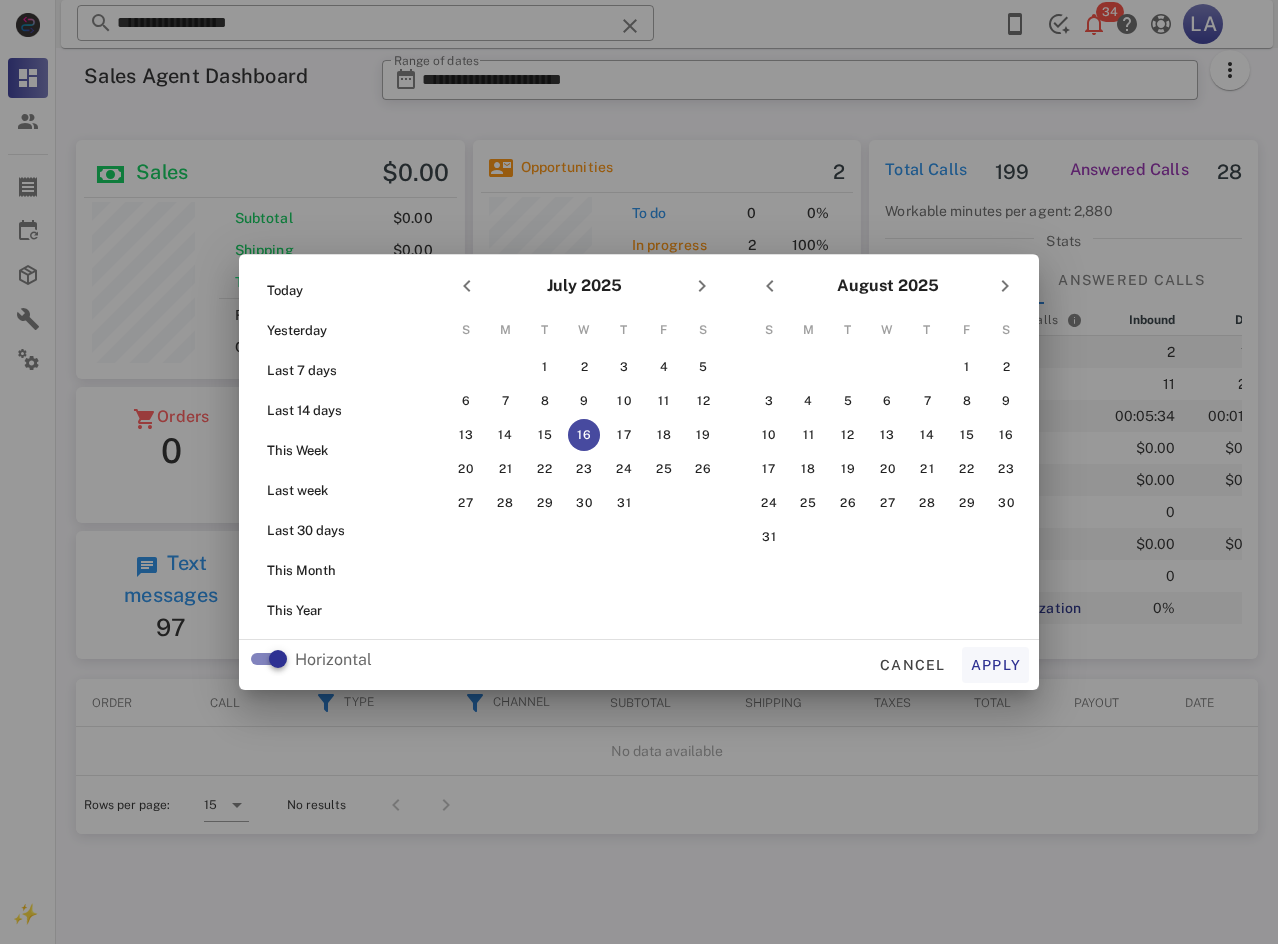 type on "**********" 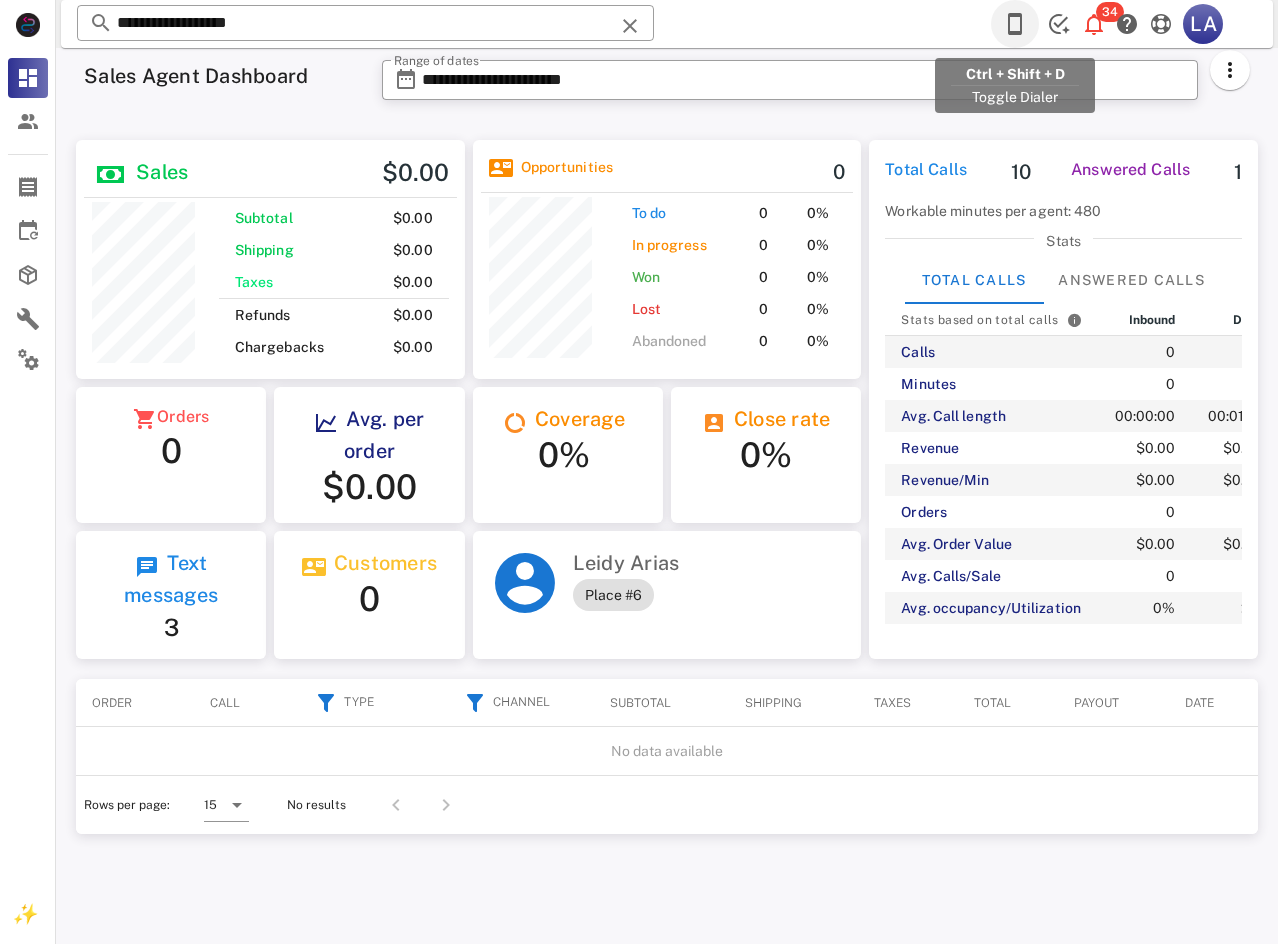 scroll, scrollTop: 999761, scrollLeft: 999611, axis: both 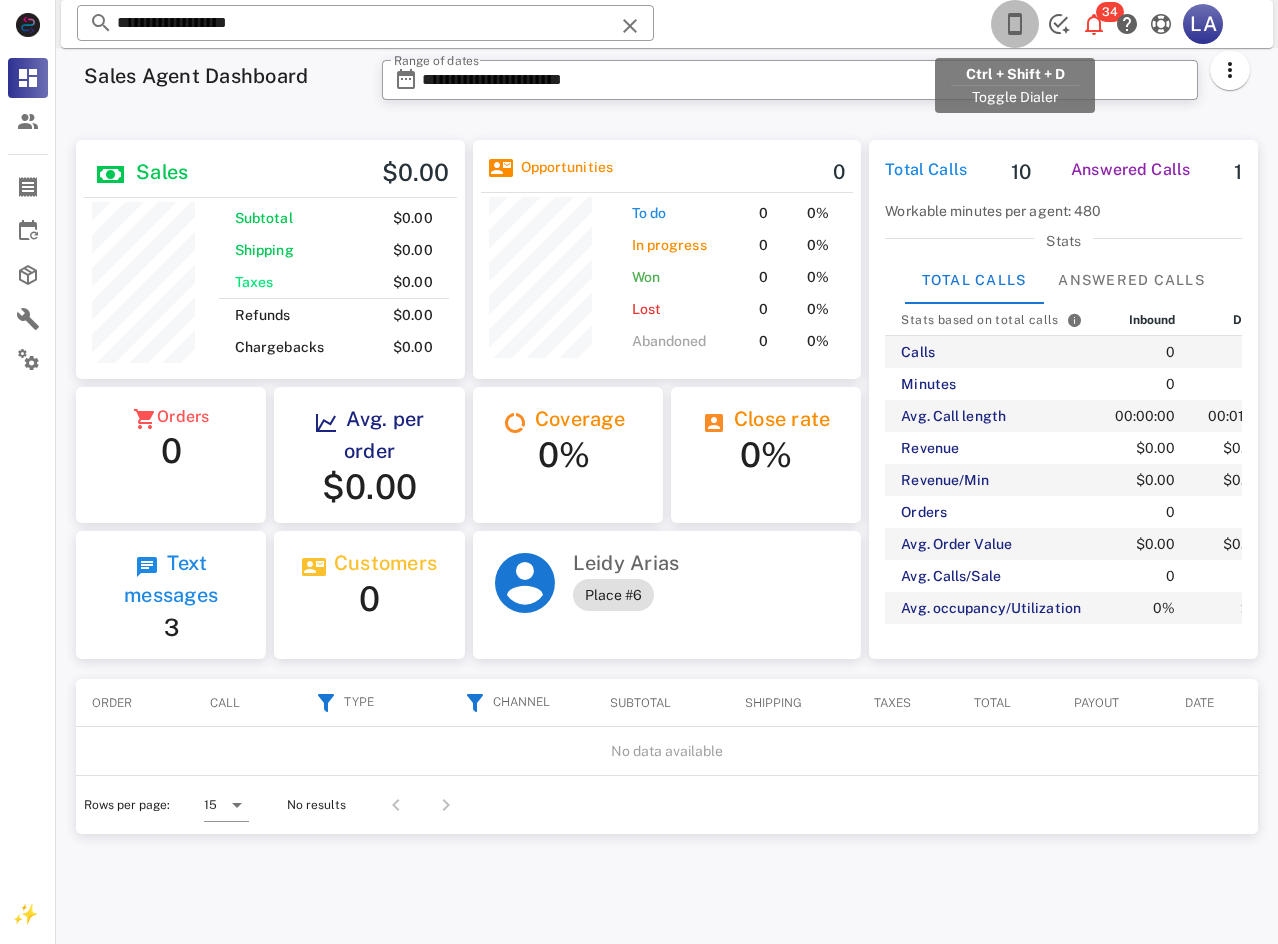 click at bounding box center (1015, 24) 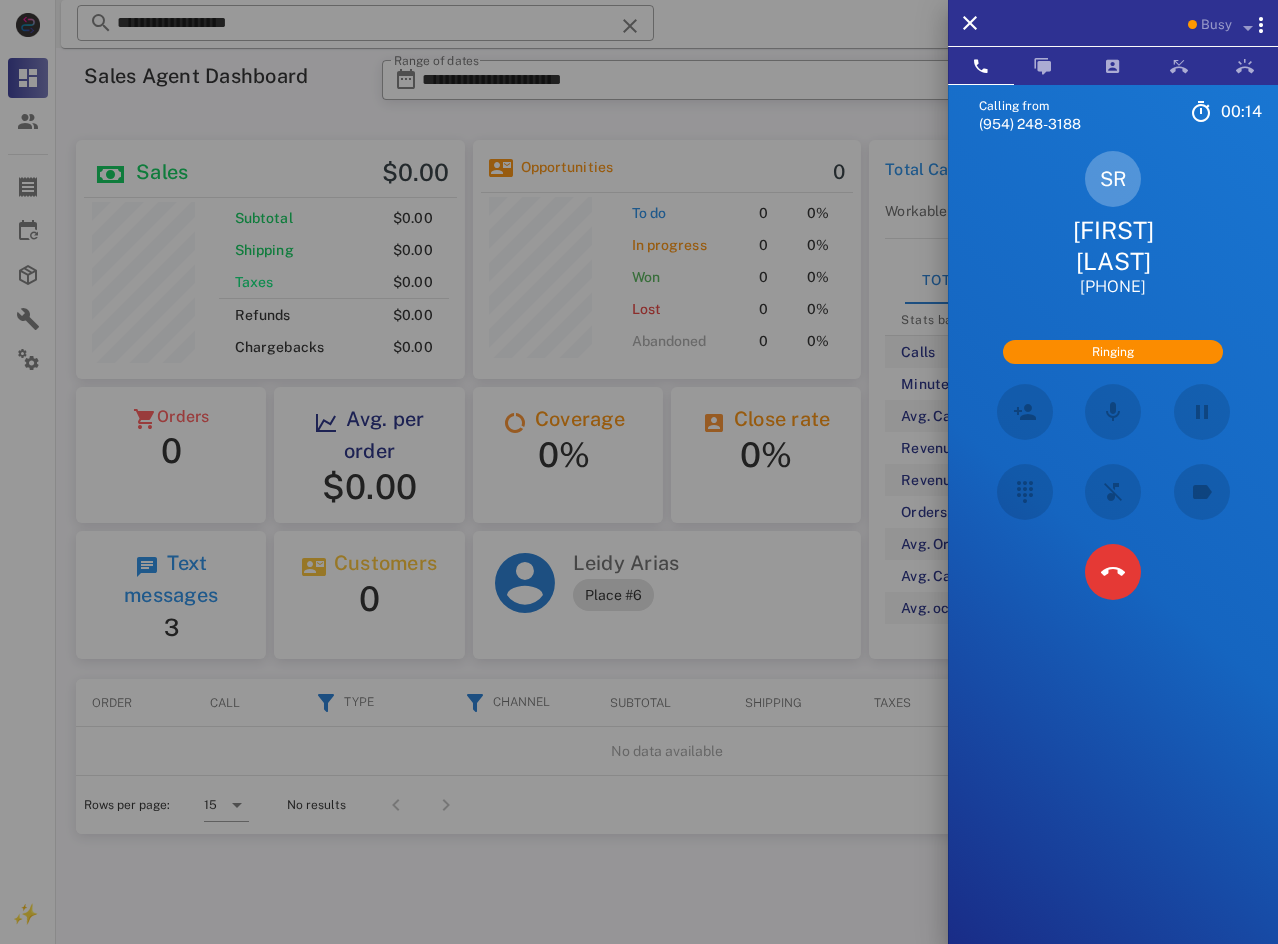 click on "[FIRST] [LAST]" at bounding box center (1113, 246) 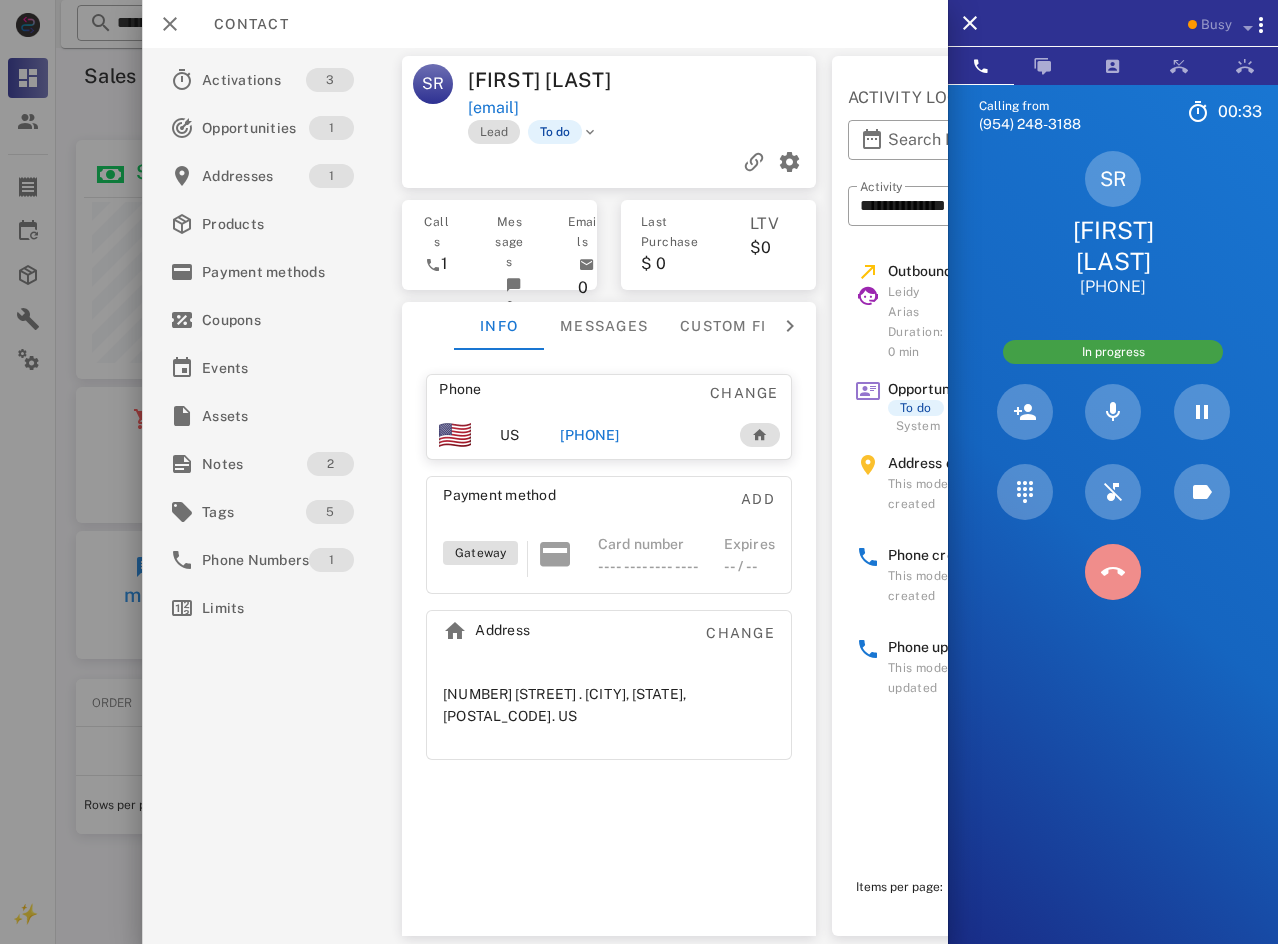 click at bounding box center [1113, 572] 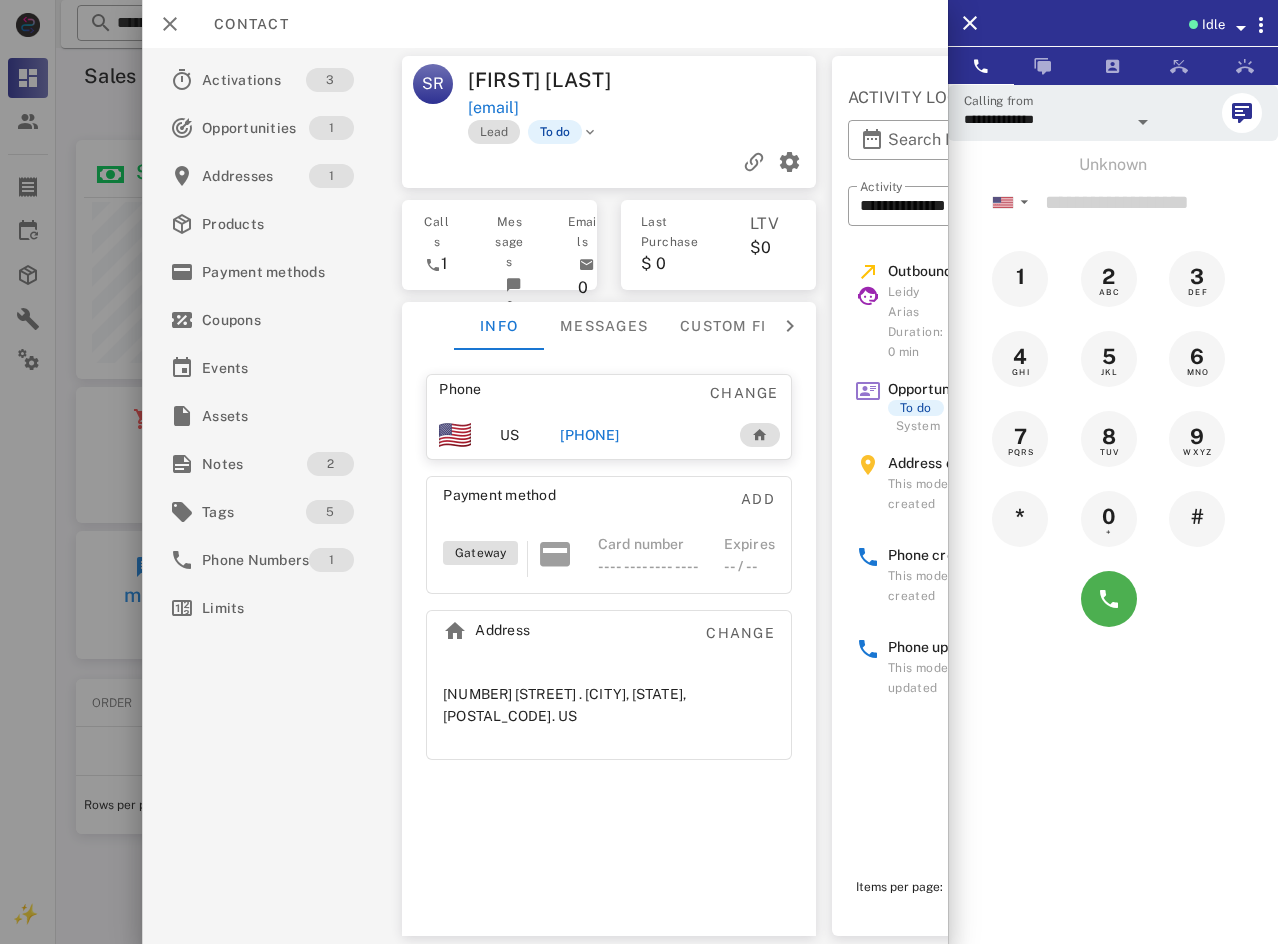 click on "[PHONE]" at bounding box center [590, 435] 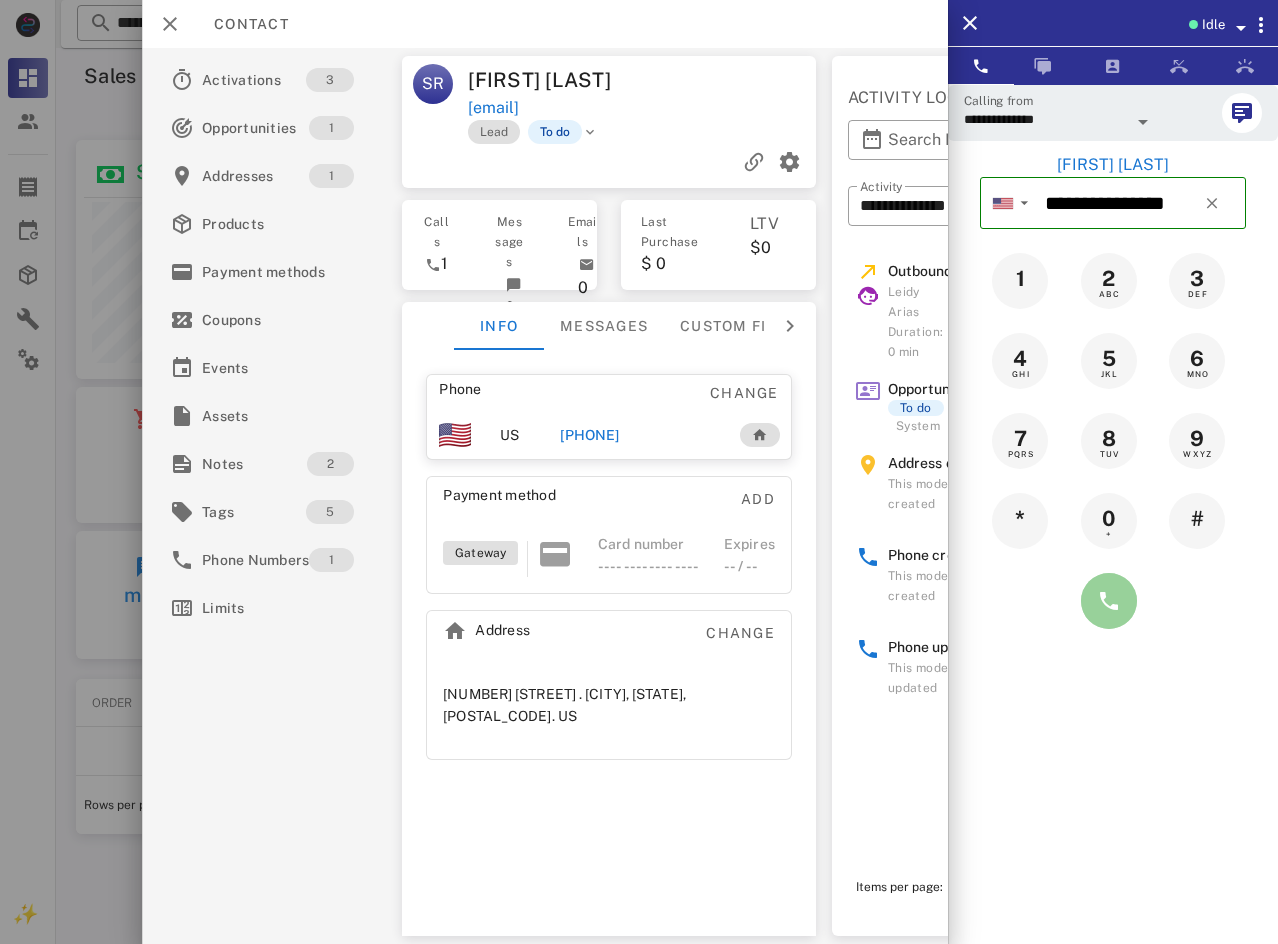 click at bounding box center (1109, 601) 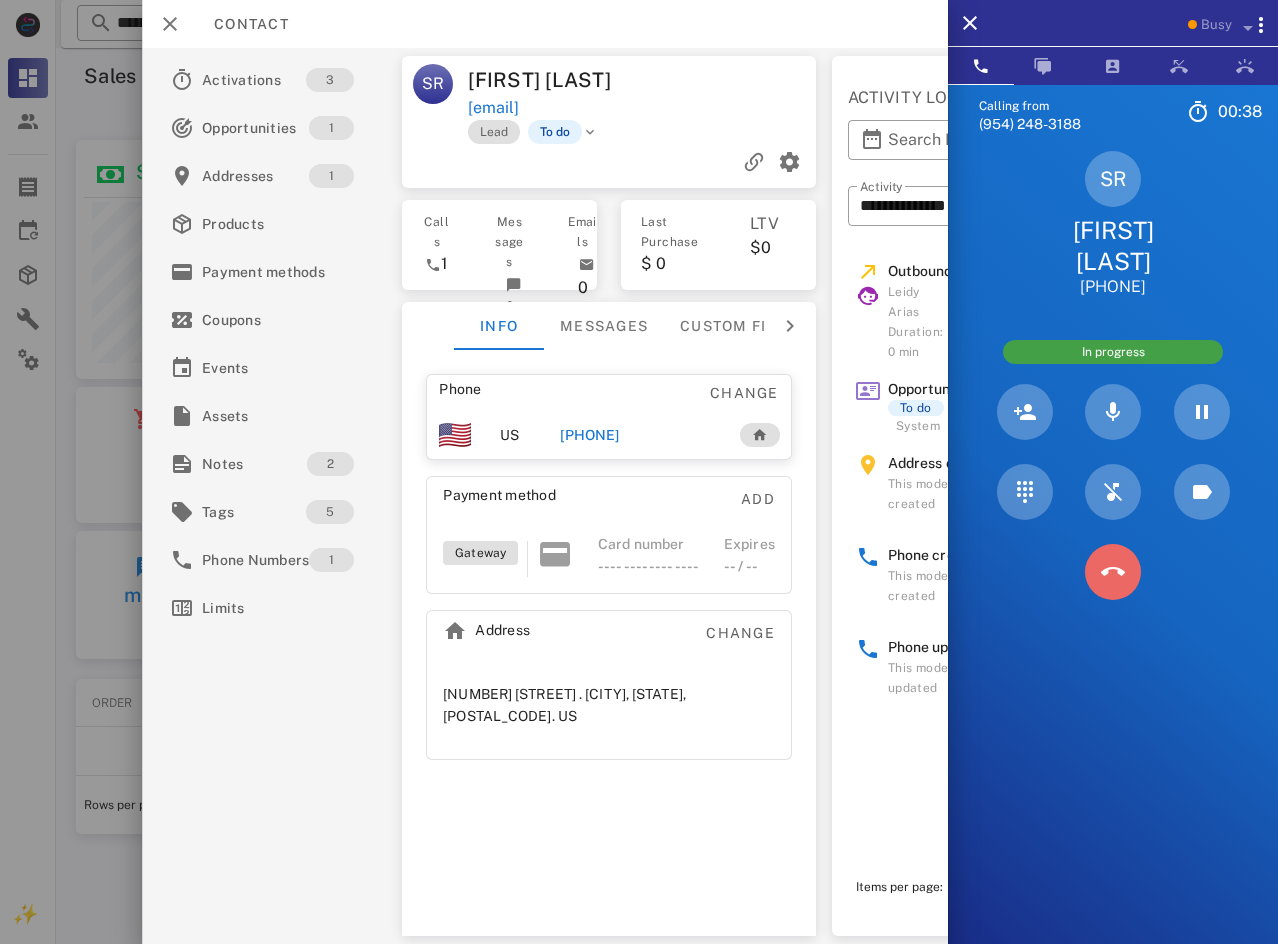 click at bounding box center (1113, 572) 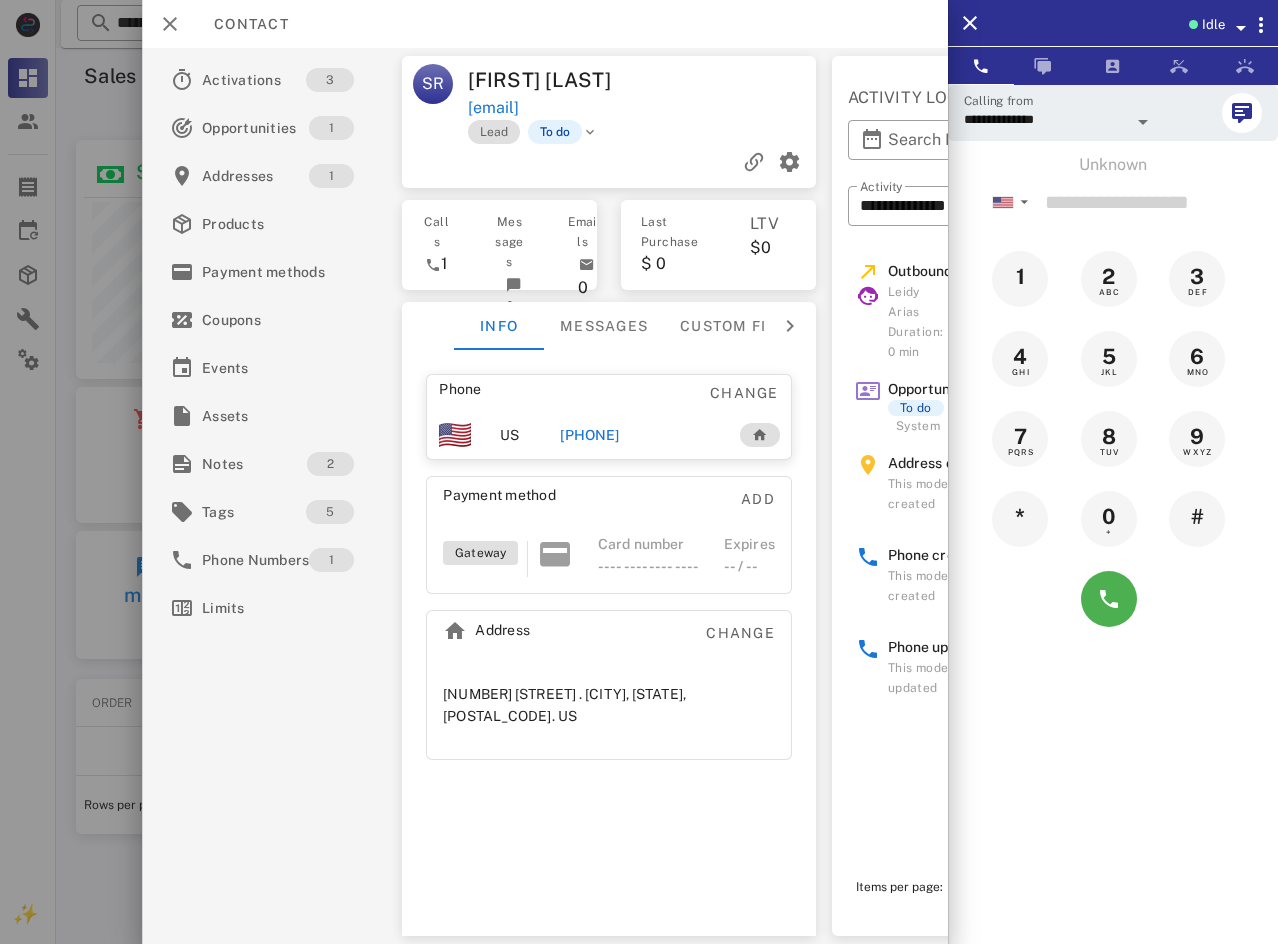 click on "[PHONE]" at bounding box center [590, 435] 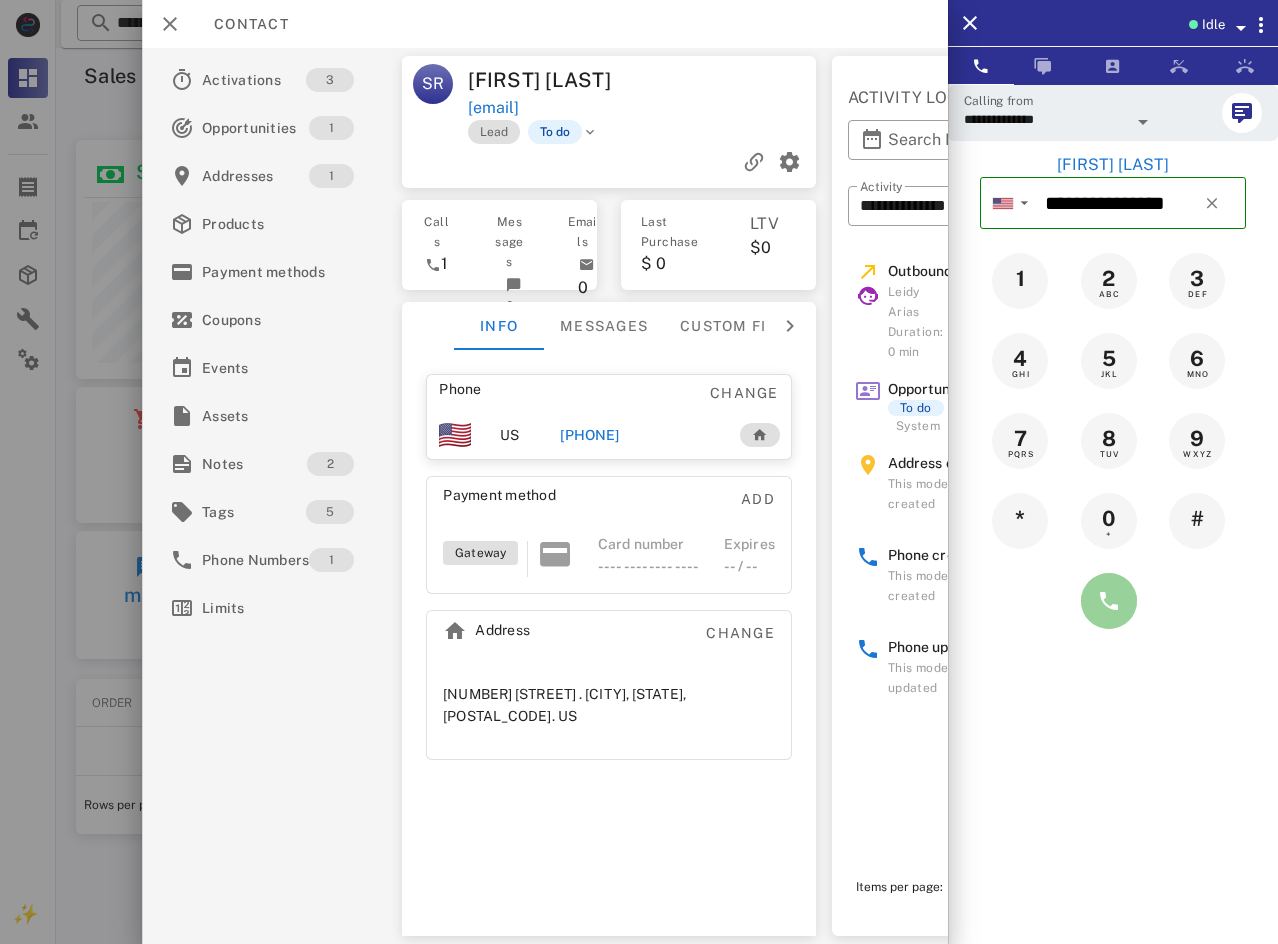 click at bounding box center [1109, 601] 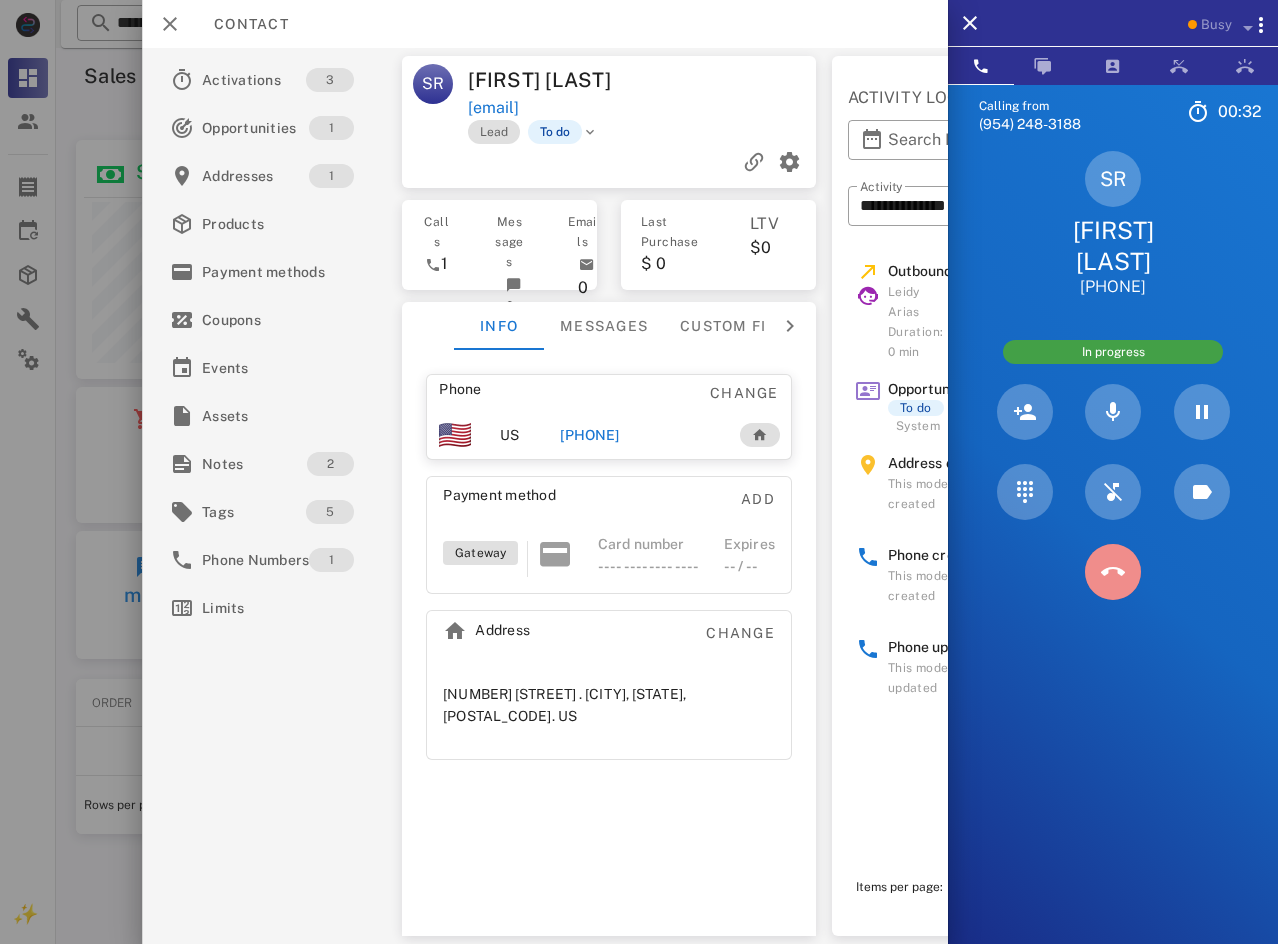 click at bounding box center (1113, 572) 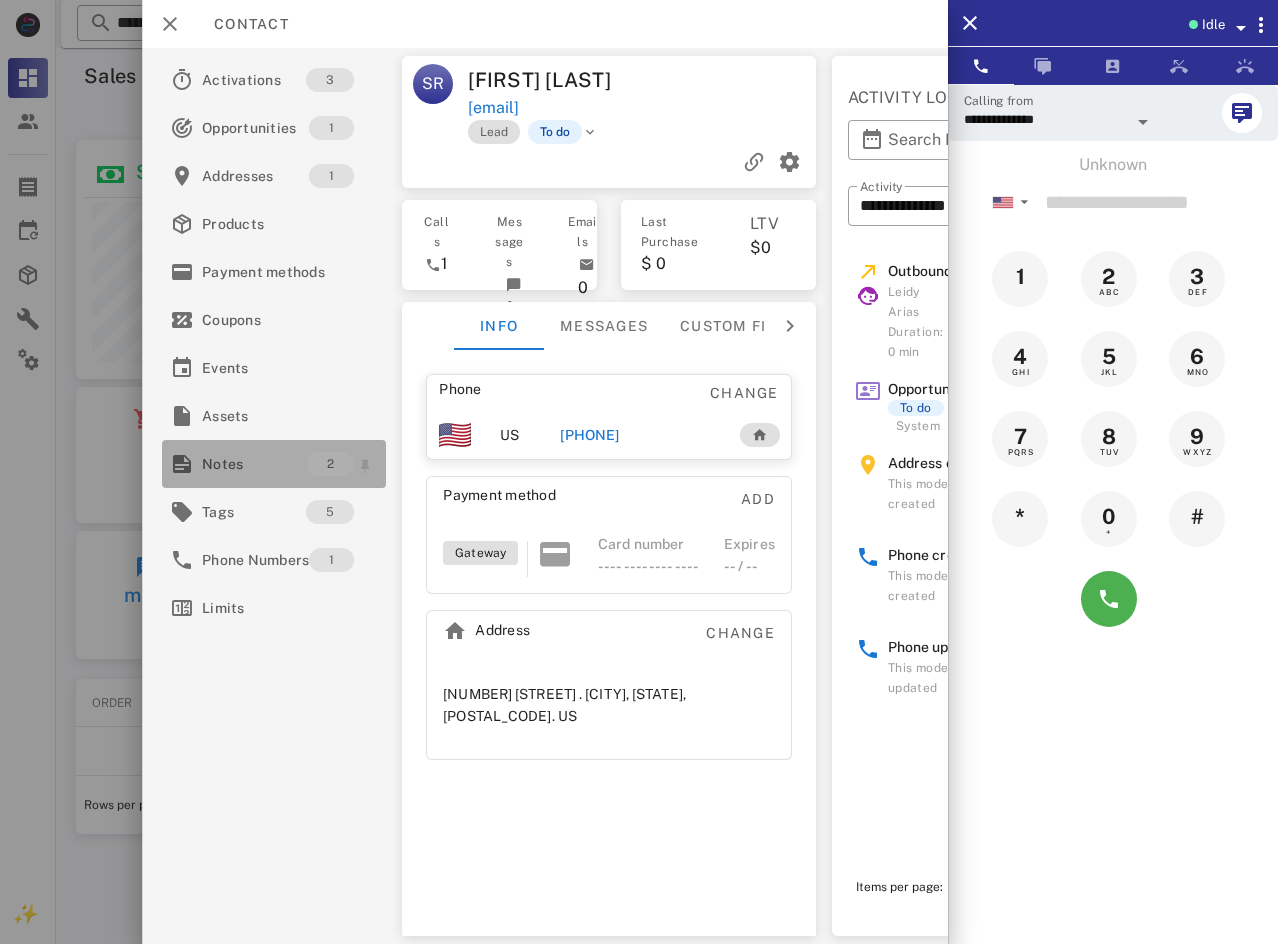 click on "Notes" at bounding box center (254, 464) 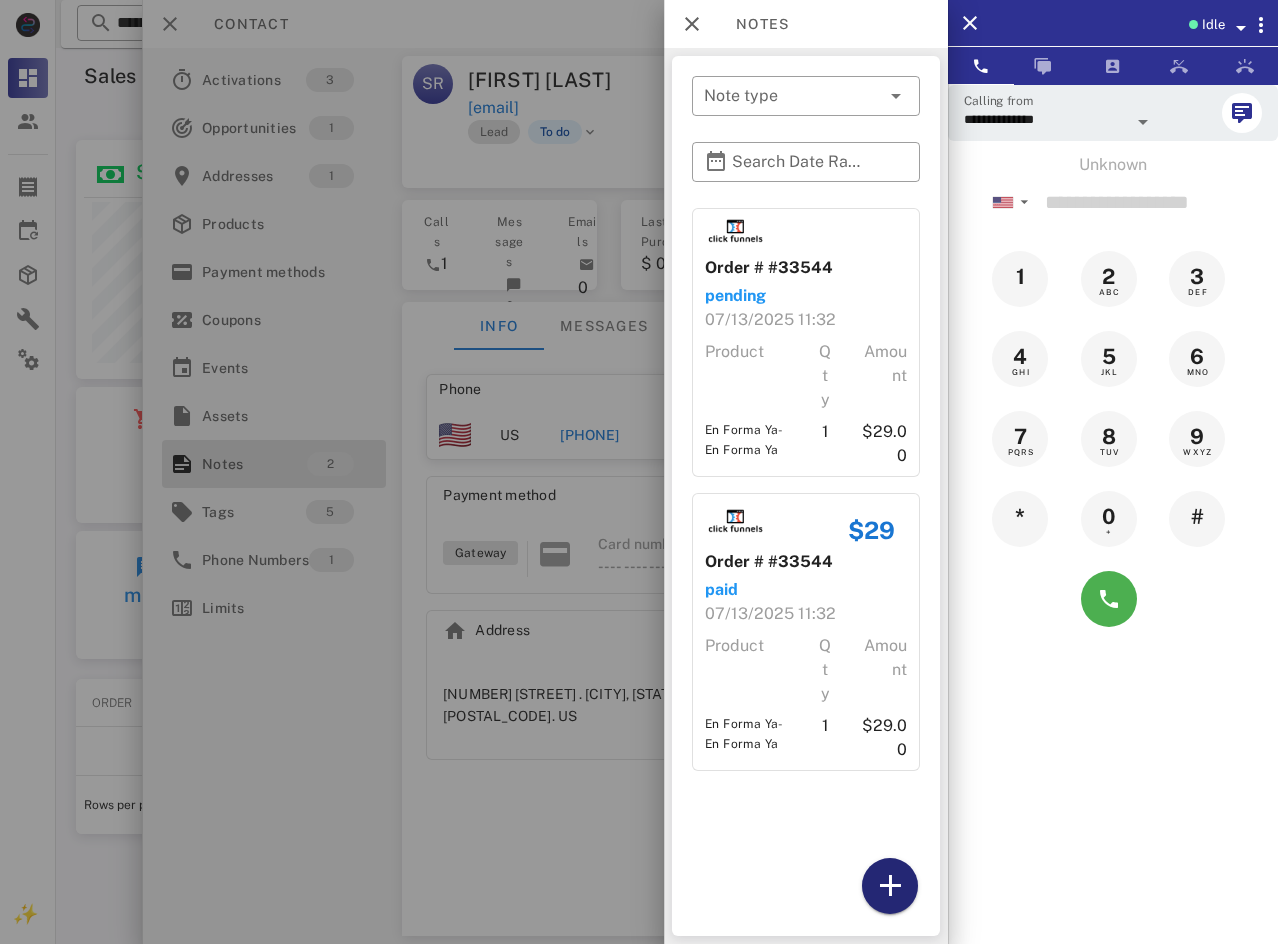 click at bounding box center (890, 886) 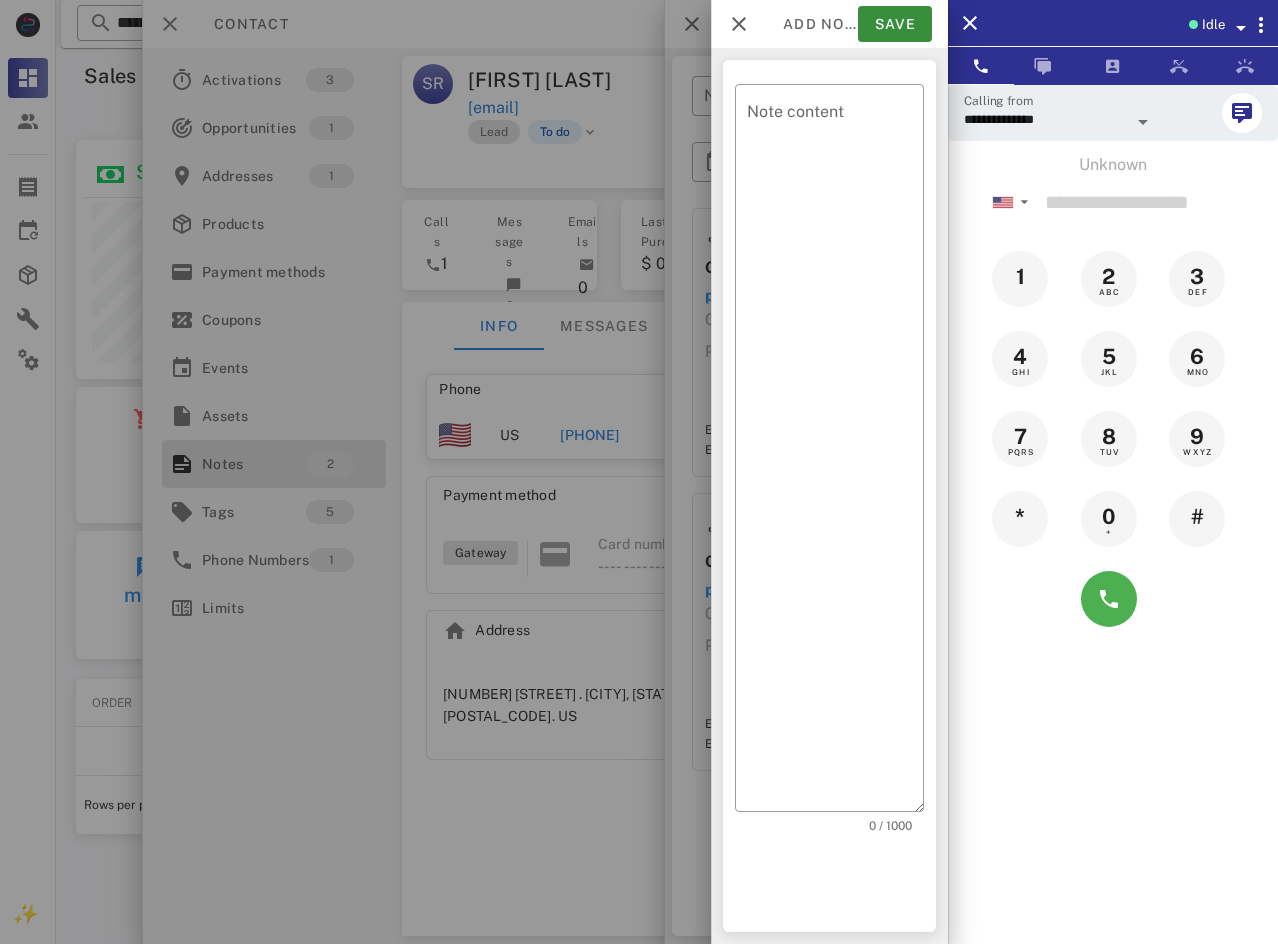 click on "Note content" at bounding box center (835, 453) 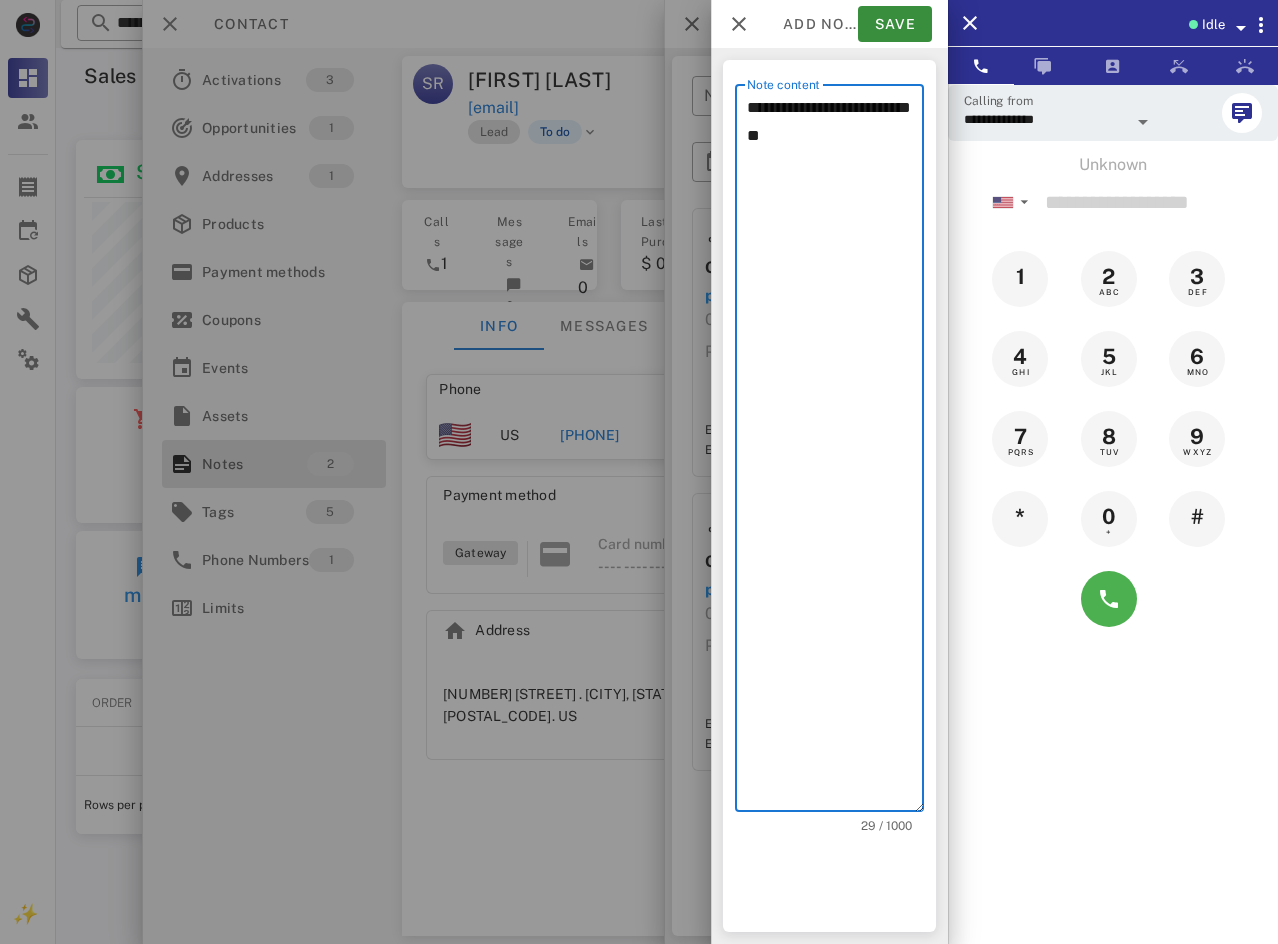type on "**********" 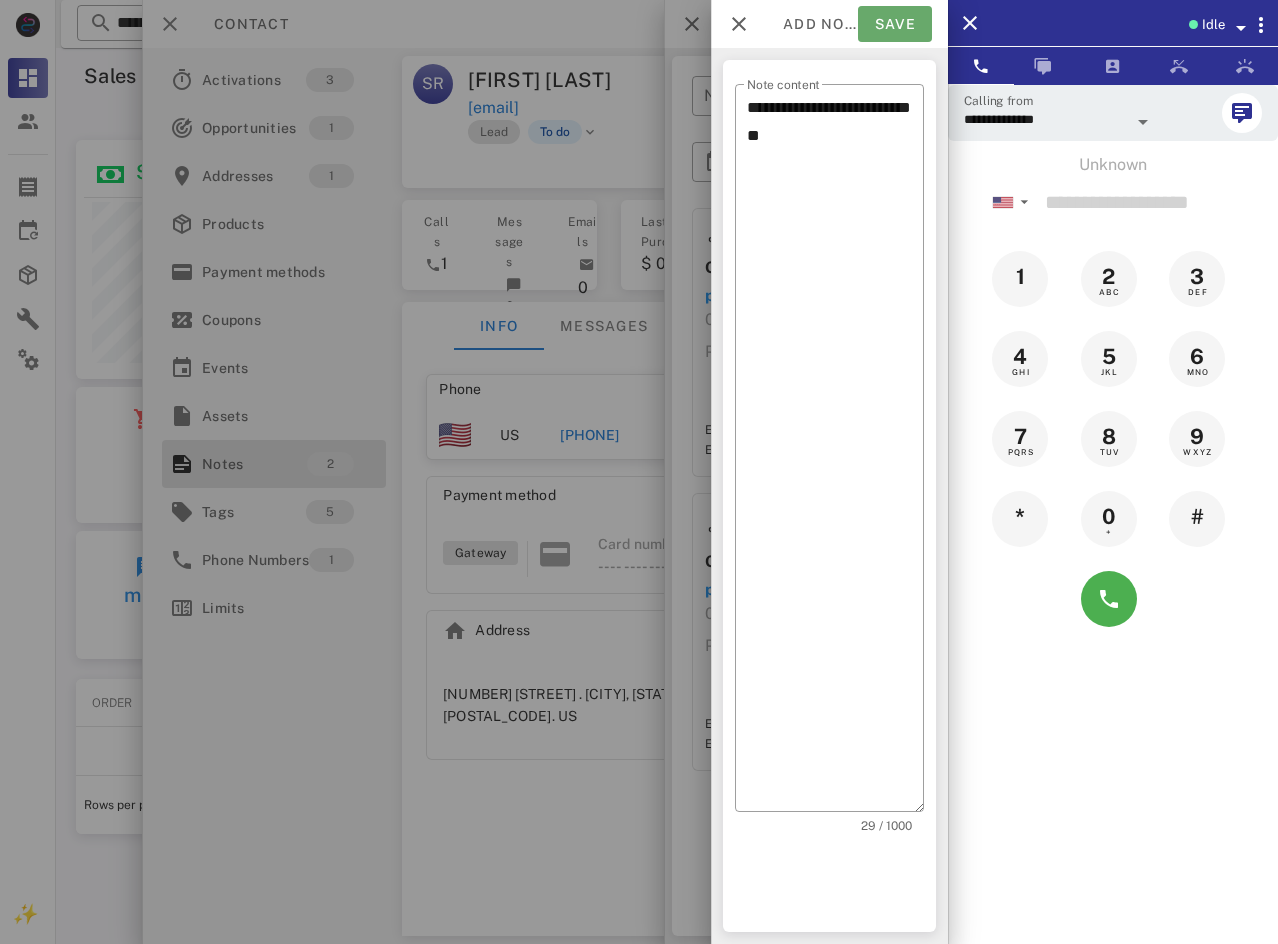 click on "Save" at bounding box center [895, 24] 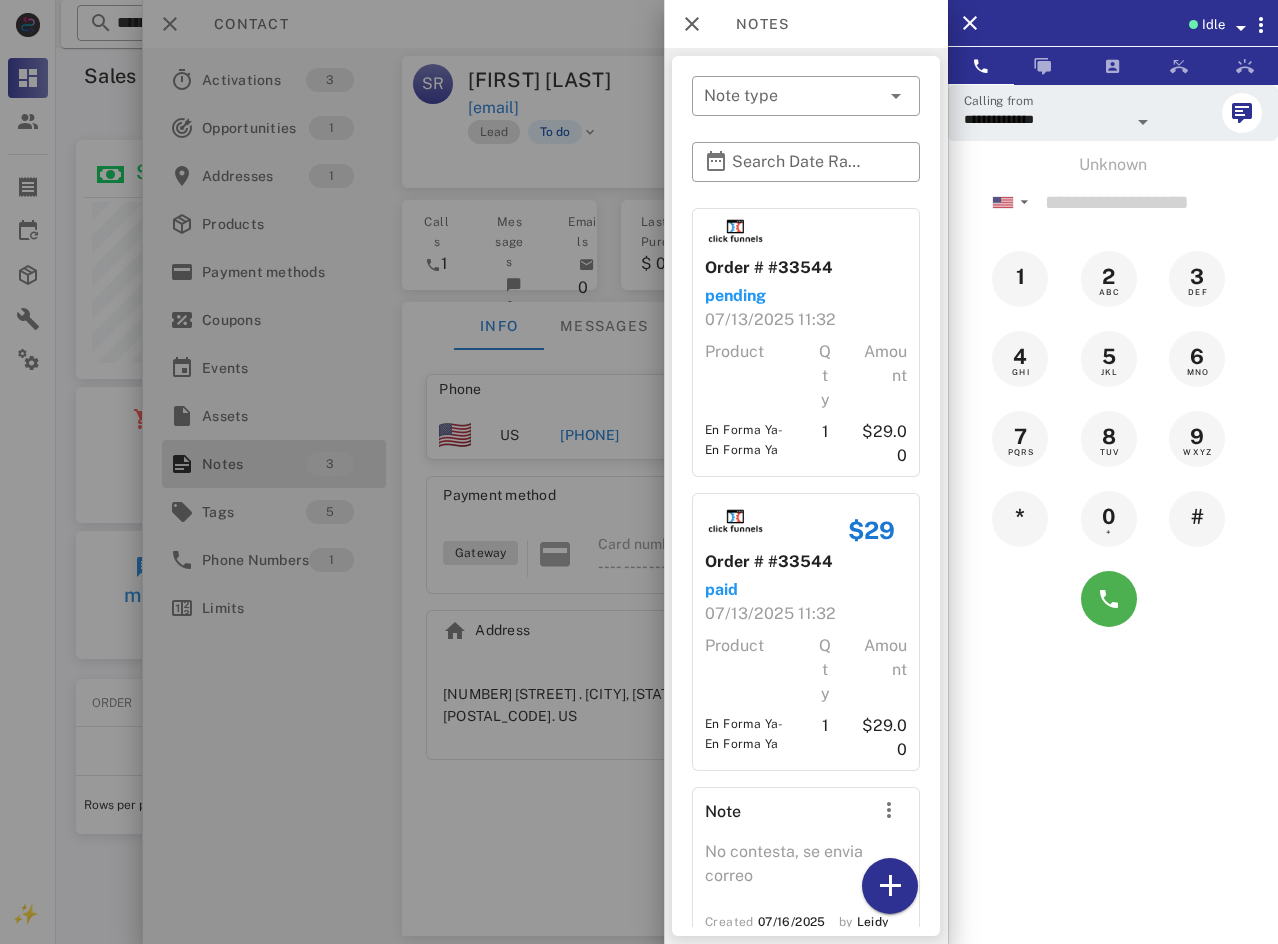 click at bounding box center [639, 472] 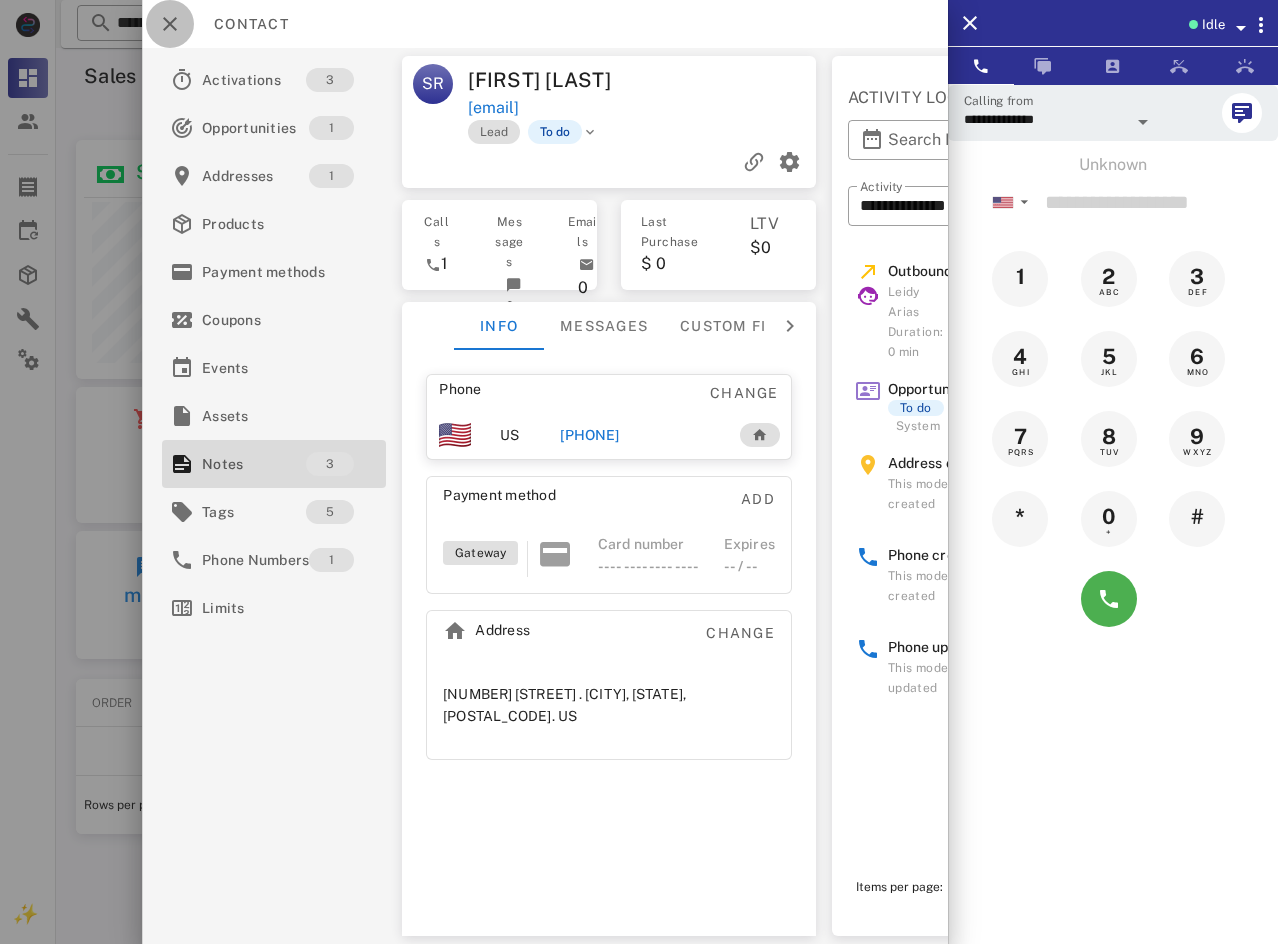 drag, startPoint x: 168, startPoint y: 28, endPoint x: 694, endPoint y: 28, distance: 526 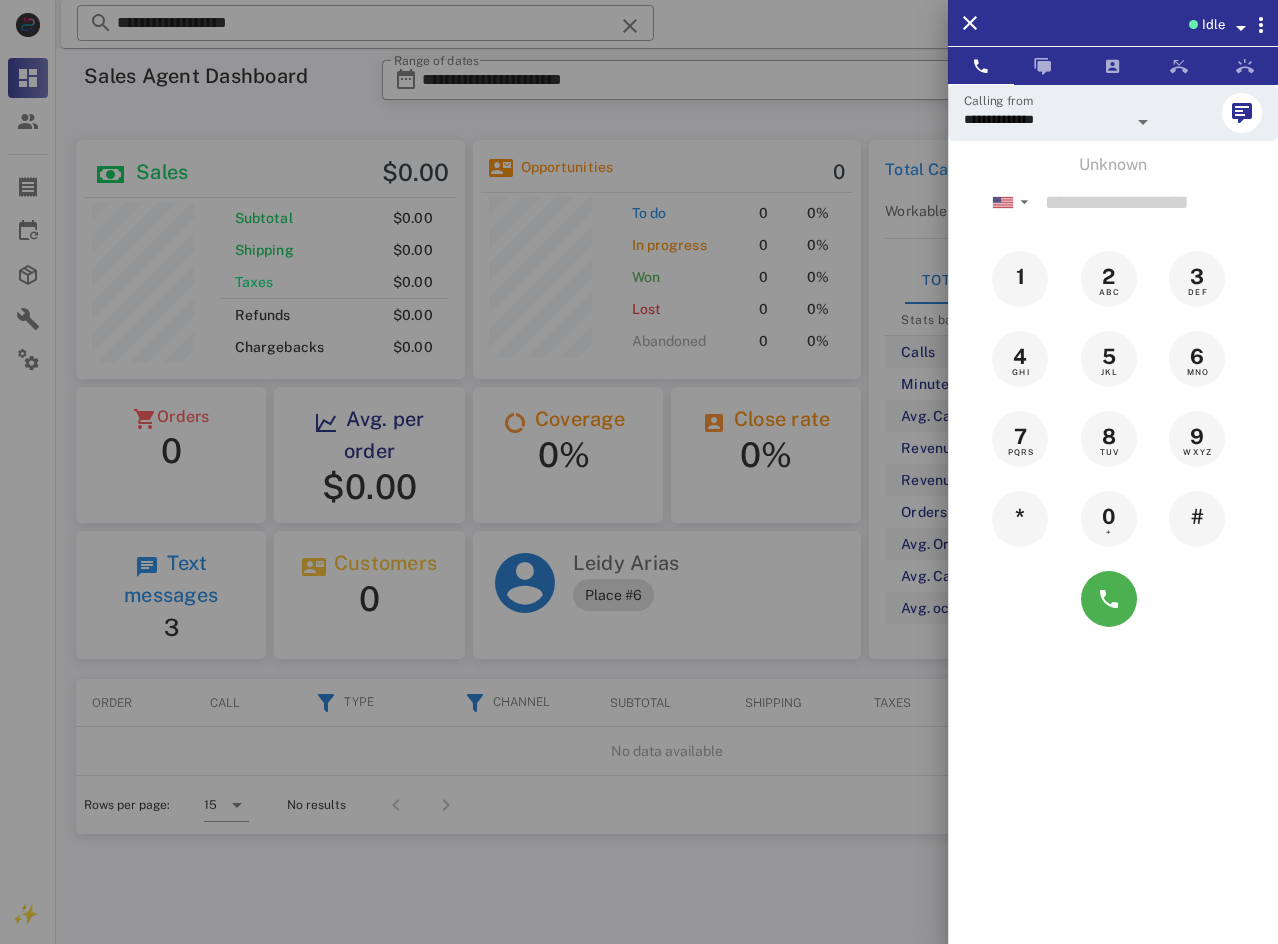 click at bounding box center (639, 472) 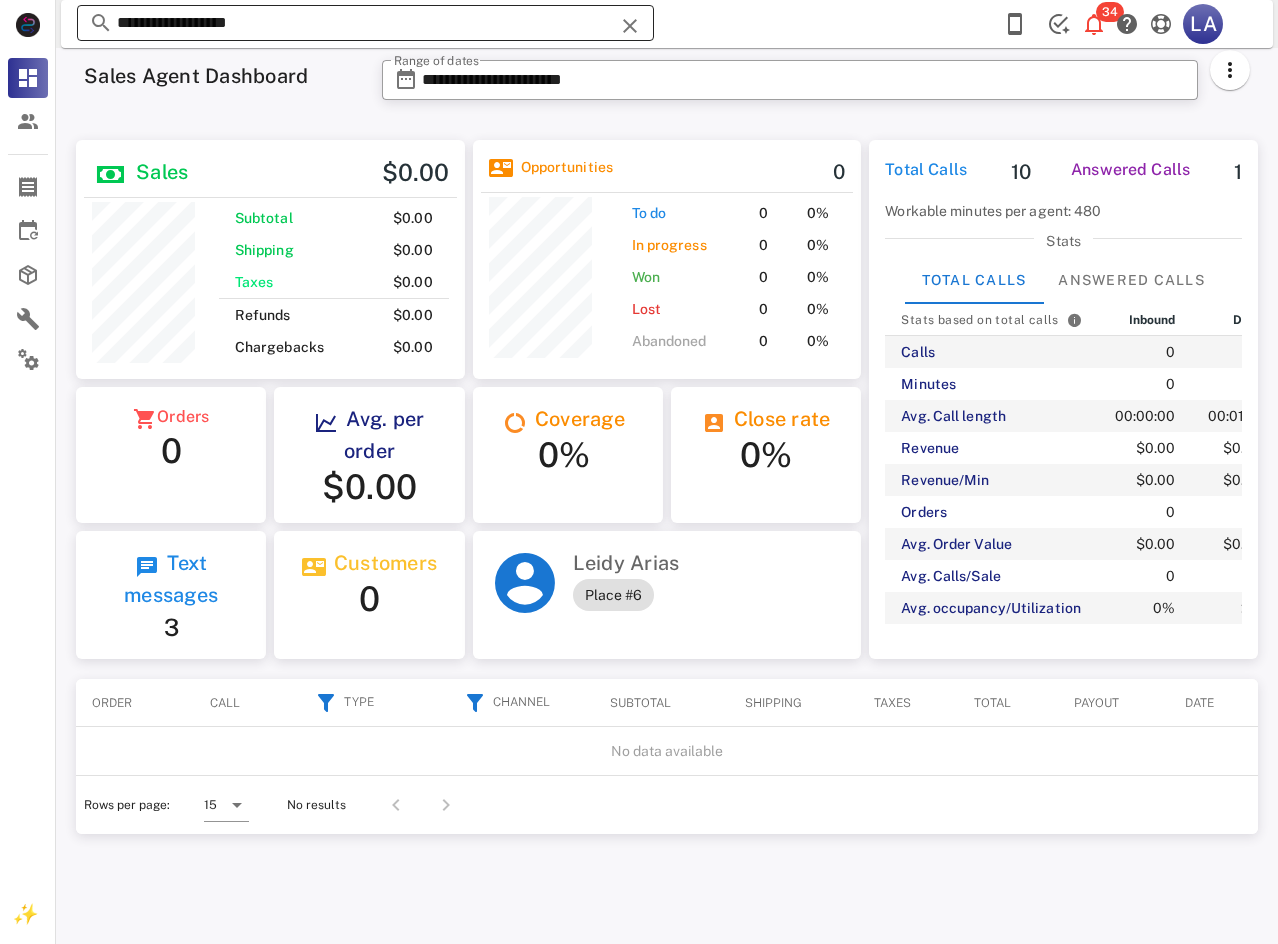 click at bounding box center [630, 26] 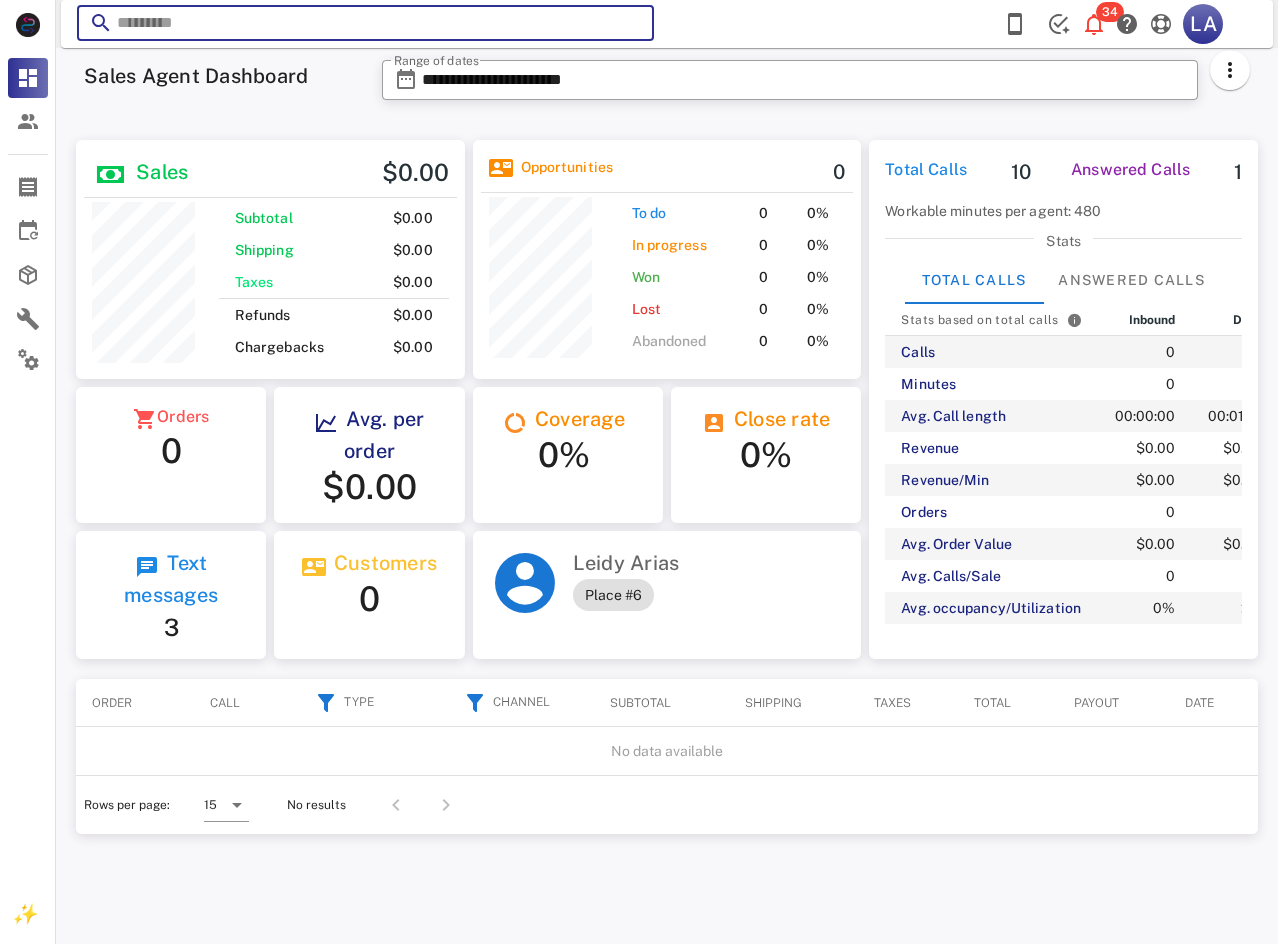 click at bounding box center [365, 23] 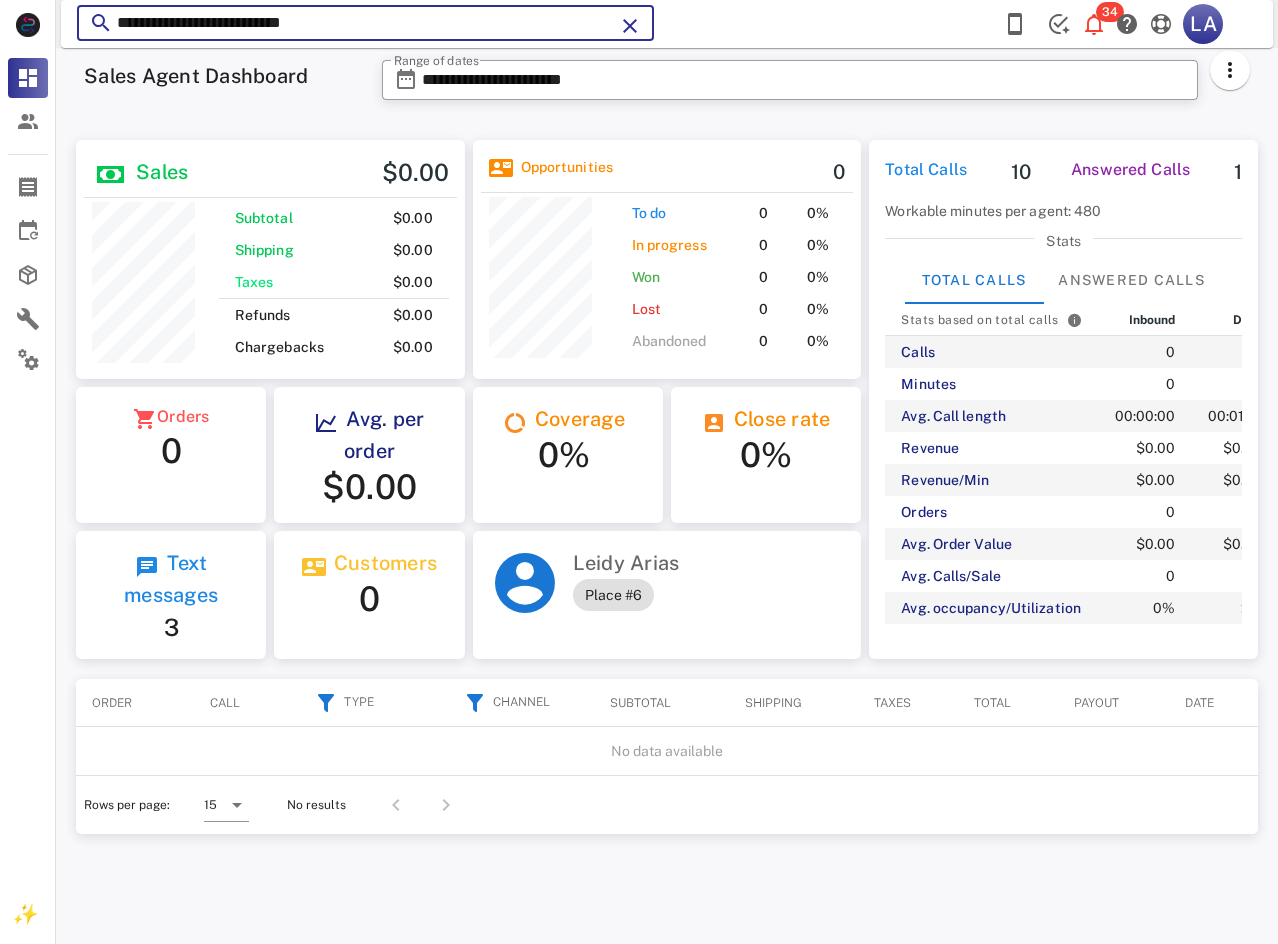 click on "**********" at bounding box center (365, 23) 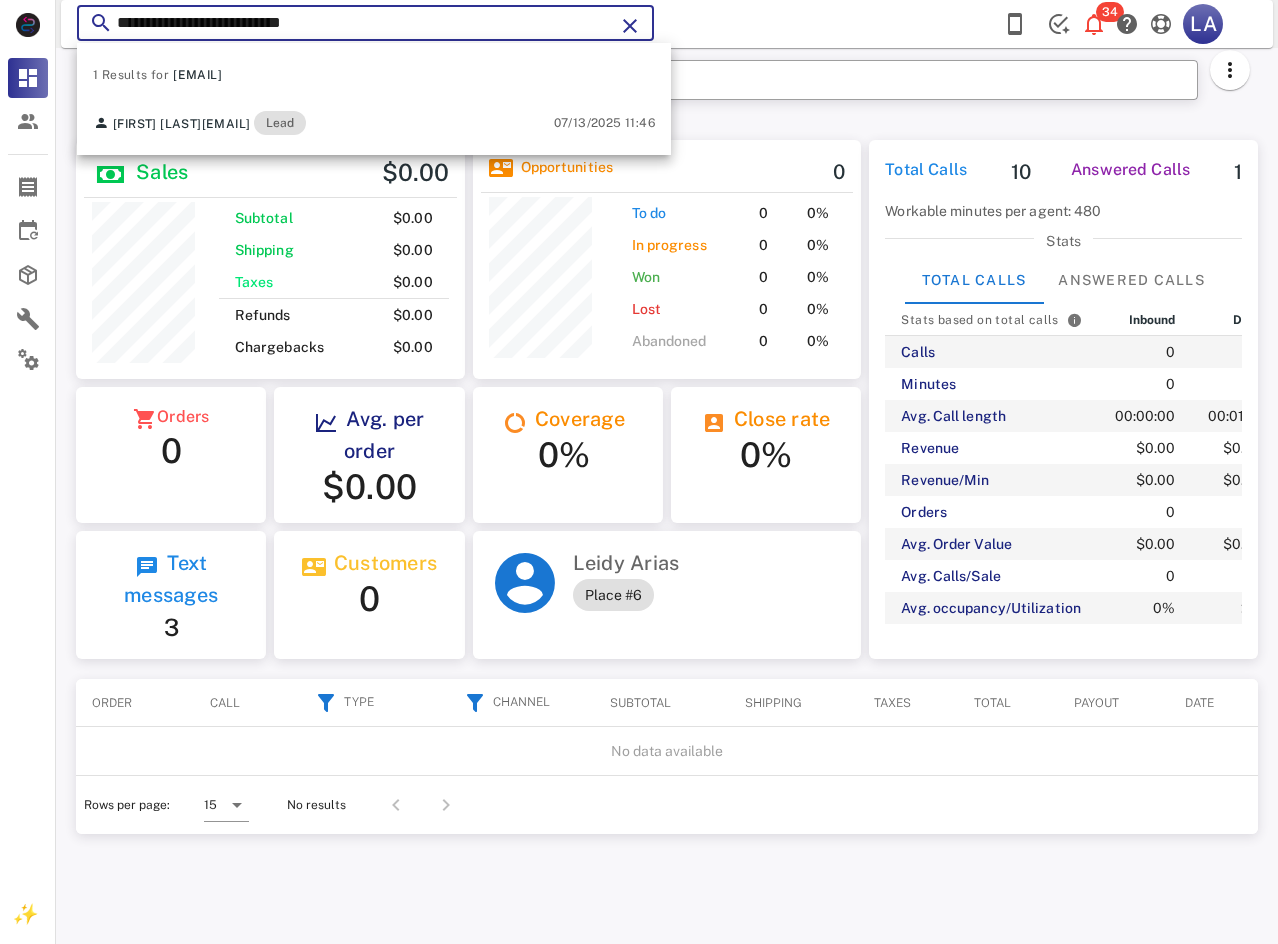 type on "**********" 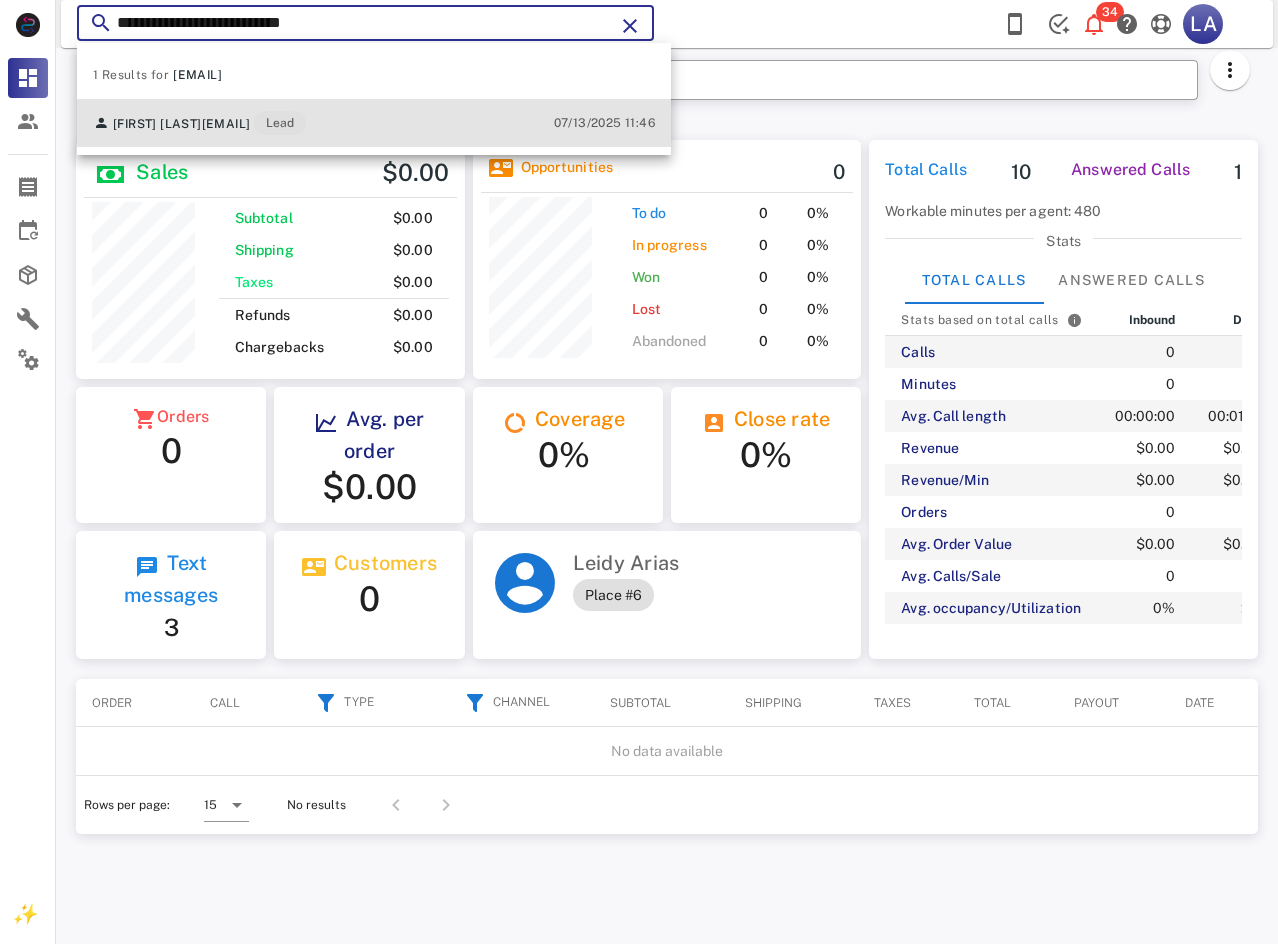 click on "[FIRST] [LAST]   [EMAIL]   Lead" at bounding box center [199, 123] 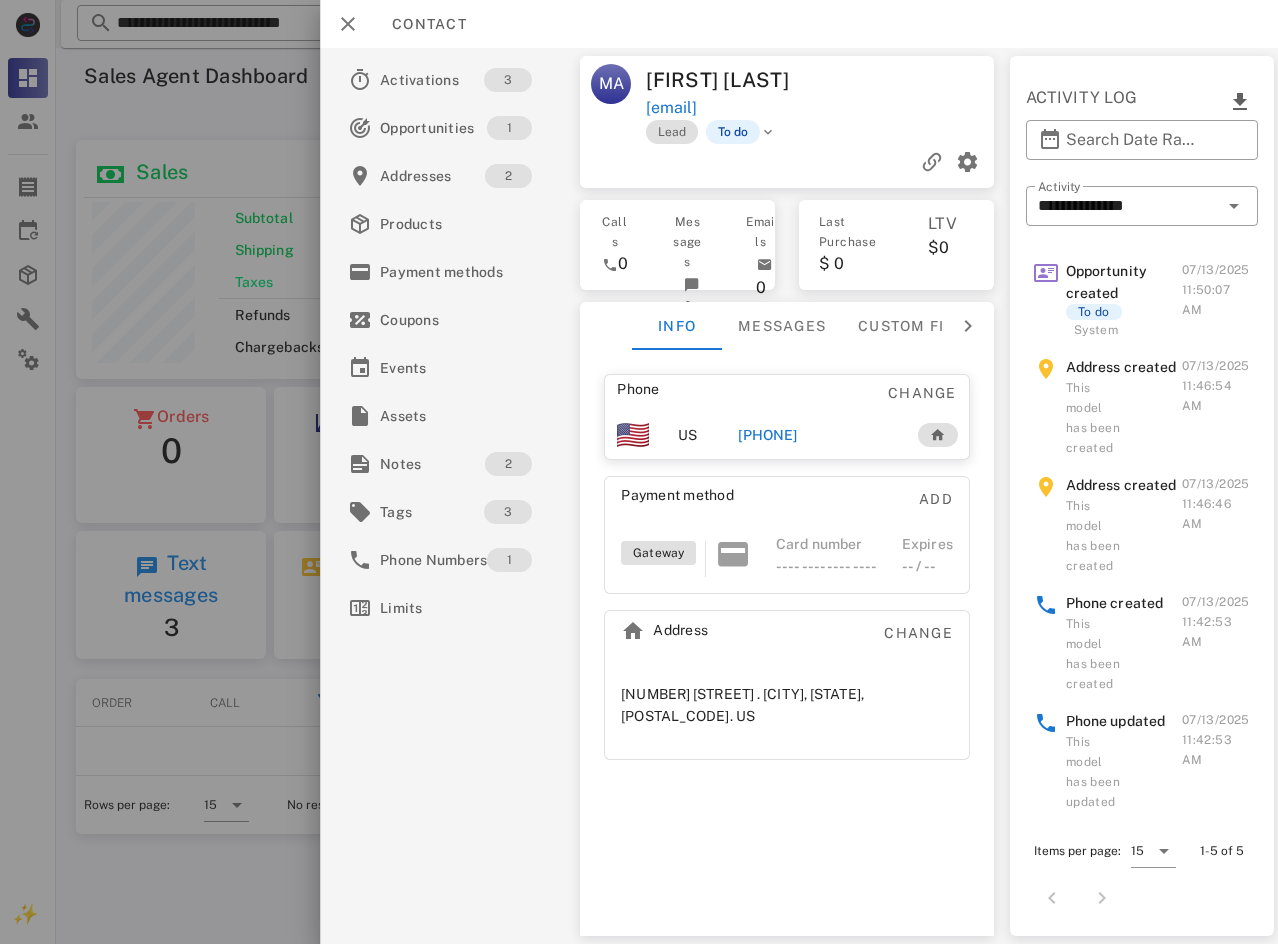 click on "[PHONE]" at bounding box center (767, 435) 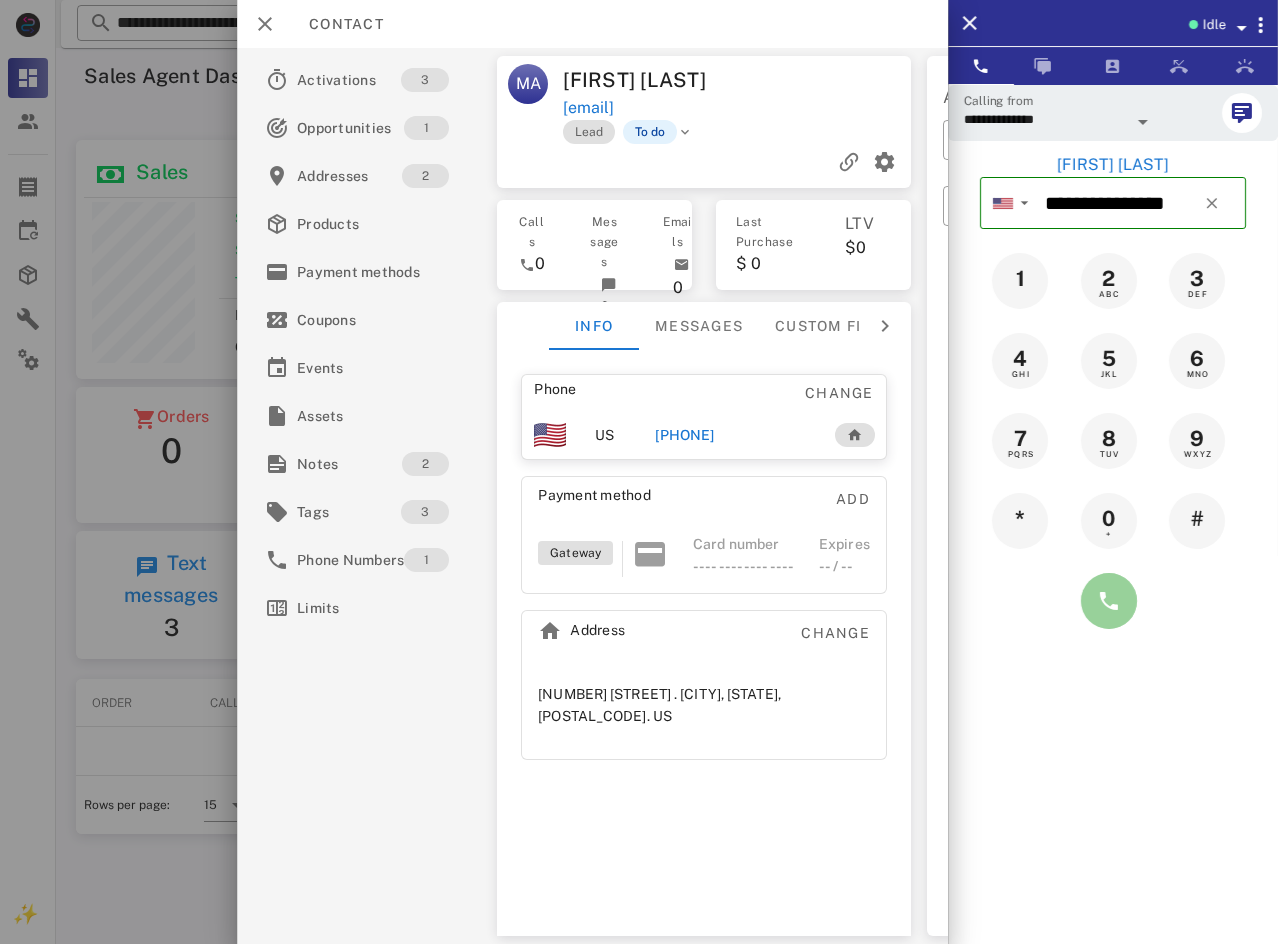 click at bounding box center [1109, 601] 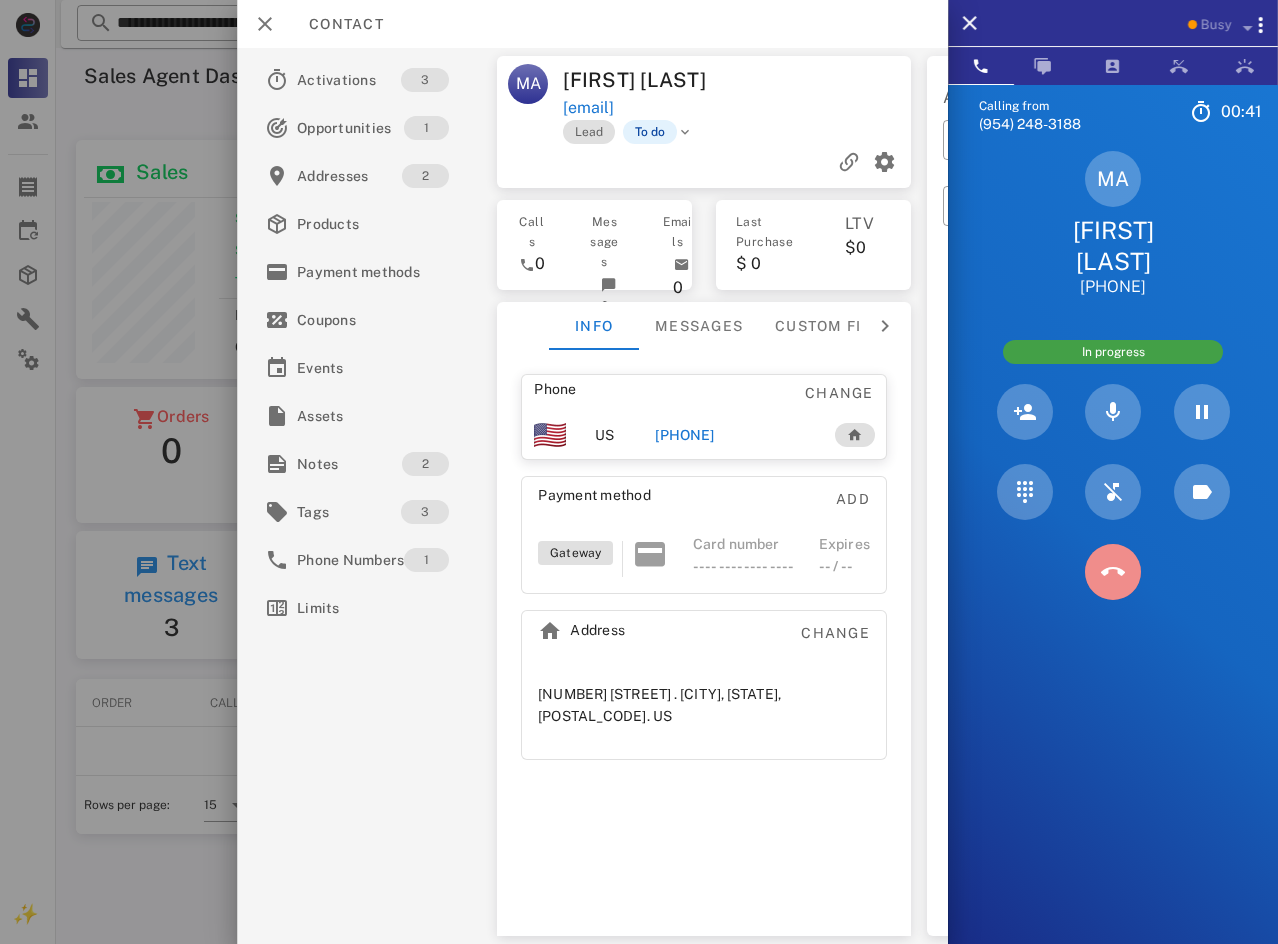 click at bounding box center [1113, 572] 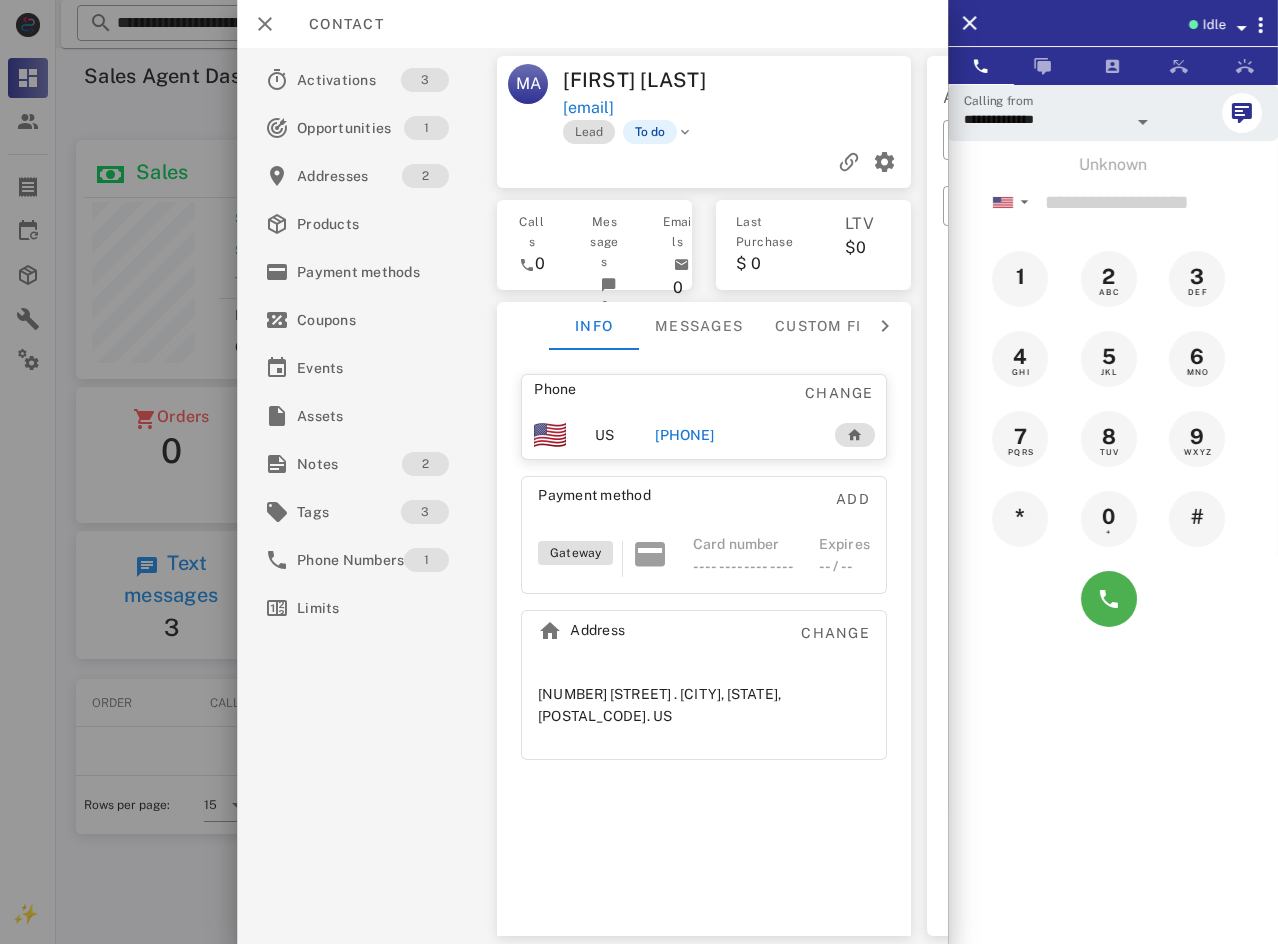 click on "[PHONE]" at bounding box center (684, 435) 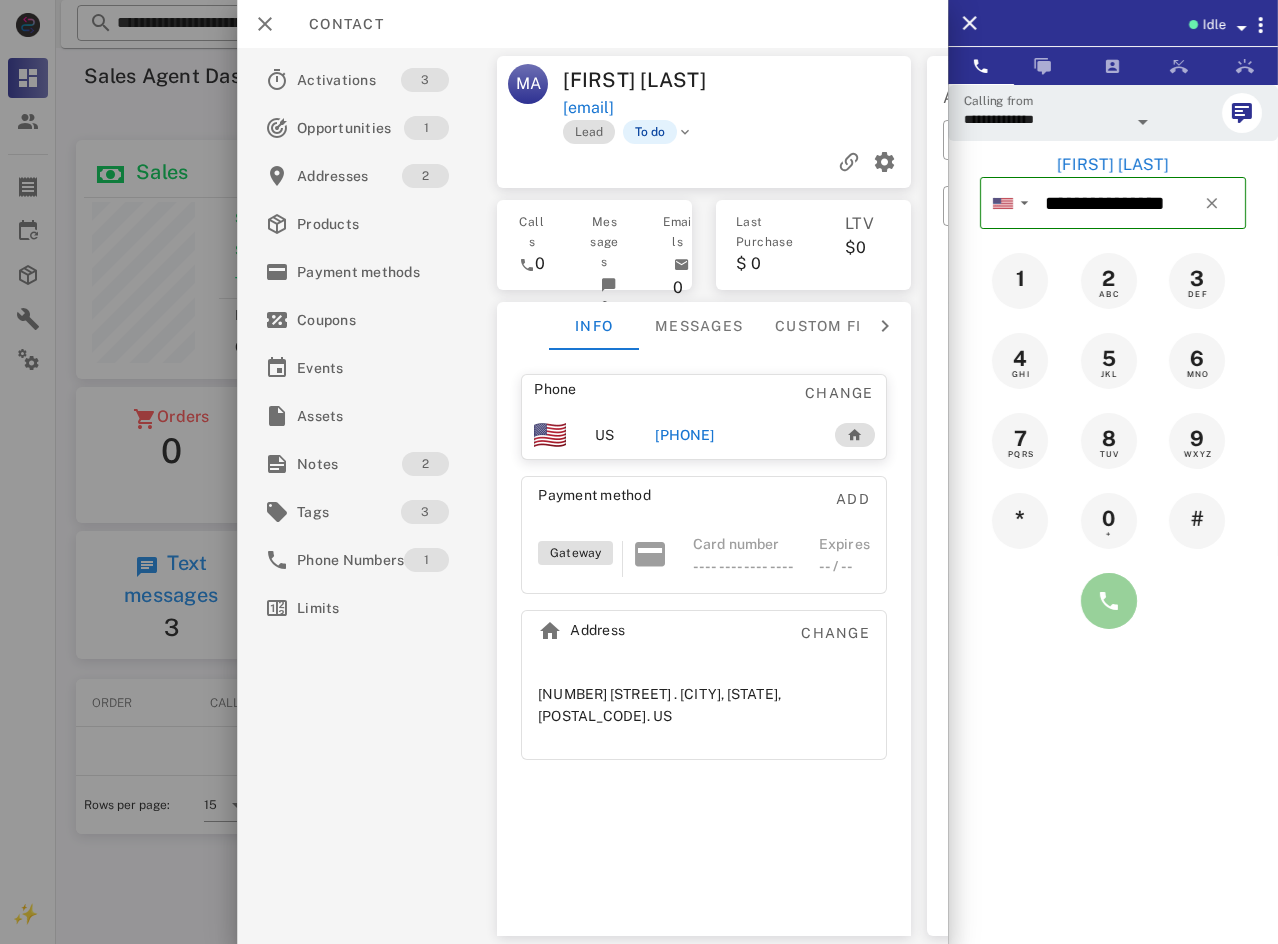 click at bounding box center (1109, 601) 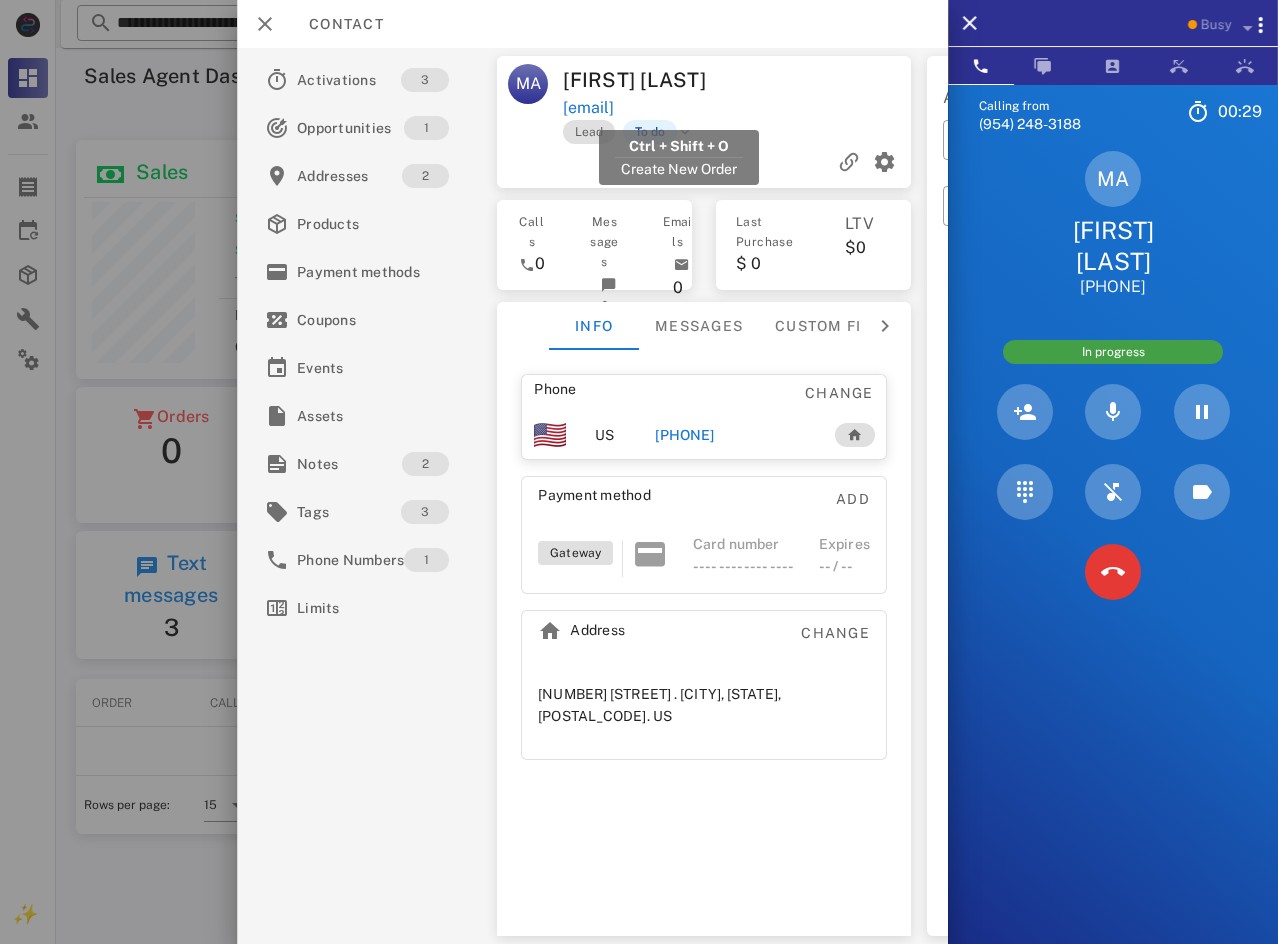 drag, startPoint x: 778, startPoint y: 98, endPoint x: 564, endPoint y: 106, distance: 214.14948 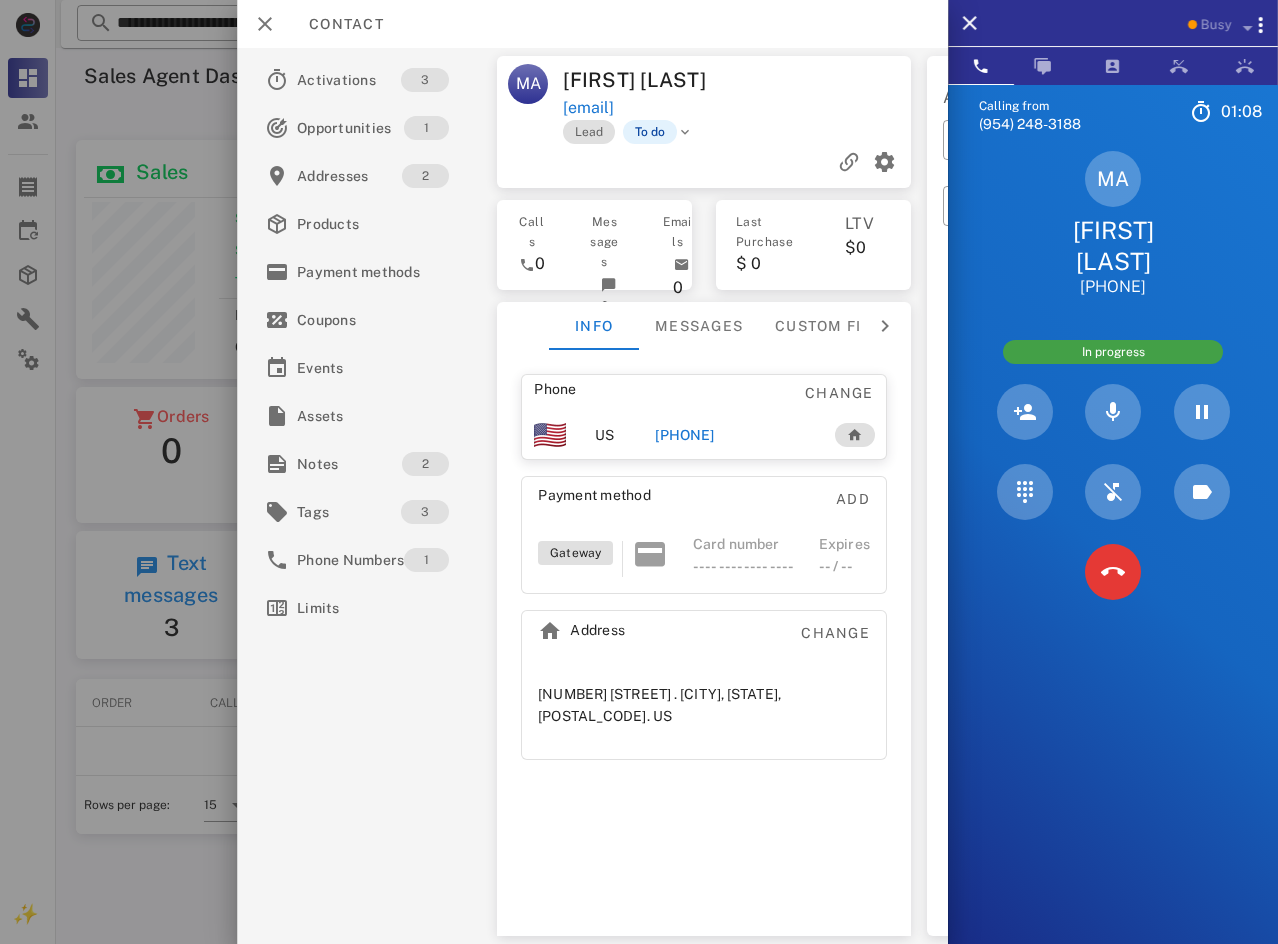 click on "Contact" at bounding box center (592, 24) 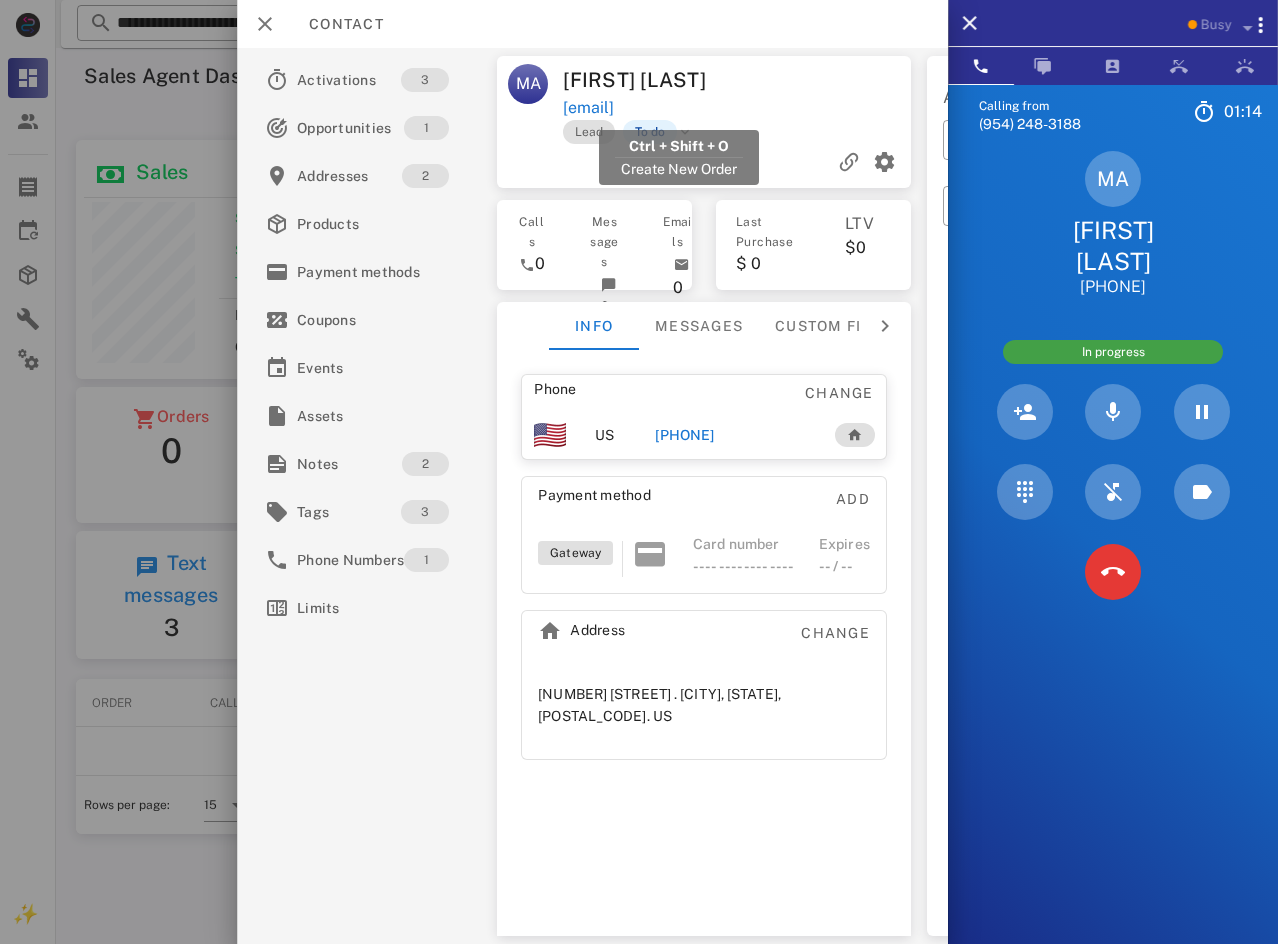 drag, startPoint x: 805, startPoint y: 103, endPoint x: 569, endPoint y: 96, distance: 236.10379 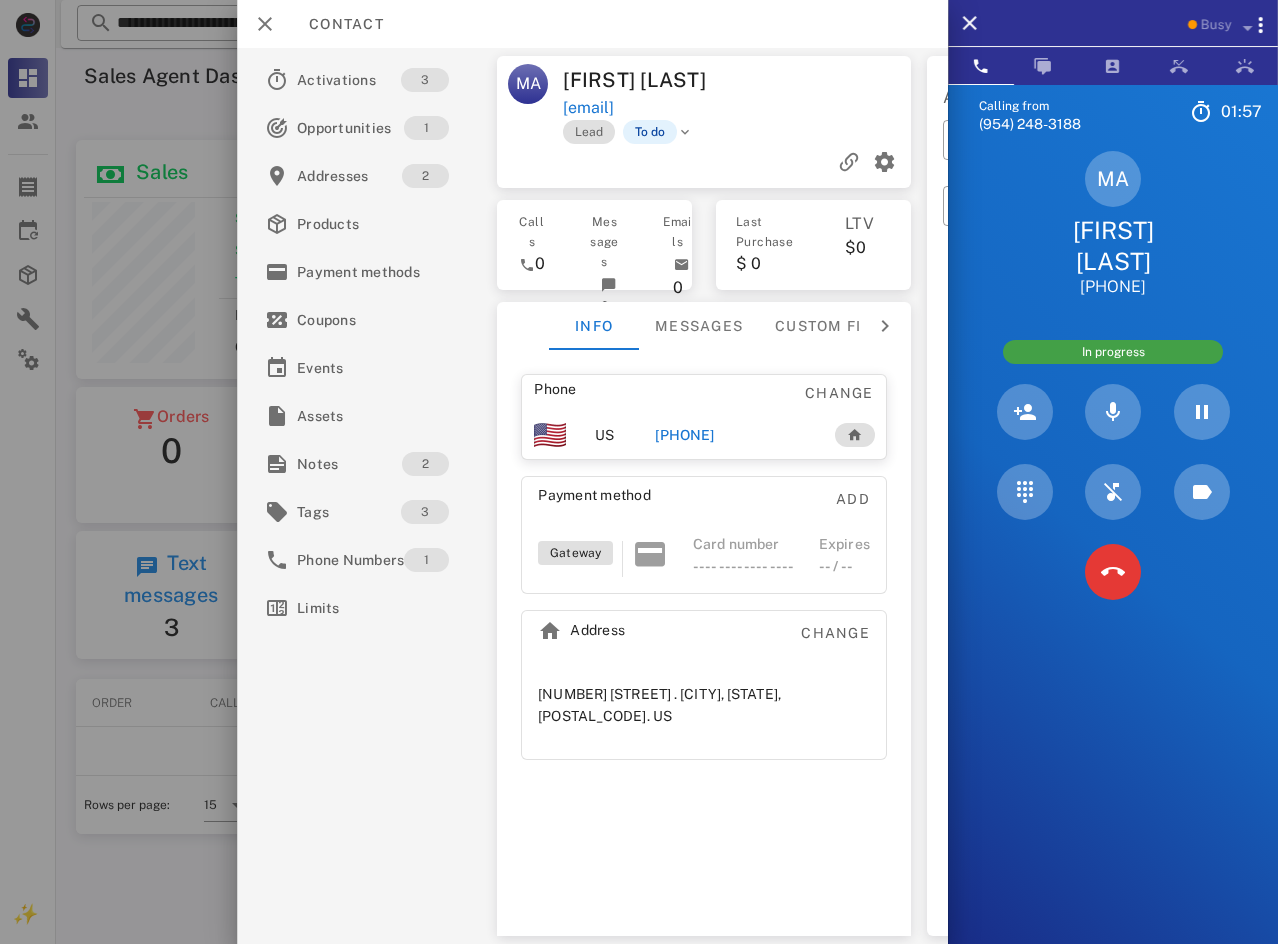 click at bounding box center [827, 80] 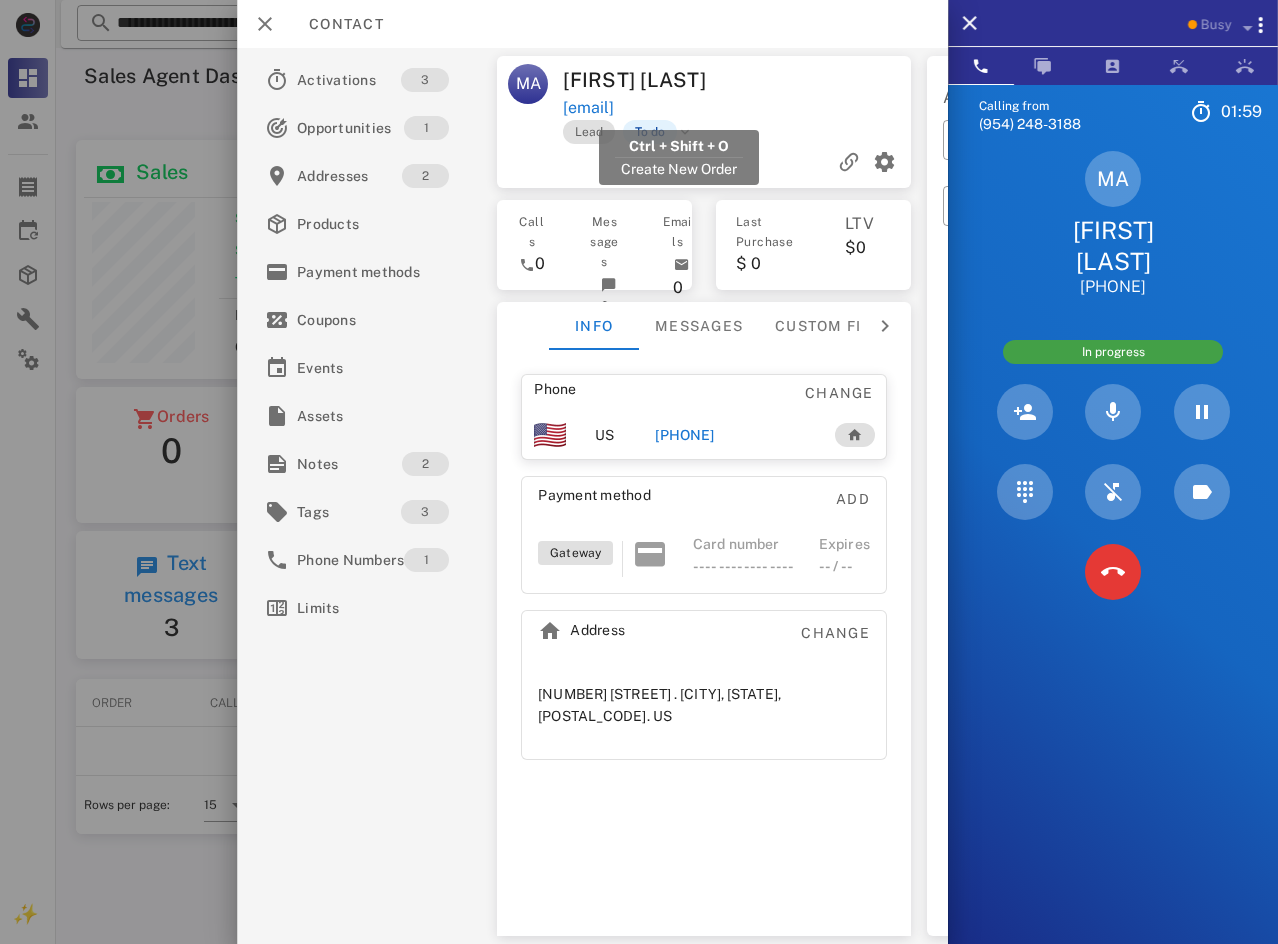 drag, startPoint x: 801, startPoint y: 109, endPoint x: 570, endPoint y: 111, distance: 231.00865 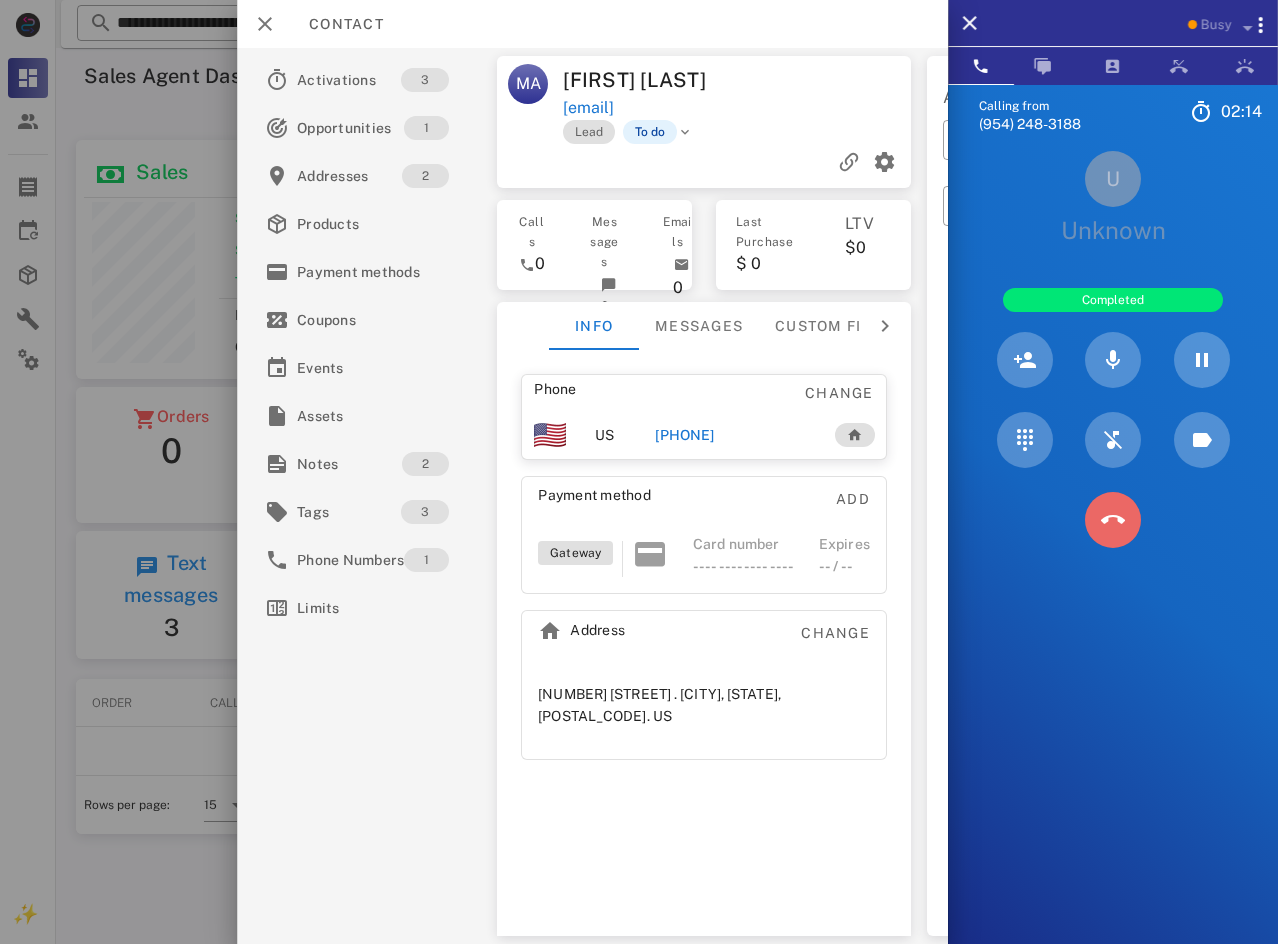 click on "Calling from [PHONE] [TIME]  Unknown      ▼     Andorra
+376
Argentina
+54
Aruba
+297
Australia
+61
Belgium (België)
+32
Bolivia
+591
Brazil (Brasil)
+55
Canada
+1
Chile
+56
Colombia
+57
Costa Rica
+506
Dominican Republic (República Dominicana)
+1
Ecuador
+593
El Salvador
+503
France
+33
Germany (Deutschland)
+49
Guadeloupe
+590
Guatemala
+502
Honduras
+504
Iceland (Ísland)
+354
India (भारत)
+91
Israel (‫ישראל‬‎)
+972
Italy (Italia)
+39" at bounding box center [1113, 556] 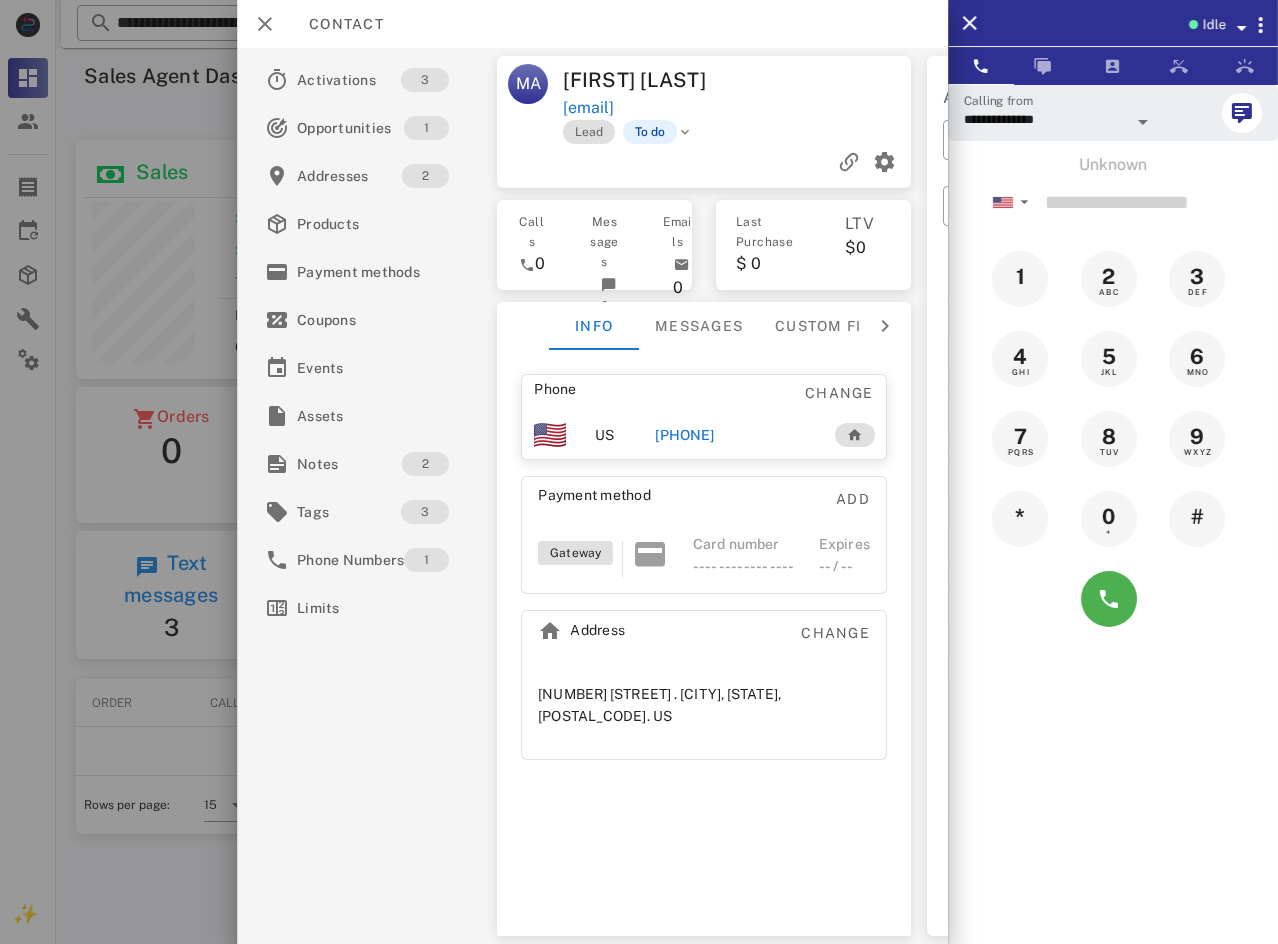click on "Idle" at bounding box center (1143, 23) 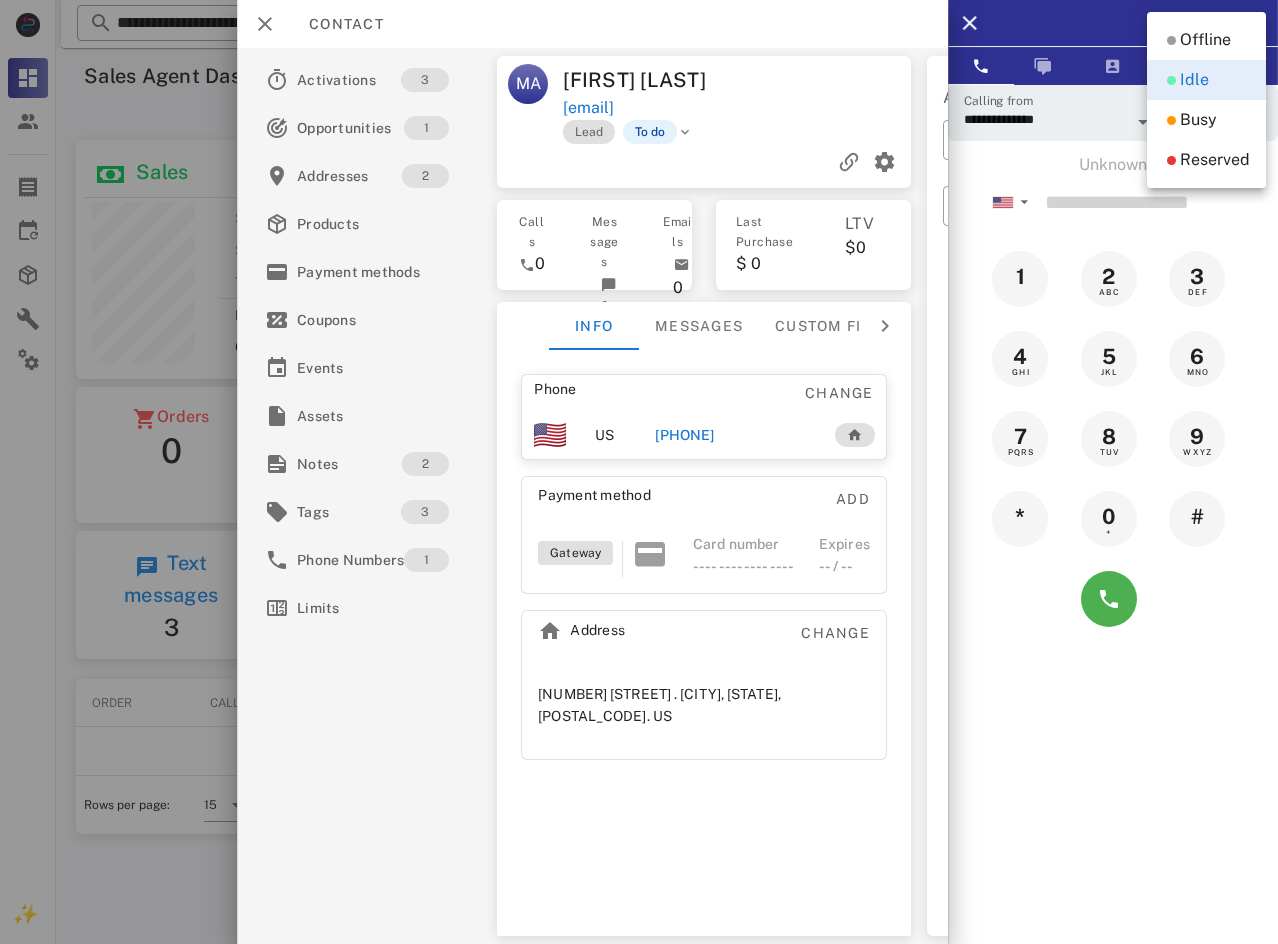 click on "Idle" at bounding box center (1206, 80) 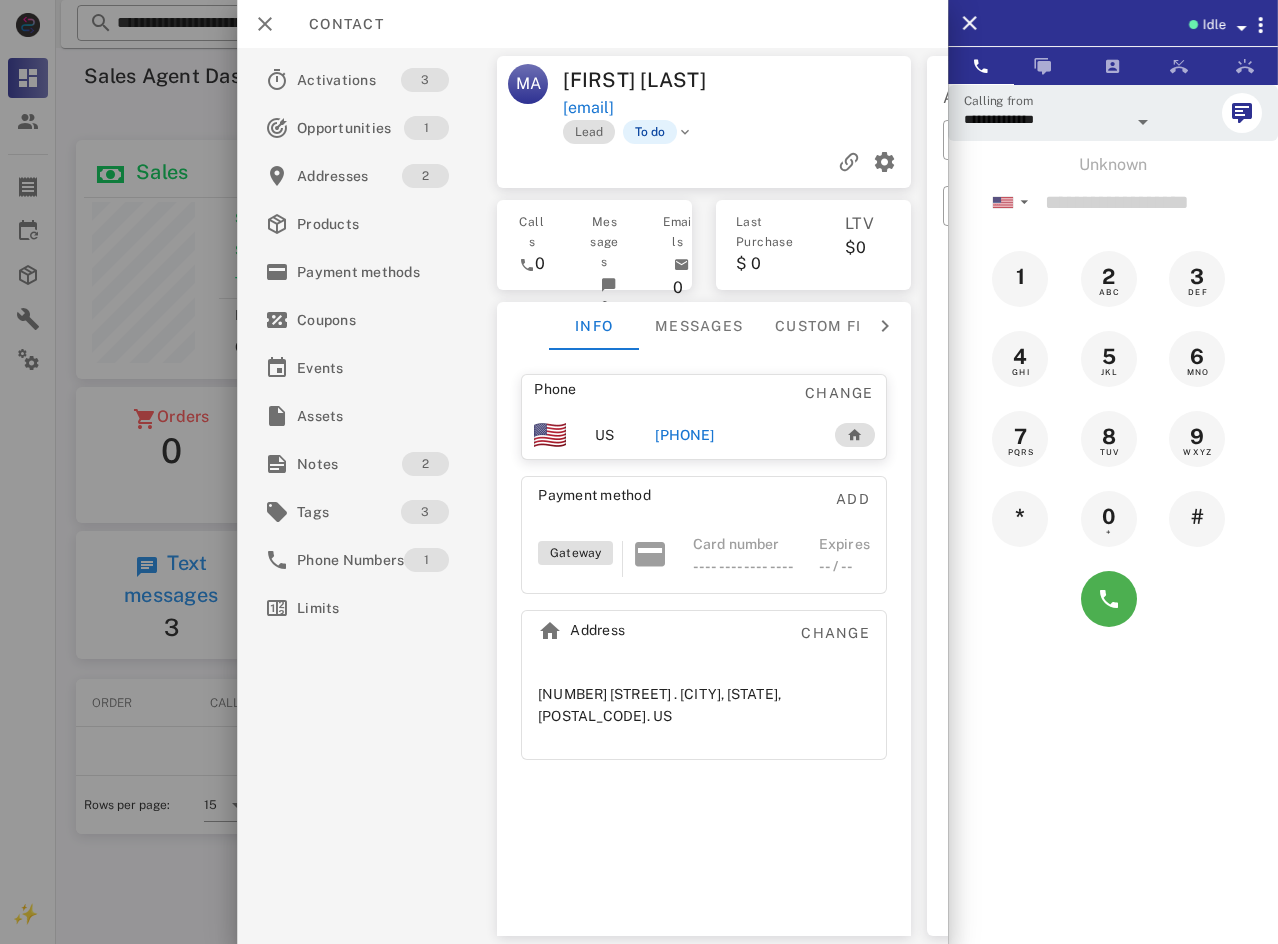 click on "Idle" at bounding box center [1213, 25] 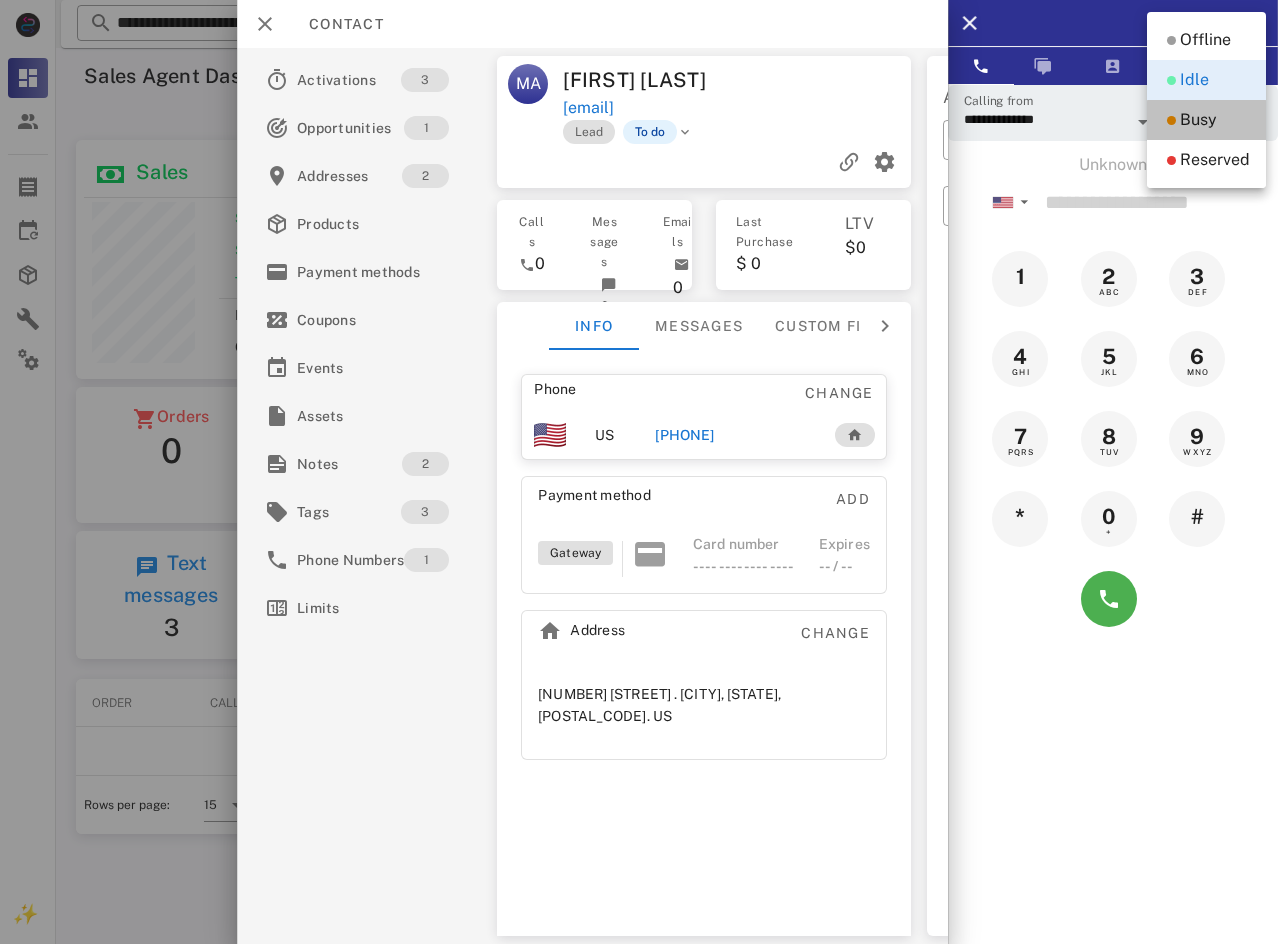 click on "Busy" at bounding box center [1198, 120] 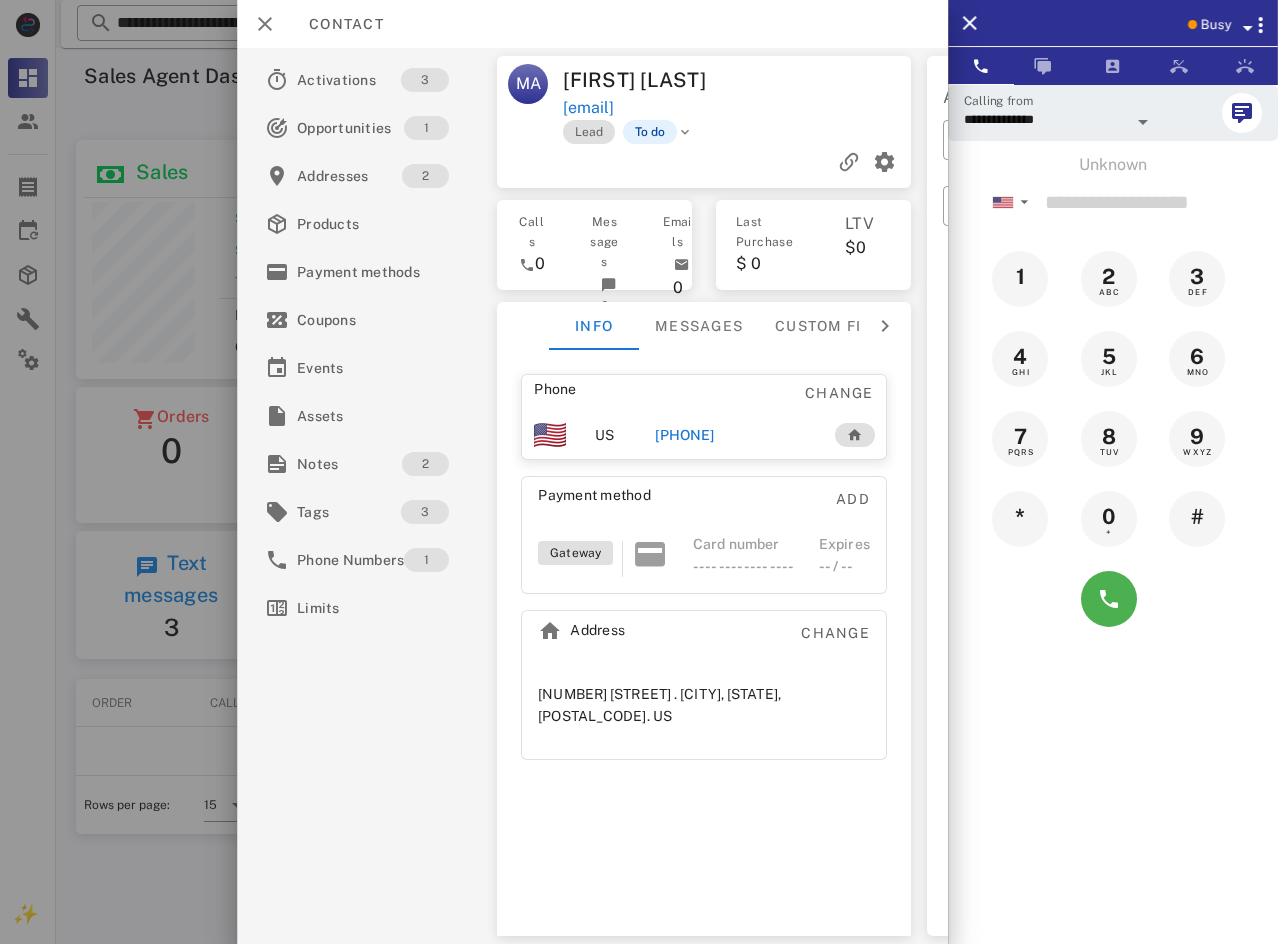 click on "Busy" at bounding box center (1141, 23) 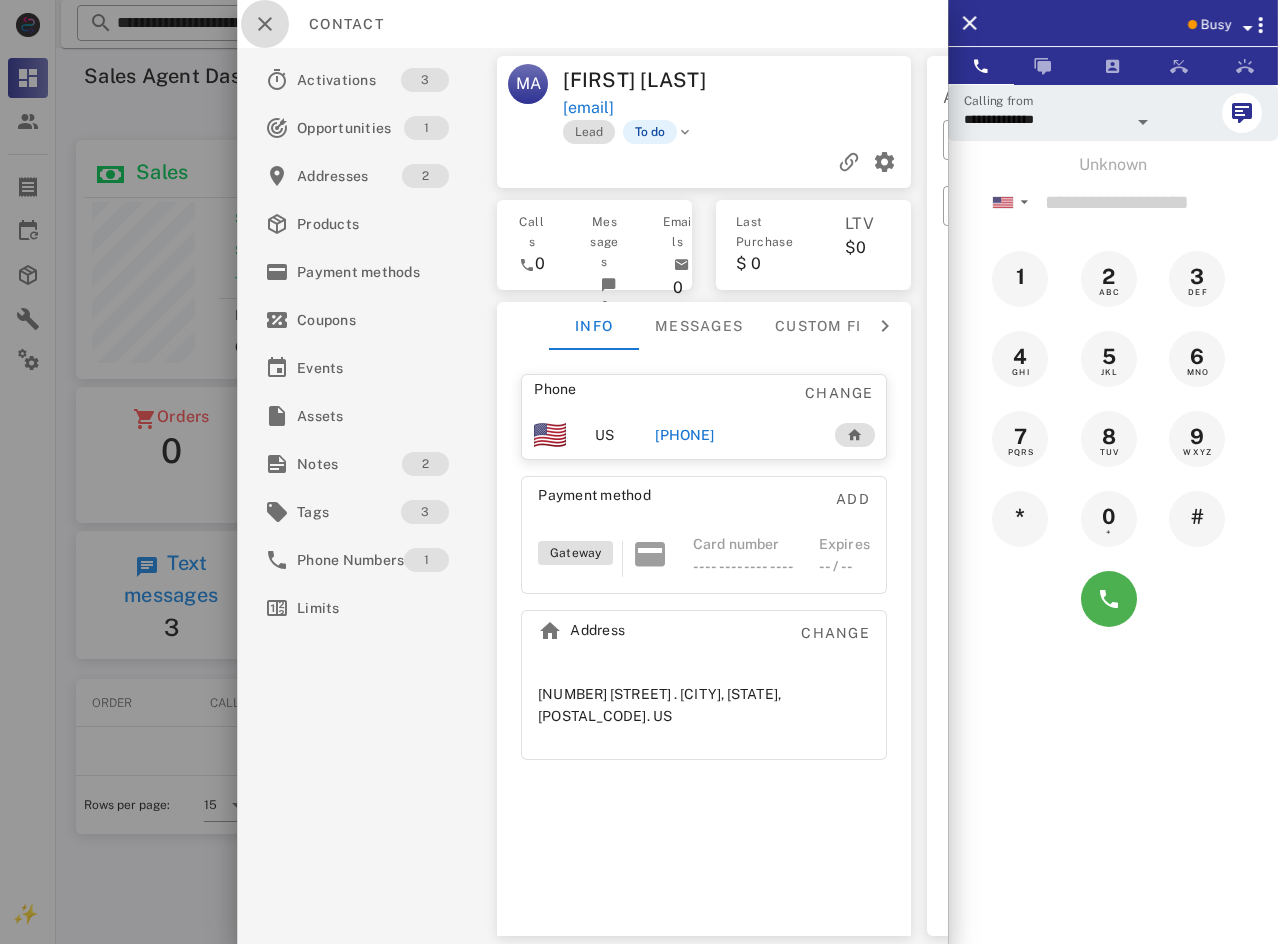click at bounding box center (265, 24) 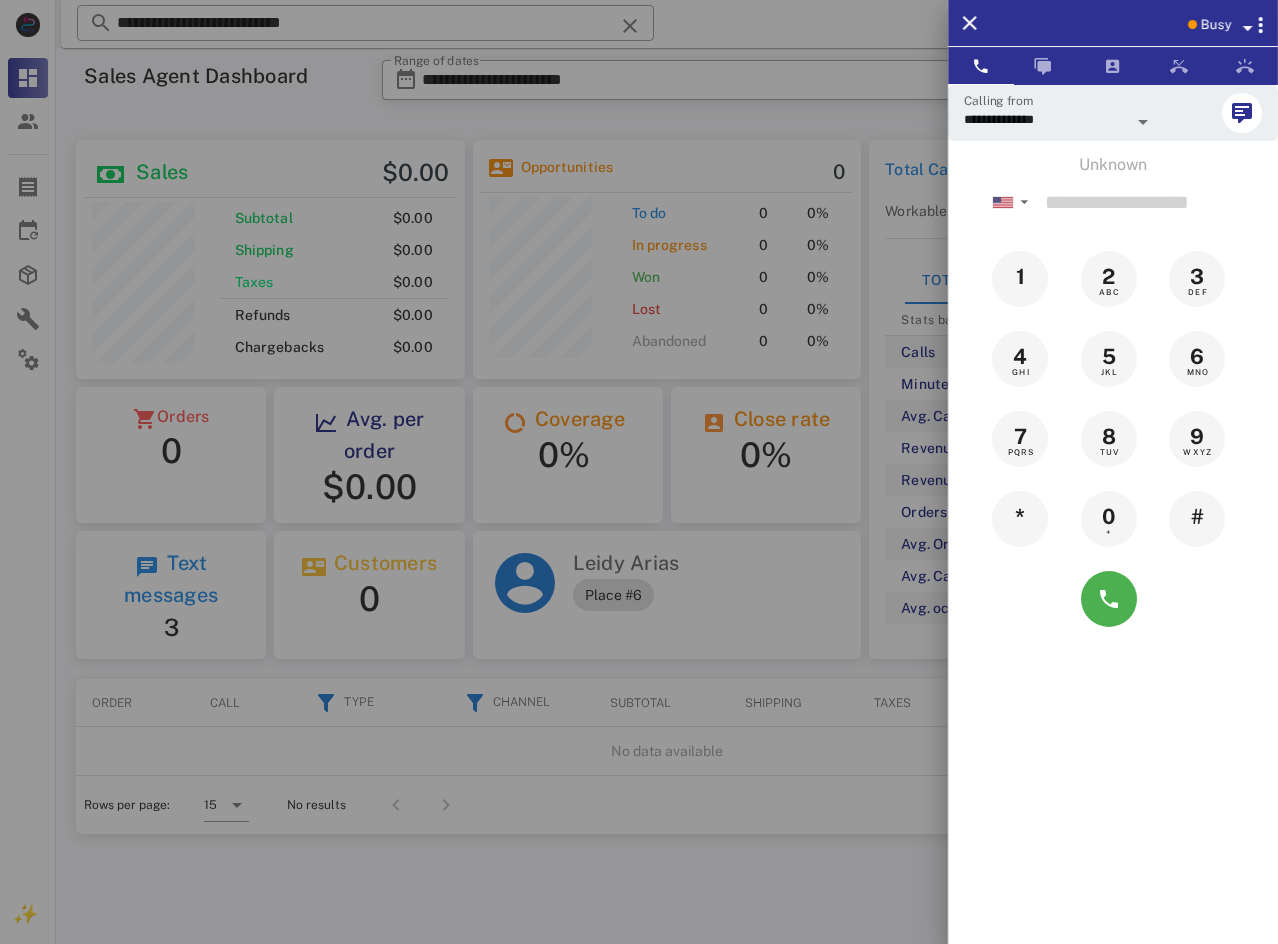 click on "Busy" at bounding box center (1113, 23) 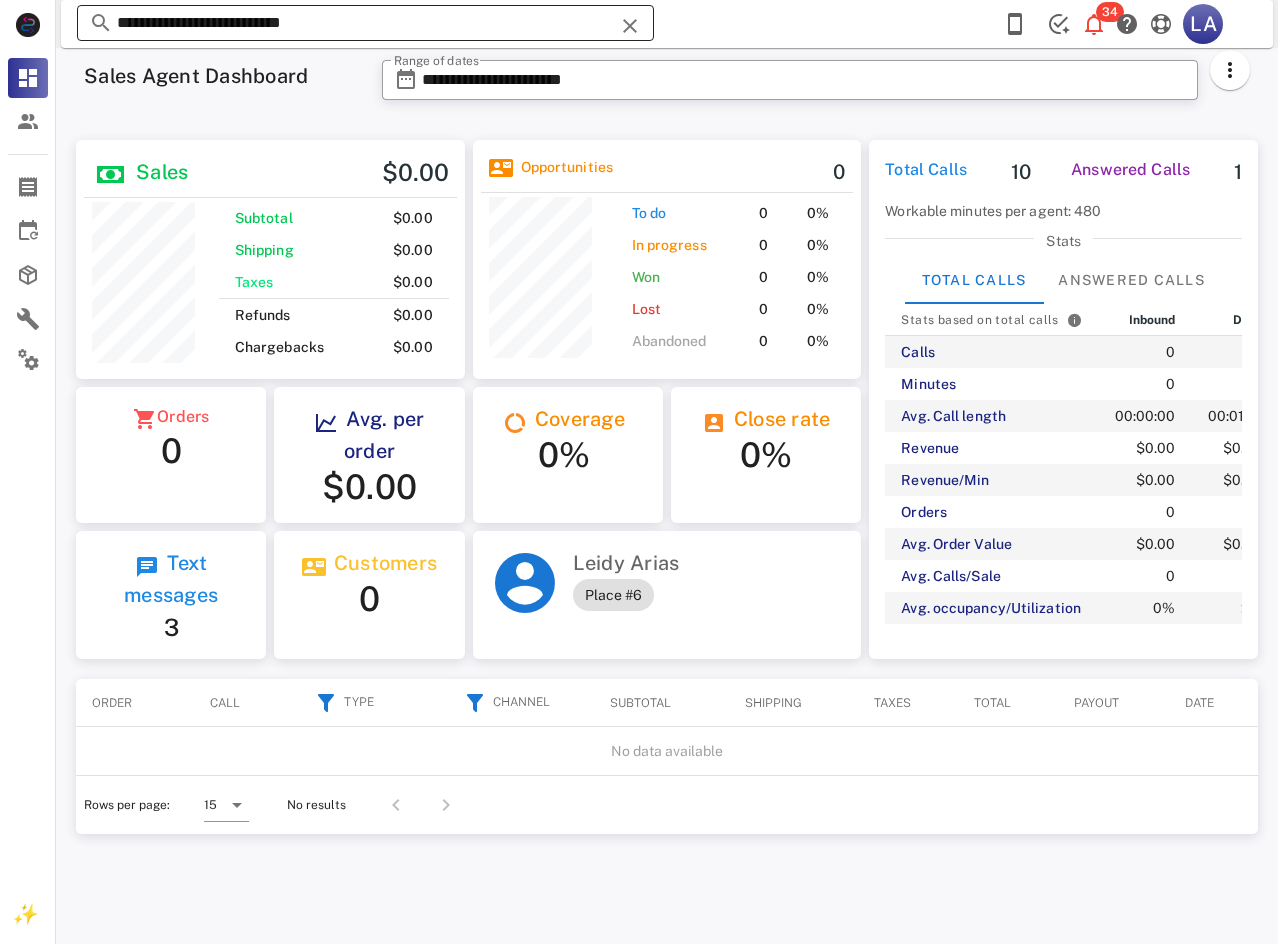 click at bounding box center [630, 26] 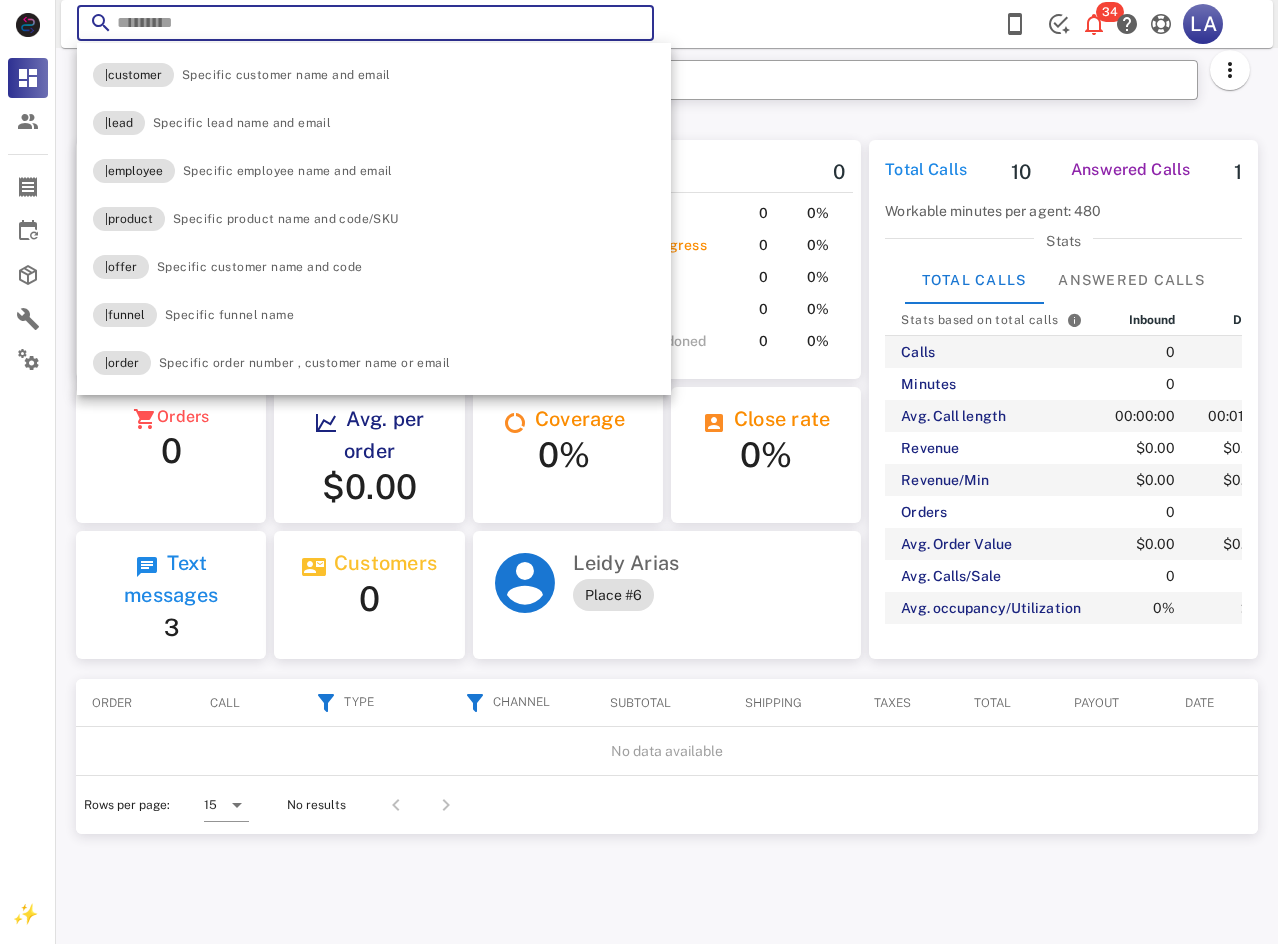 click at bounding box center (365, 23) 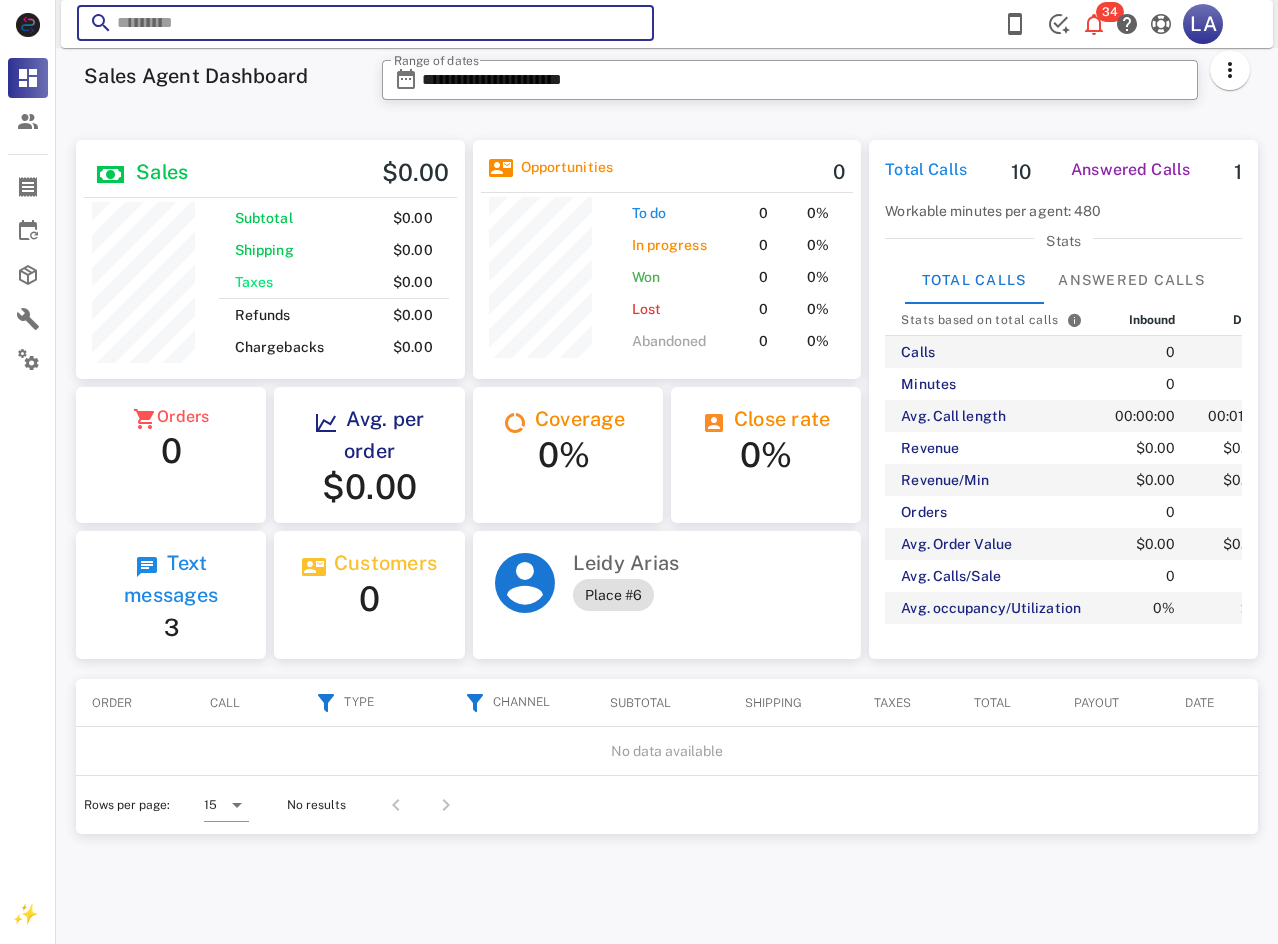 paste on "**********" 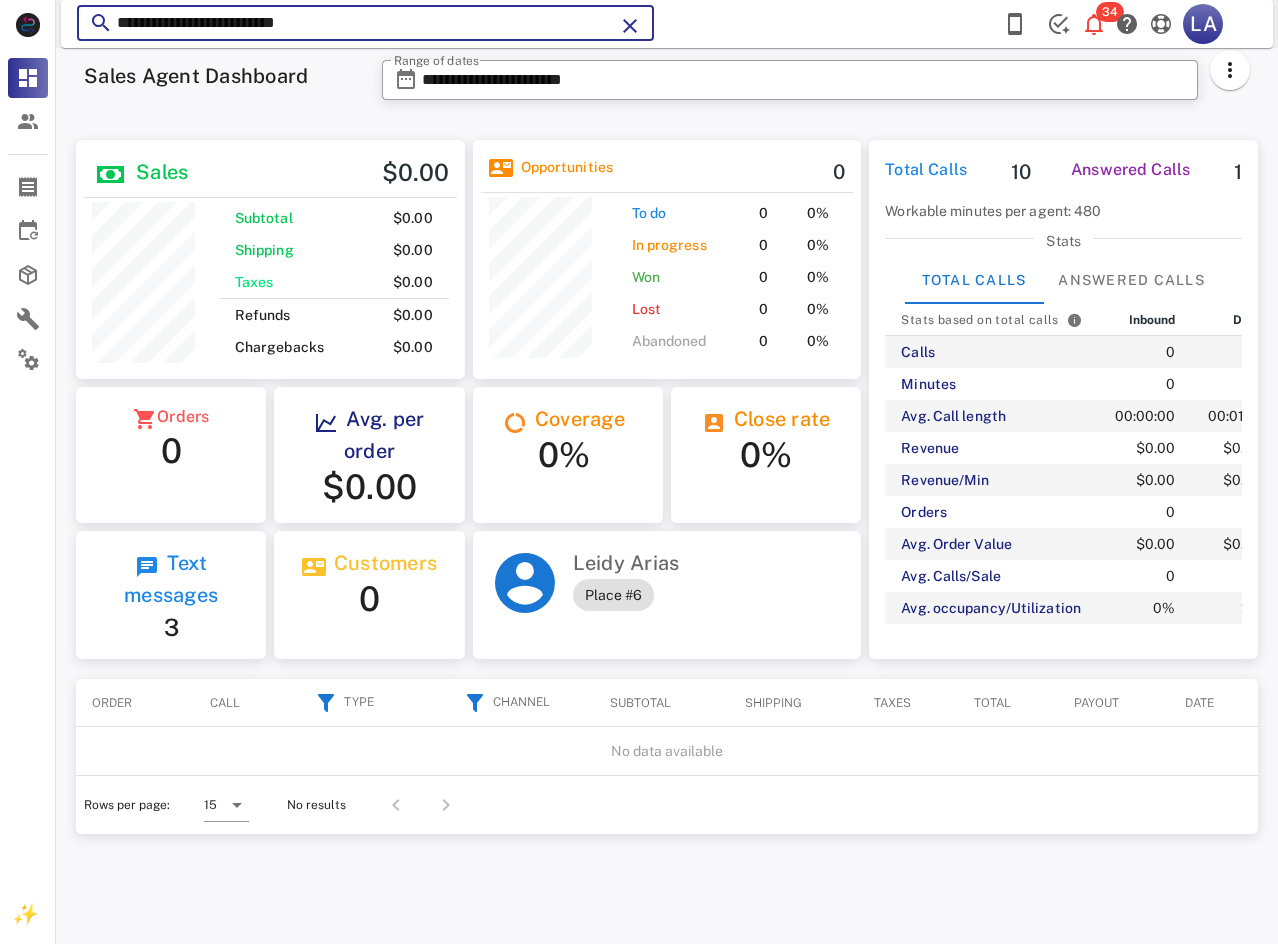 click on "**********" at bounding box center (365, 23) 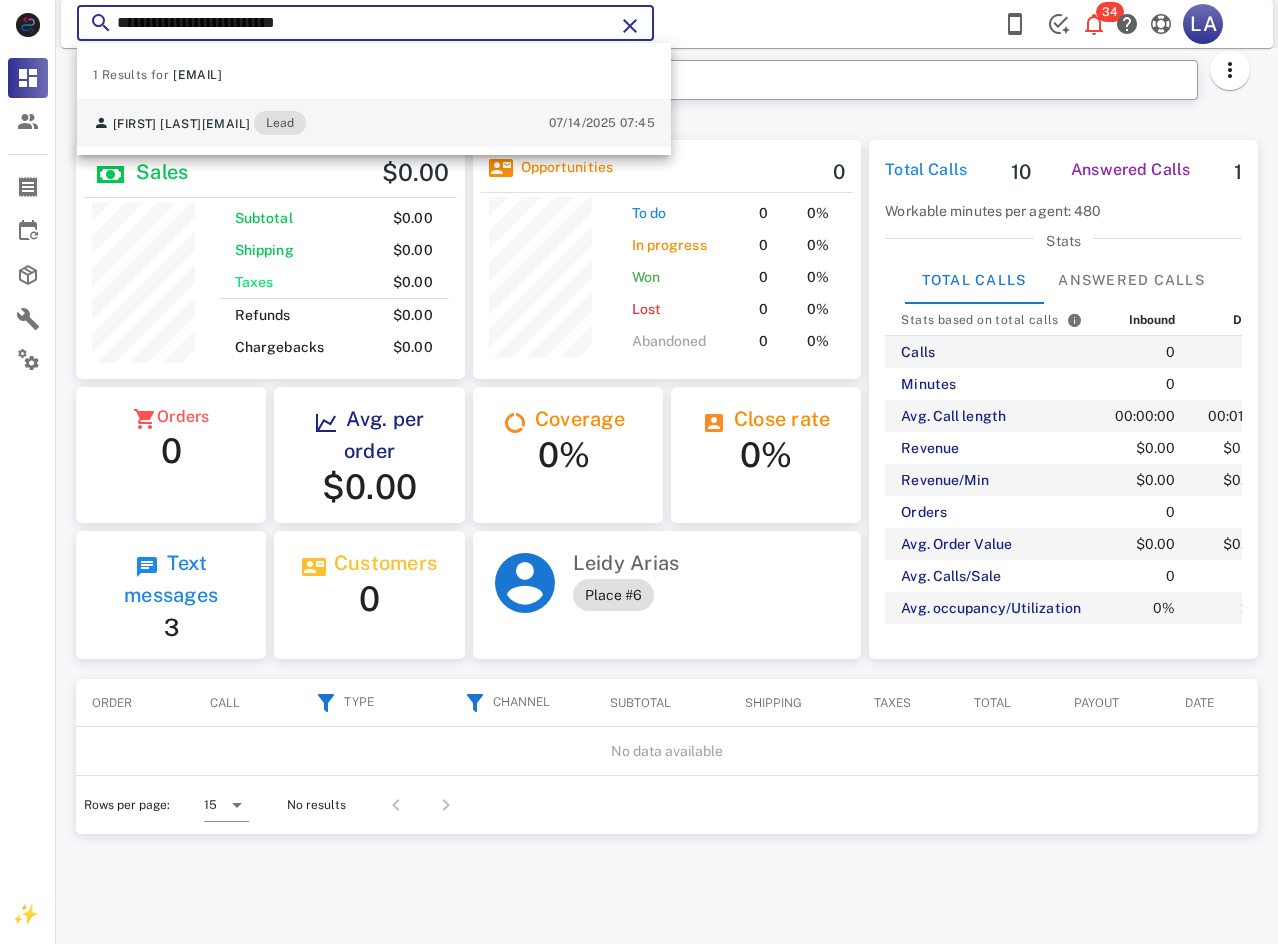type on "**********" 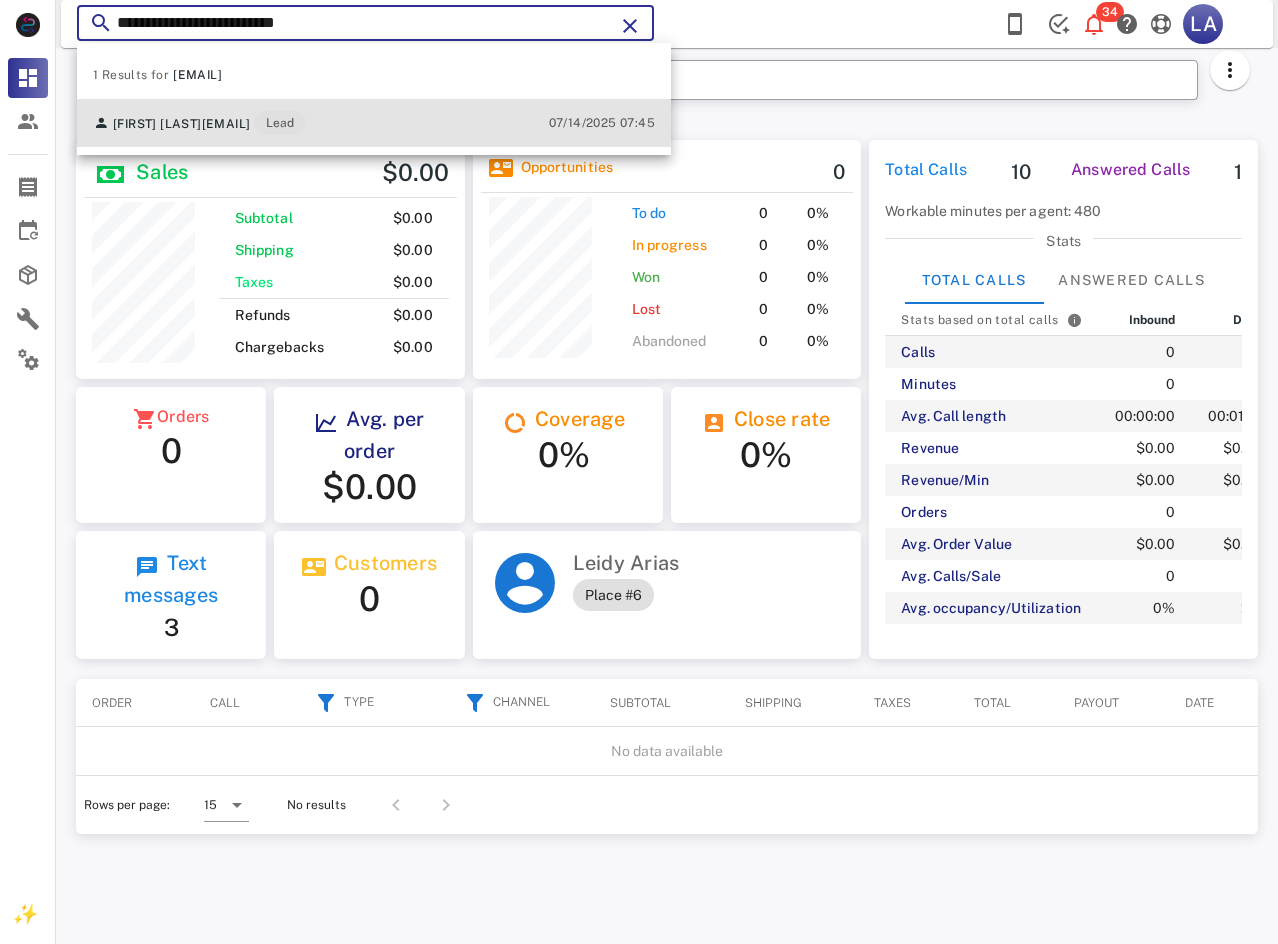 click on "[EMAIL]" at bounding box center (226, 124) 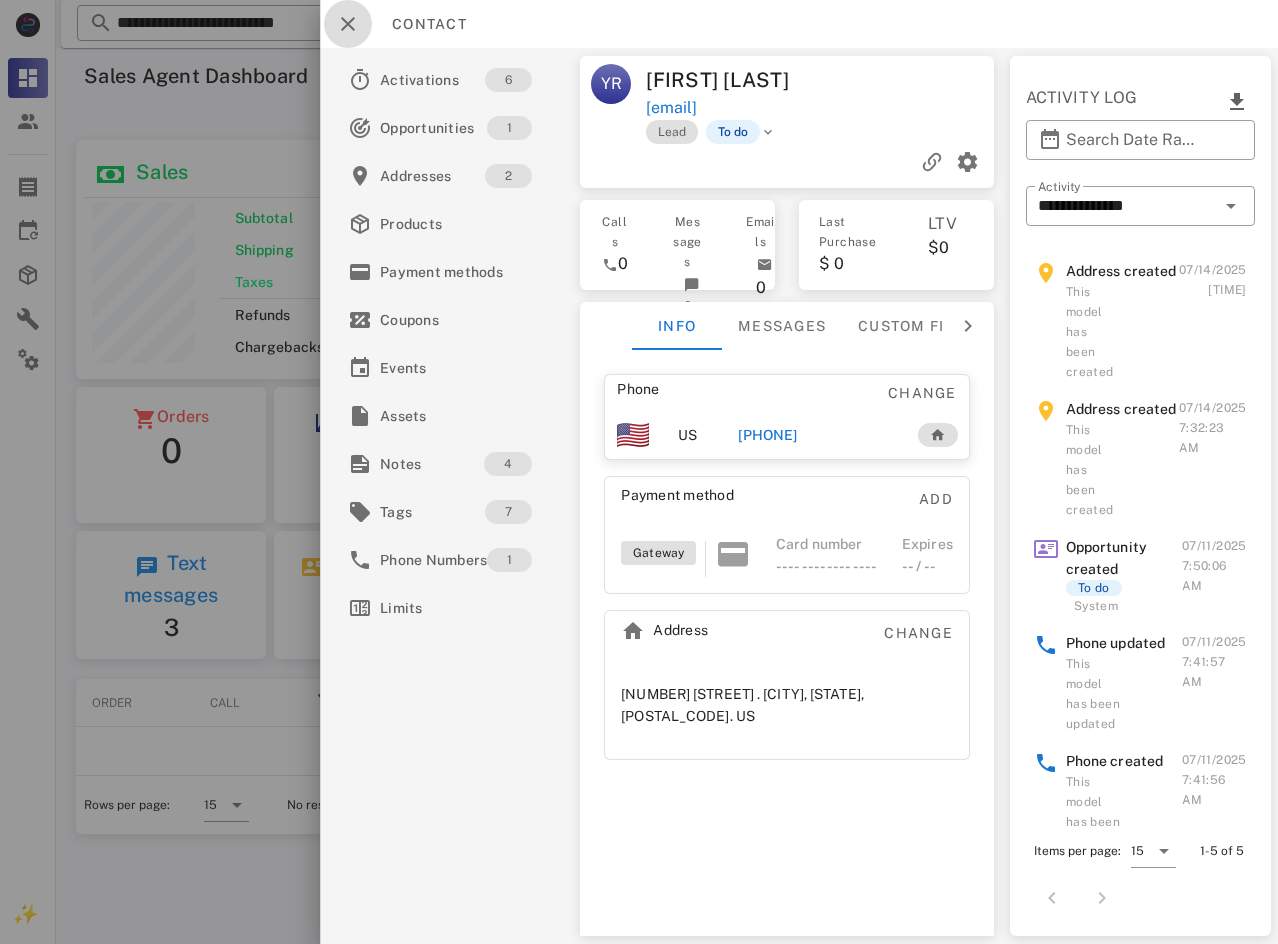 drag, startPoint x: 347, startPoint y: 22, endPoint x: 587, endPoint y: 15, distance: 240.10207 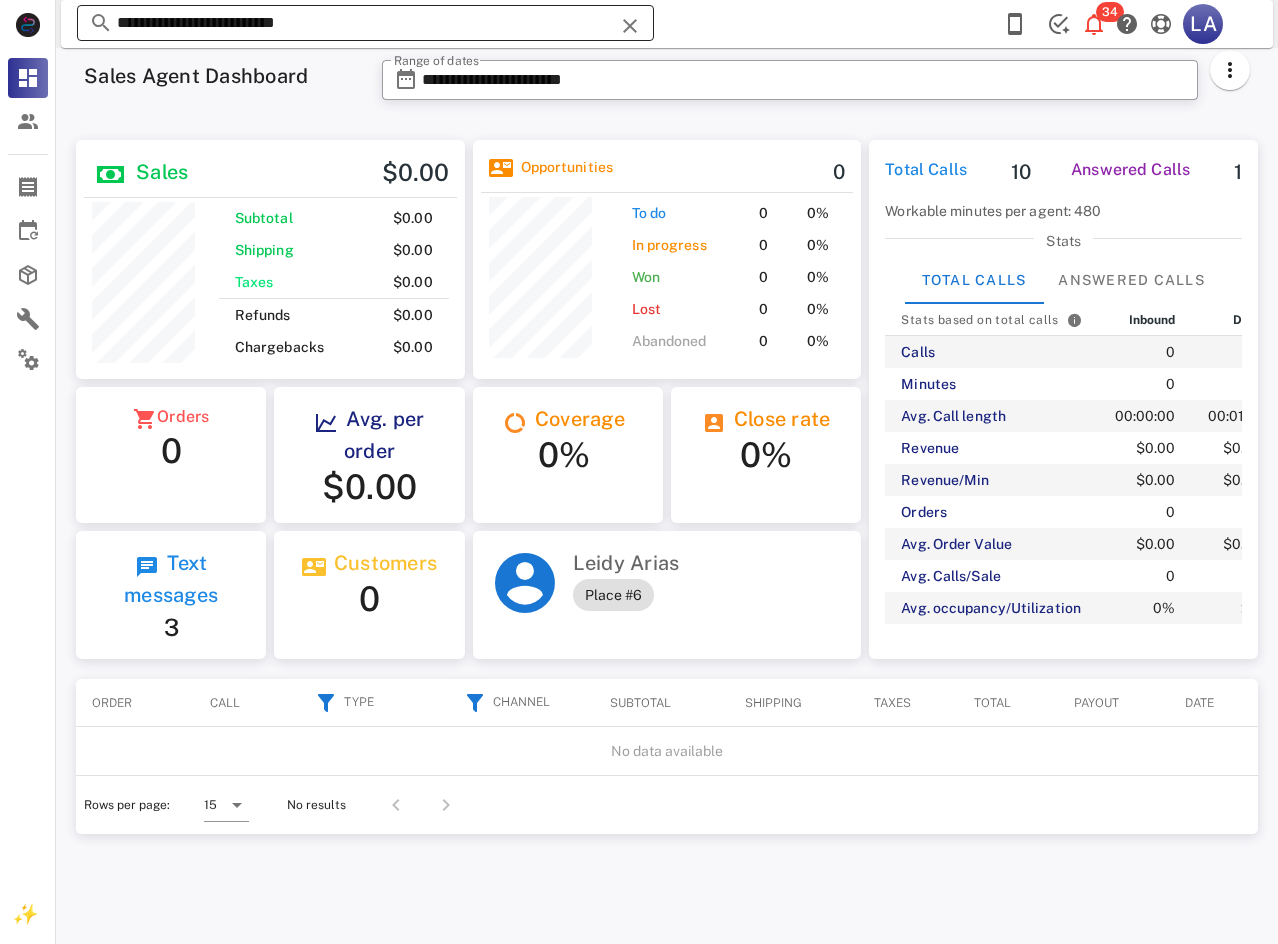 click at bounding box center (630, 26) 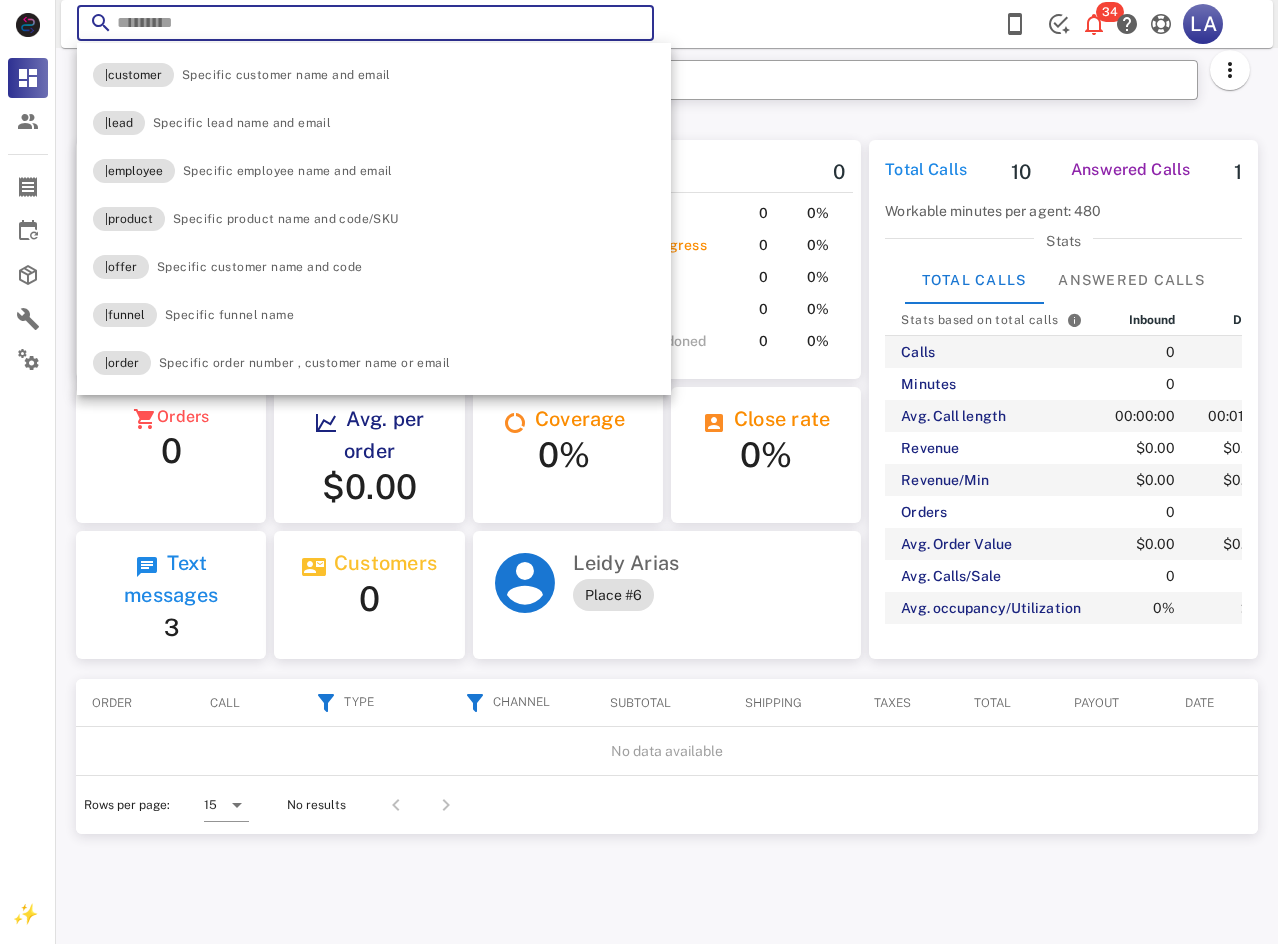 click at bounding box center (365, 23) 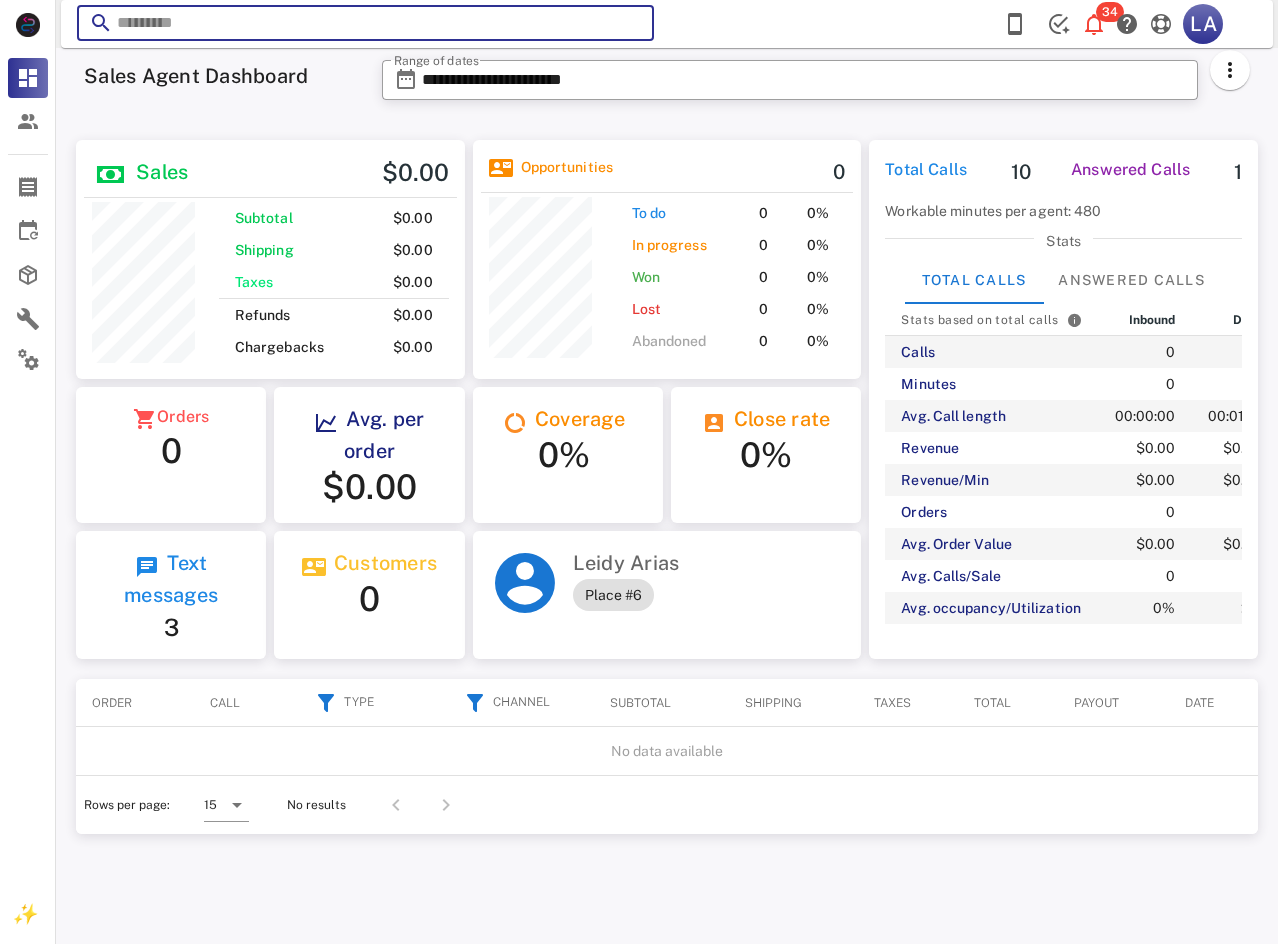 paste on "**********" 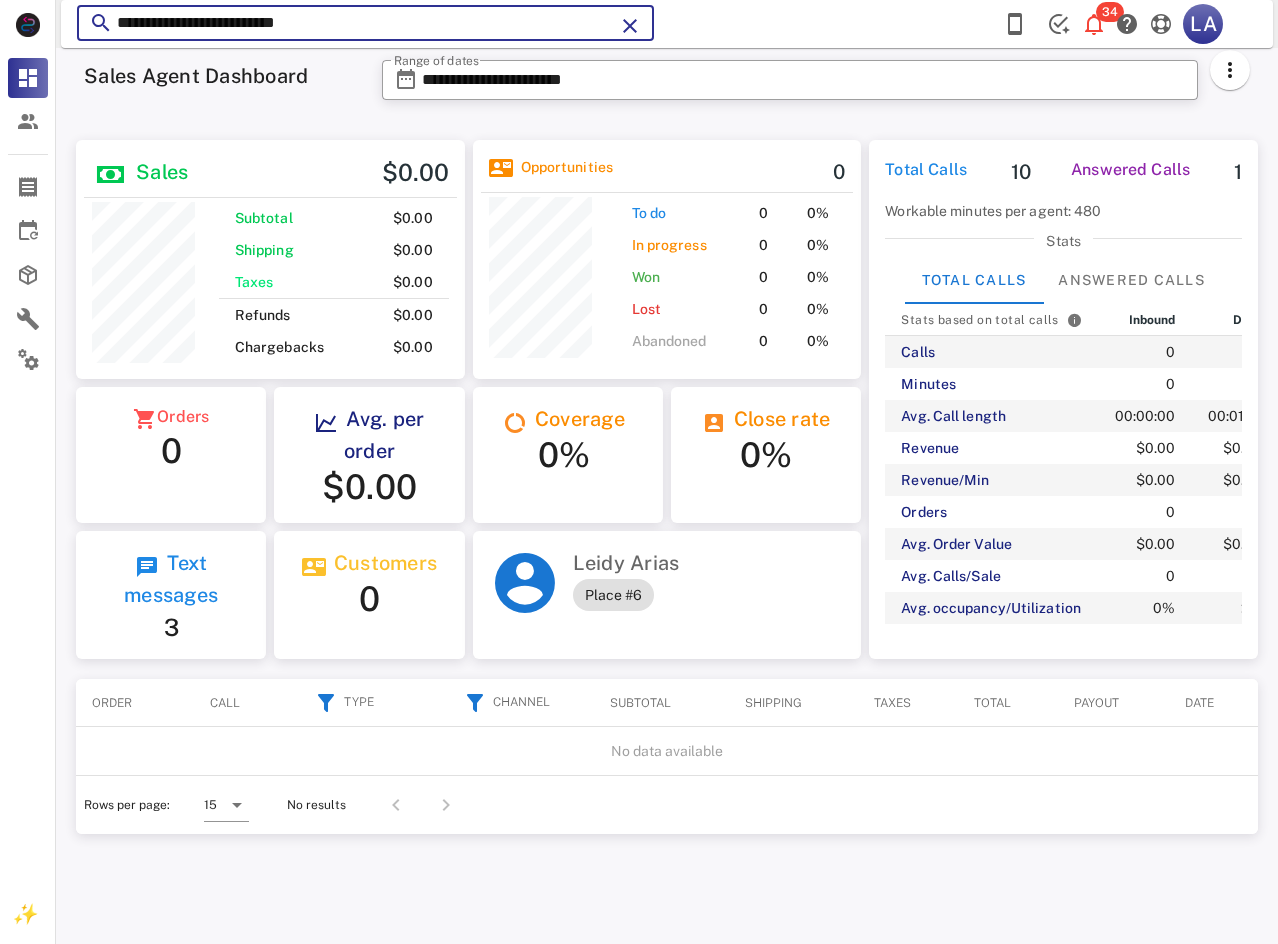click on "**********" at bounding box center [365, 23] 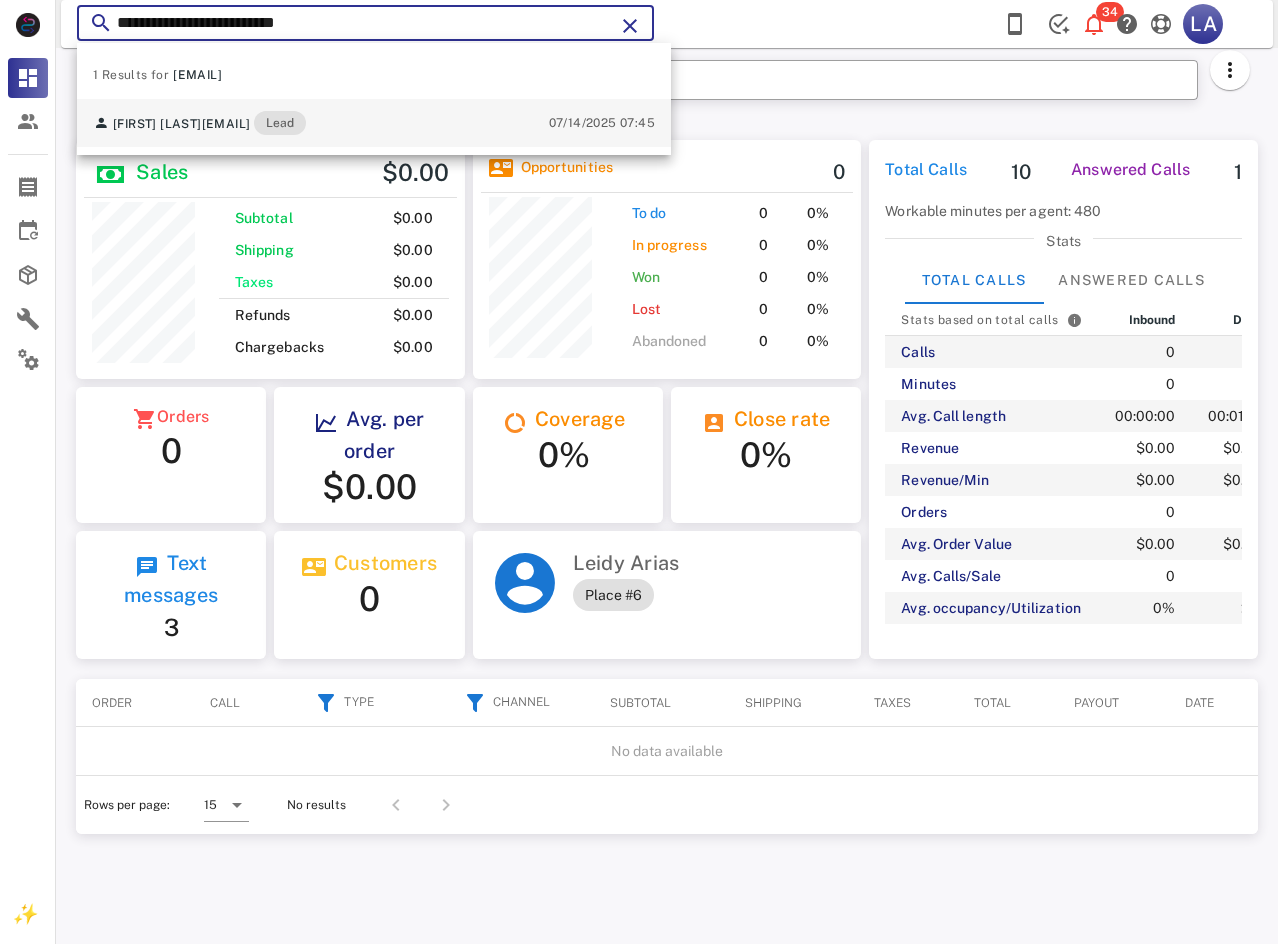 type on "**********" 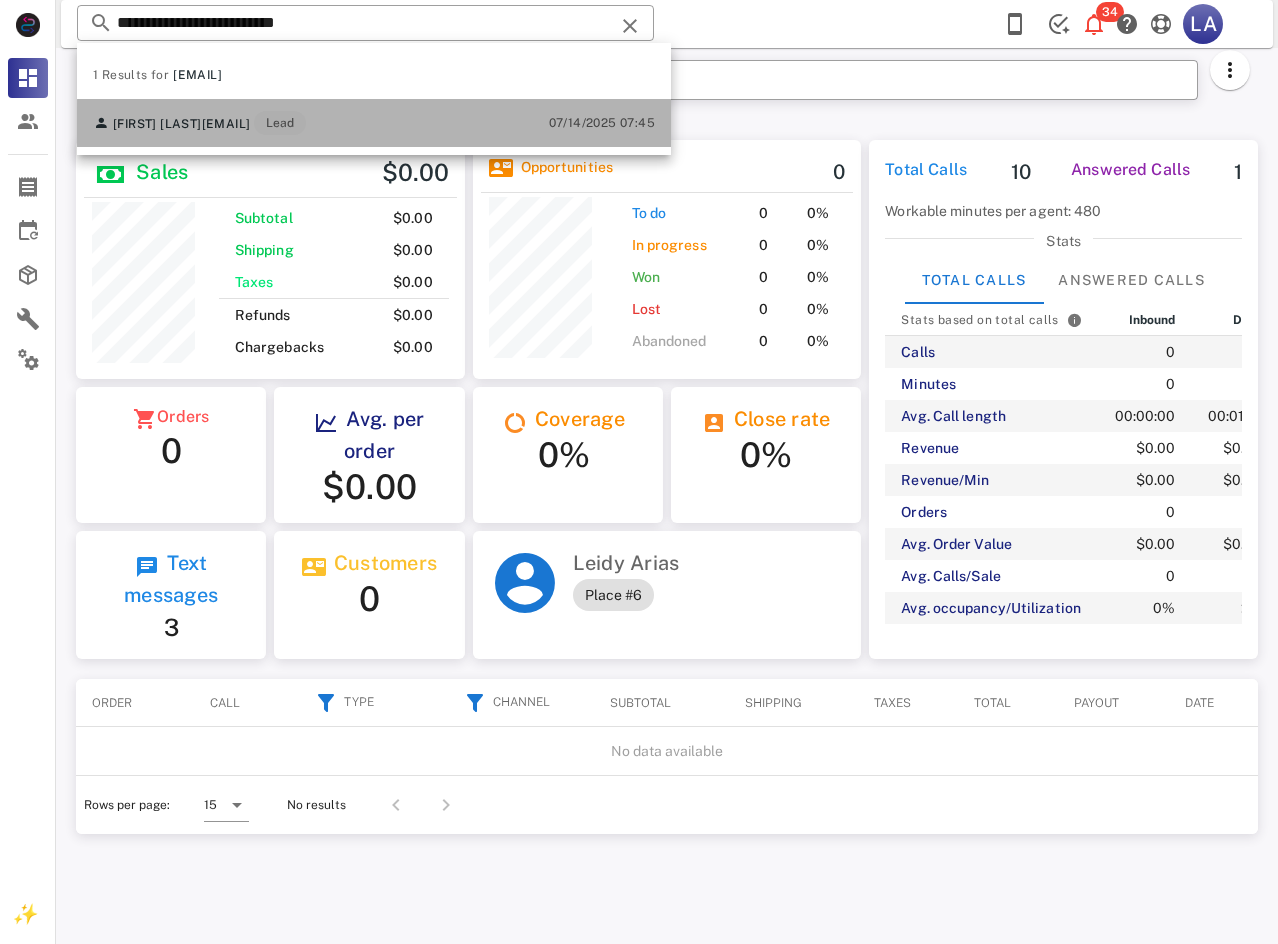 click on "[FIRST] [LAST]   [EMAIL]   Lead   [DATE] [TIME]" at bounding box center (374, 123) 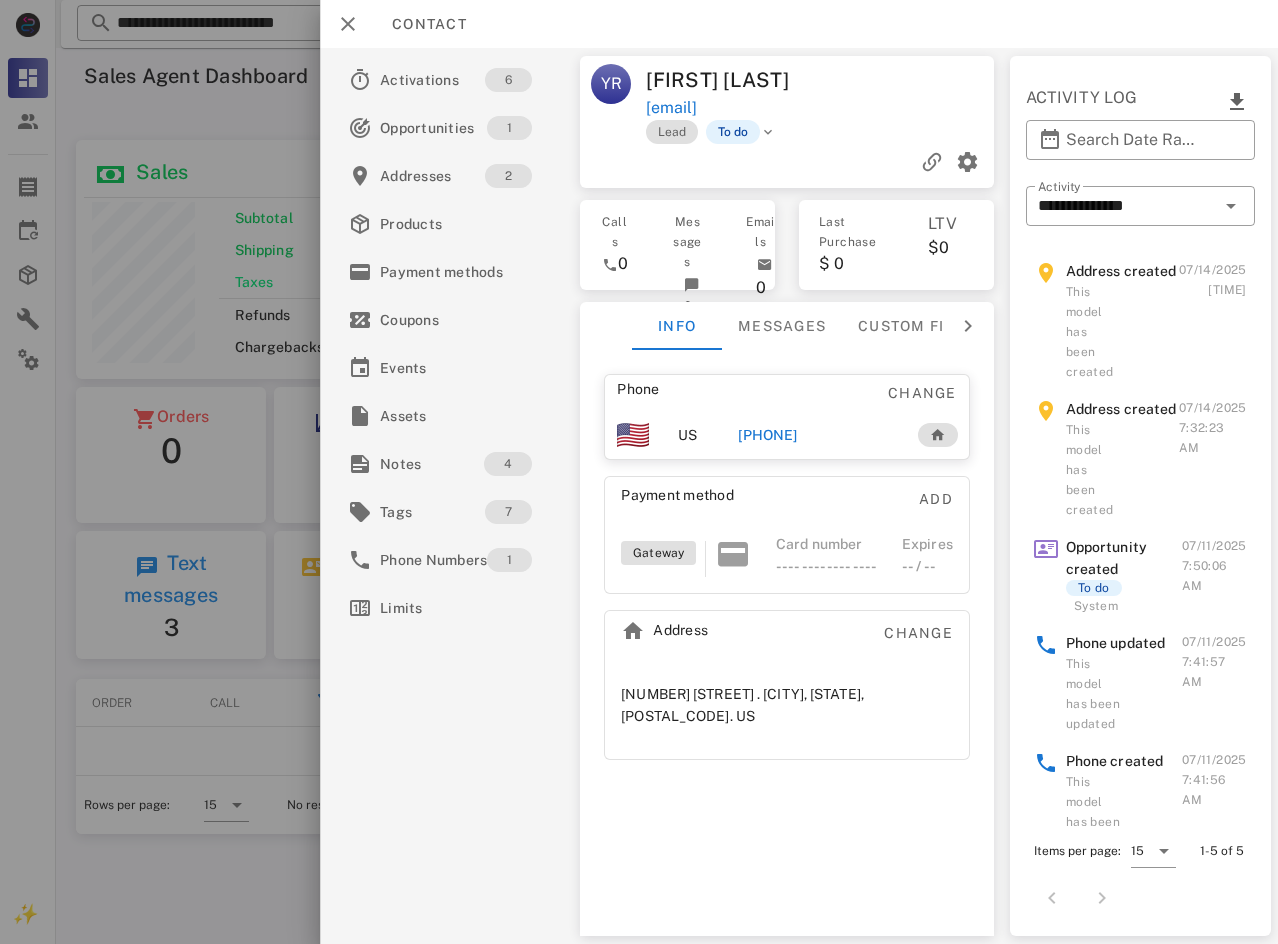 click on "[PHONE]" at bounding box center [767, 435] 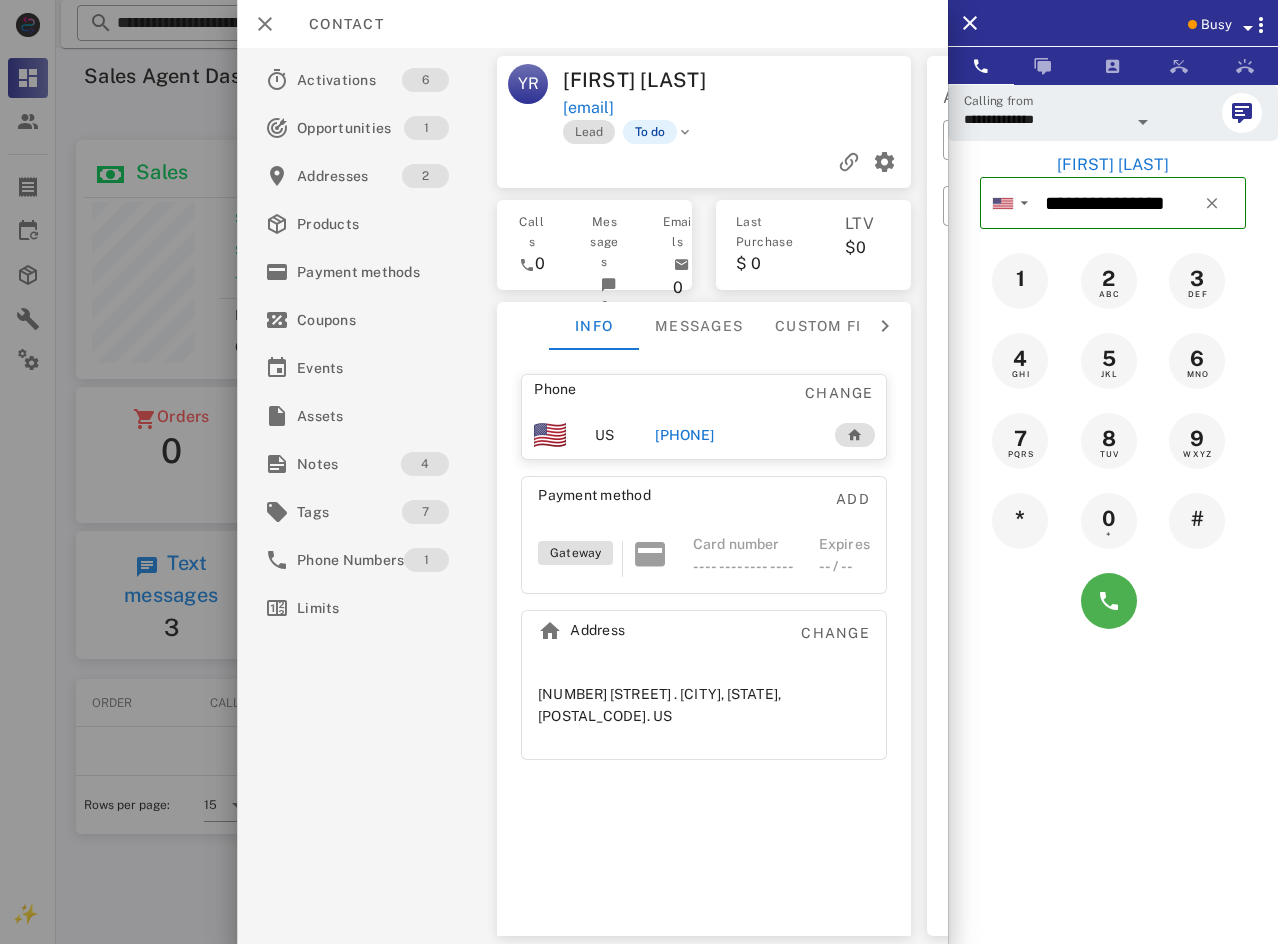 drag, startPoint x: 778, startPoint y: 432, endPoint x: 1233, endPoint y: 649, distance: 504.0972 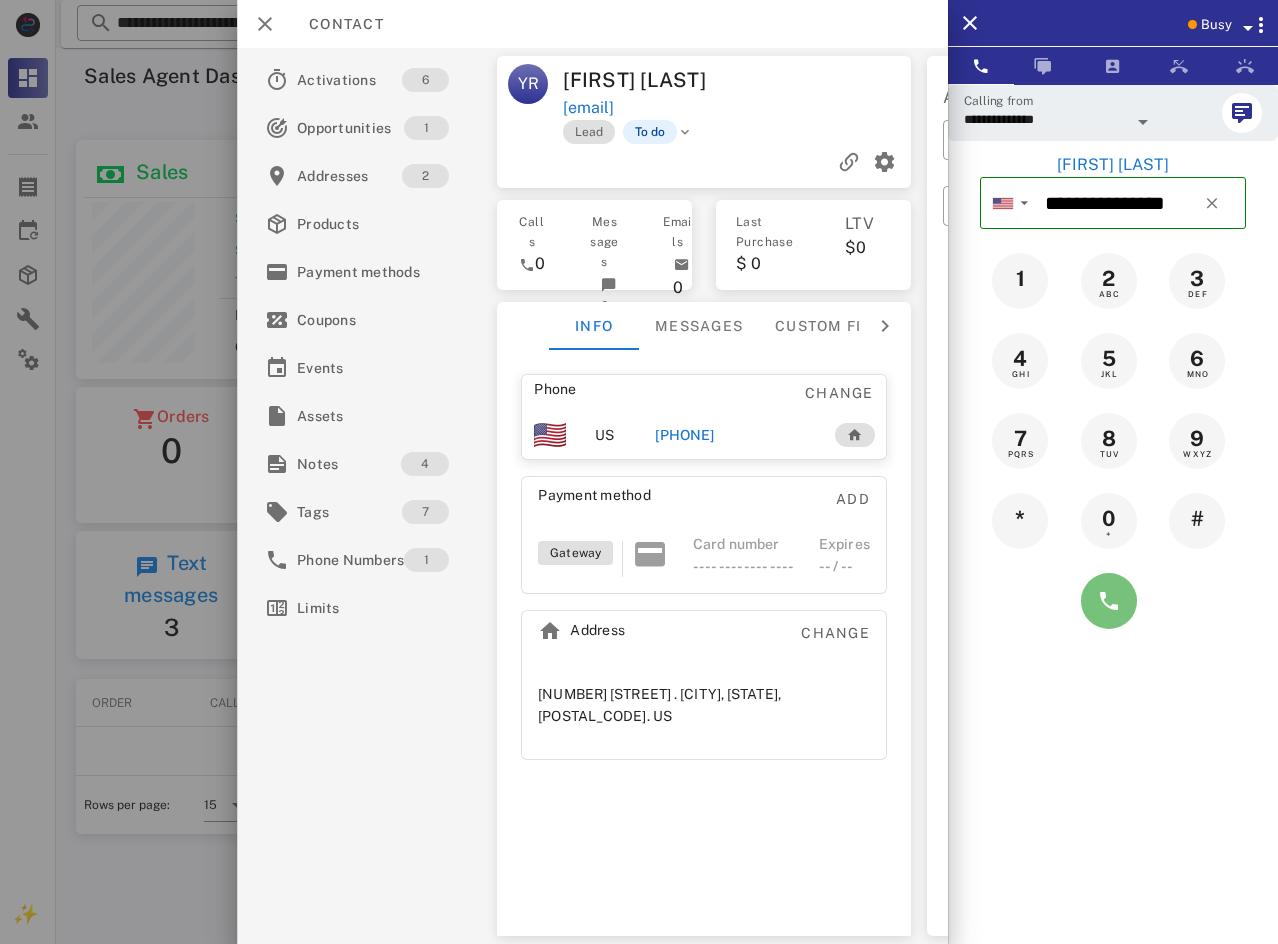 click at bounding box center [1109, 601] 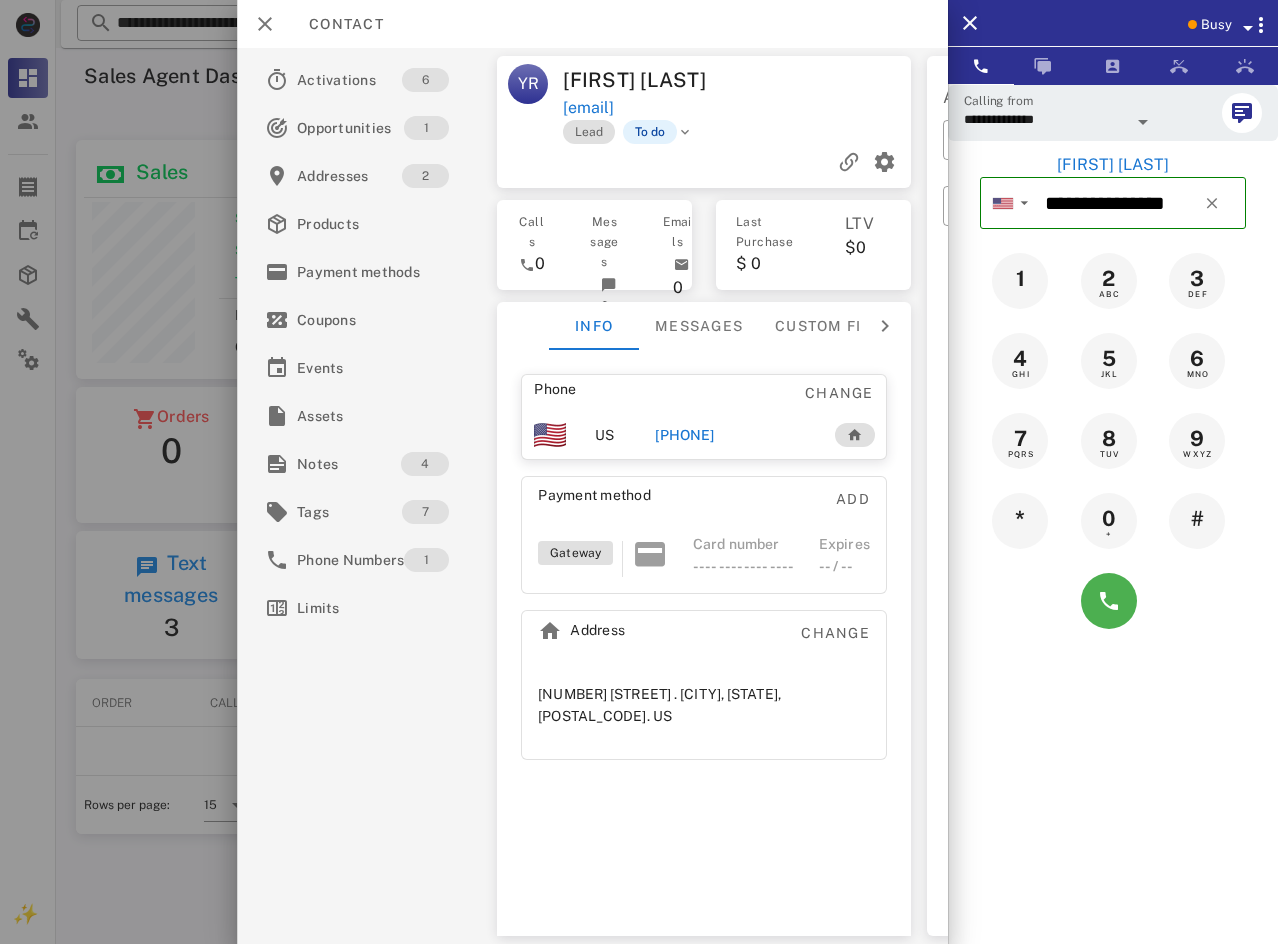 type 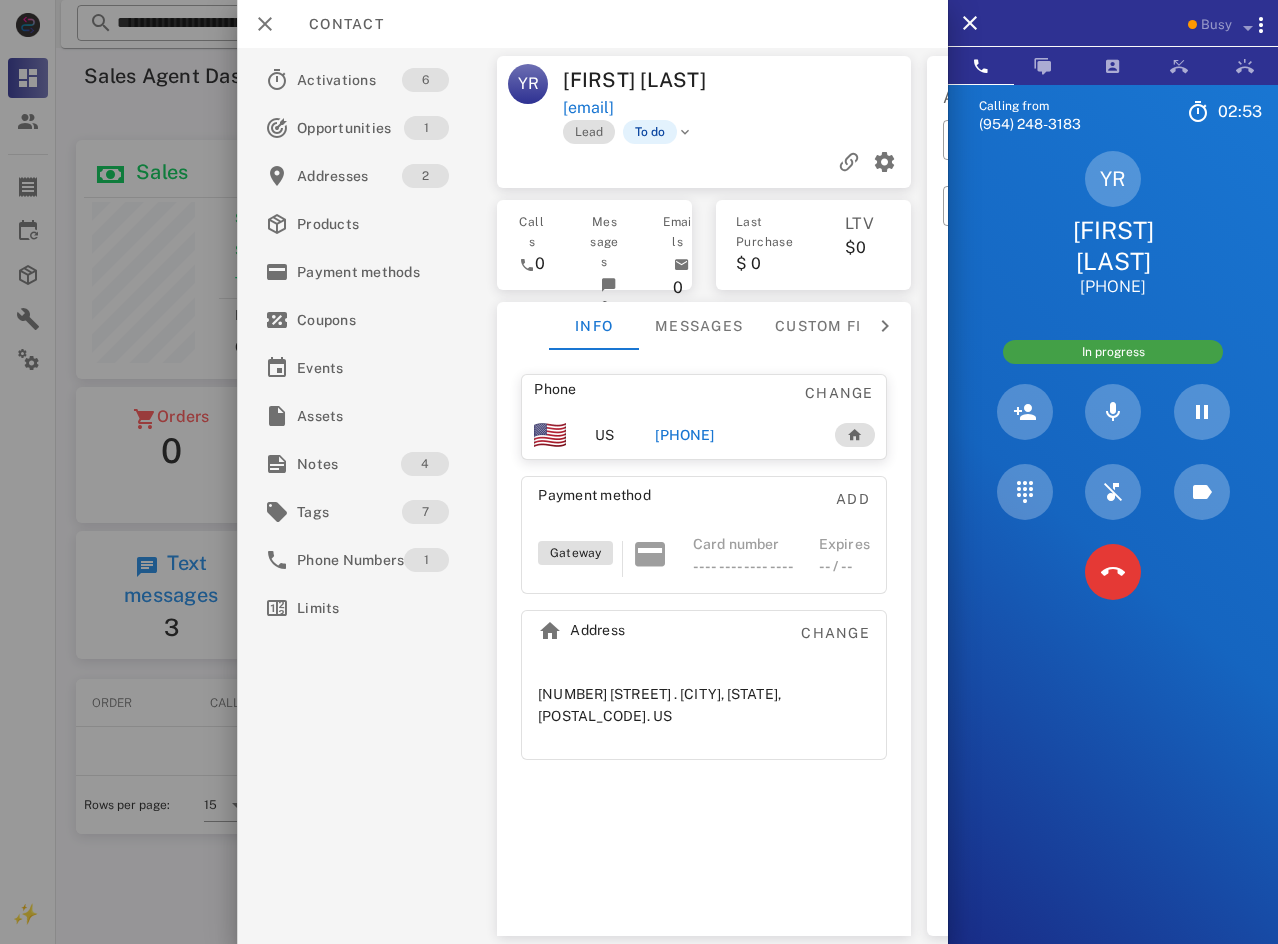 drag, startPoint x: 1179, startPoint y: 283, endPoint x: 1067, endPoint y: 286, distance: 112.04017 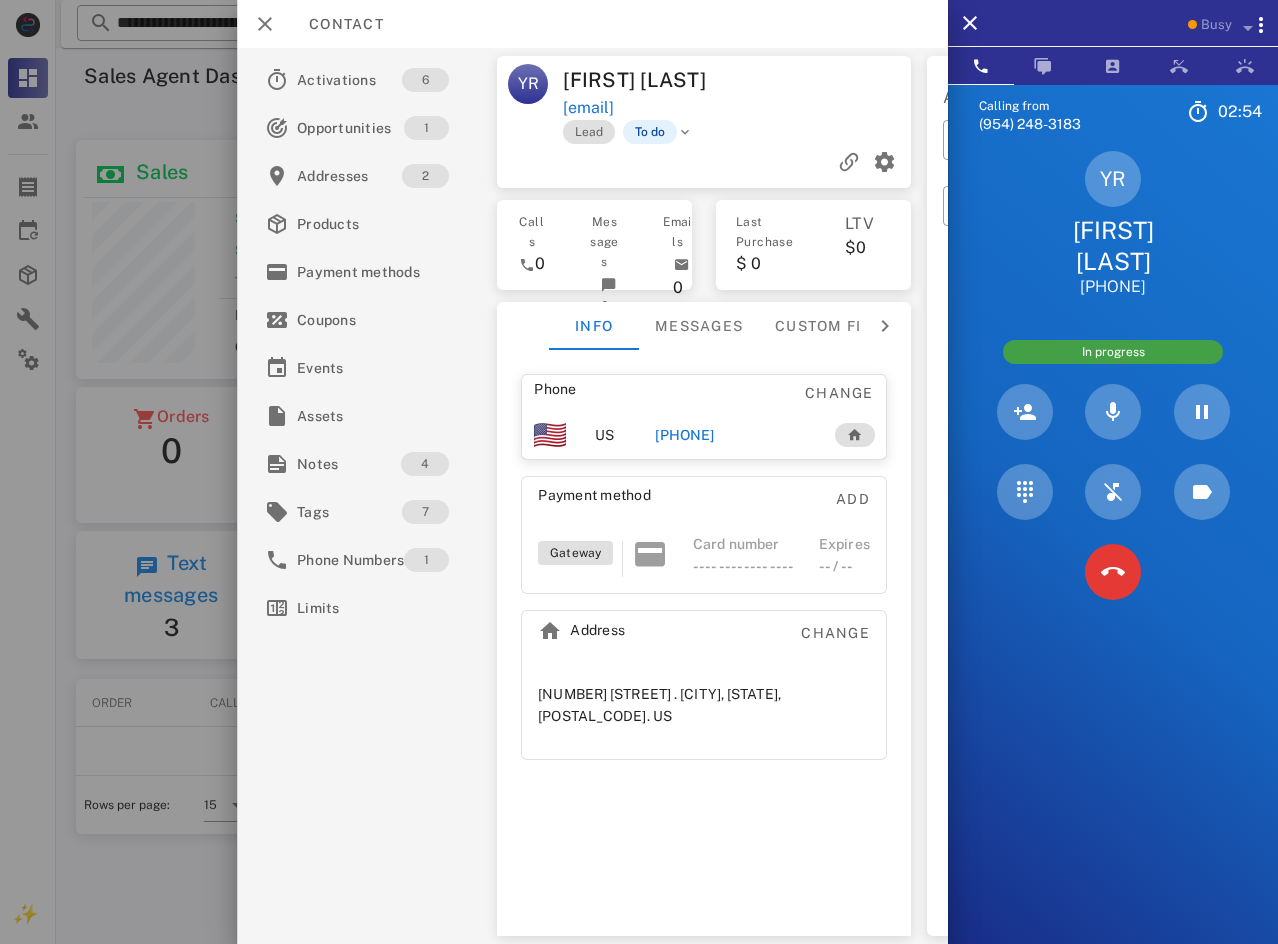 copy on "[PHONE]" 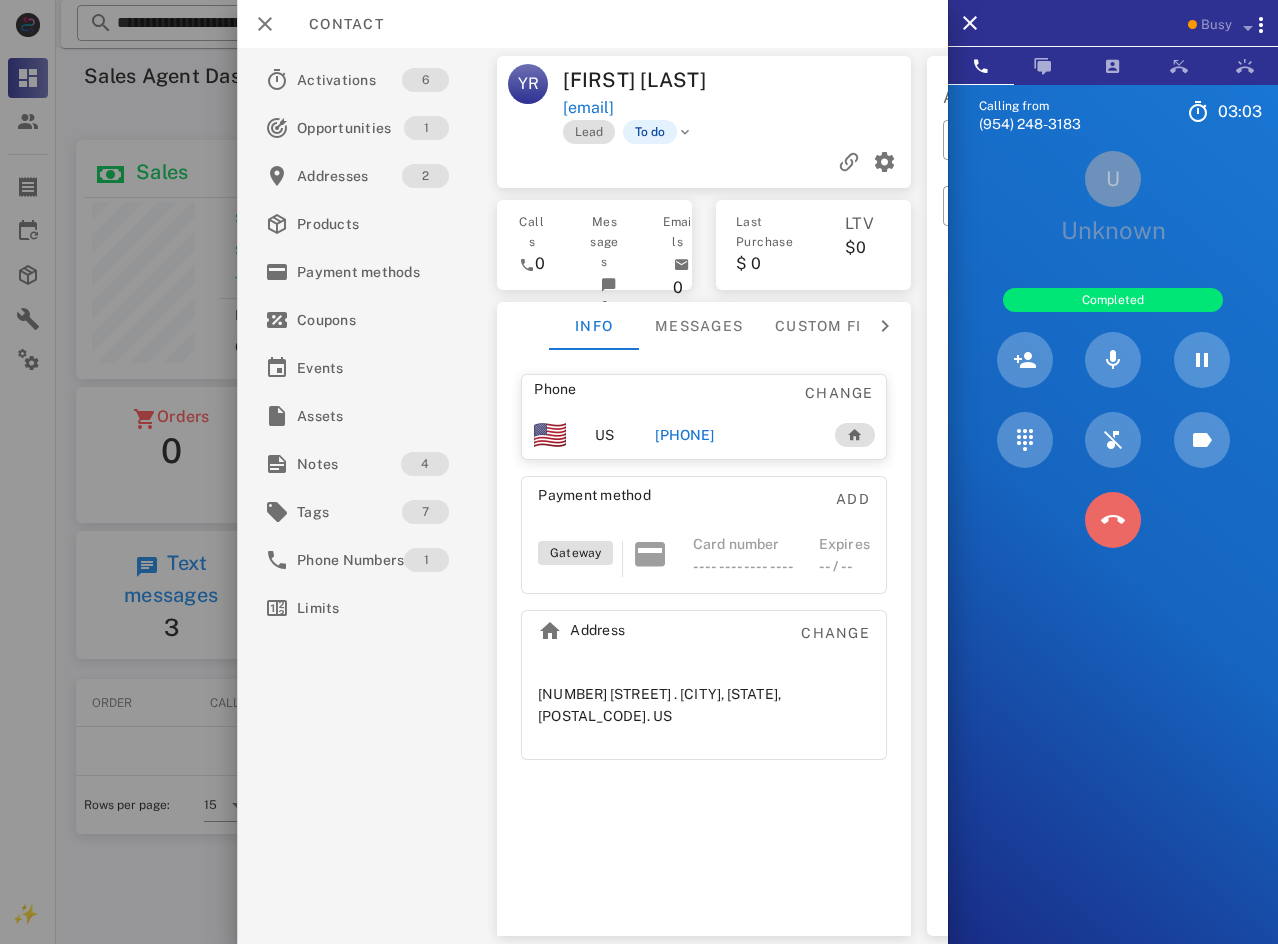click at bounding box center [1113, 520] 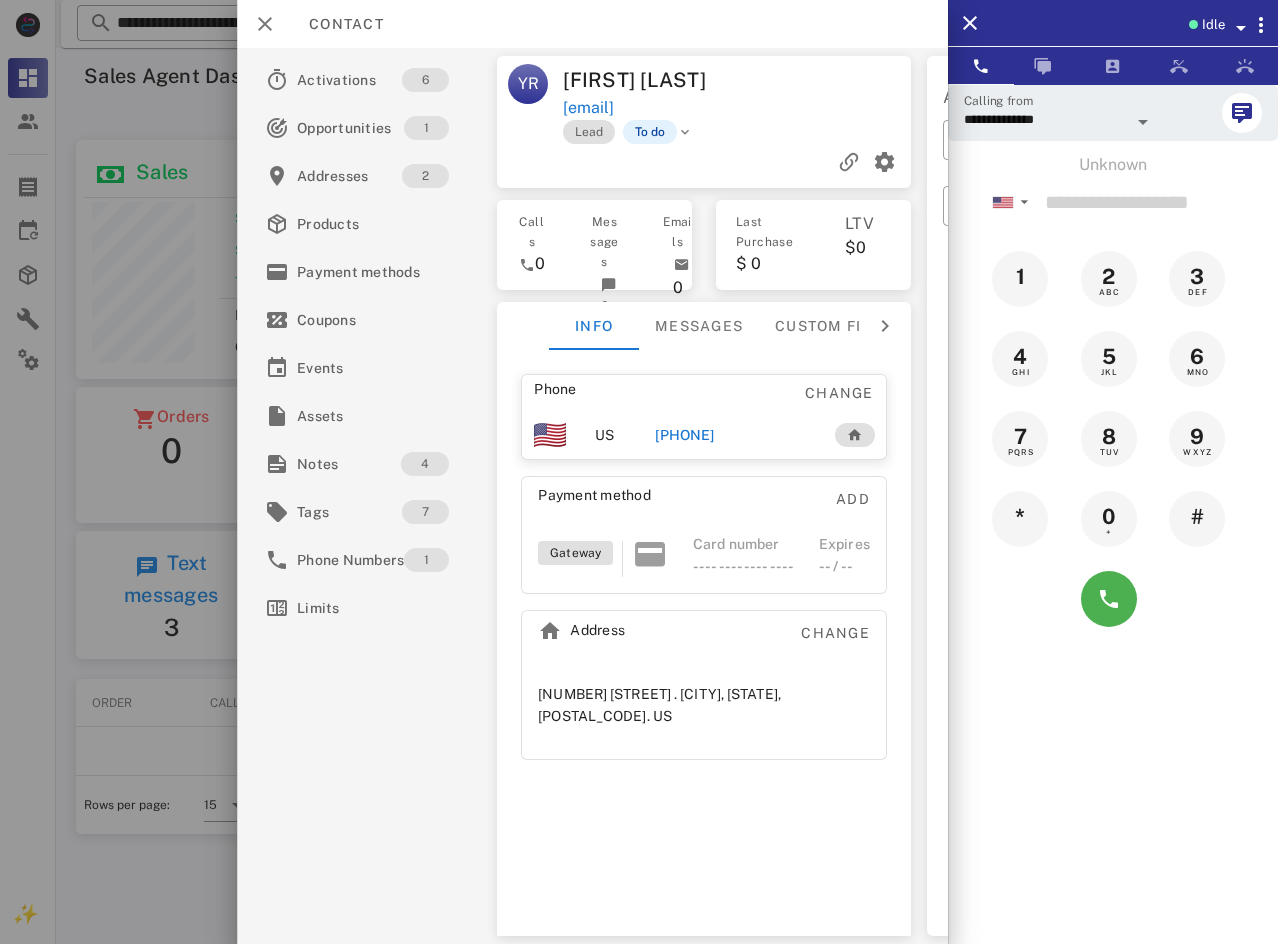 click on "Idle" at bounding box center (1213, 25) 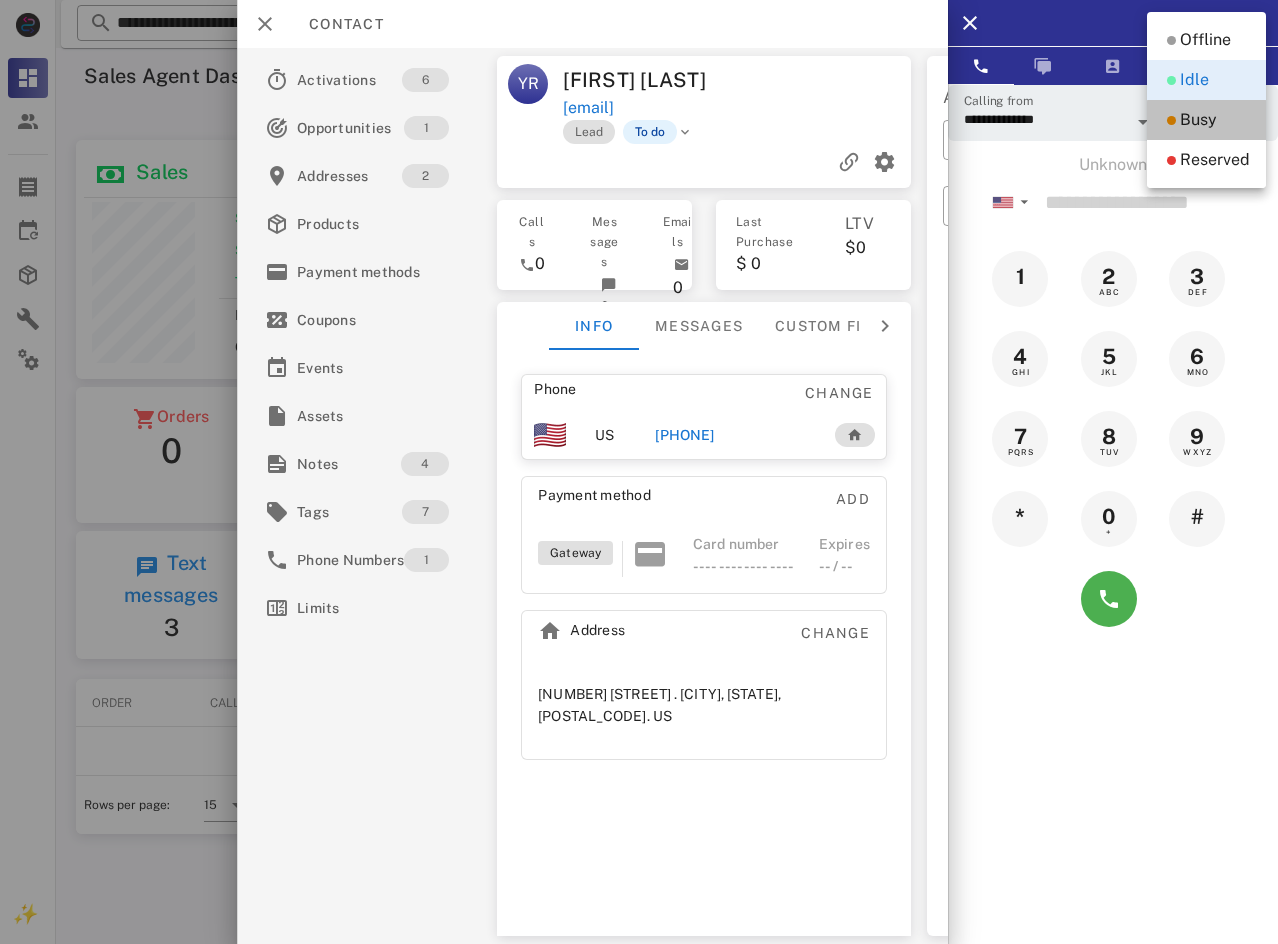 click on "Busy" at bounding box center (1198, 120) 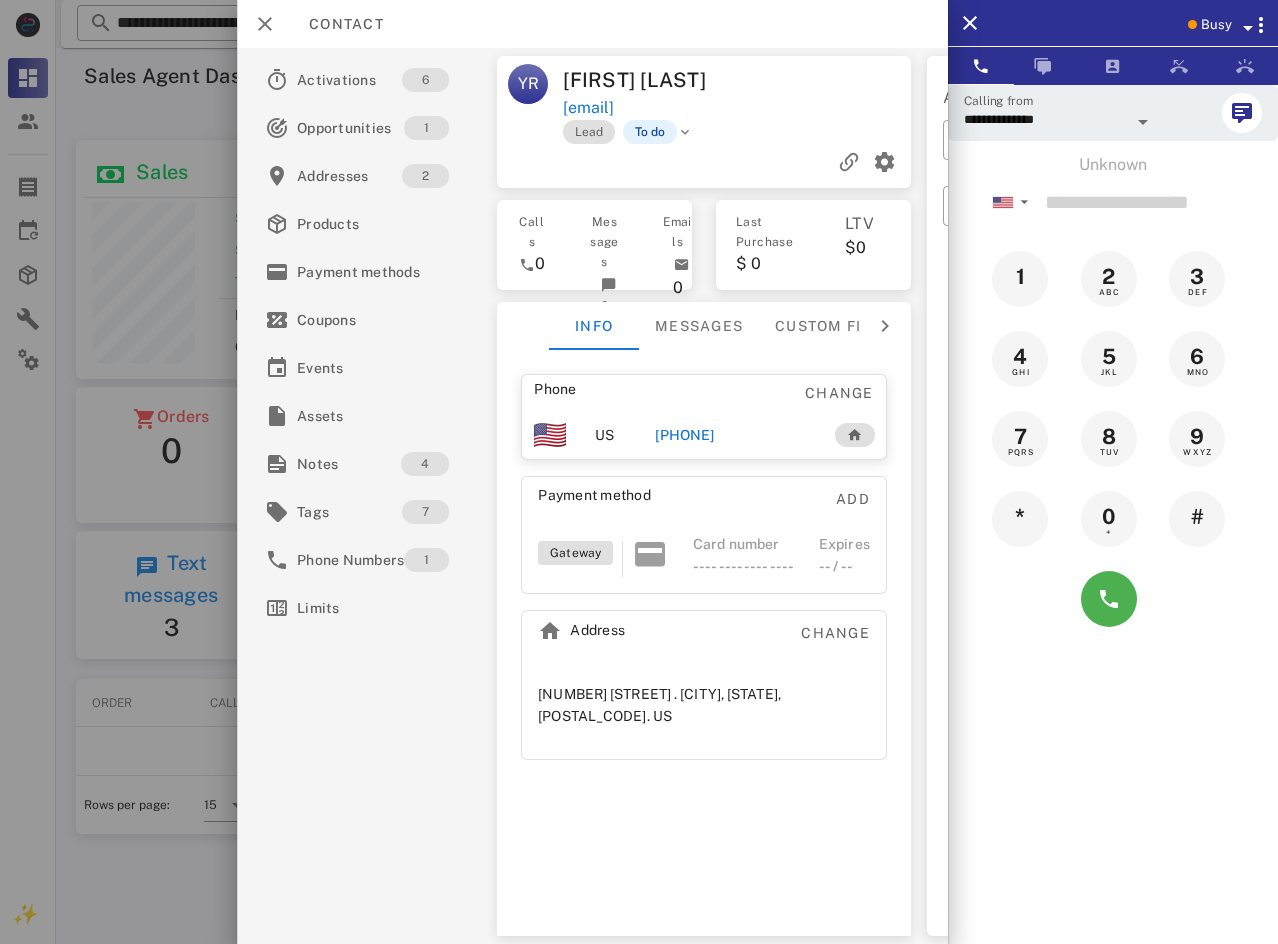 click at bounding box center (1192, 24) 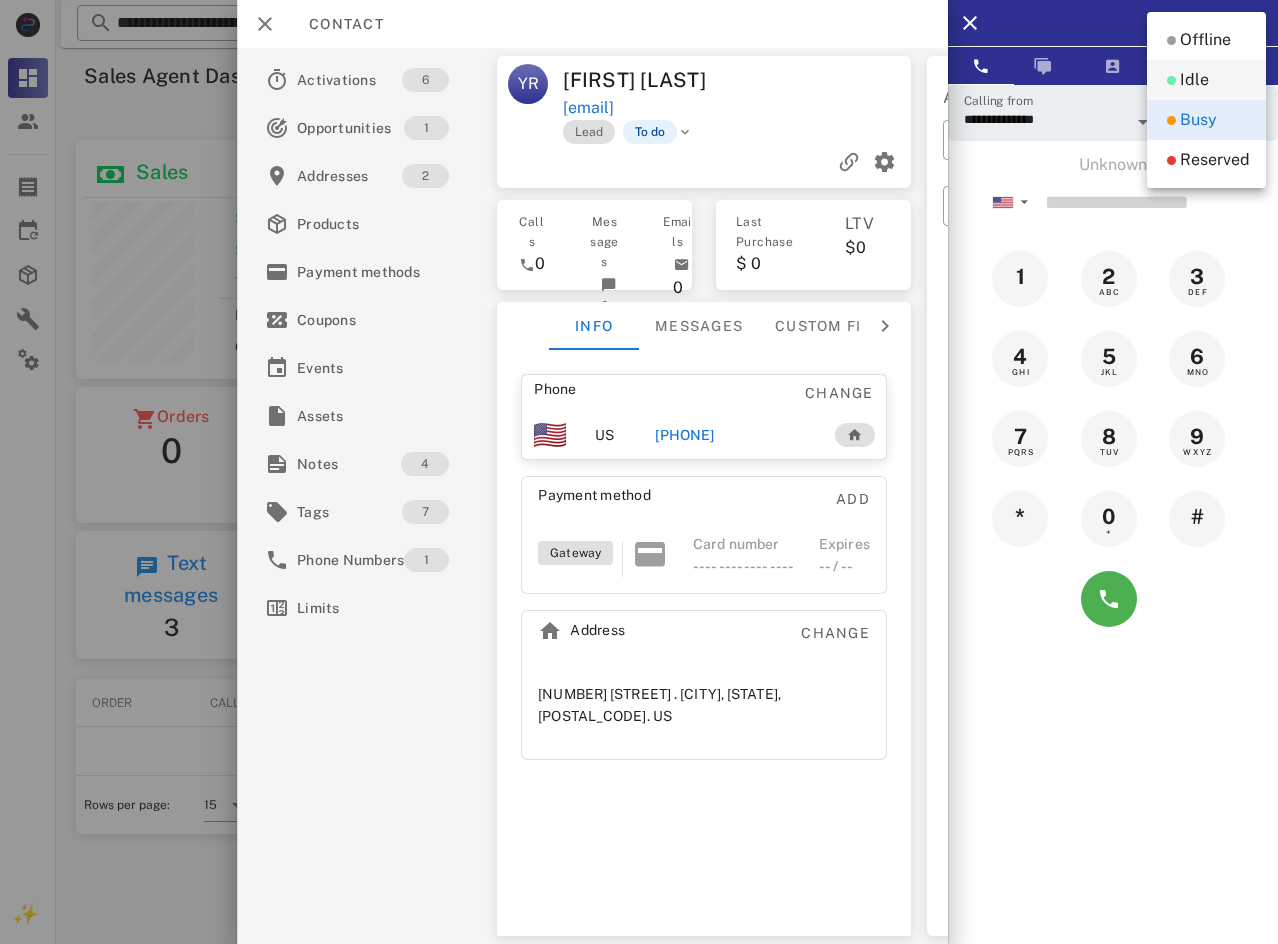 click on "Idle" at bounding box center [1194, 80] 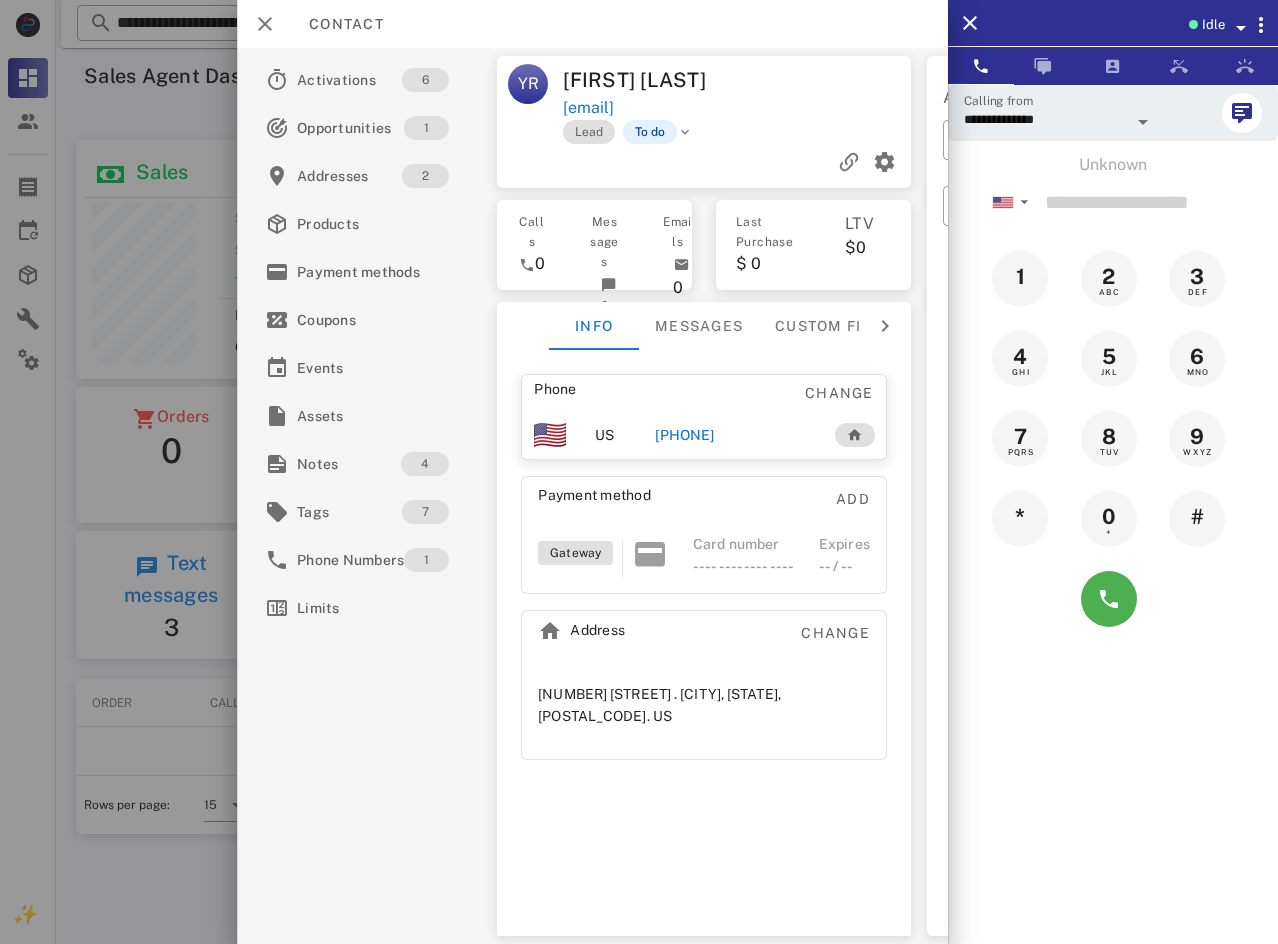 click on "YR" at bounding box center [528, 92] 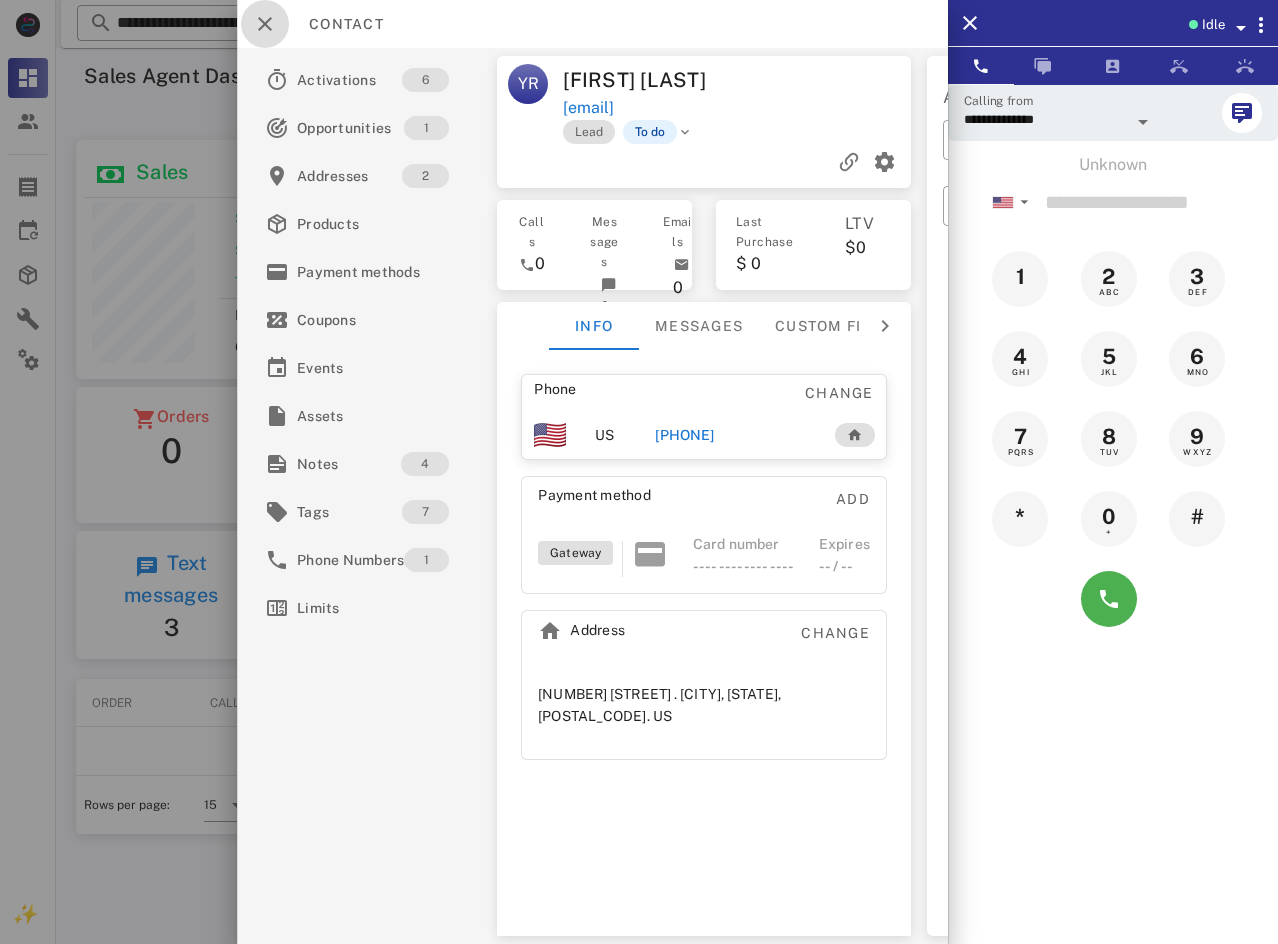 click at bounding box center [265, 24] 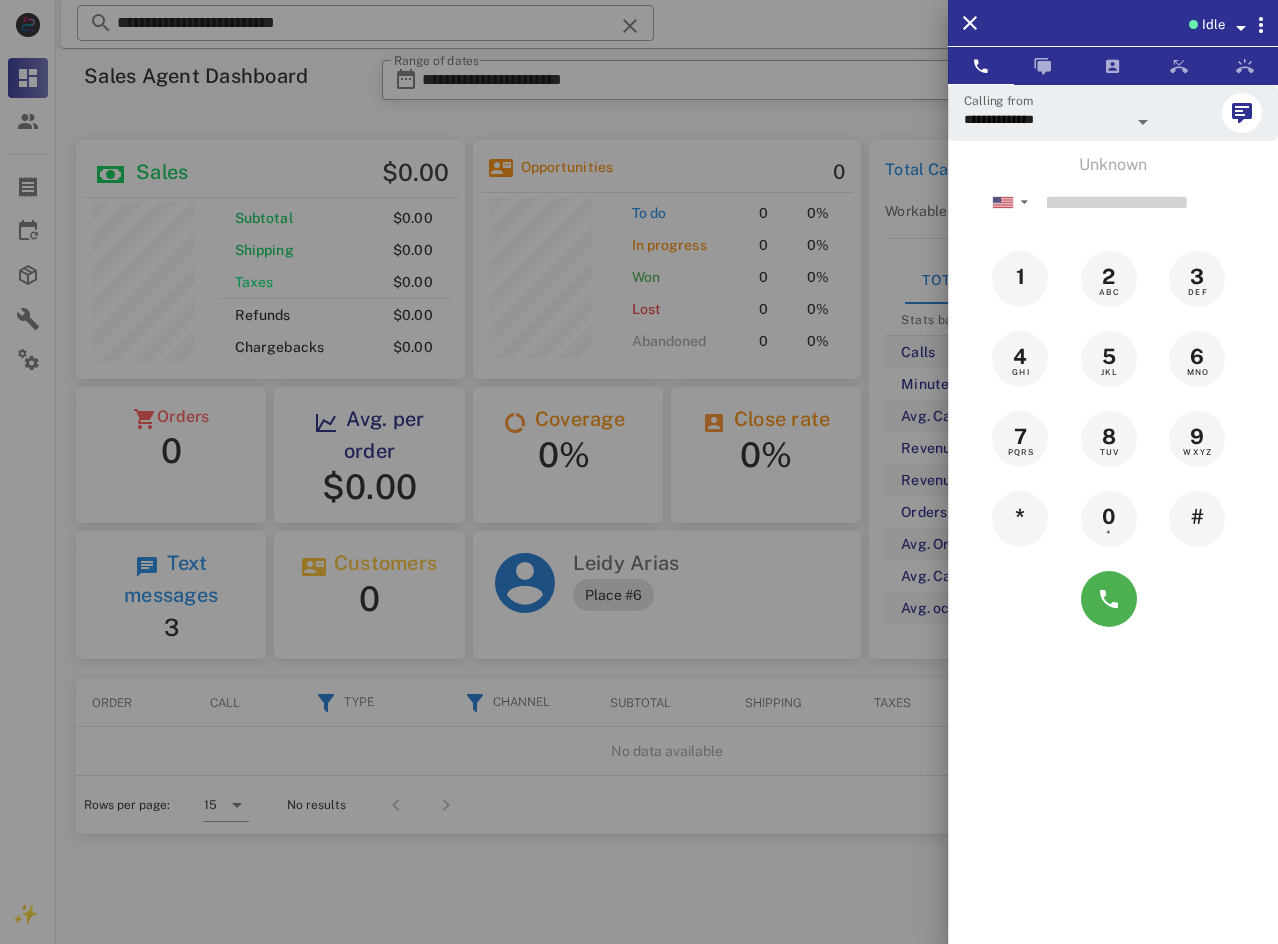 click on "Idle" at bounding box center (1143, 23) 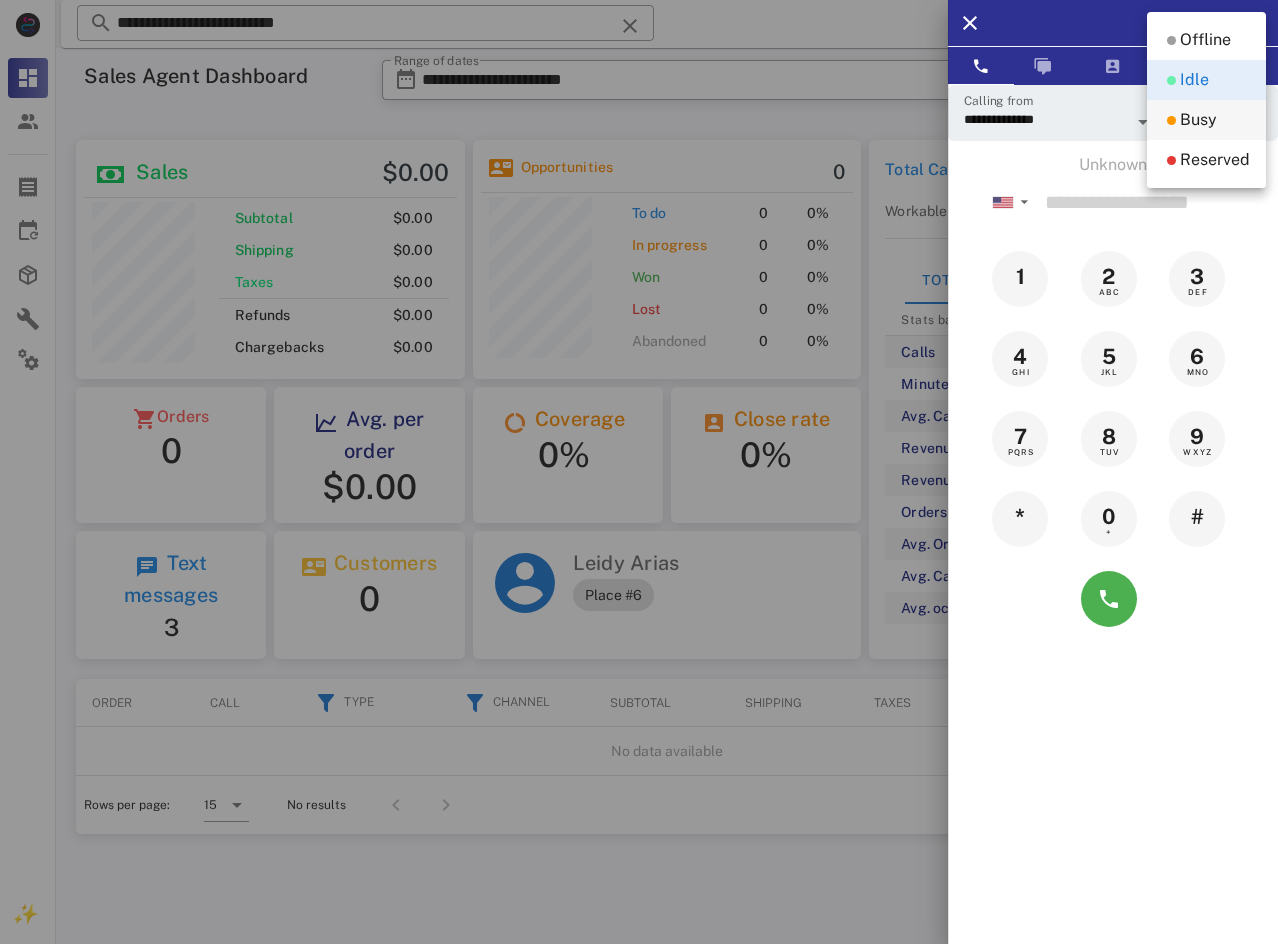 click on "Busy" at bounding box center [1198, 120] 